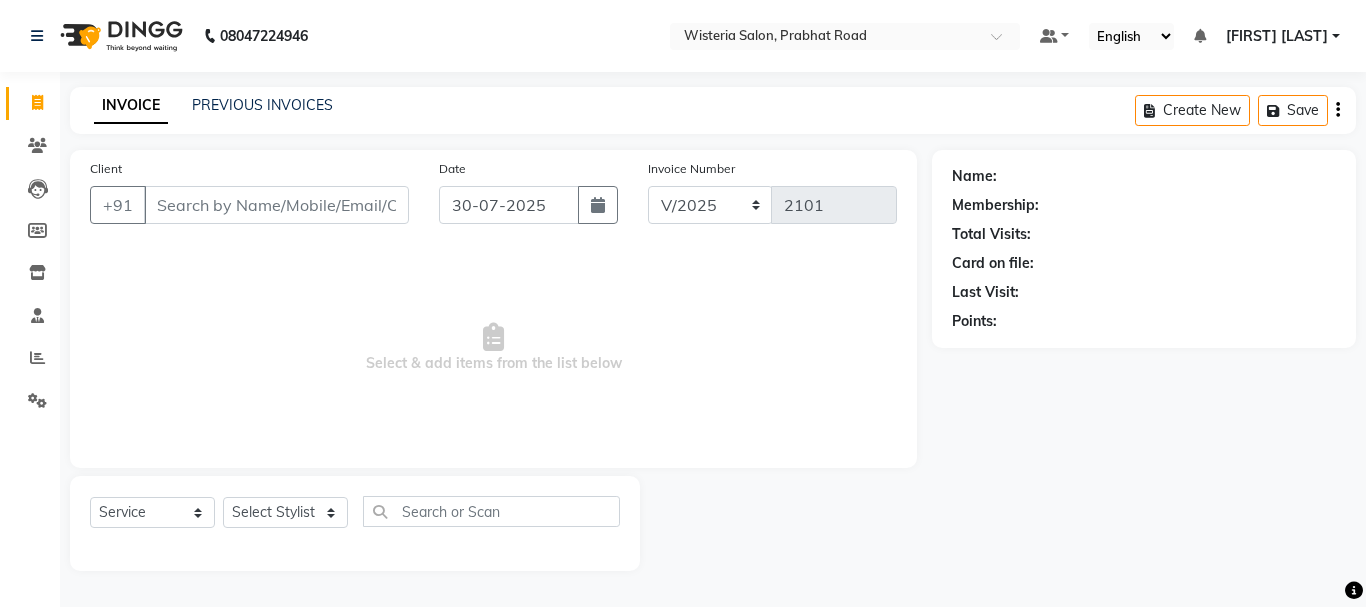 select on "service" 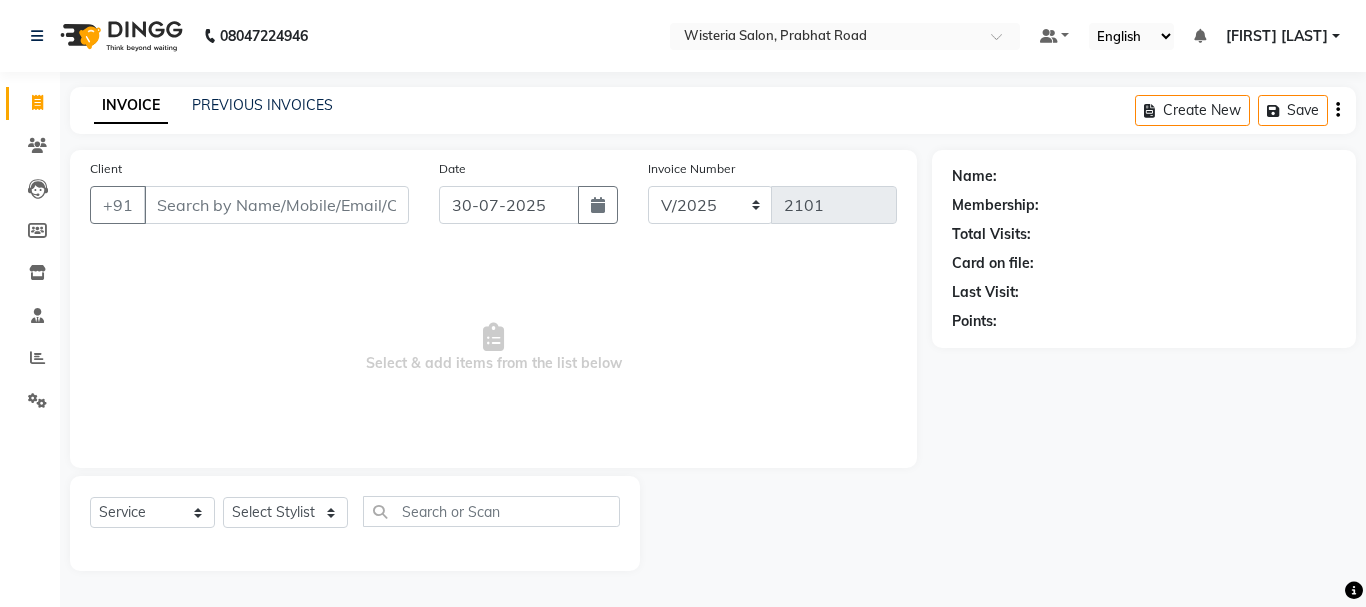 scroll, scrollTop: 0, scrollLeft: 0, axis: both 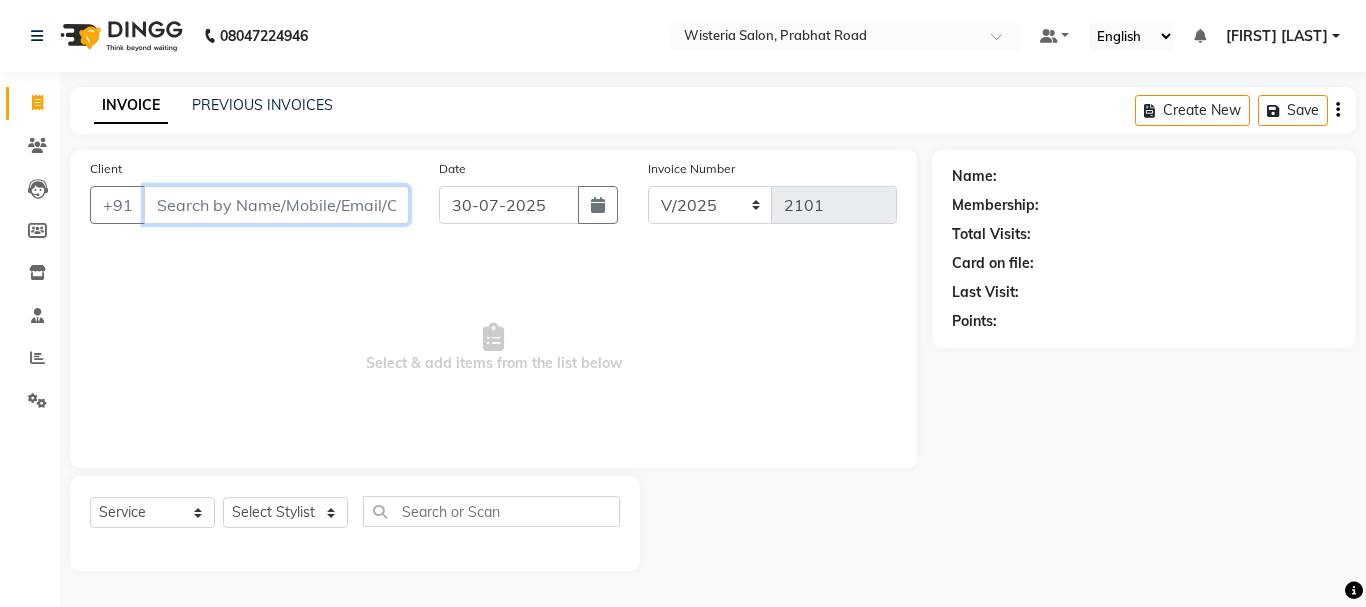 click on "Client" at bounding box center (276, 205) 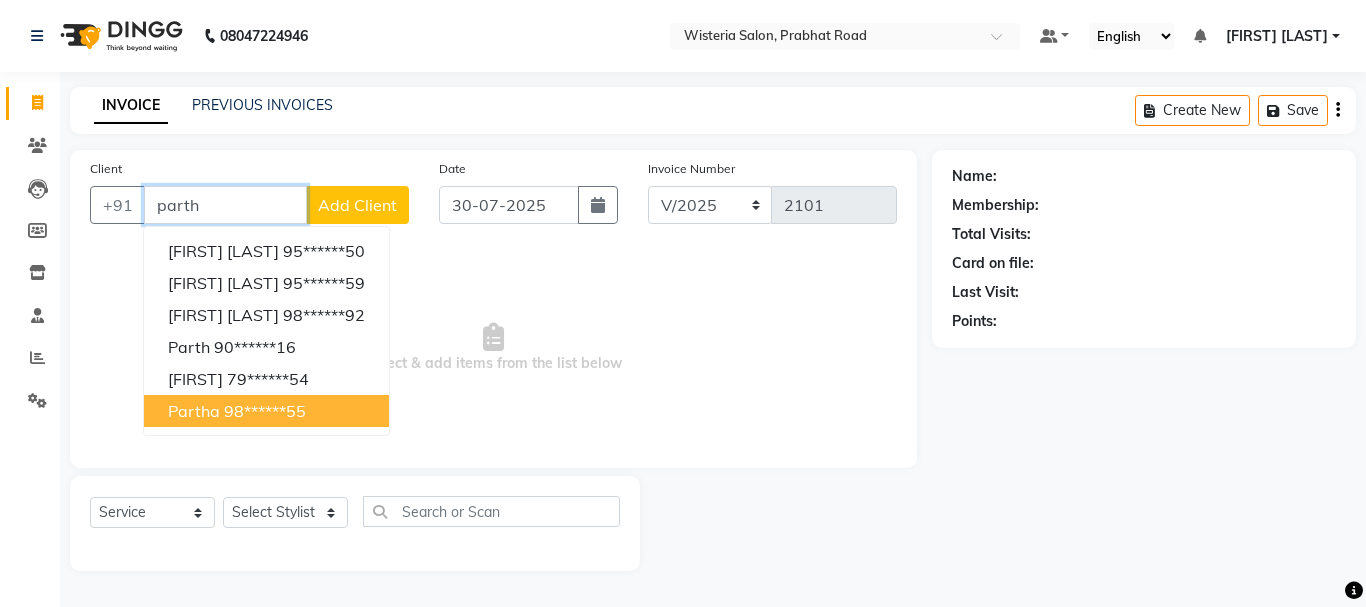 click on "98******55" at bounding box center (265, 411) 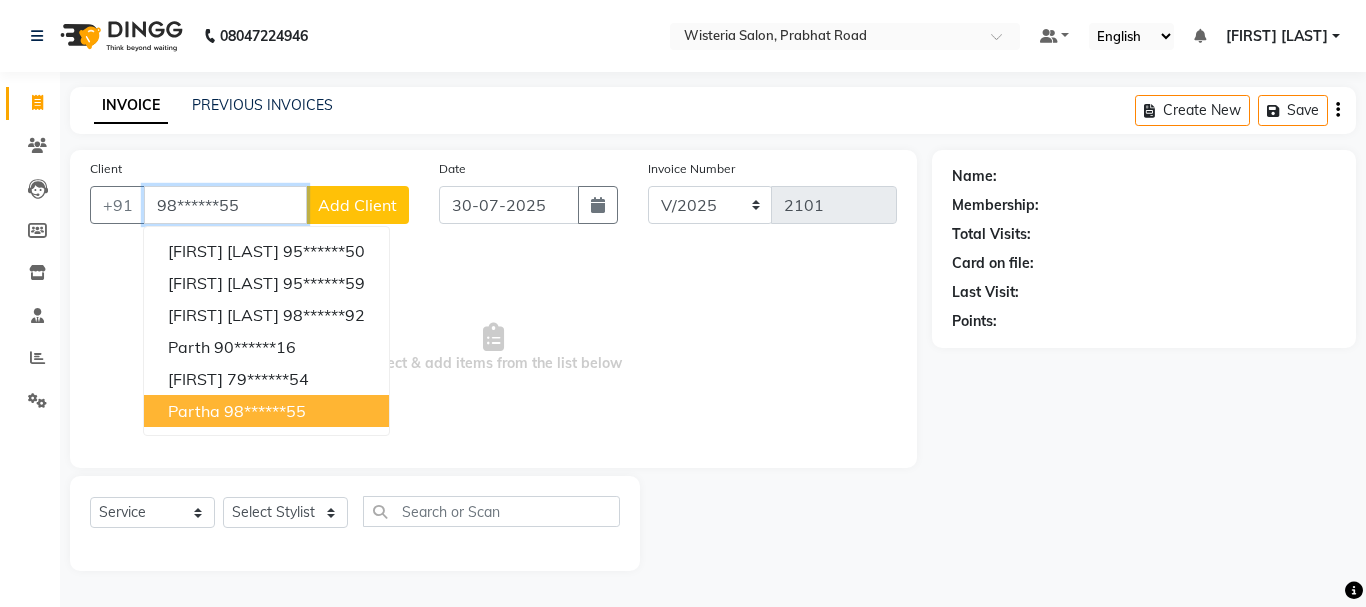 type on "98******55" 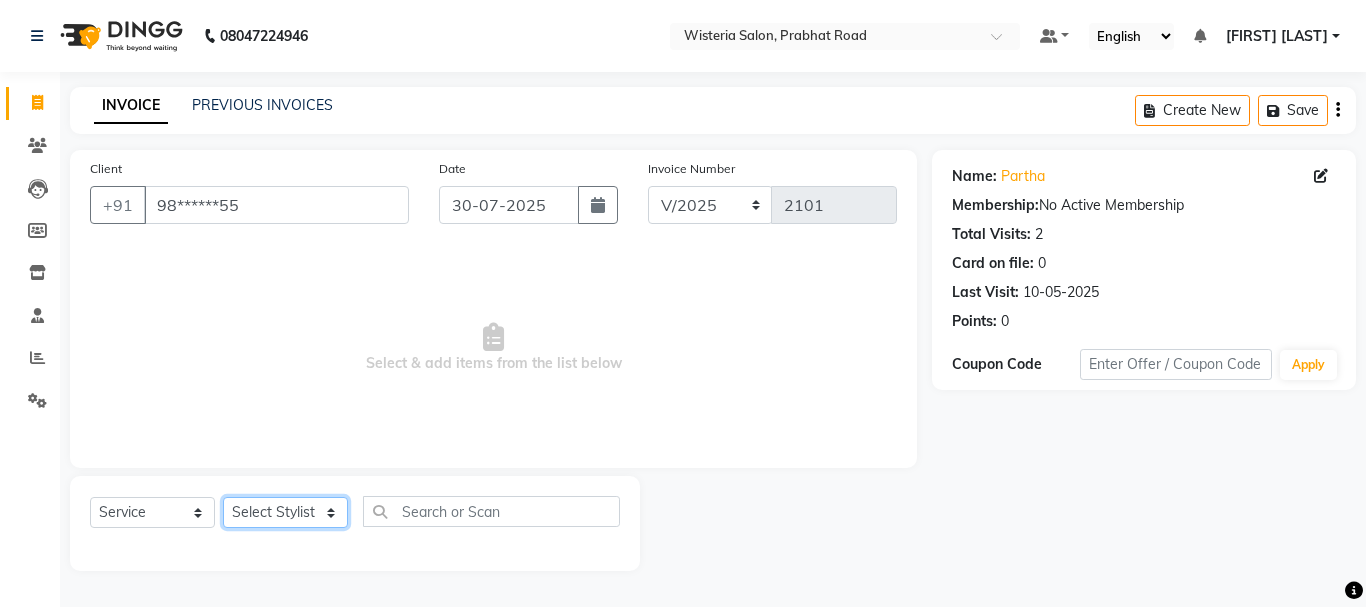 click on "Select Stylist [FIRST] [LAST] [FIRST] [LAST] [FIRST] [LAST] [FIRST] [LAST] [FIRST] [LAST] [FIRST] [LAST] [FIRST] [LAST] Partner id [FIRST] [LAST] [FIRST] [LAST] [FIRST] [LAST] [FIRST] [LAST] [FIRST] [LAST] [FIRST] [LAST]" 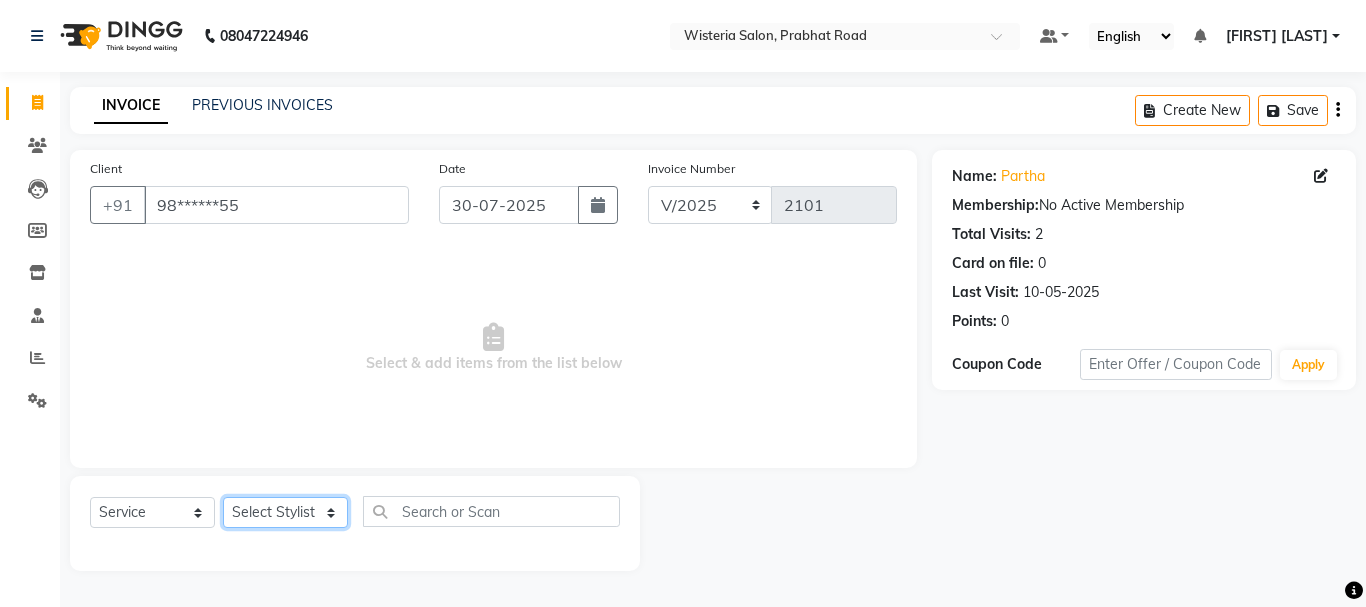 select on "76881" 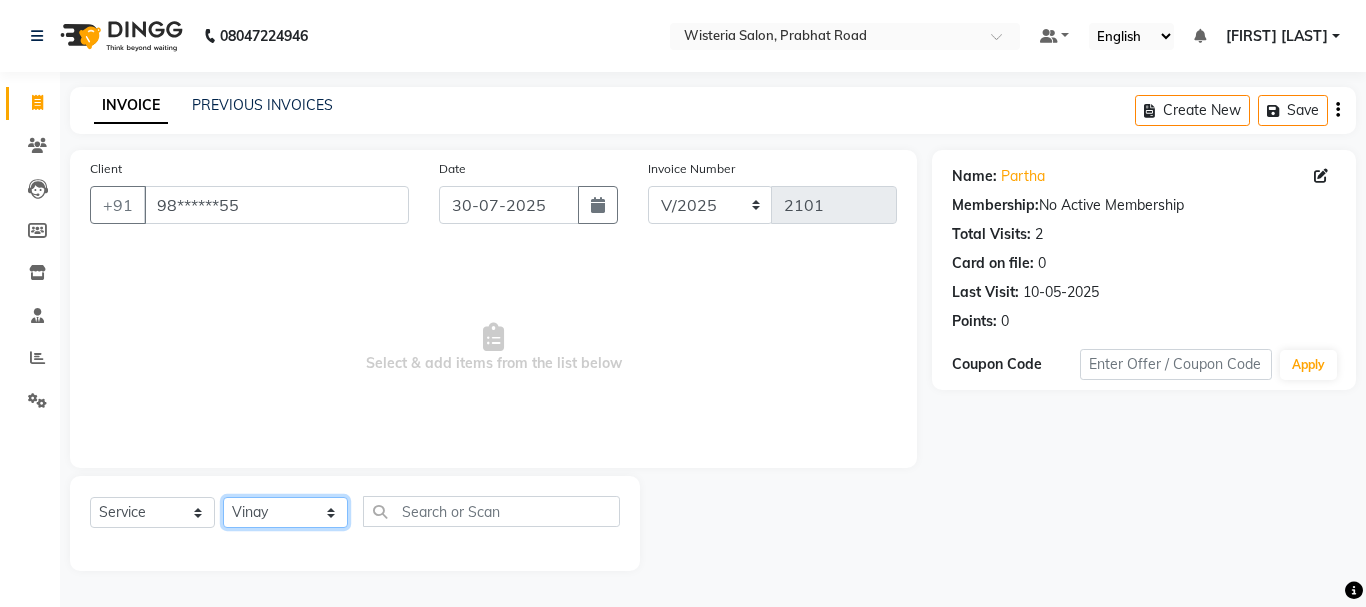click on "Select Stylist [FIRST] [LAST] [FIRST] [LAST] [FIRST] [LAST] [FIRST] [LAST] [FIRST] [LAST] [FIRST] [LAST] [FIRST] [LAST] Partner id [FIRST] [LAST] [FIRST] [LAST] [FIRST] [LAST] [FIRST] [LAST] [FIRST] [LAST] [FIRST] [LAST]" 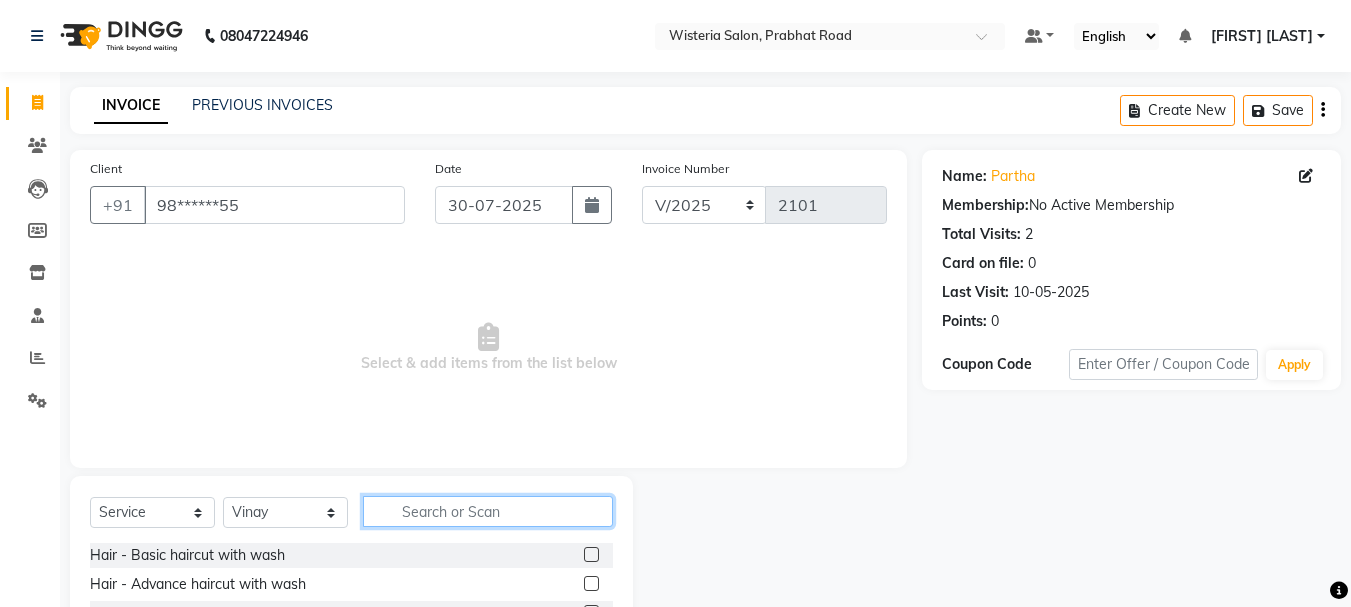 click 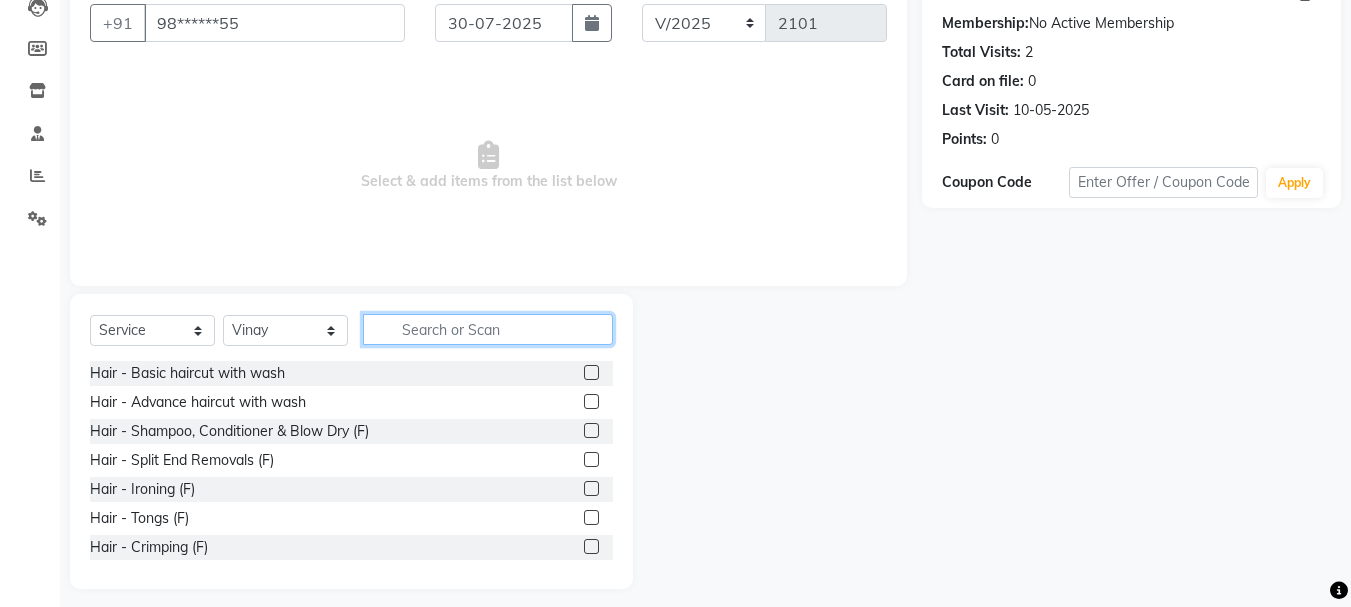 scroll, scrollTop: 194, scrollLeft: 0, axis: vertical 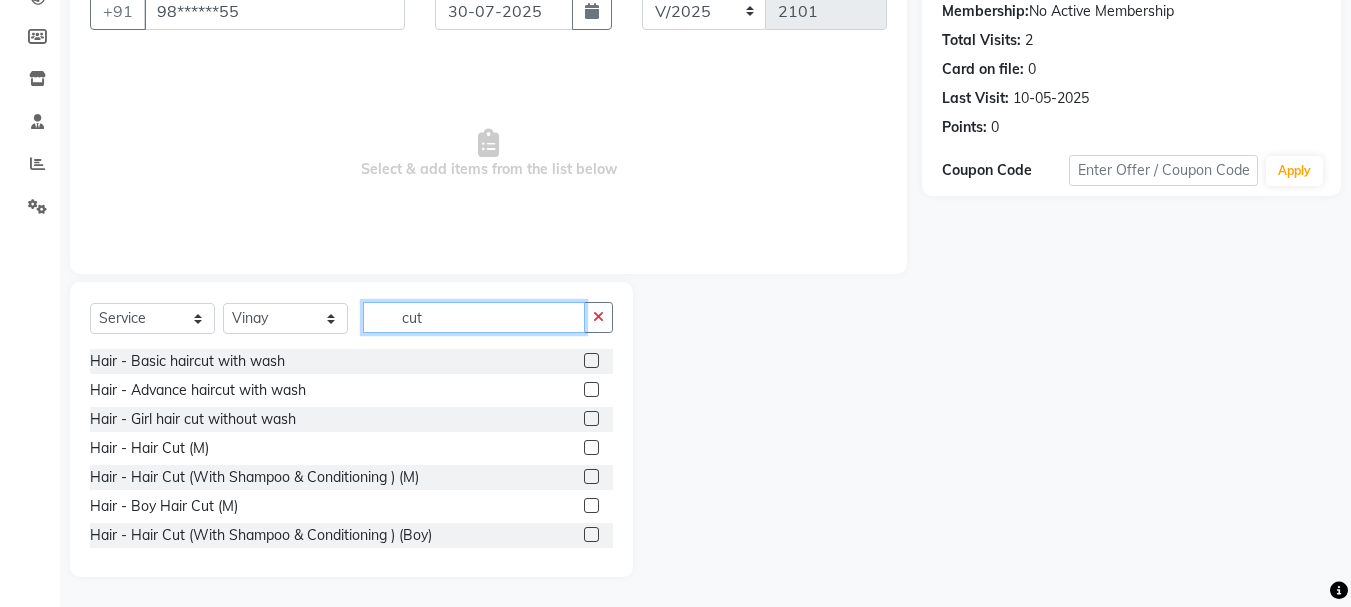 type on "cut" 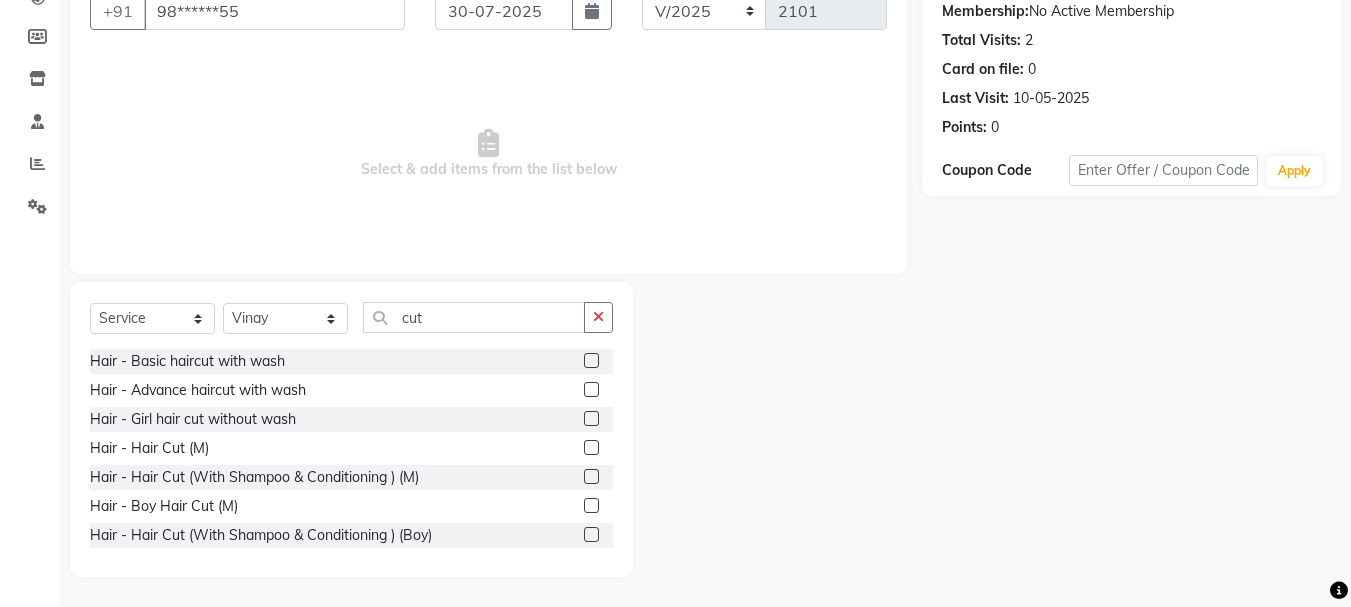 click 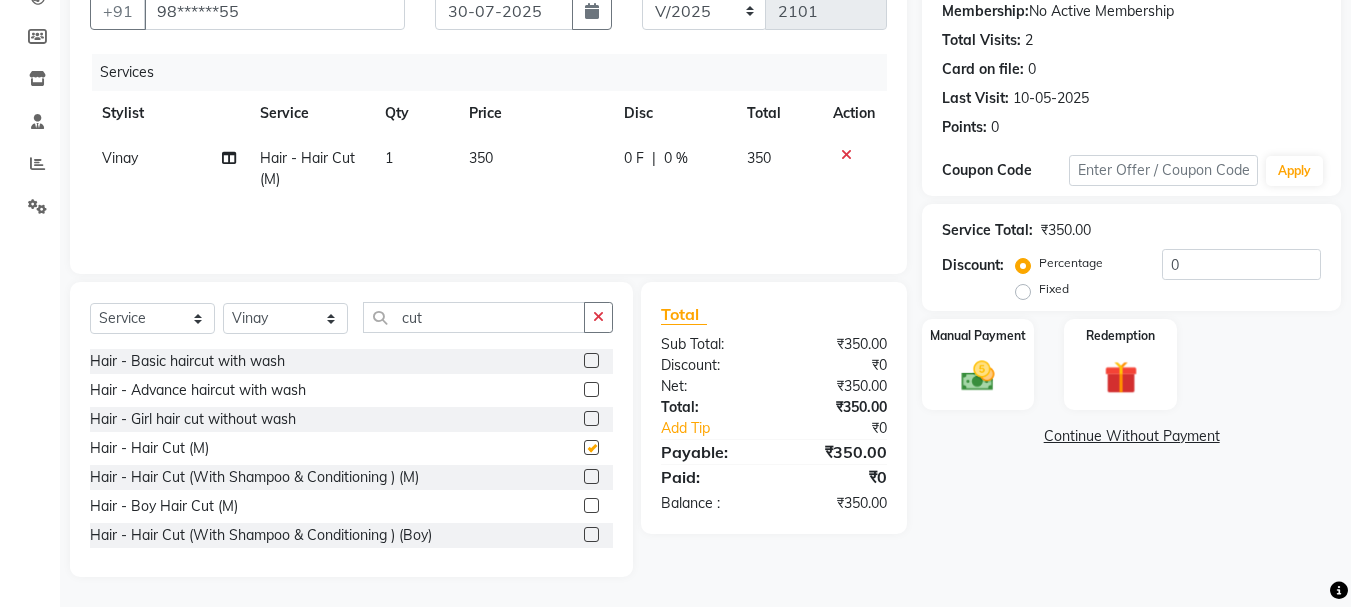 checkbox on "false" 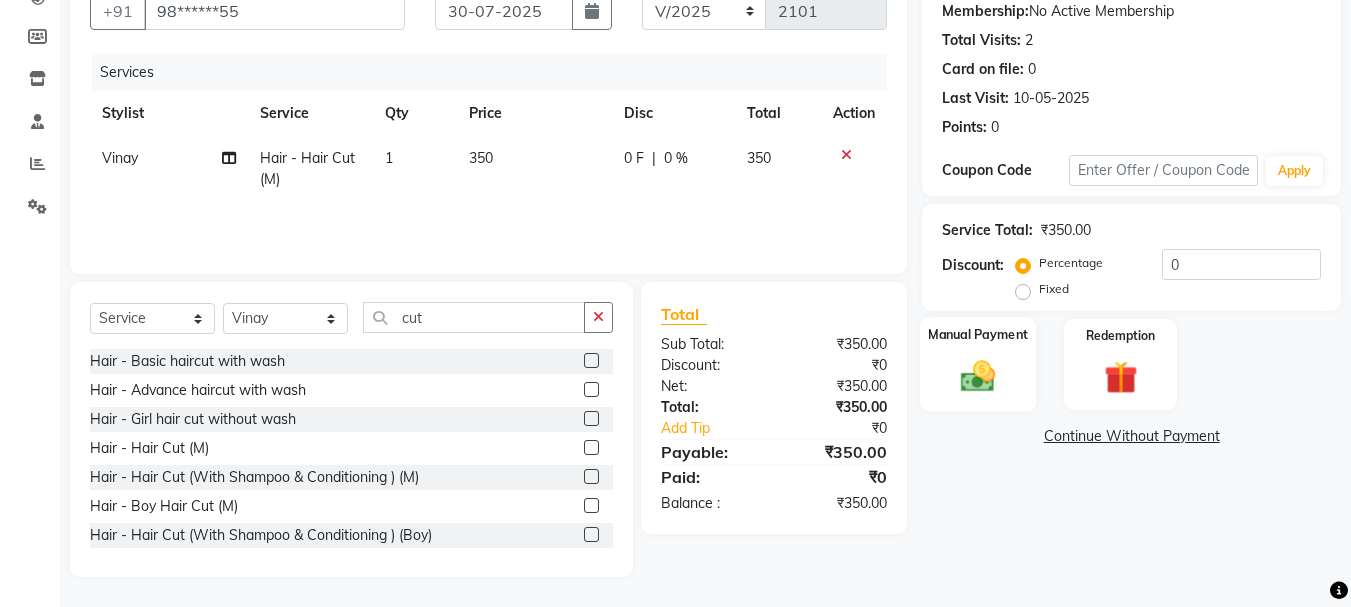 click 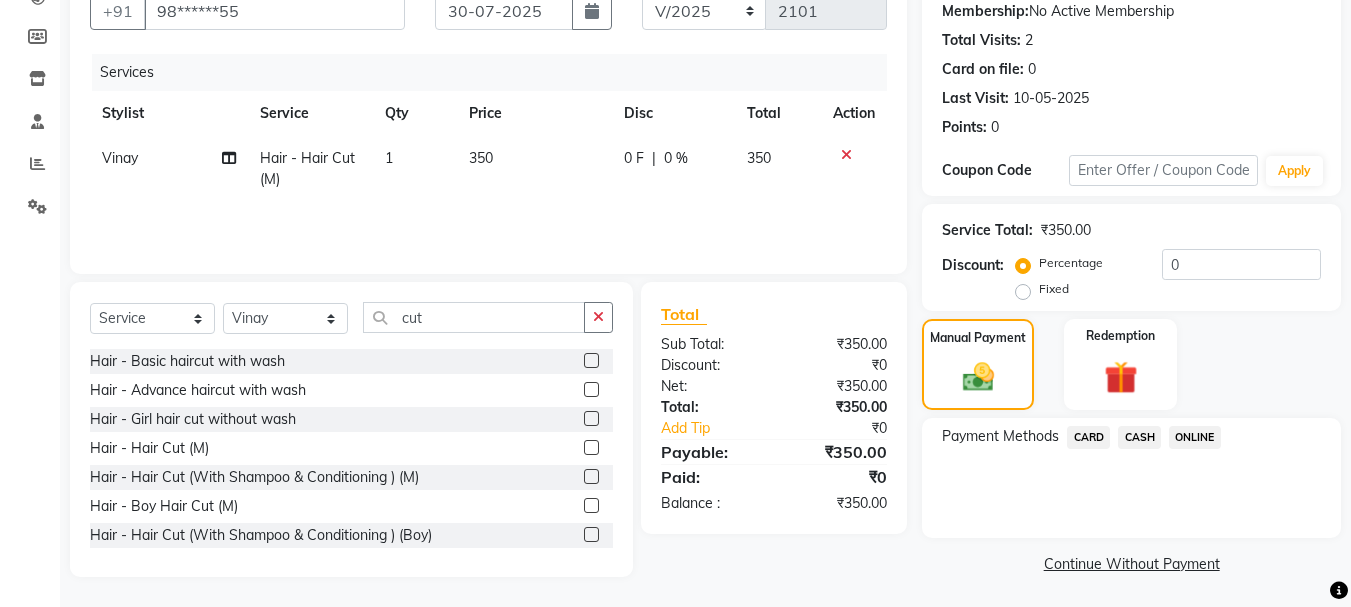 click on "CASH" 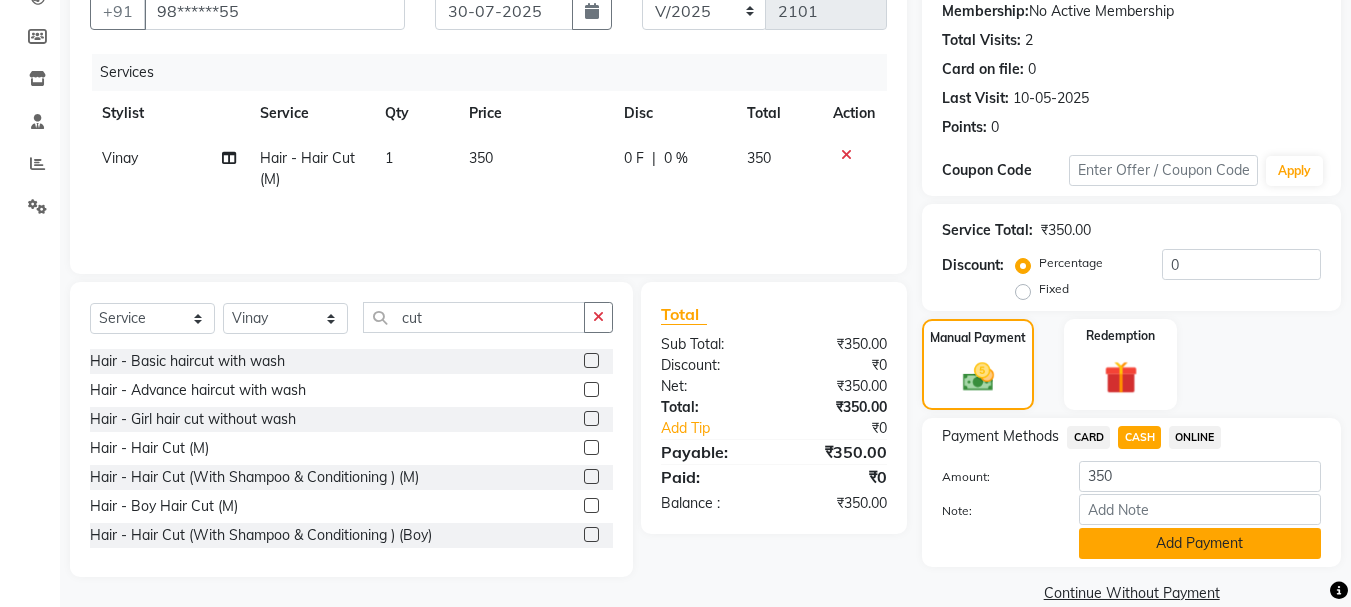 click on "Add Payment" 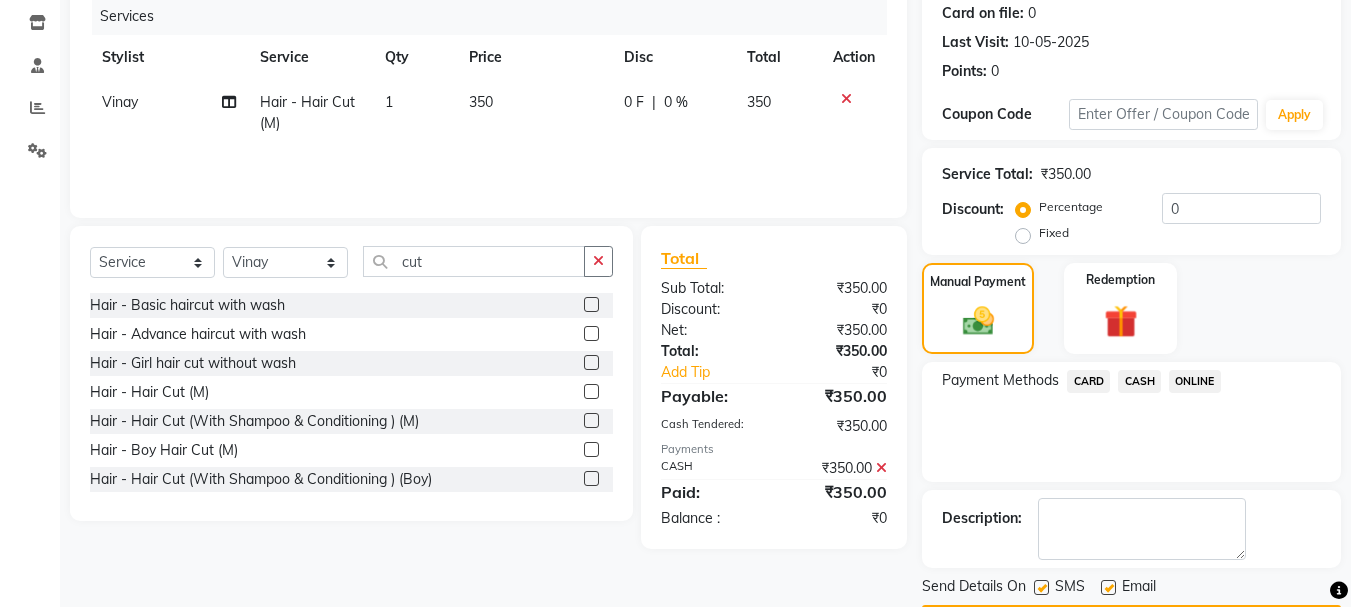 scroll, scrollTop: 309, scrollLeft: 0, axis: vertical 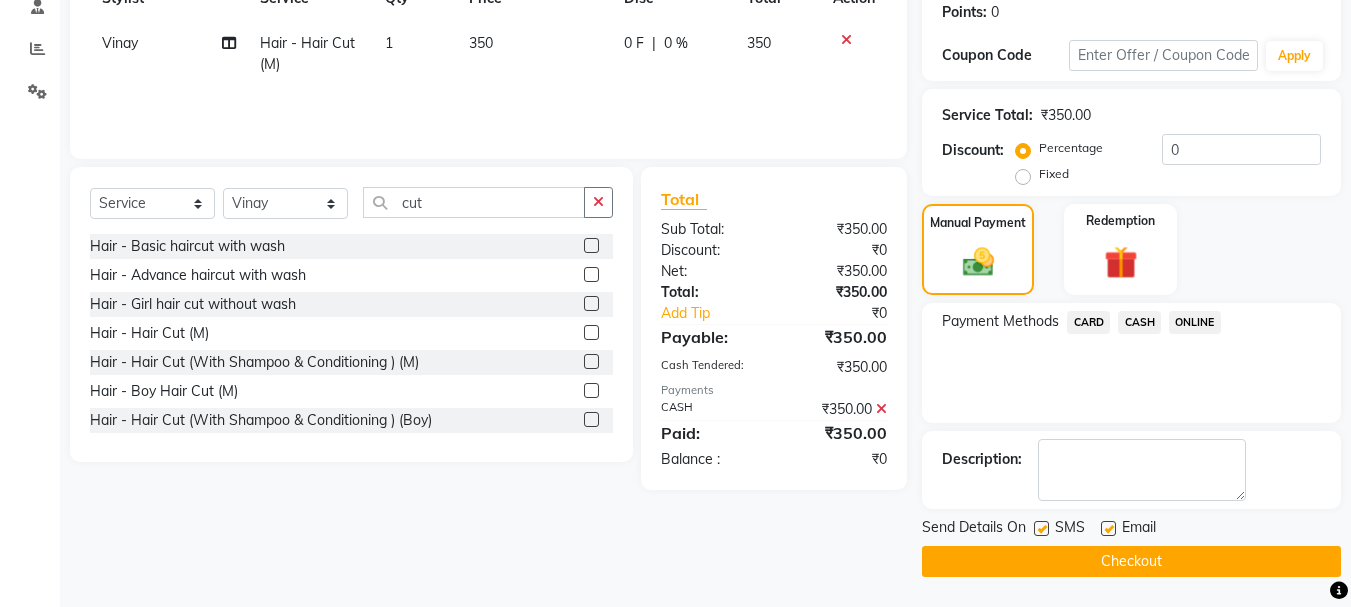 click on "Checkout" 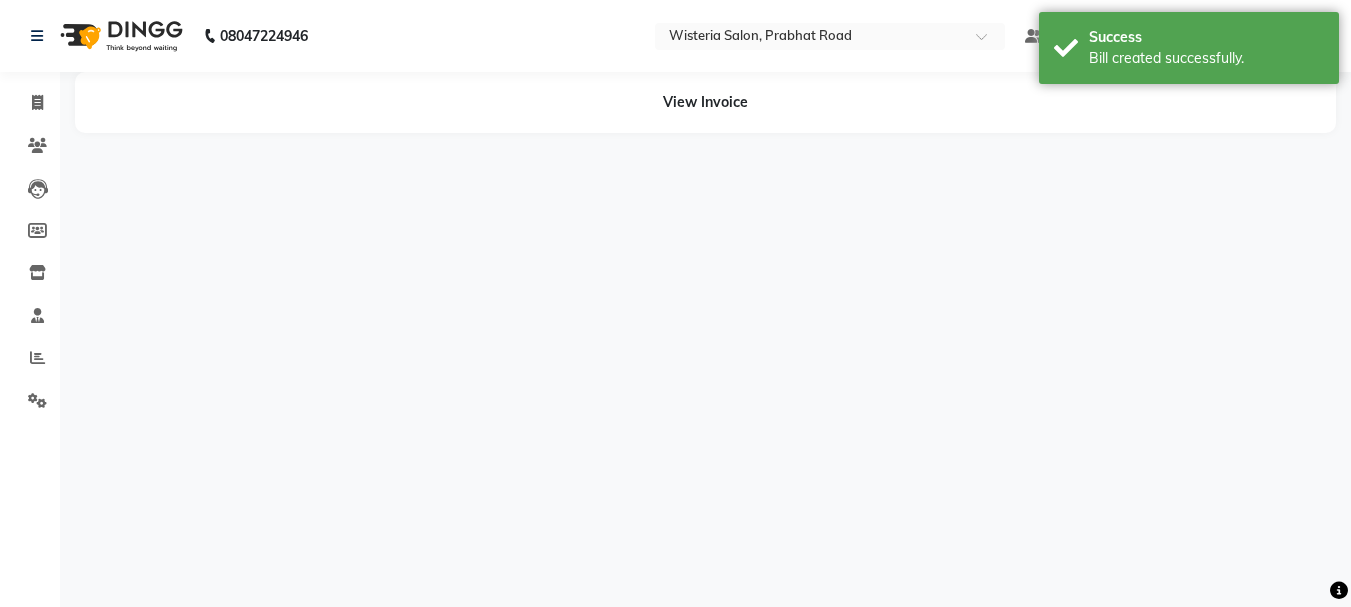 scroll, scrollTop: 0, scrollLeft: 0, axis: both 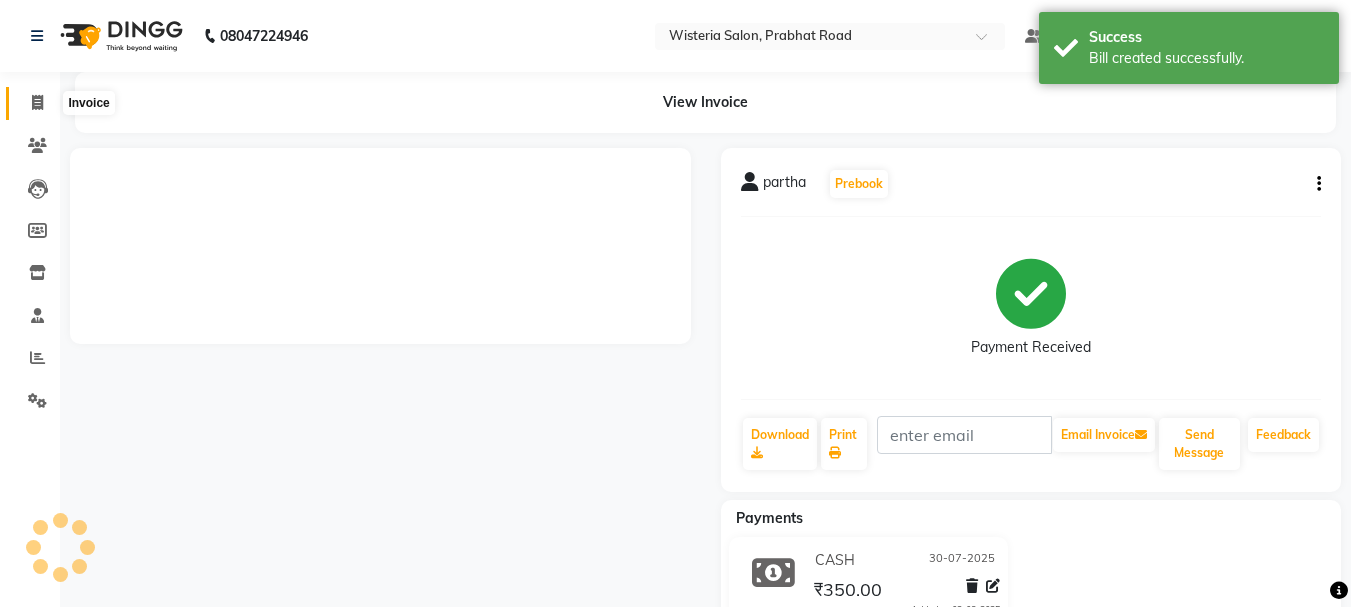 click 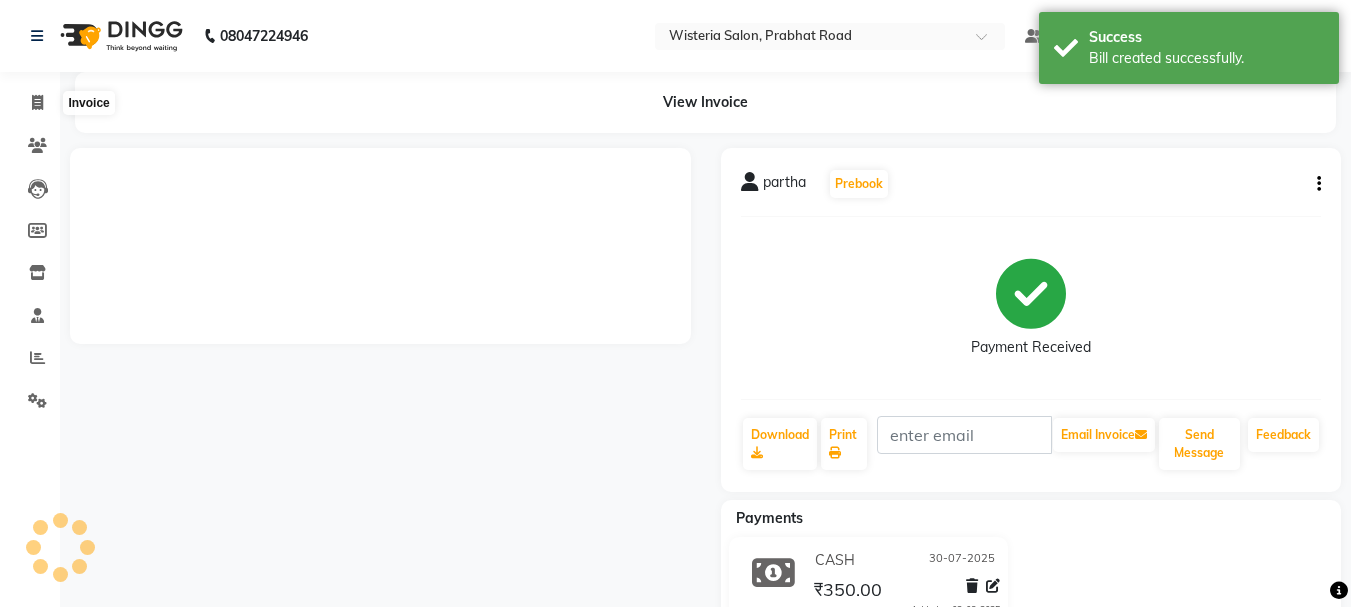 select on "service" 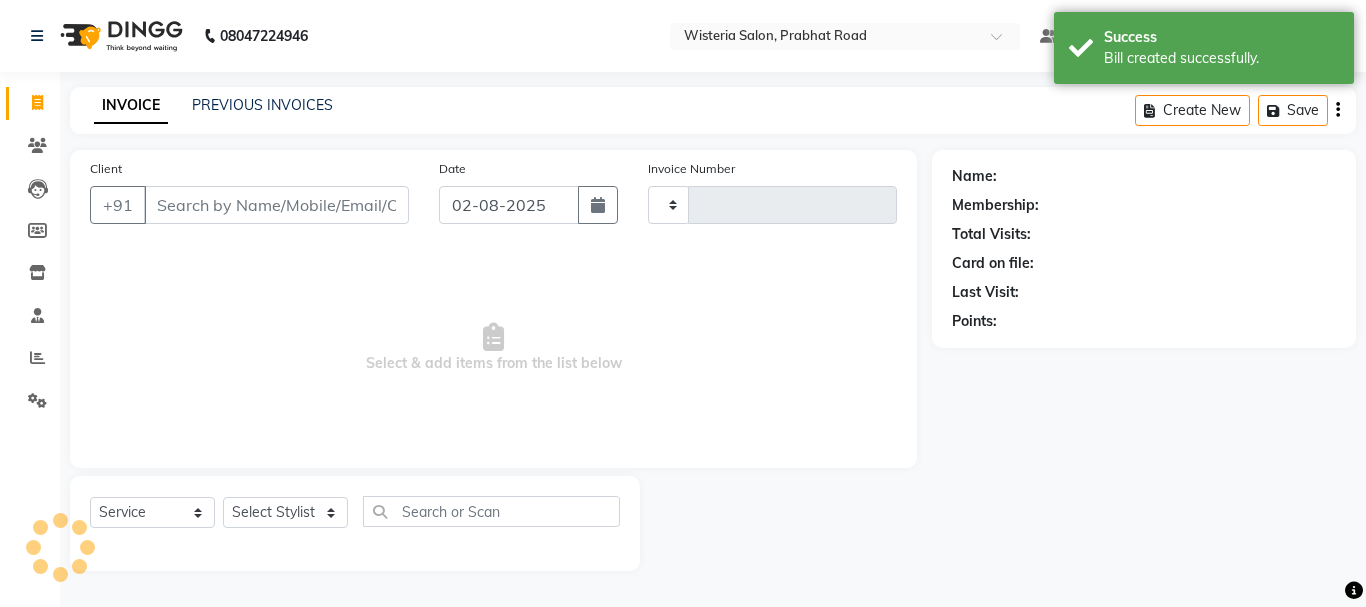 type on "2102" 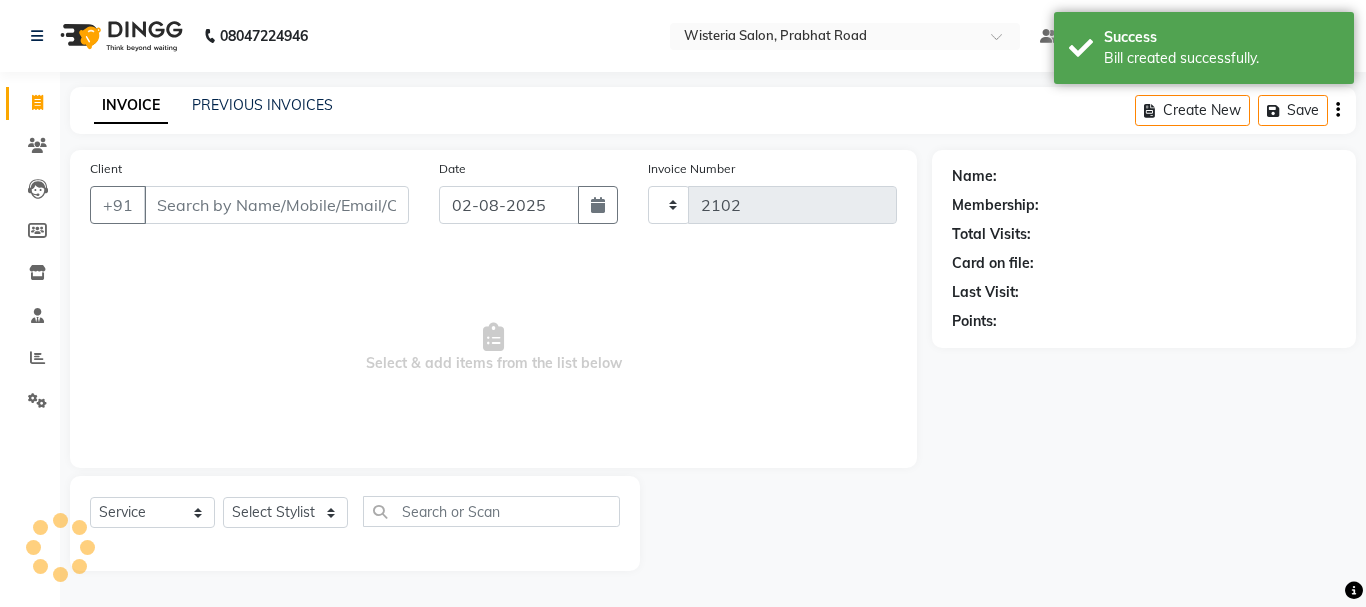 select on "911" 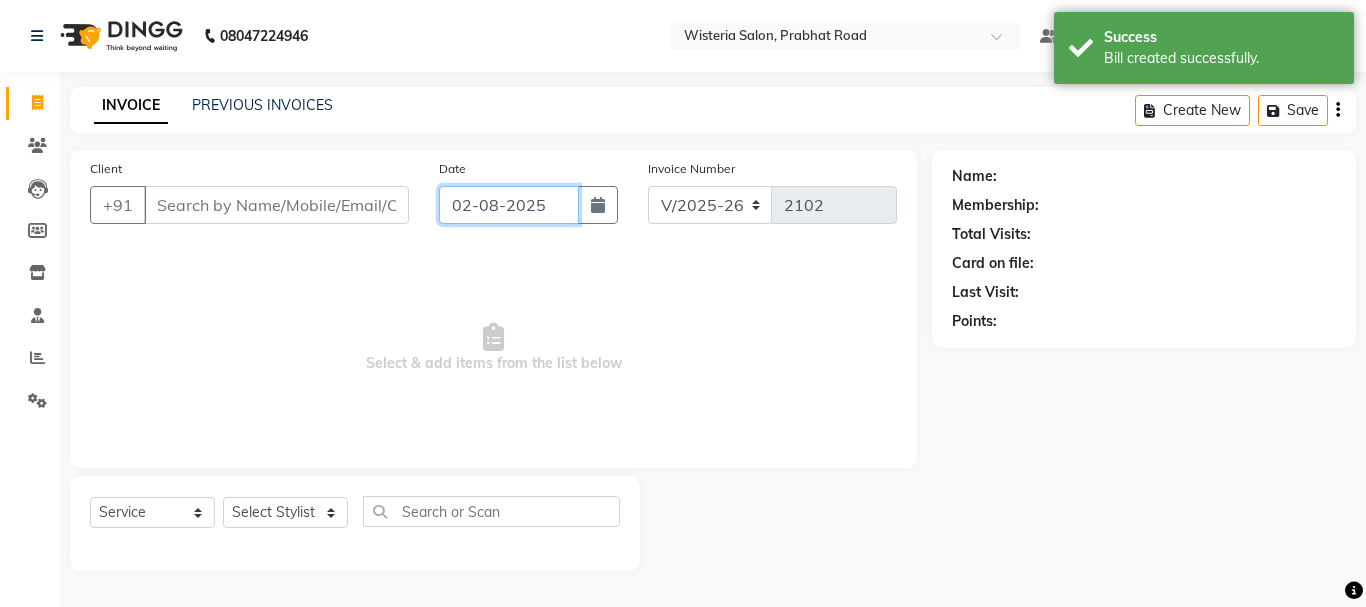 click on "02-08-2025" 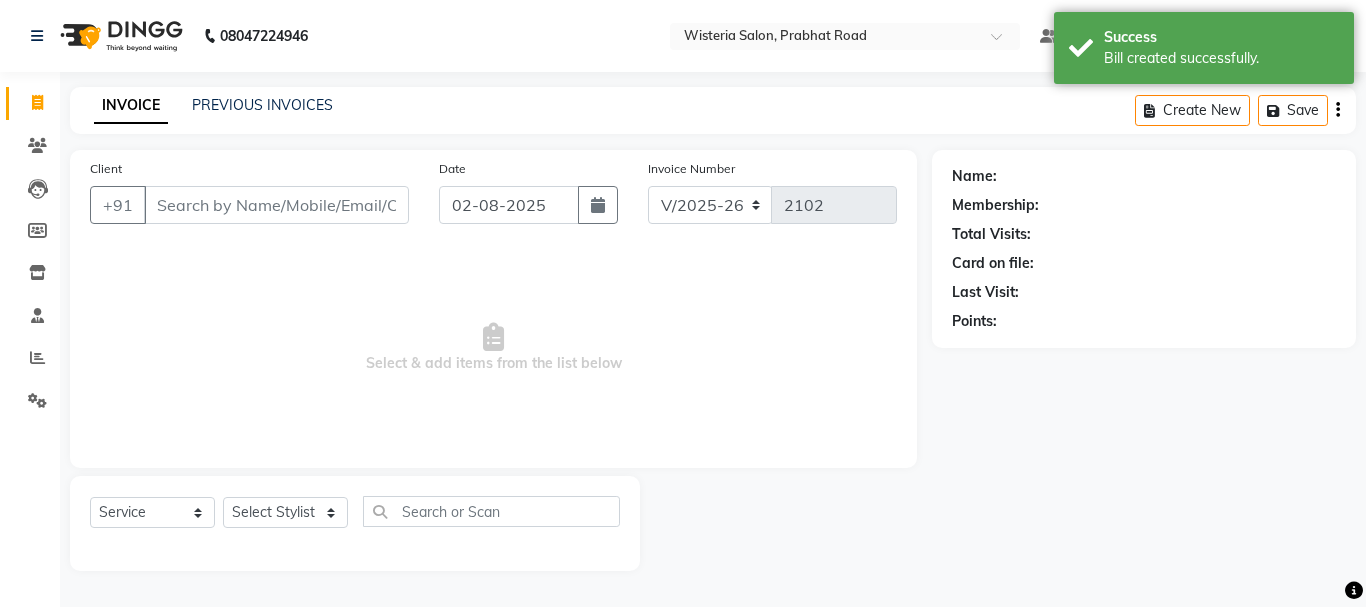 select on "8" 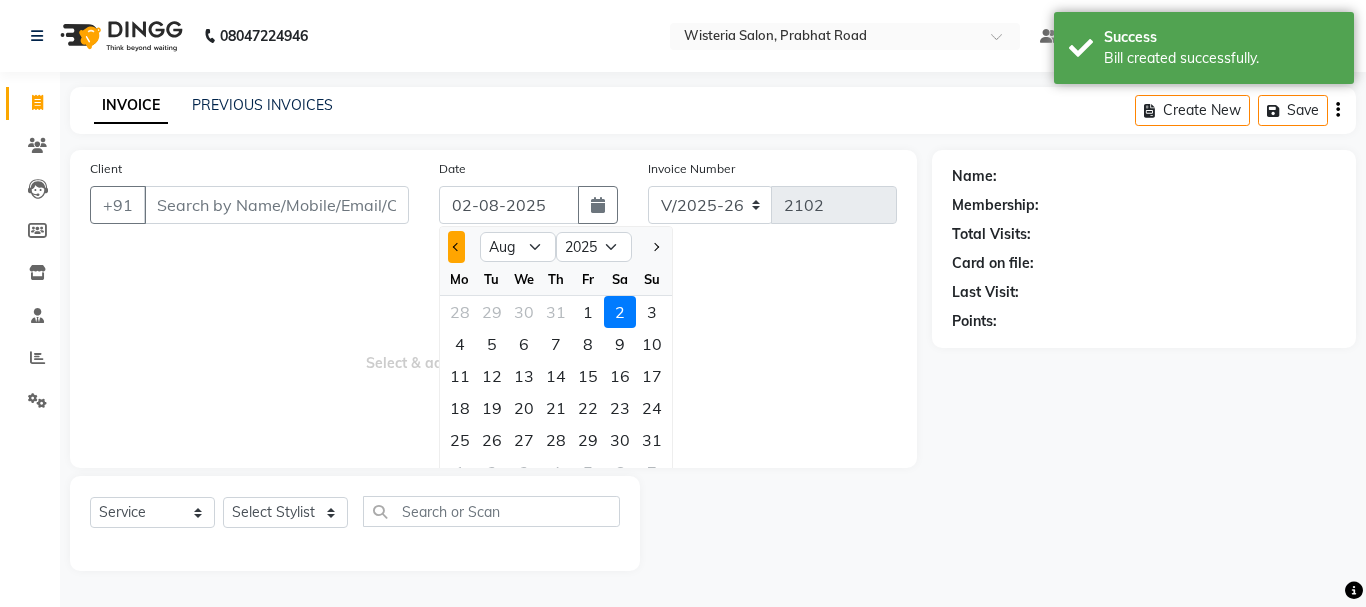 click 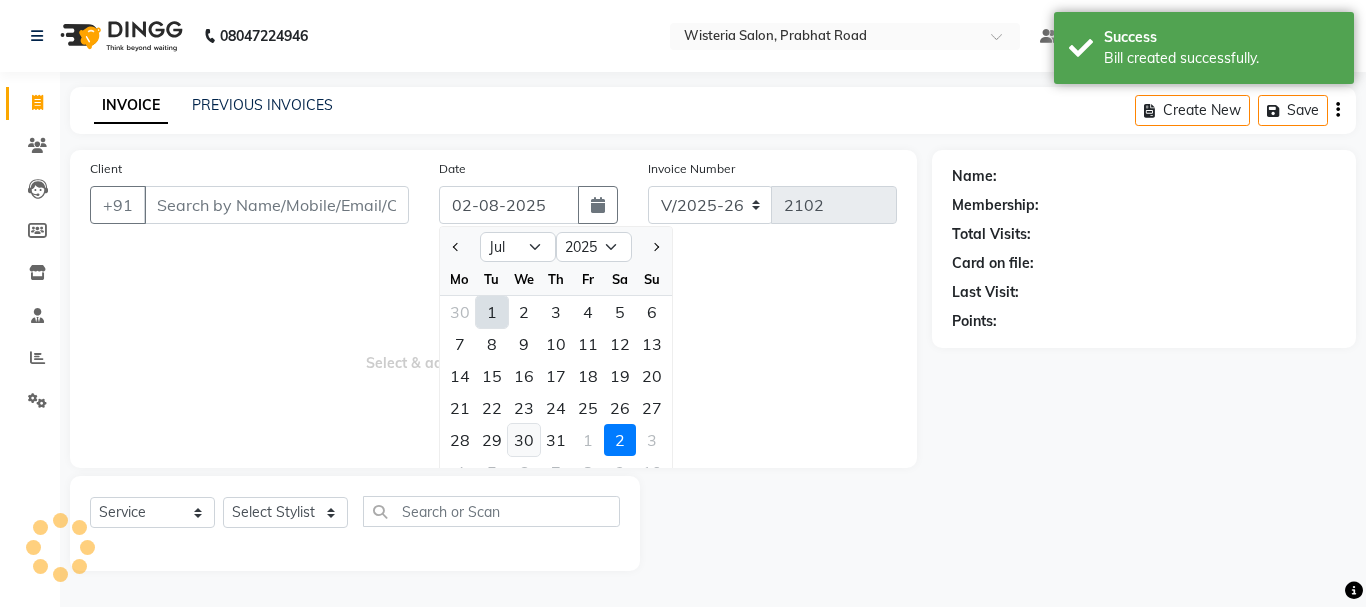 click on "30" 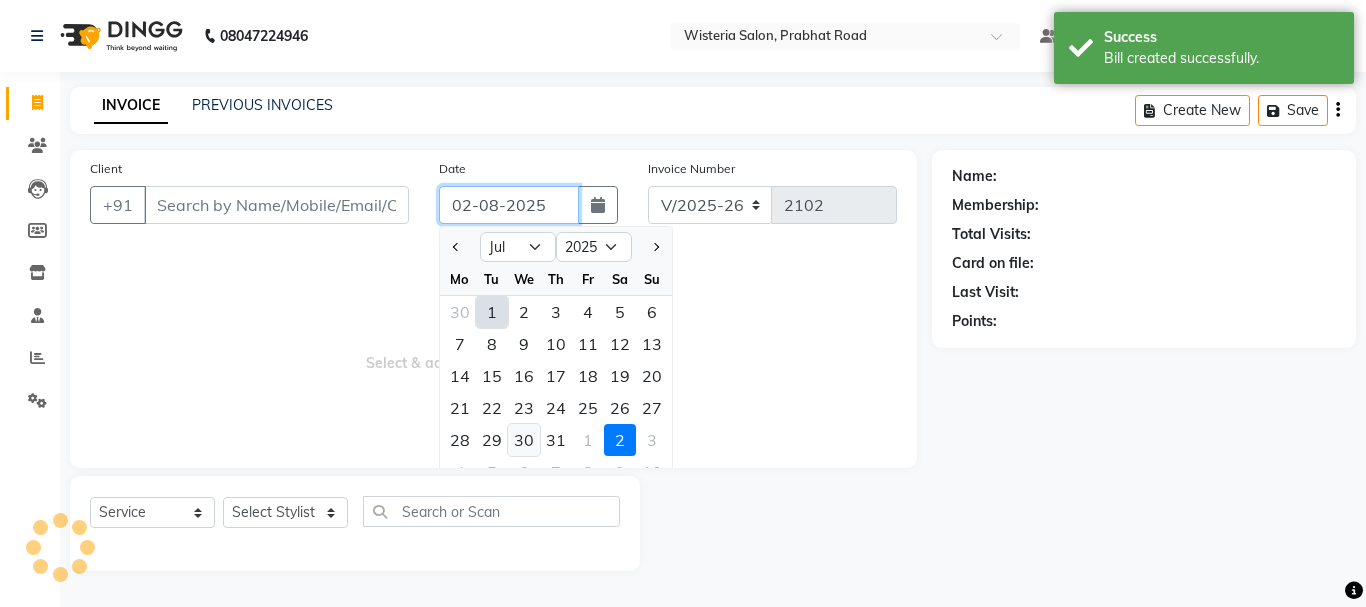 type on "30-07-2025" 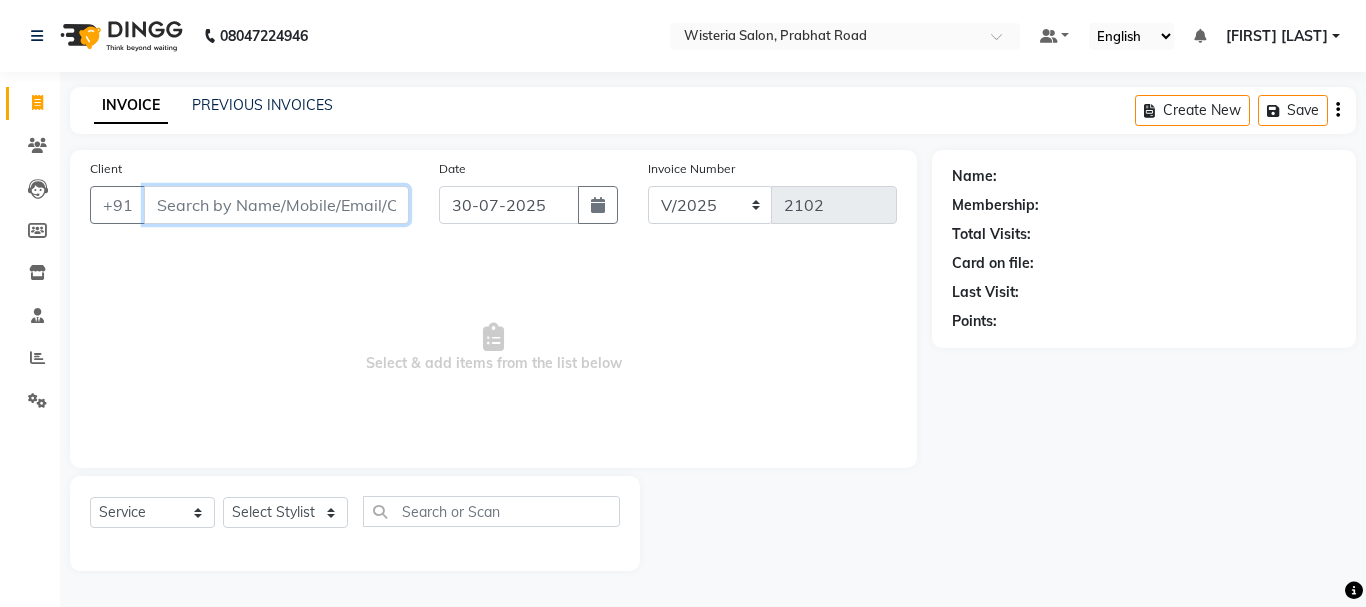 click on "Client" at bounding box center (276, 205) 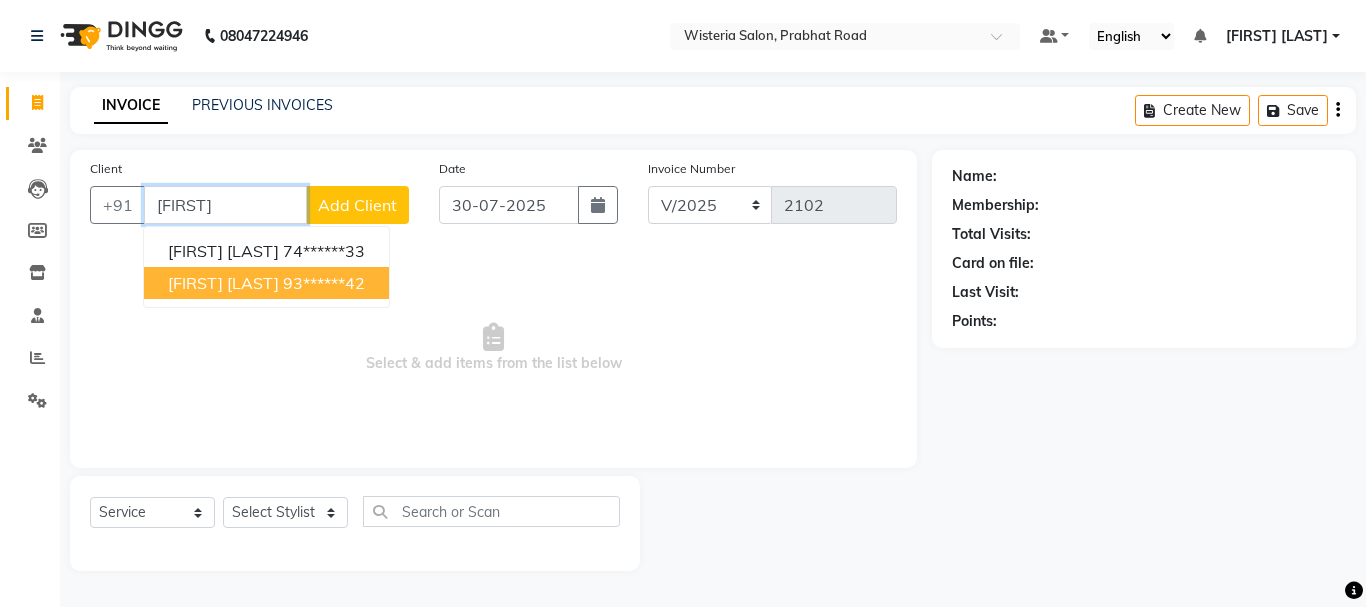click on "[FIRST] [LAST]" at bounding box center [223, 283] 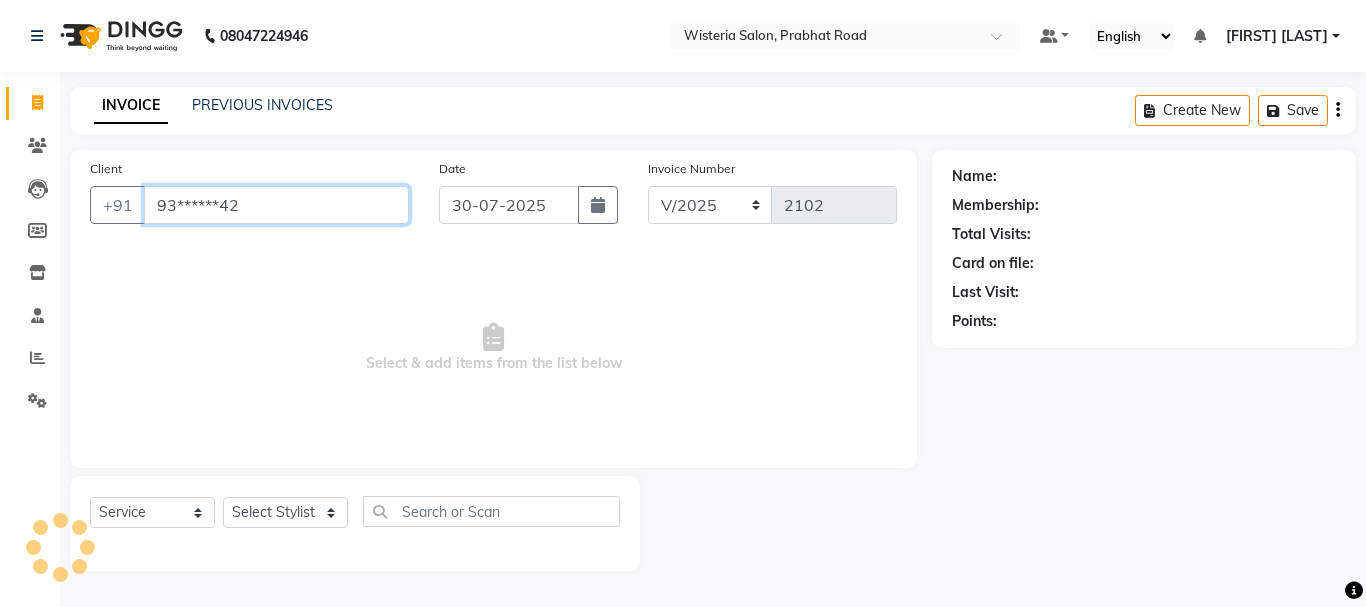 type on "93******42" 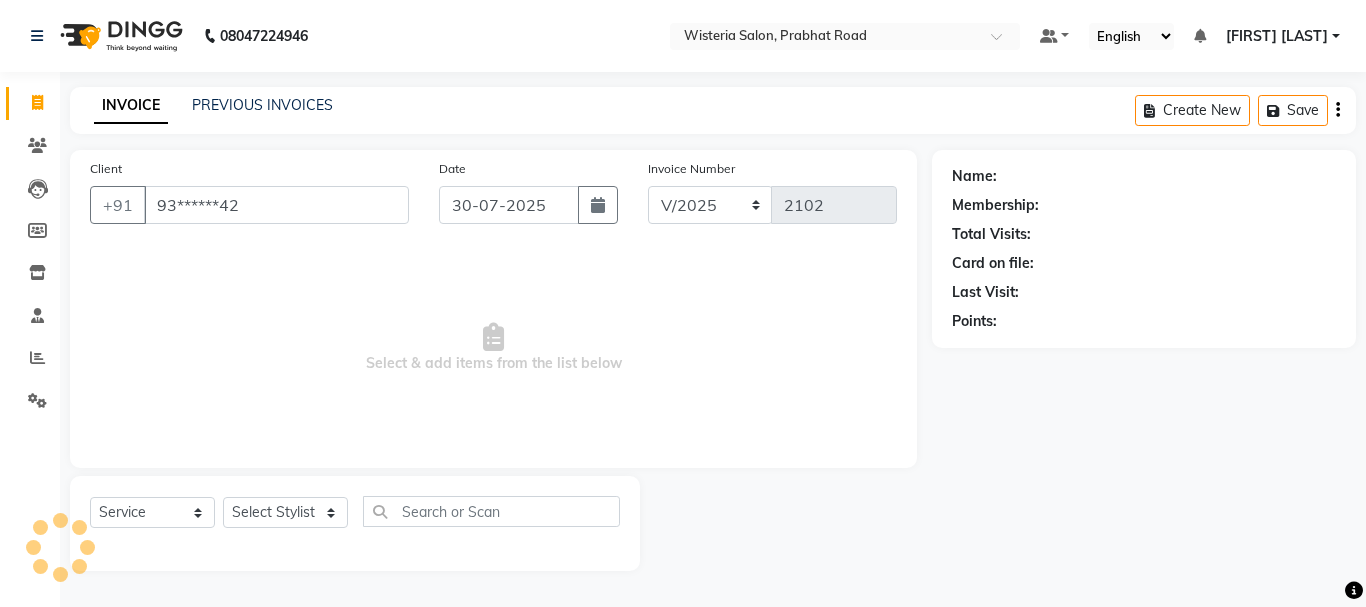 select on "1: Object" 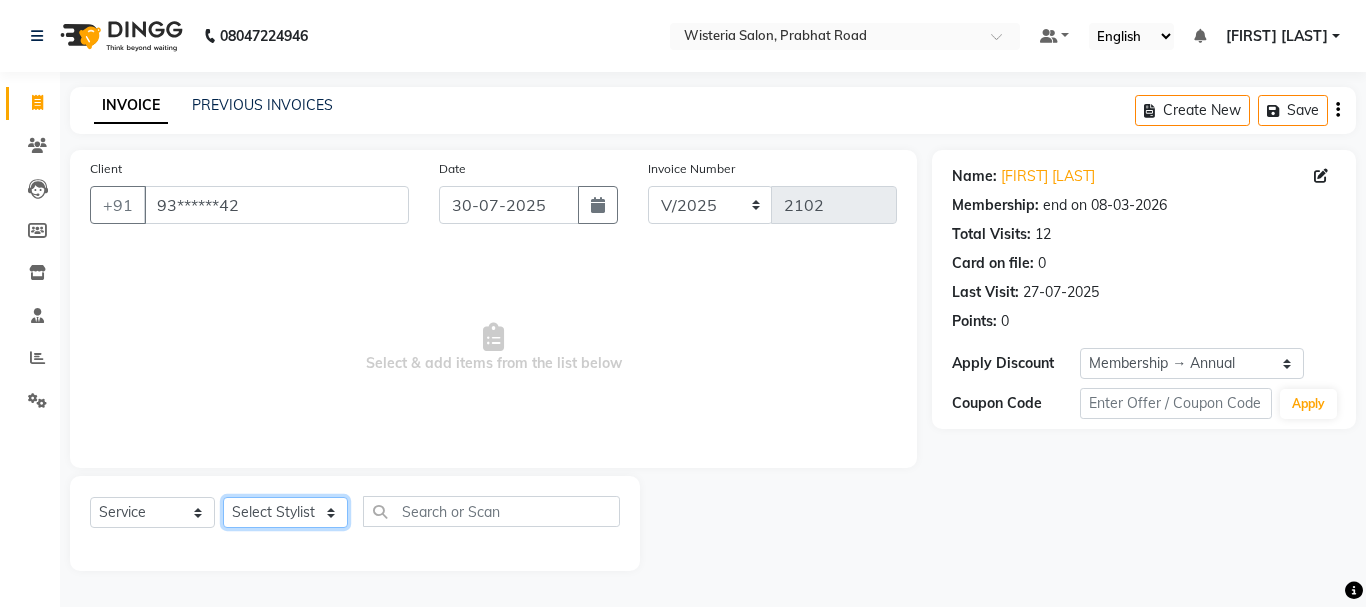 click on "Select Stylist [FIRST] [LAST] [FIRST] [LAST] [FIRST] [LAST] [FIRST] [LAST] [FIRST] [LAST] [FIRST] [LAST] [FIRST] [LAST] Partner id [FIRST] [LAST] [FIRST] [LAST] [FIRST] [LAST] [FIRST] [LAST] [FIRST] [LAST] [FIRST] [LAST]" 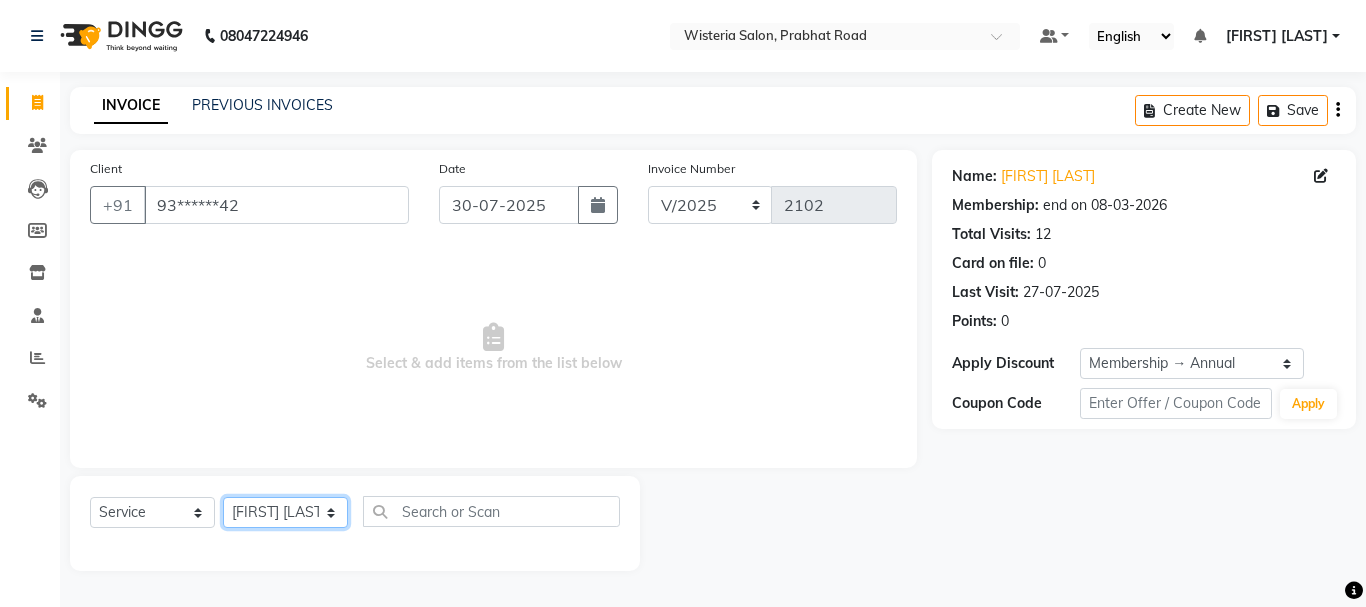 click on "Select Stylist [FIRST] [LAST] [FIRST] [LAST] [FIRST] [LAST] [FIRST] [LAST] [FIRST] [LAST] [FIRST] [LAST] [FIRST] [LAST] Partner id [FIRST] [LAST] [FIRST] [LAST] [FIRST] [LAST] [FIRST] [LAST] [FIRST] [LAST] [FIRST] [LAST]" 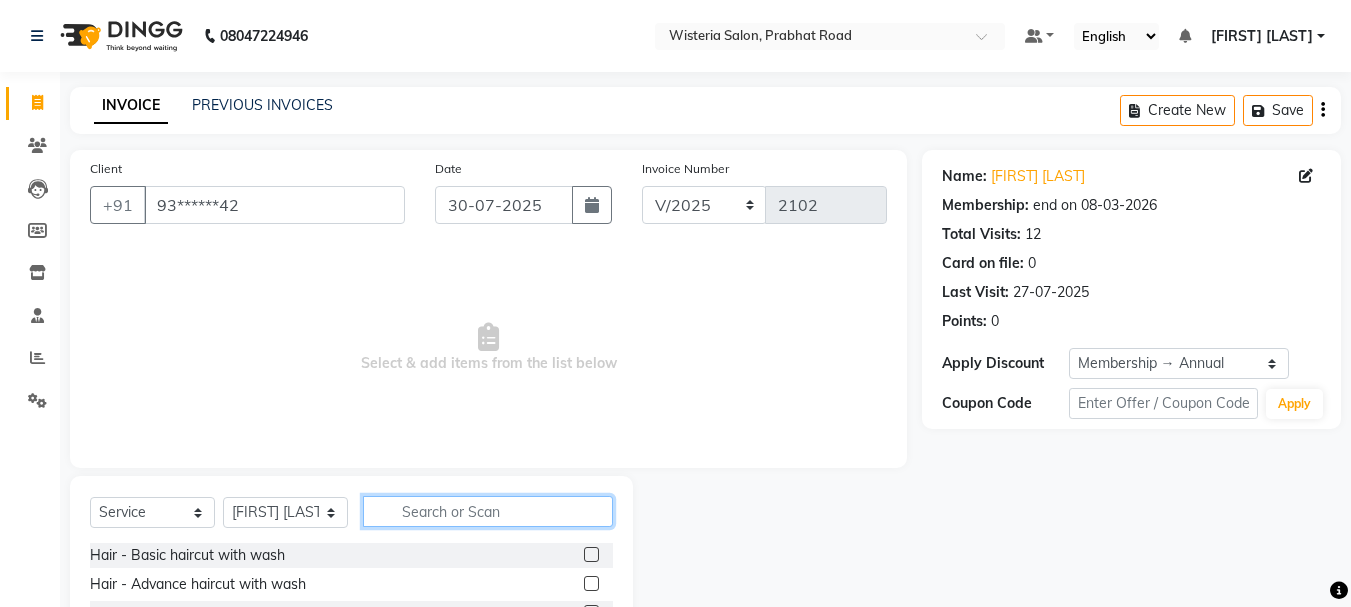 click 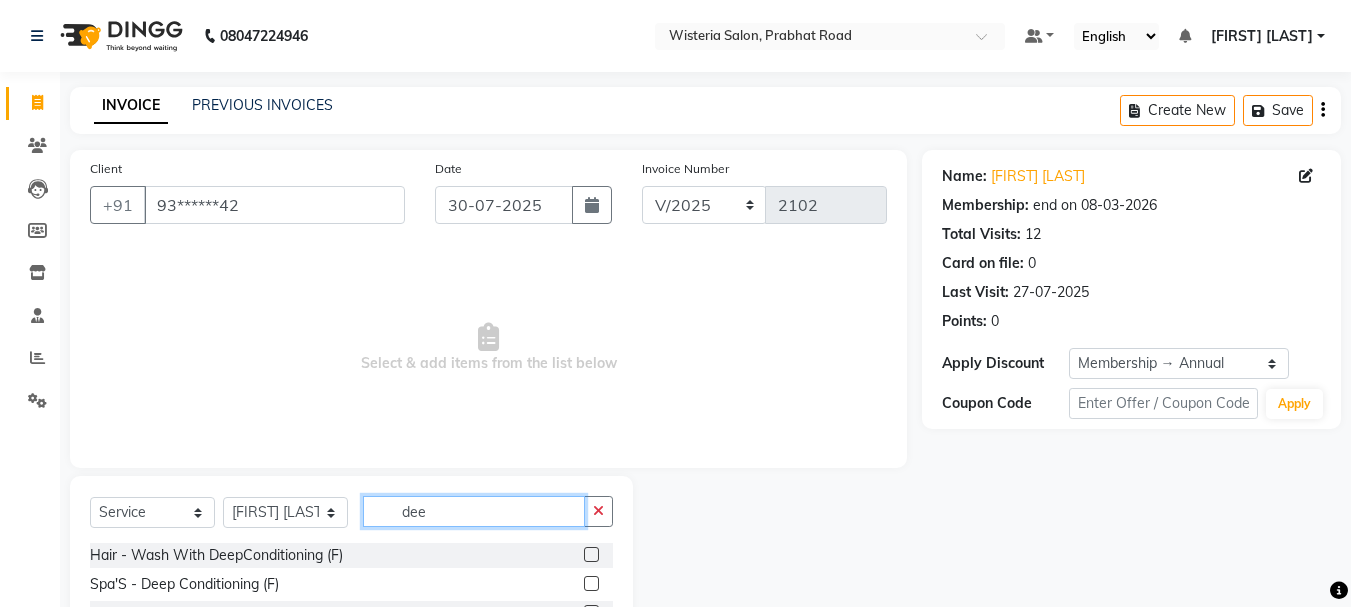 type on "dee" 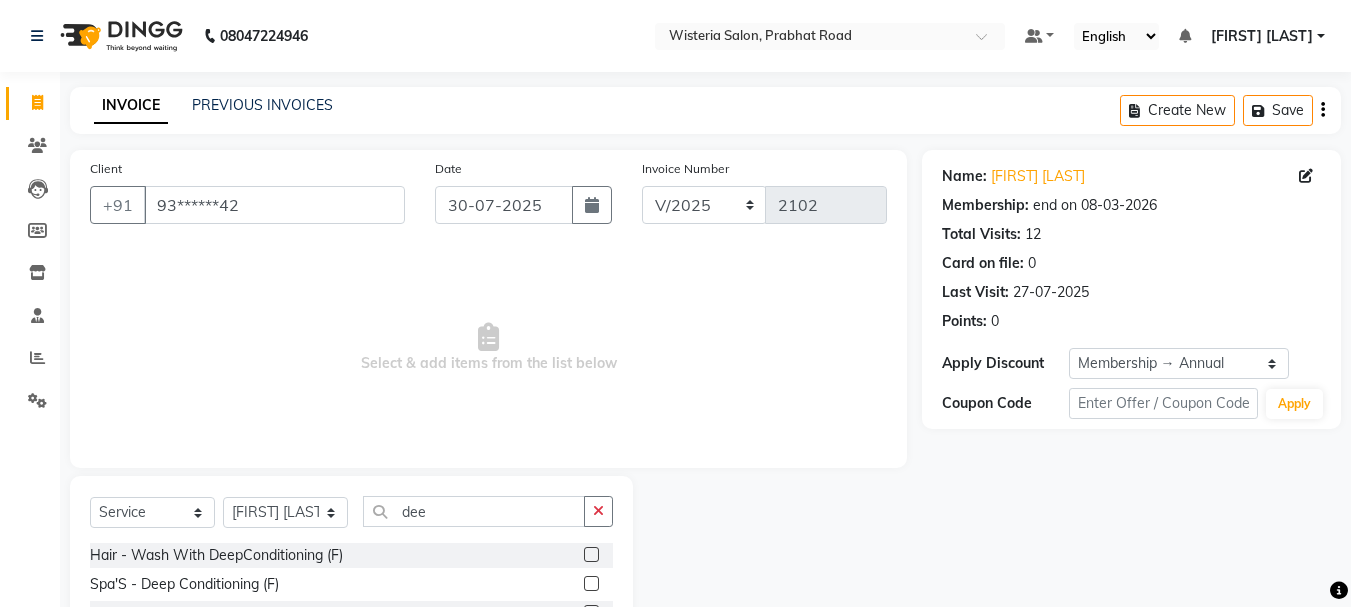 click 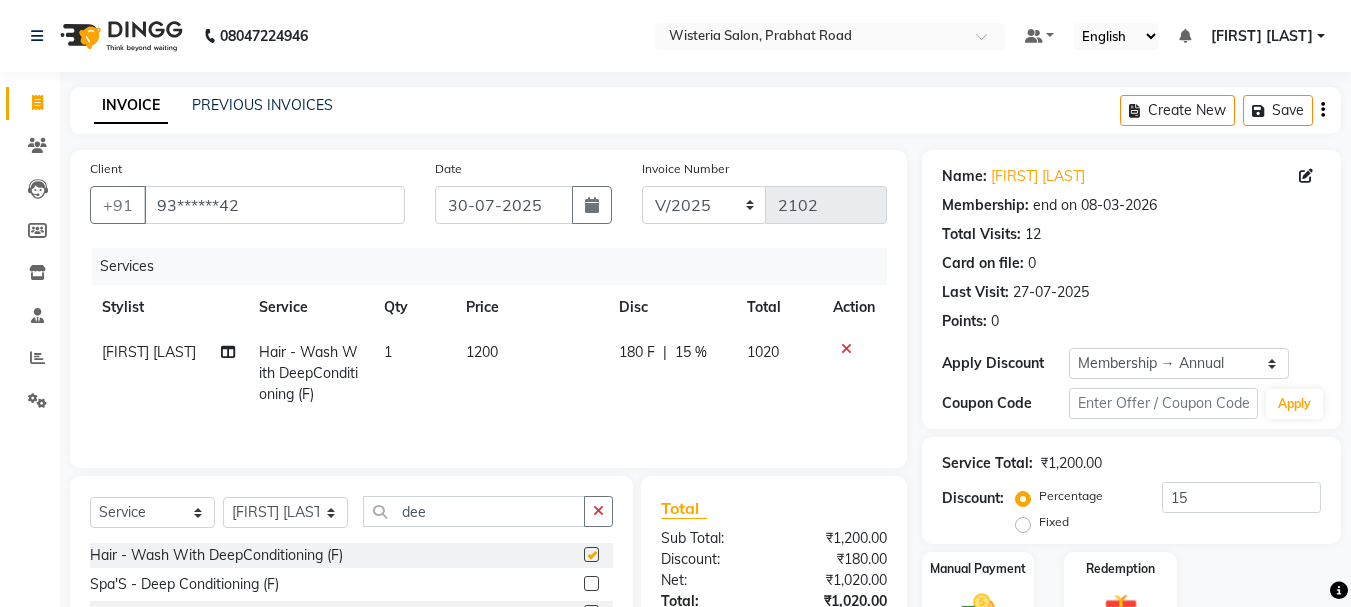 checkbox on "false" 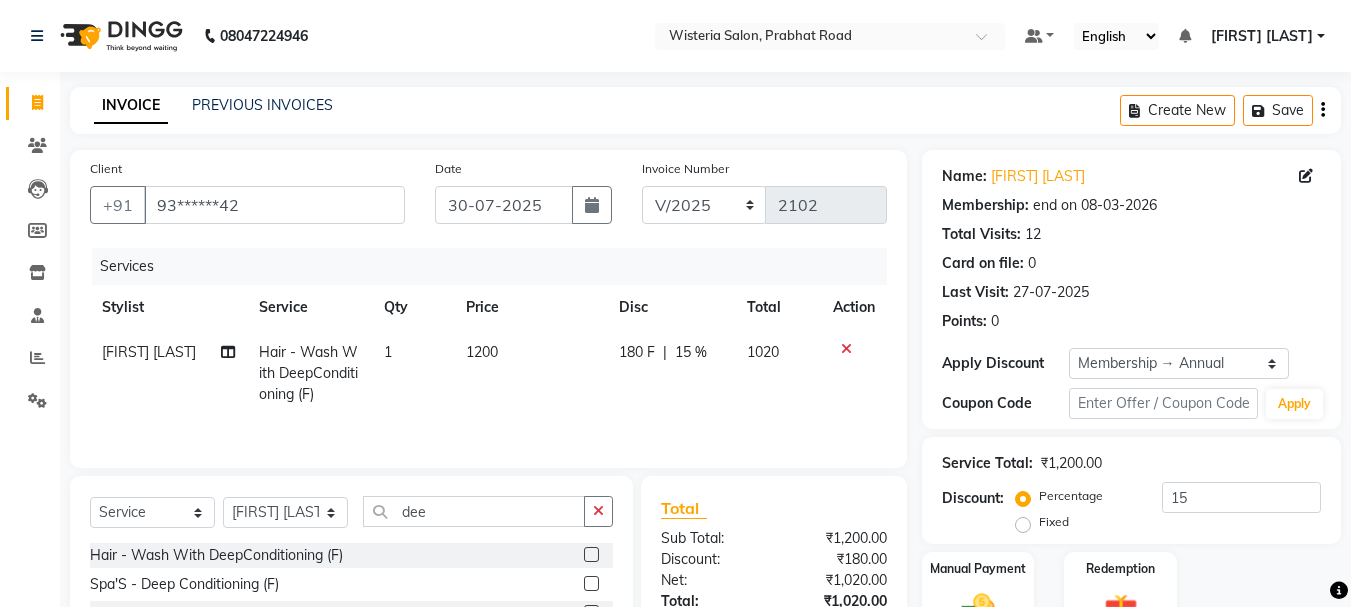 click on "1200" 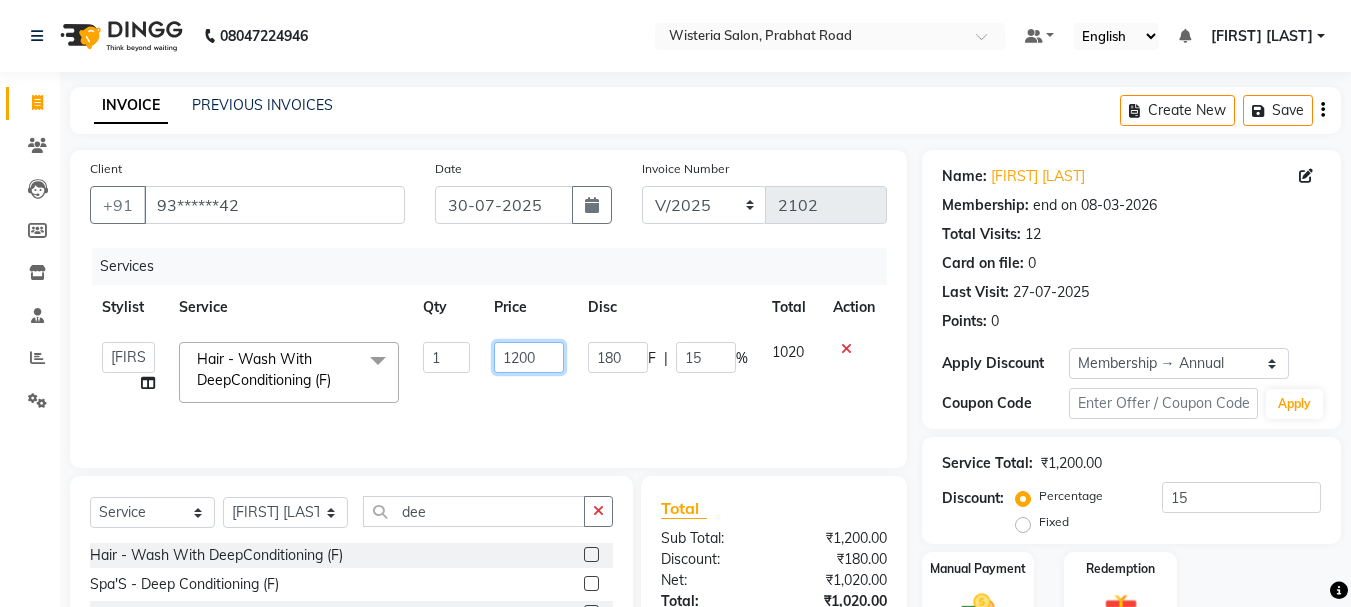 click on "1200" 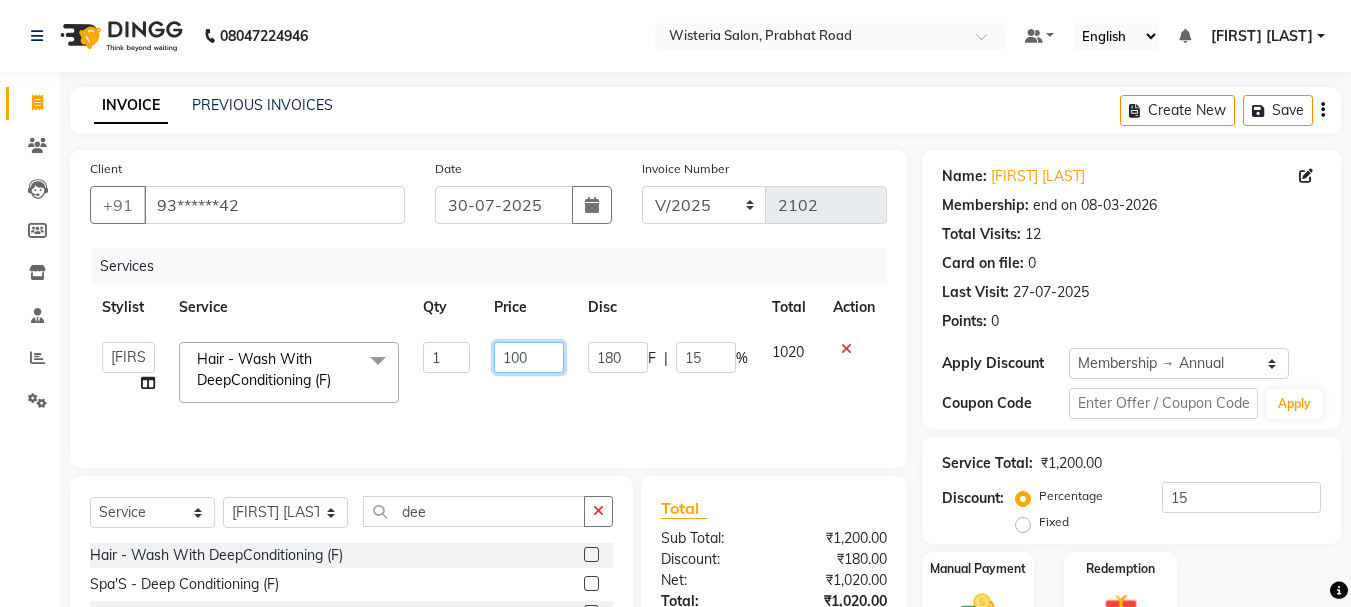 type on "1500" 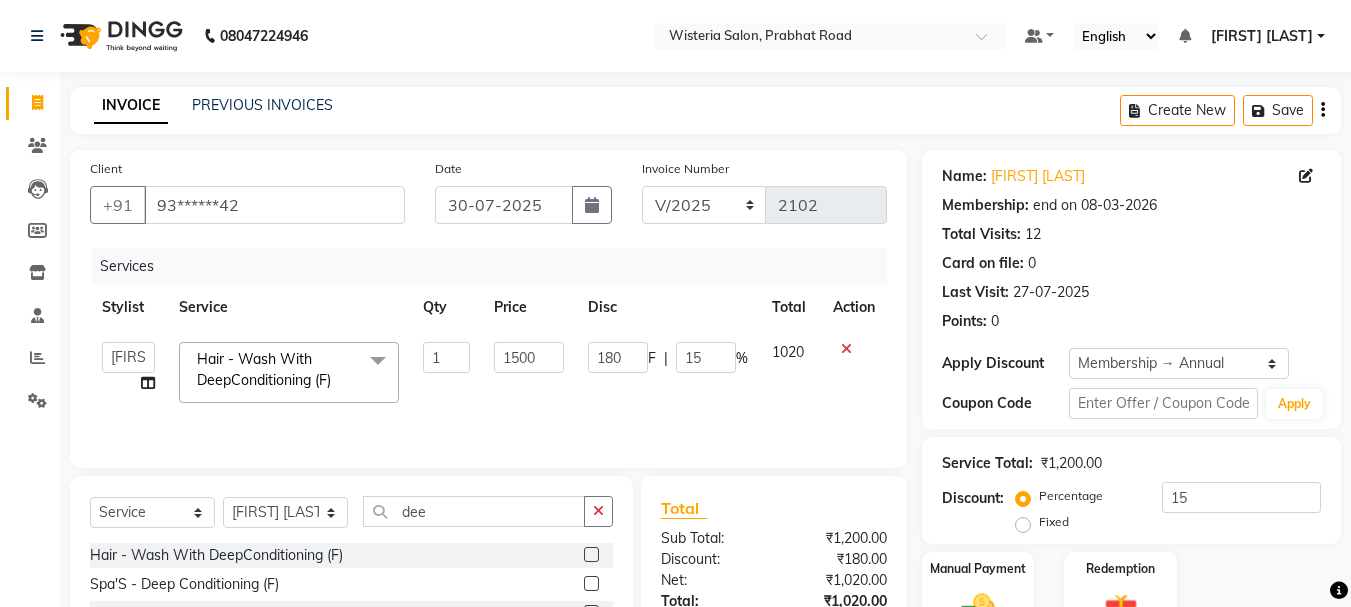 click on "1500" 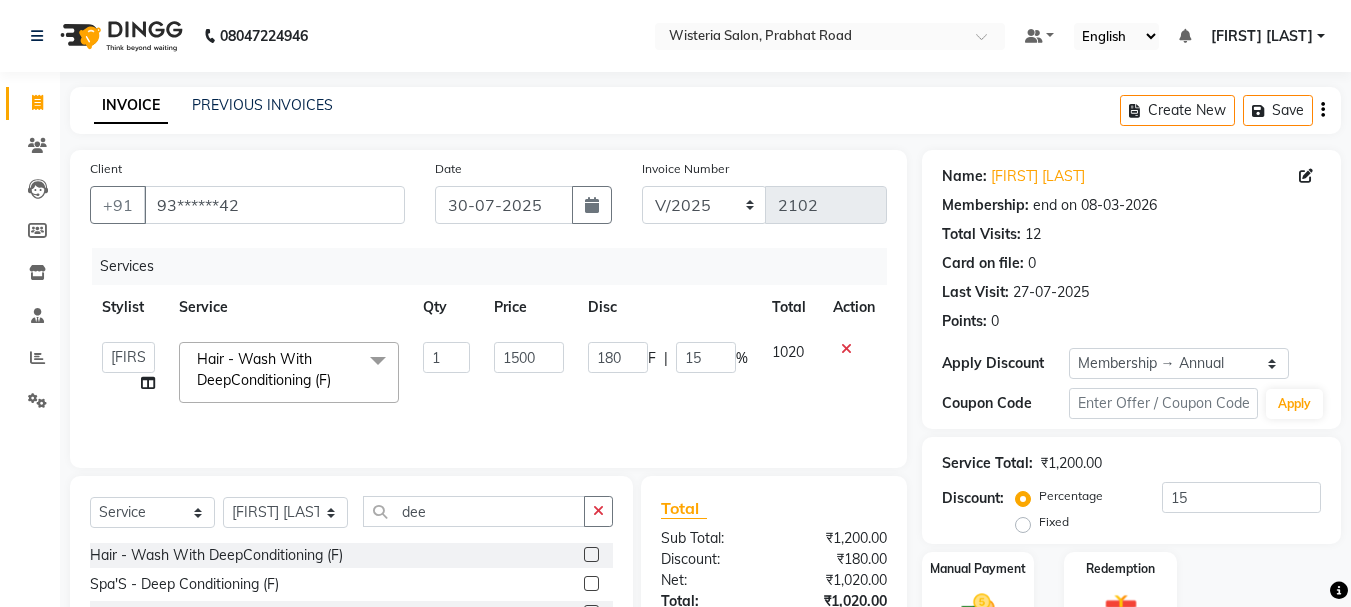 select on "15252" 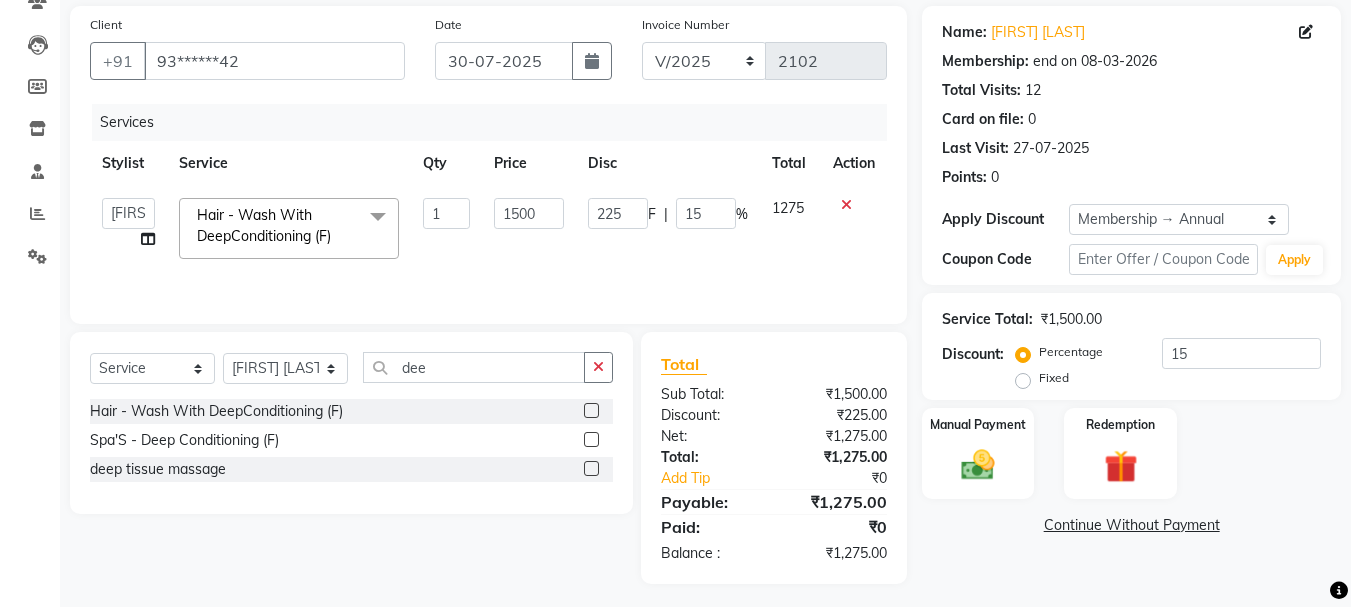 scroll, scrollTop: 151, scrollLeft: 0, axis: vertical 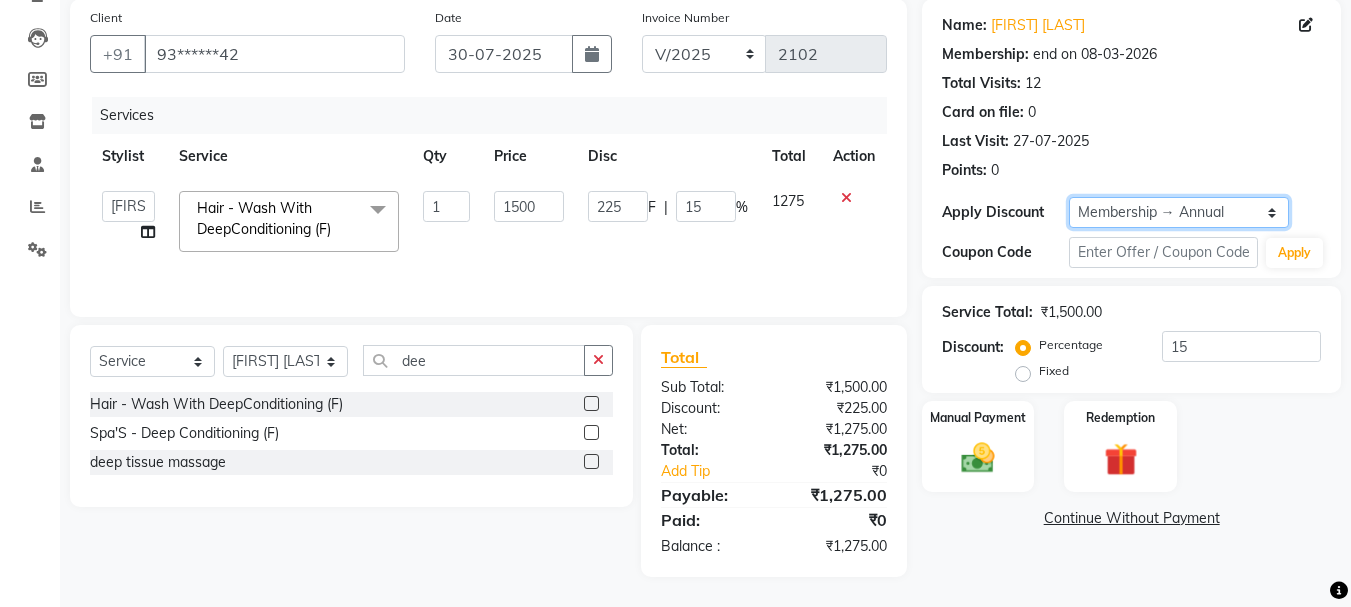 click on "Select Membership → Annual" 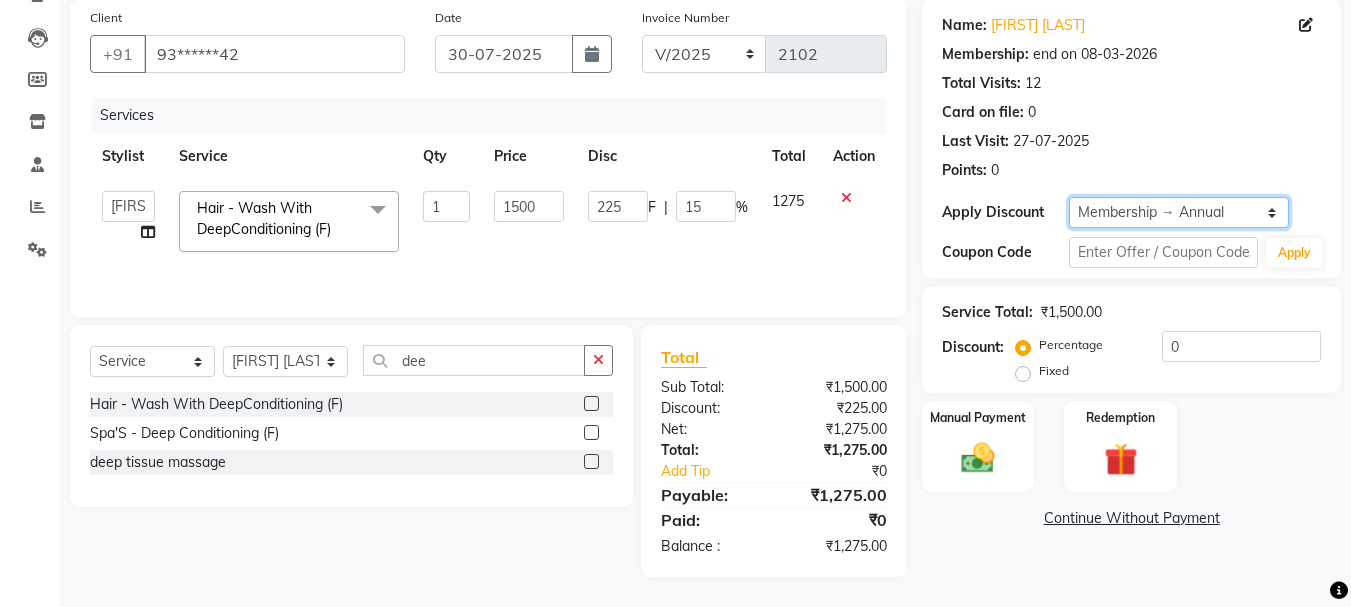 type on "0" 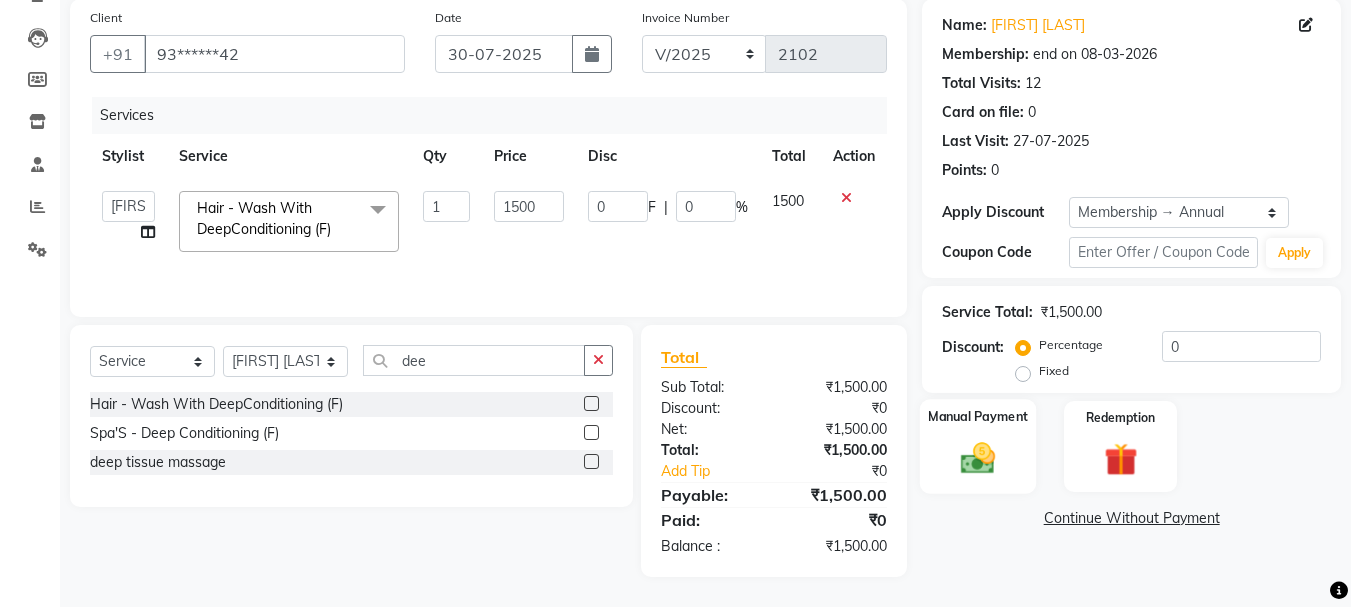click on "Manual Payment" 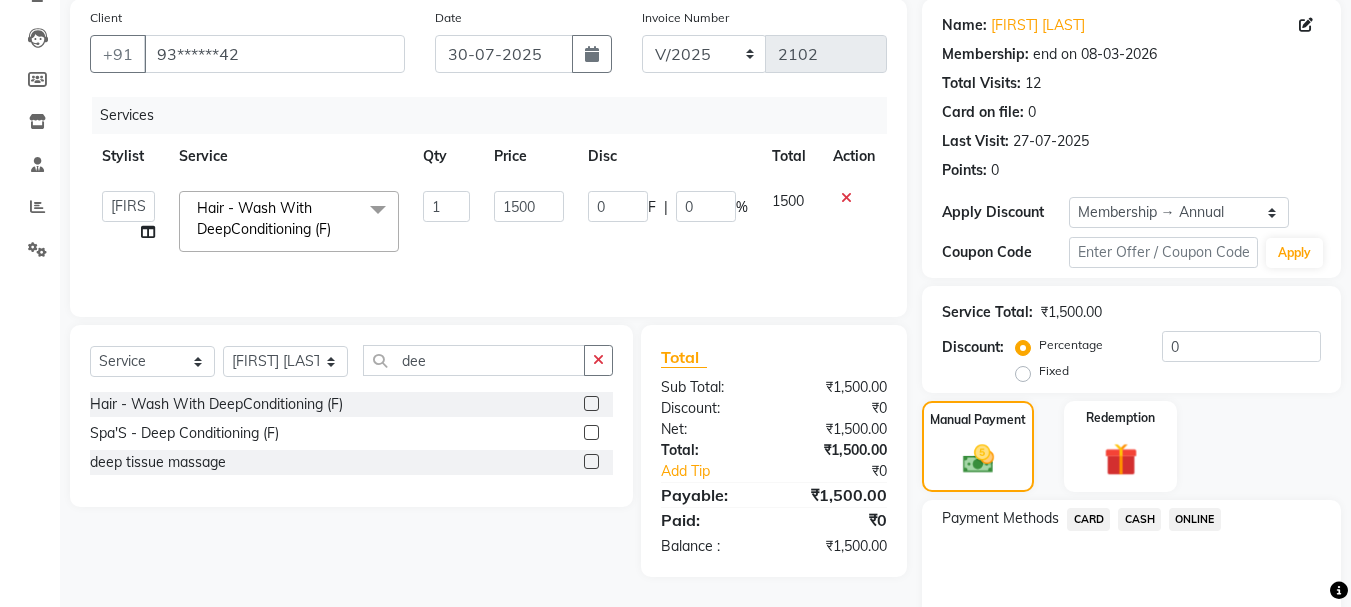 click on "CASH" 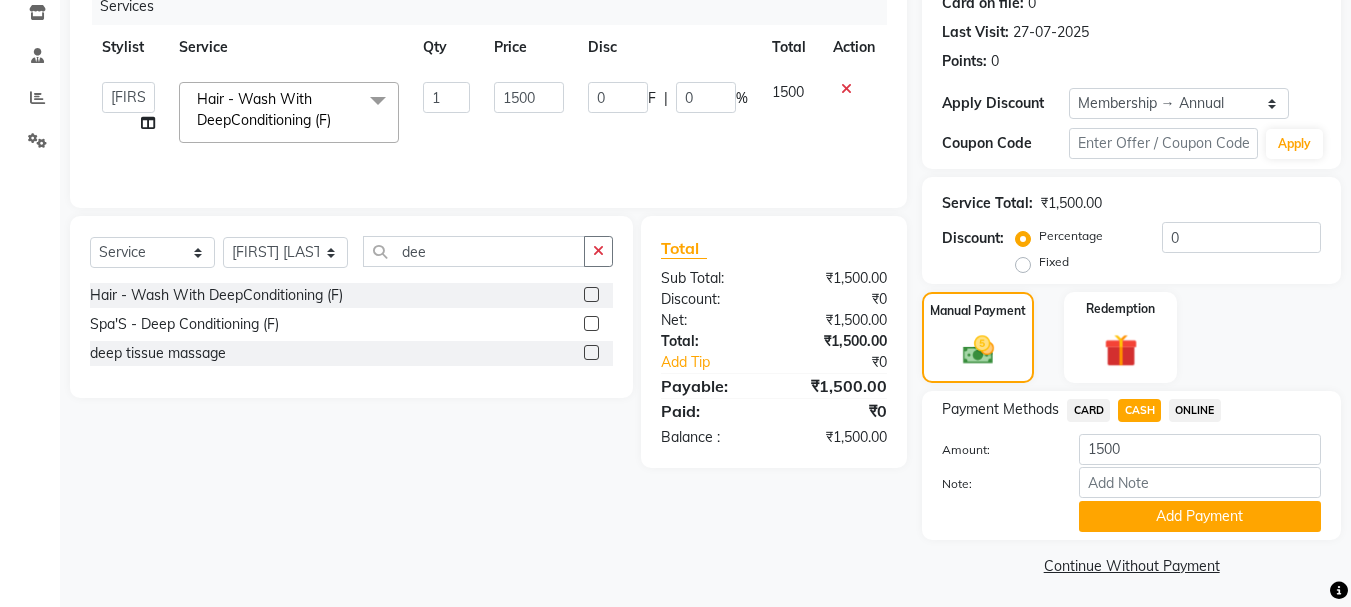 scroll, scrollTop: 264, scrollLeft: 0, axis: vertical 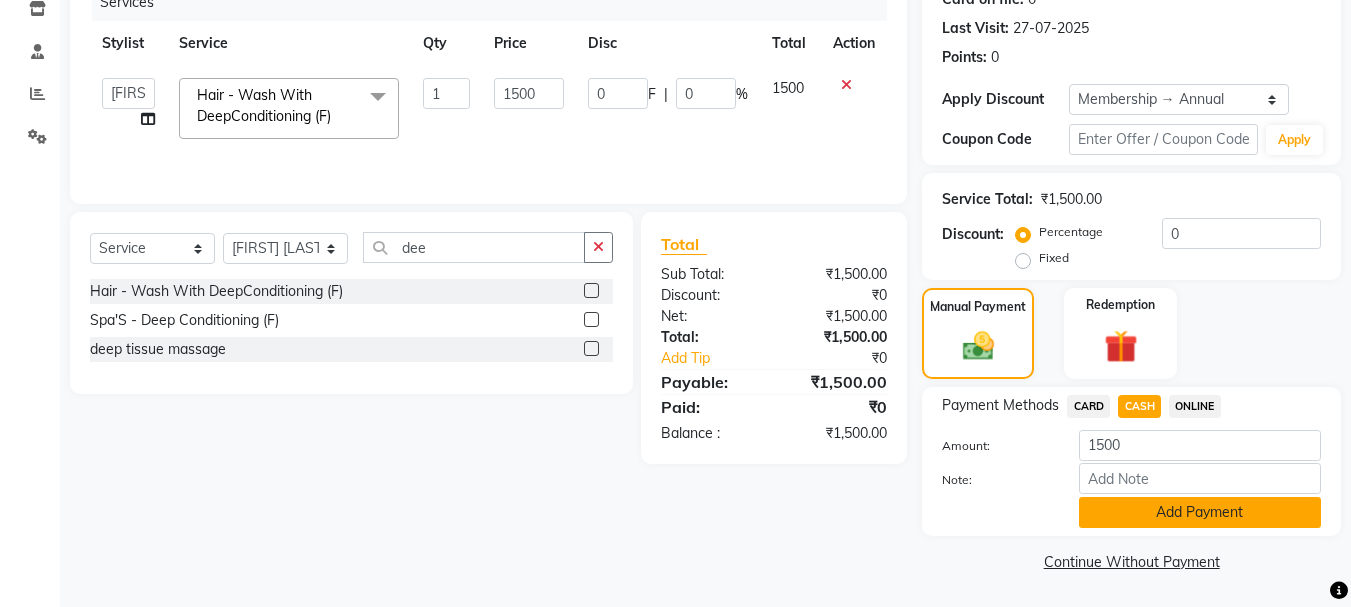 click on "Add Payment" 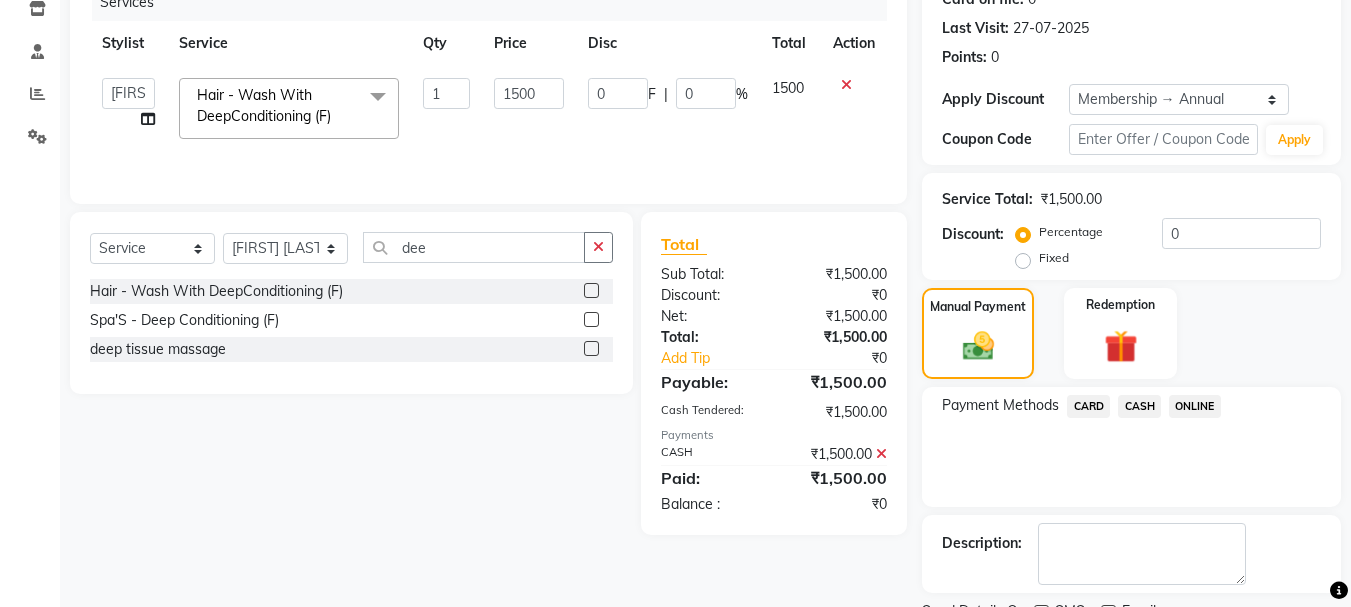 scroll, scrollTop: 348, scrollLeft: 0, axis: vertical 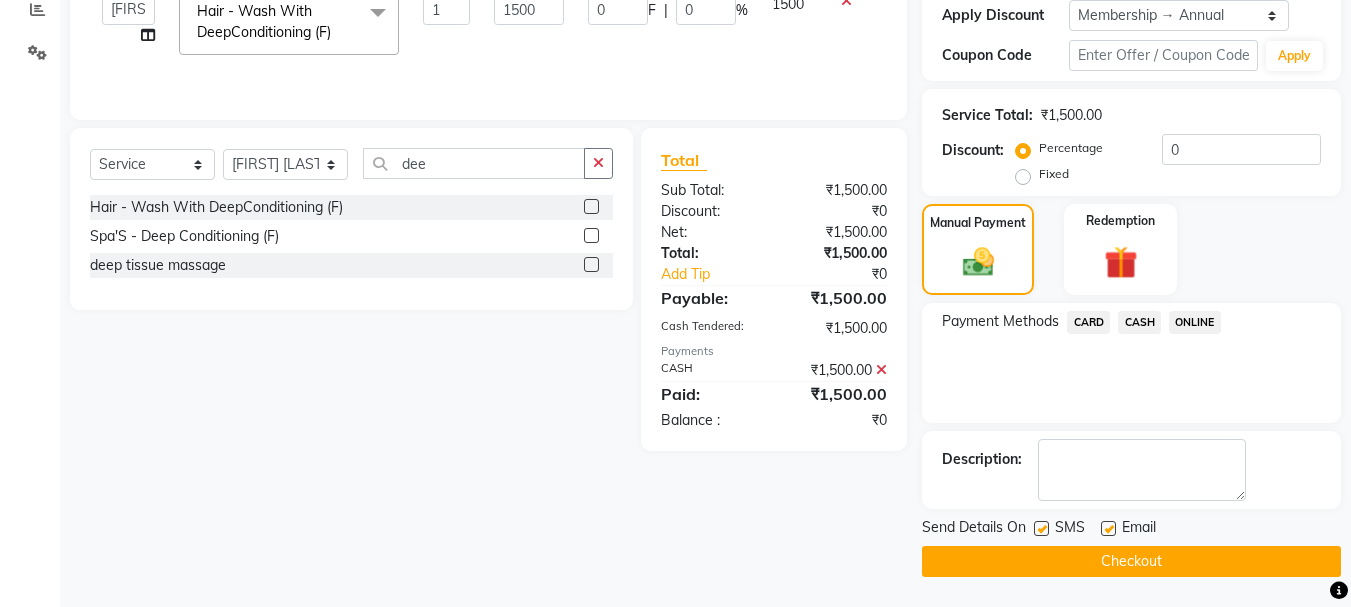 click on "Checkout" 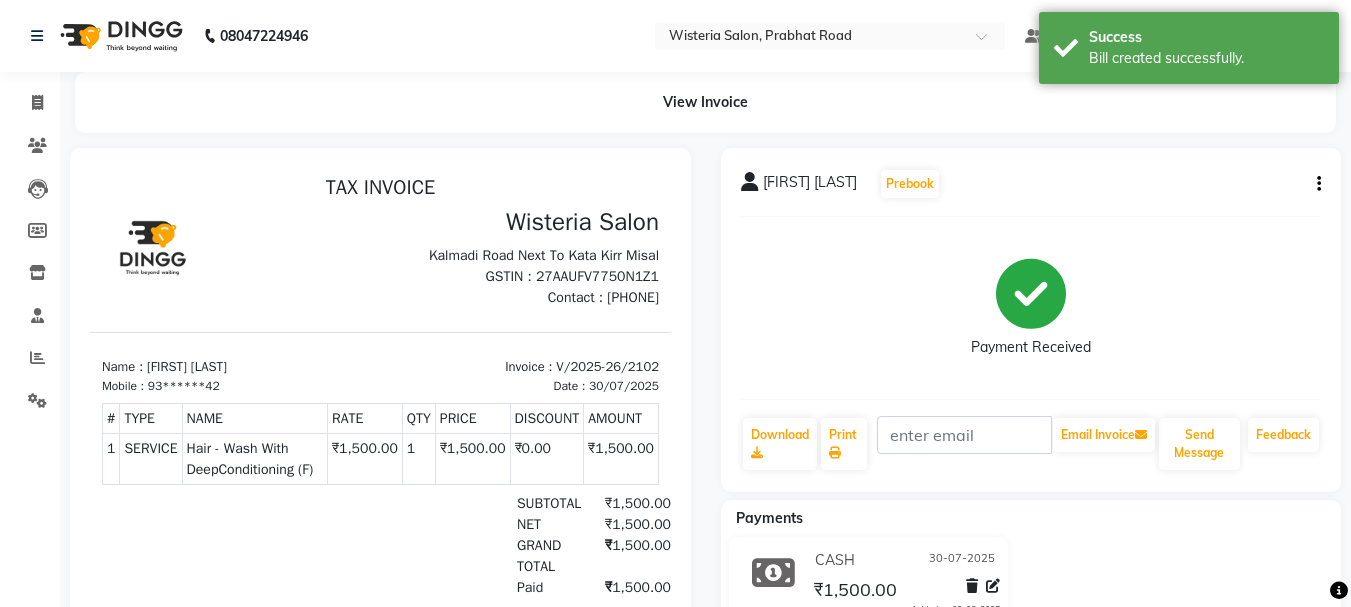 scroll, scrollTop: 0, scrollLeft: 0, axis: both 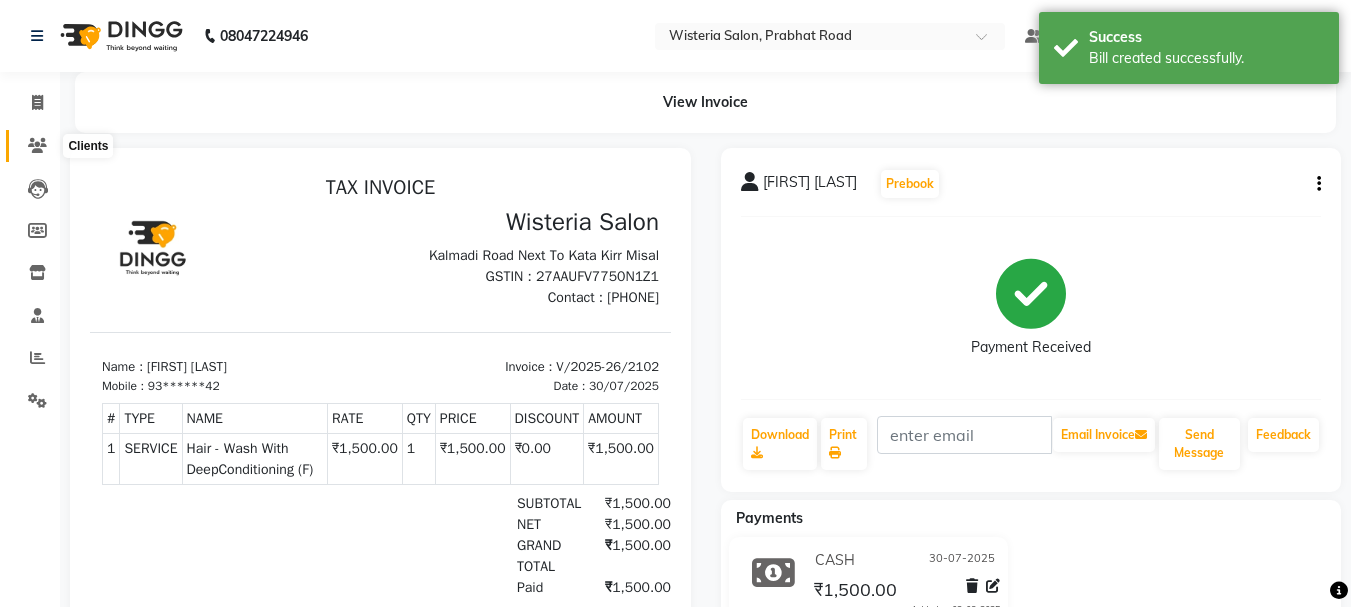 click 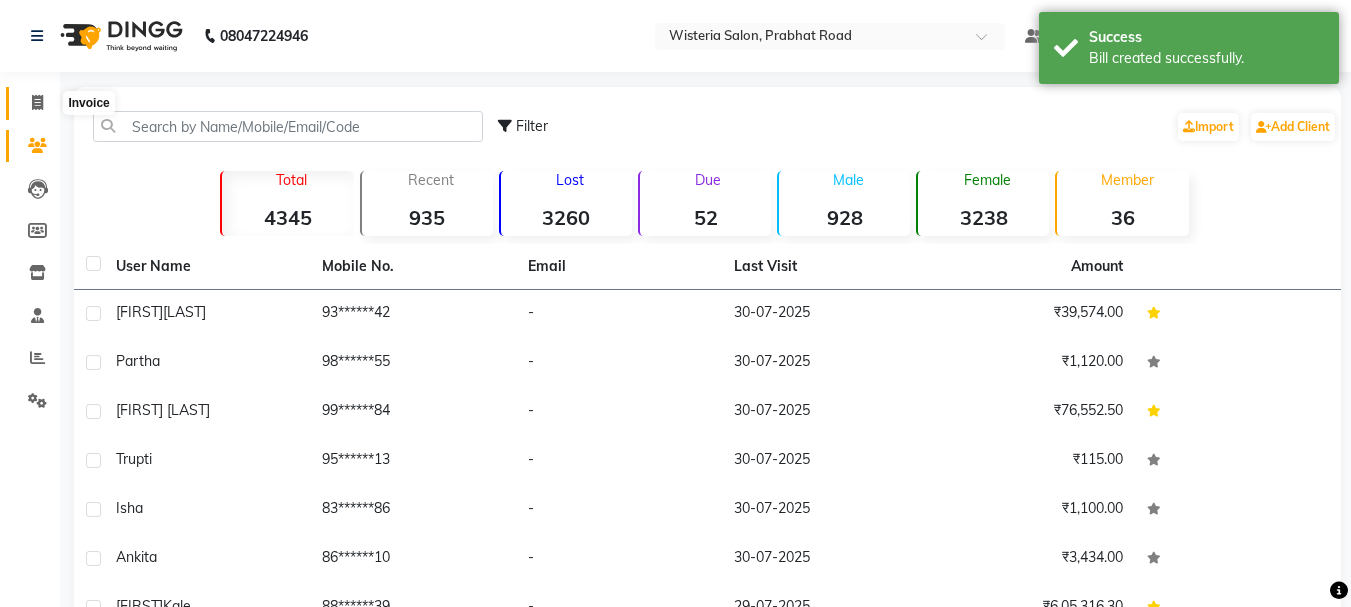 click 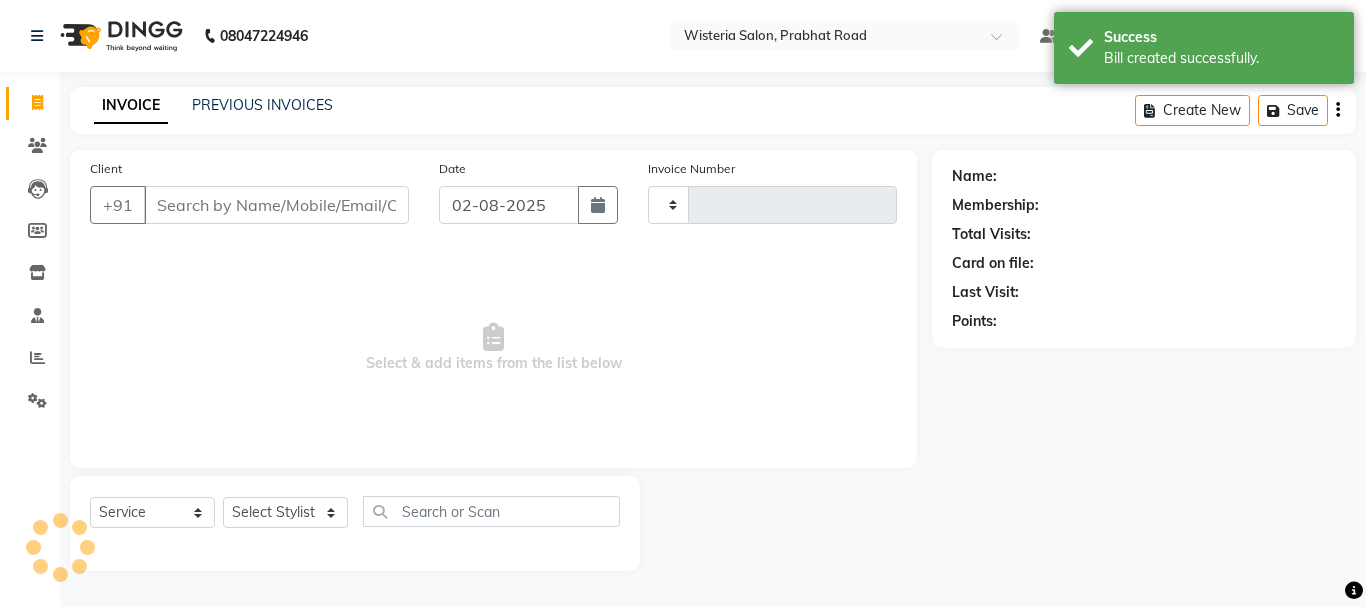 type on "2103" 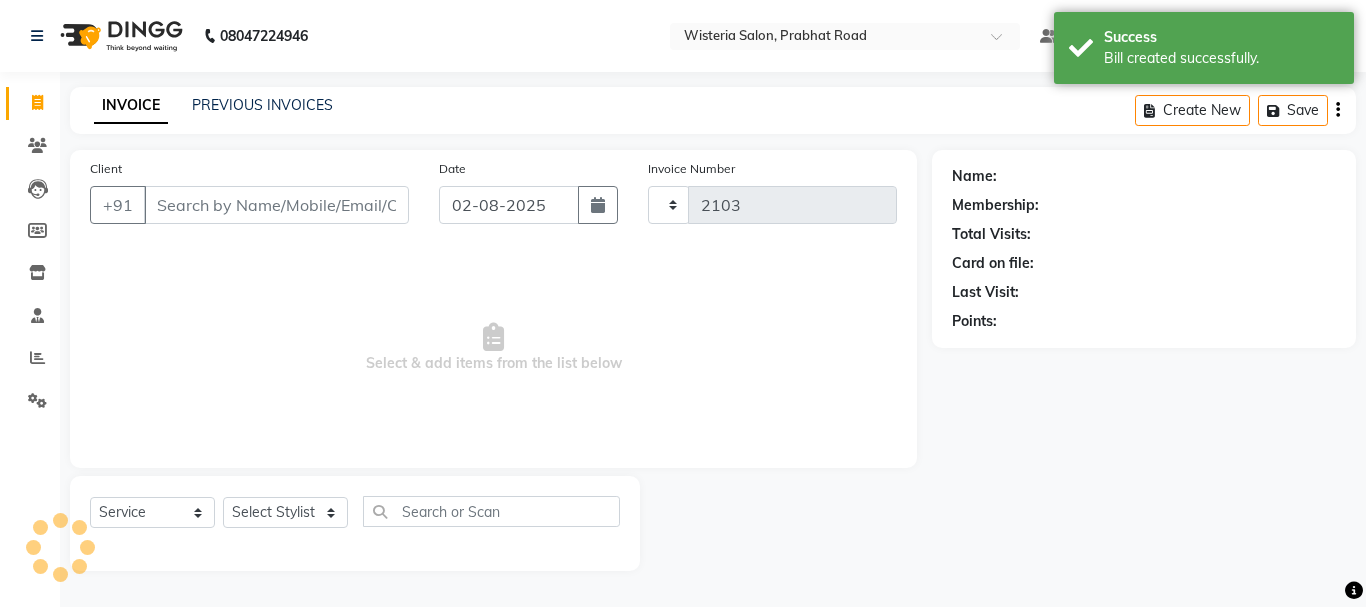 select on "911" 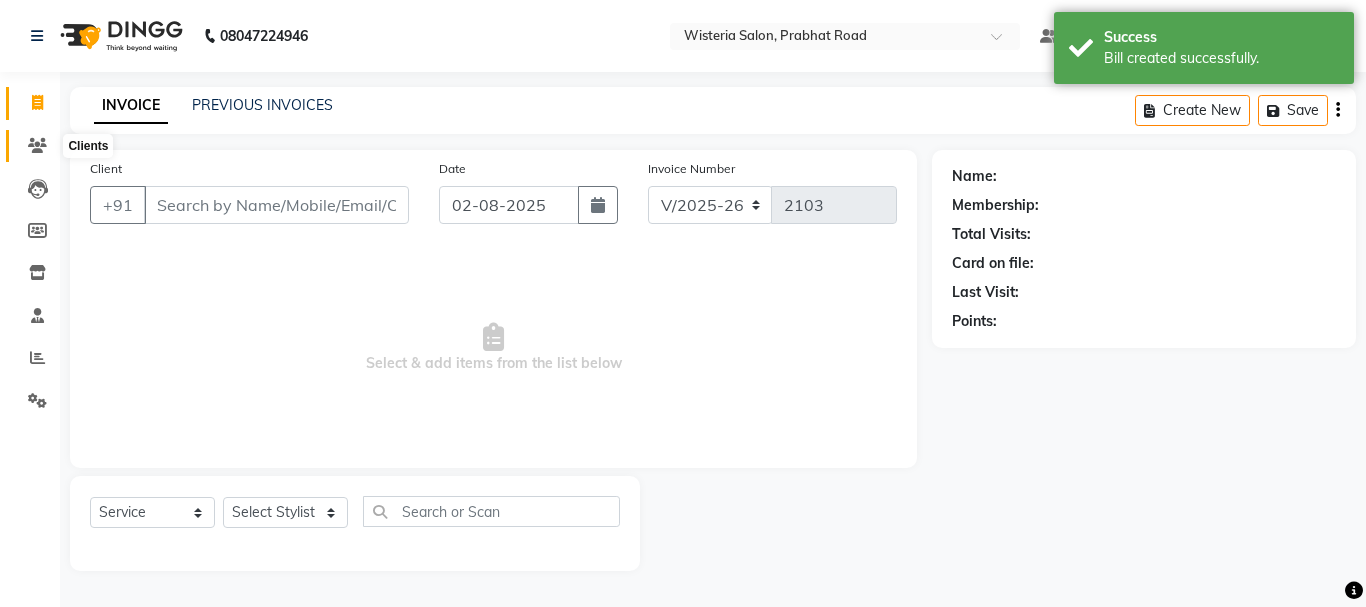 click 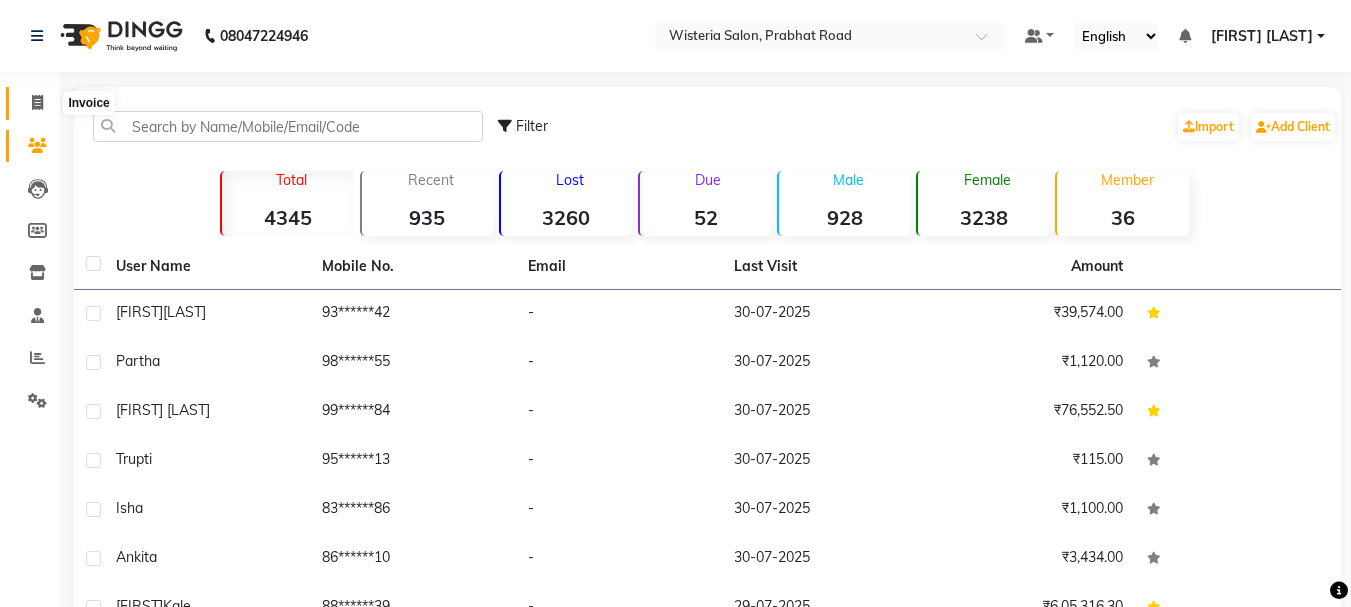 click 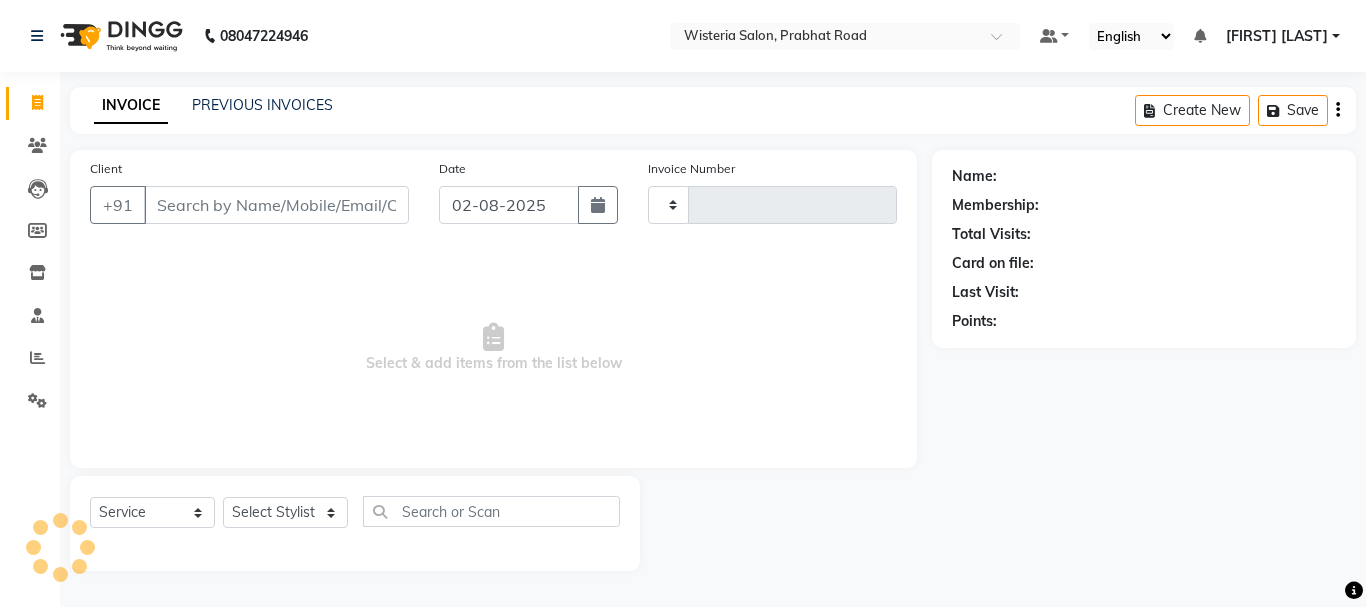 type on "2103" 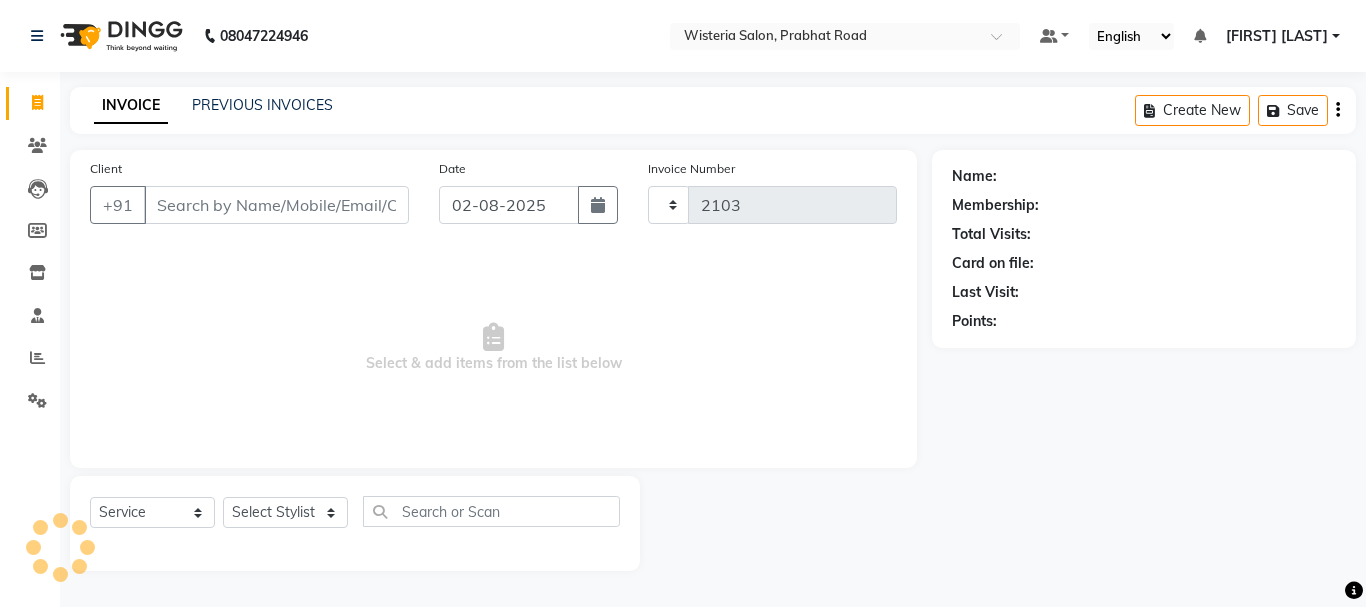 select on "911" 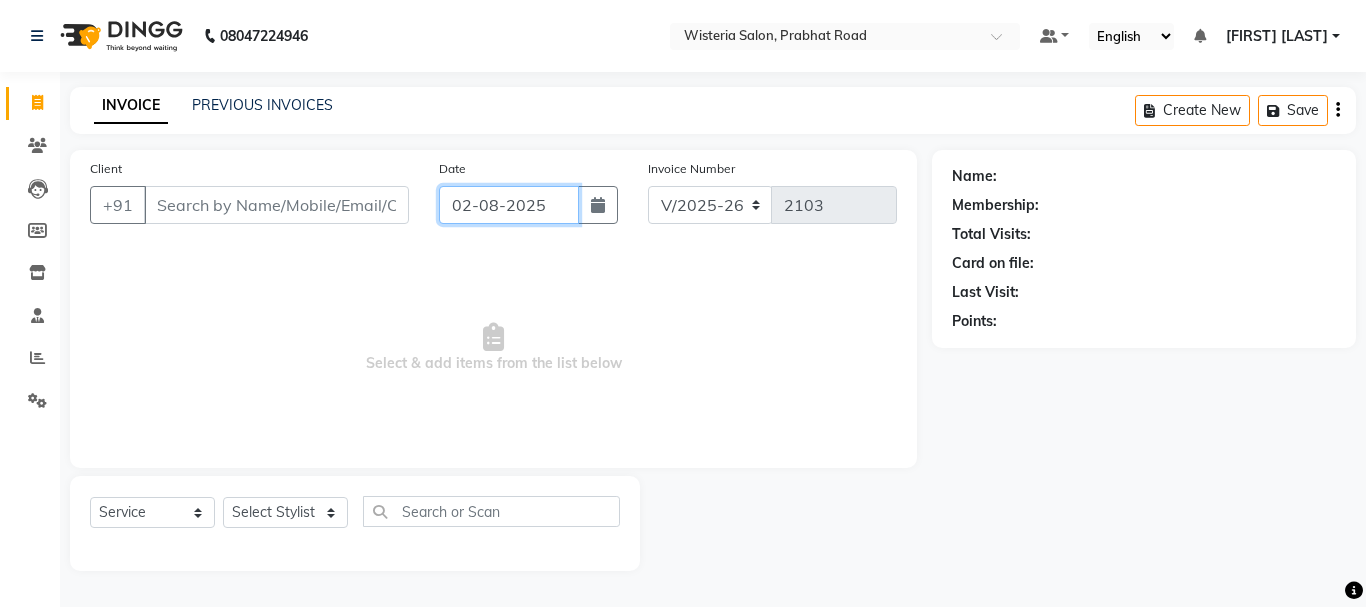 click on "02-08-2025" 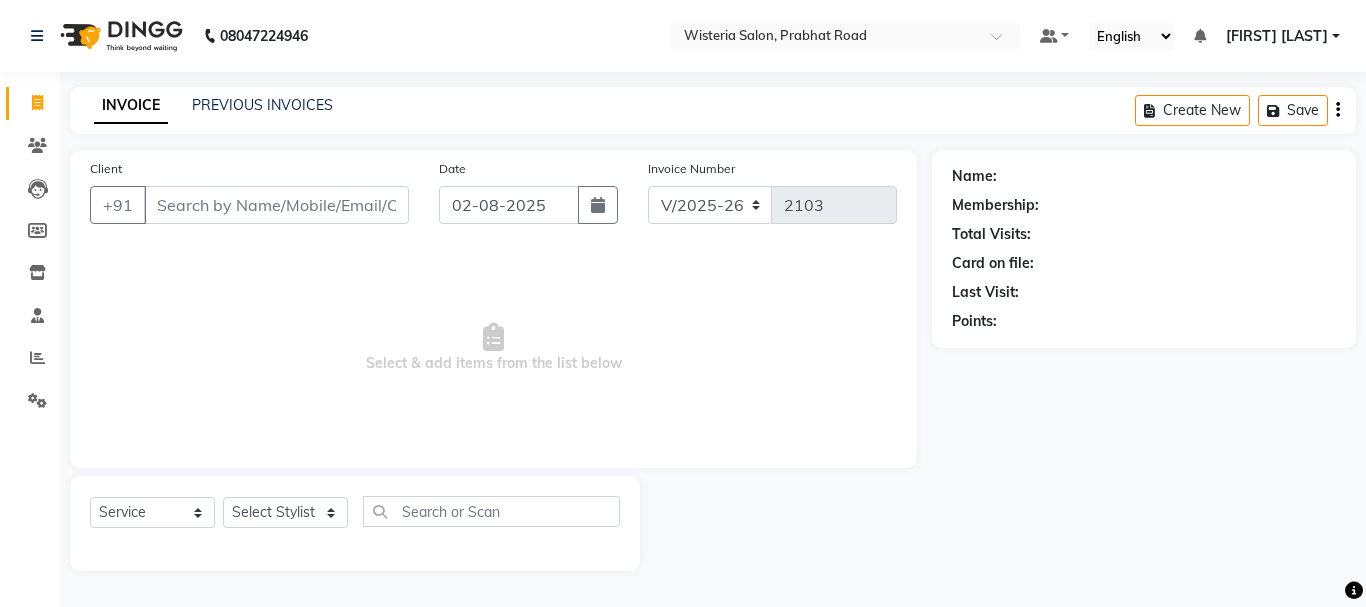 select on "8" 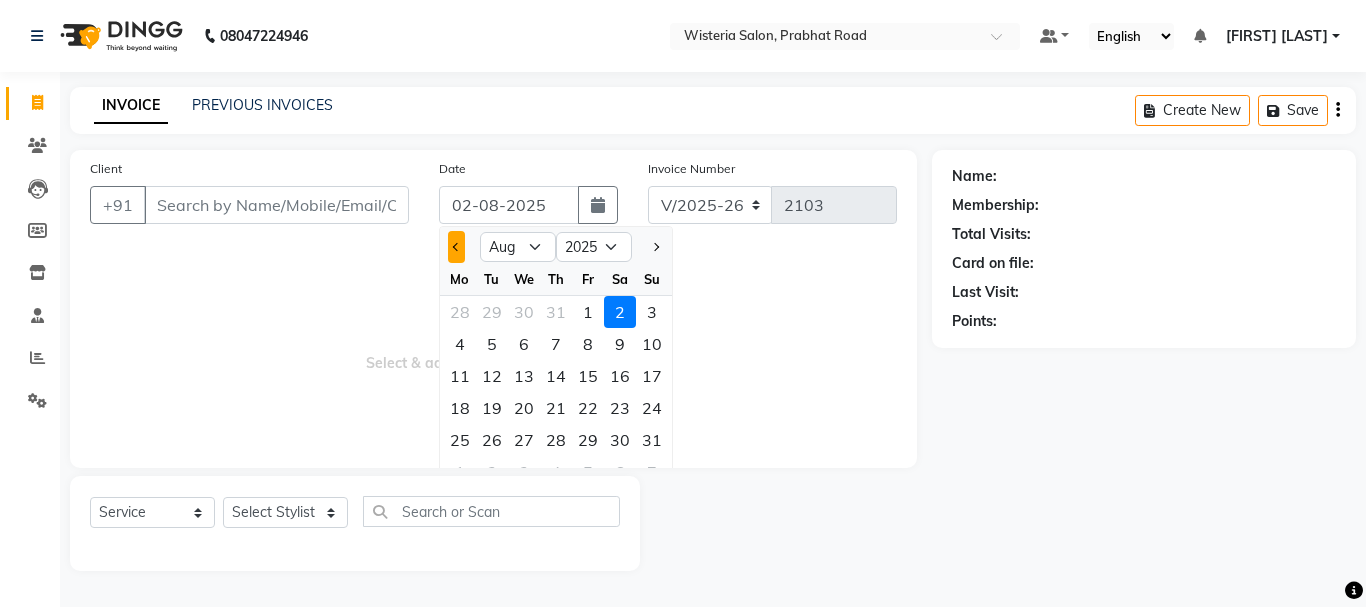 click 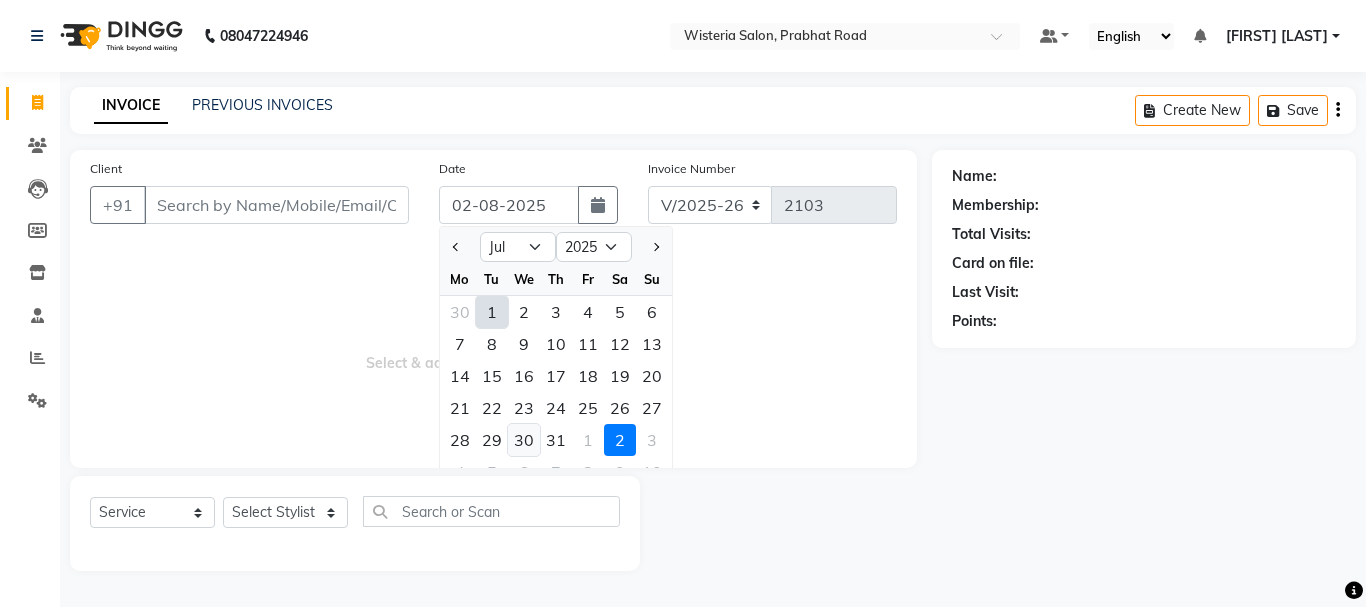 click on "30" 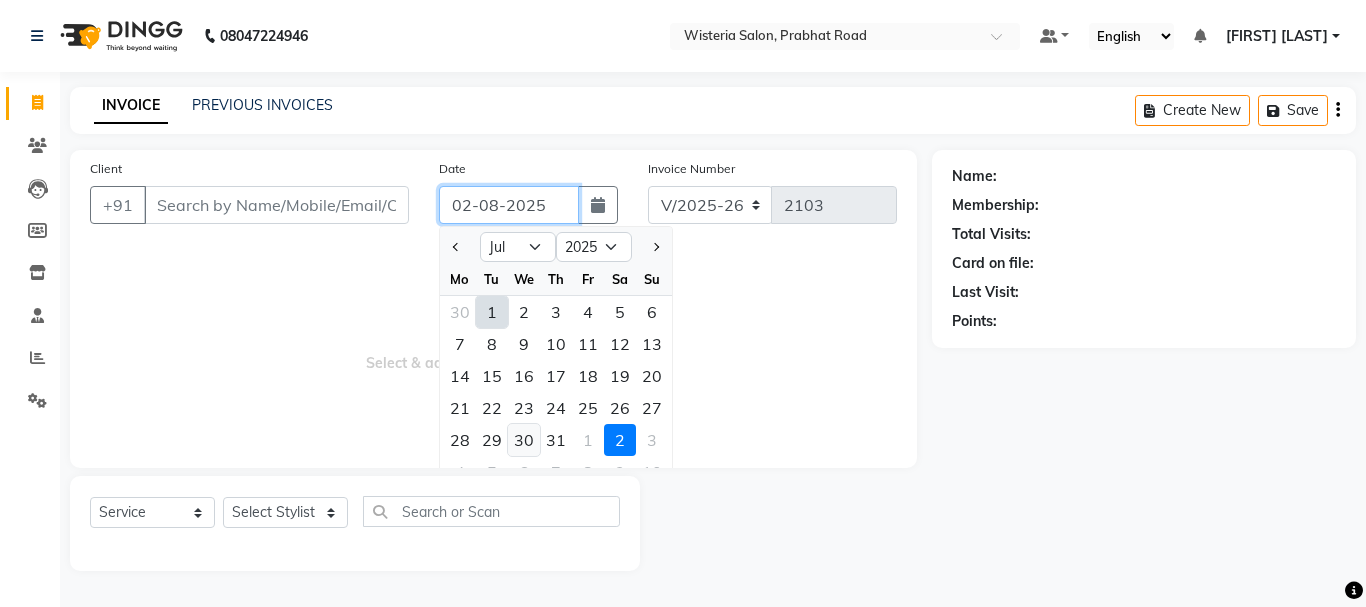 type on "30-07-2025" 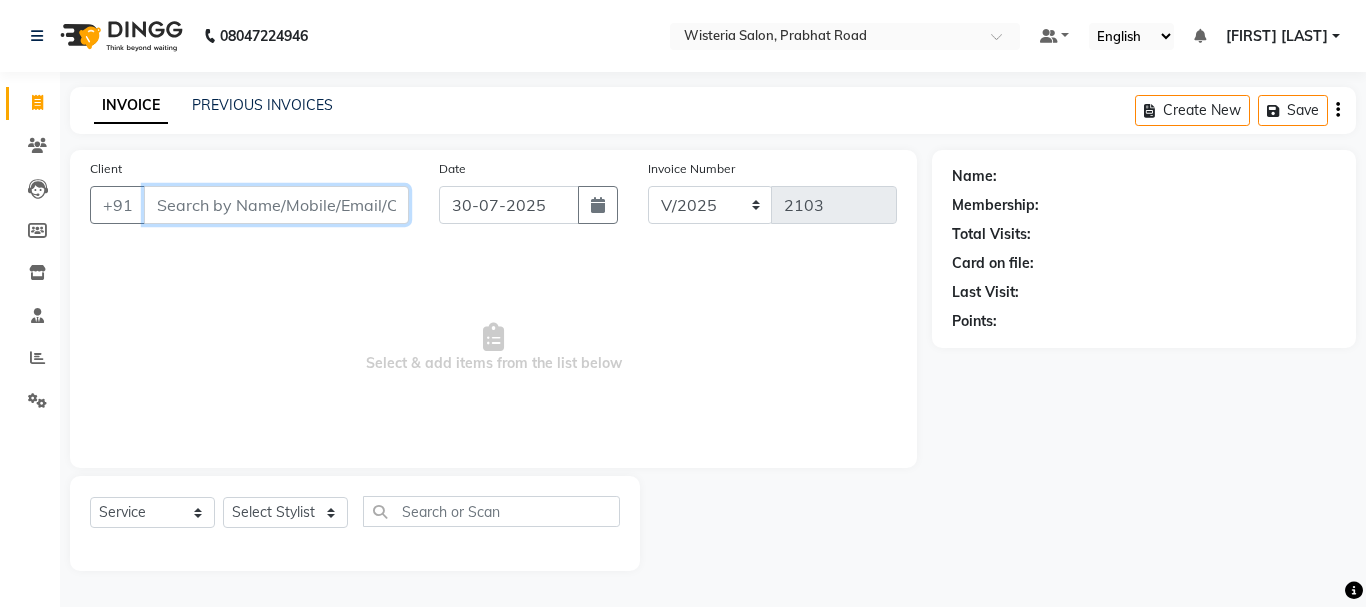 click on "Client" at bounding box center [276, 205] 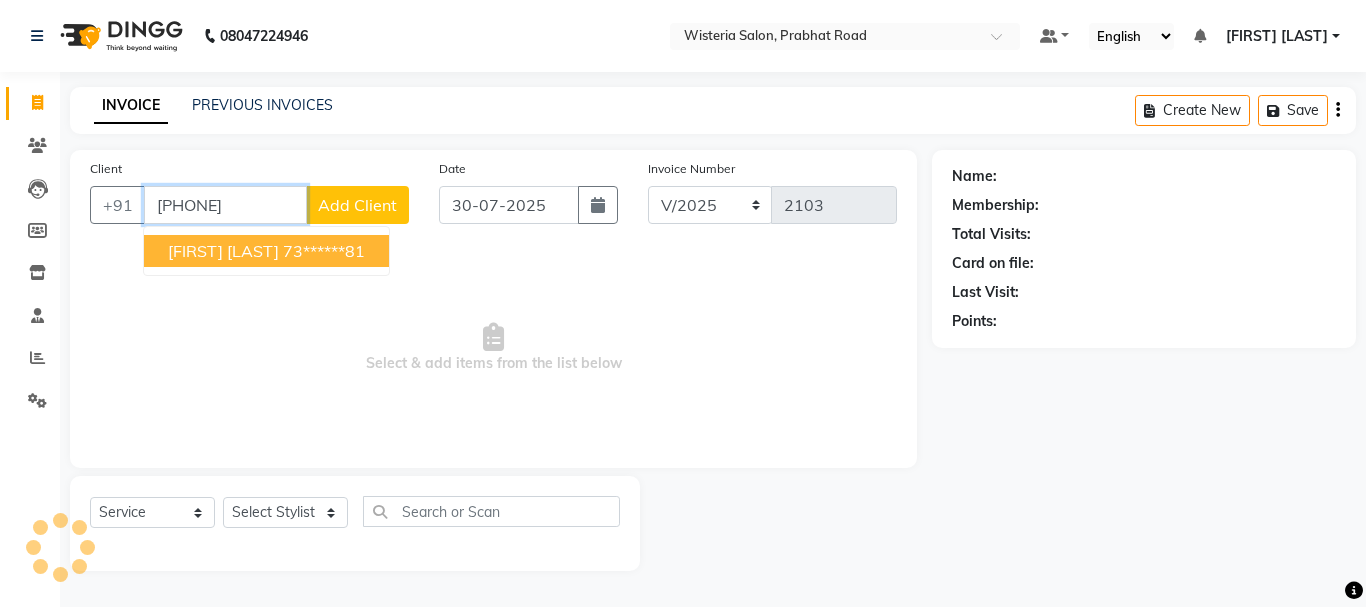 click on "[FIRST] [LAST]" at bounding box center (223, 251) 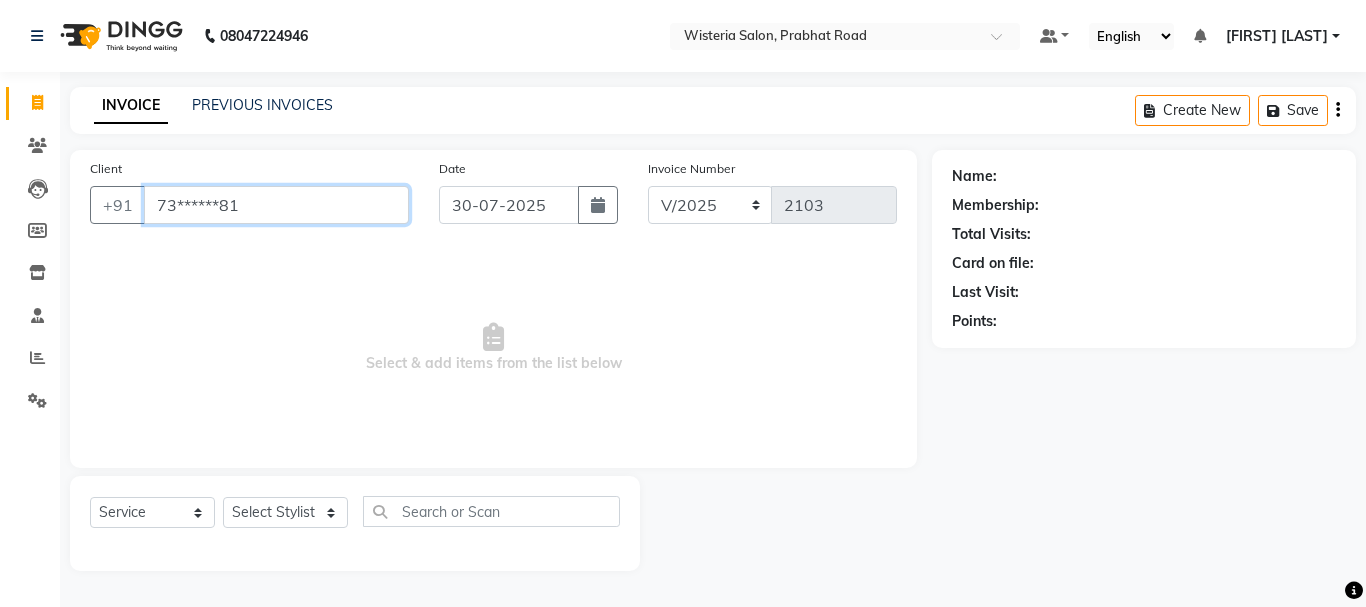 type on "73******81" 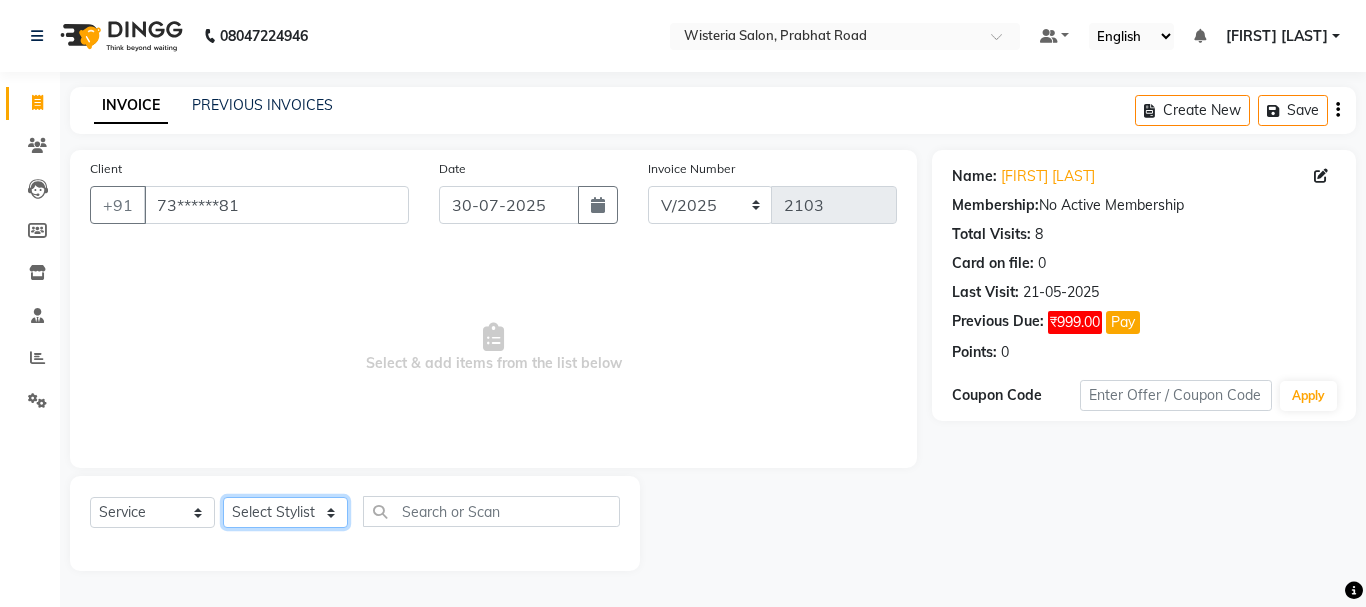 click on "Select Stylist [FIRST] [LAST] [FIRST] [LAST] [FIRST] [LAST] [FIRST] [LAST] [FIRST] [LAST] [FIRST] [LAST] [FIRST] [LAST] Partner id [FIRST] [LAST] [FIRST] [LAST] [FIRST] [LAST] [FIRST] [LAST] [FIRST] [LAST] [FIRST] [LAST]" 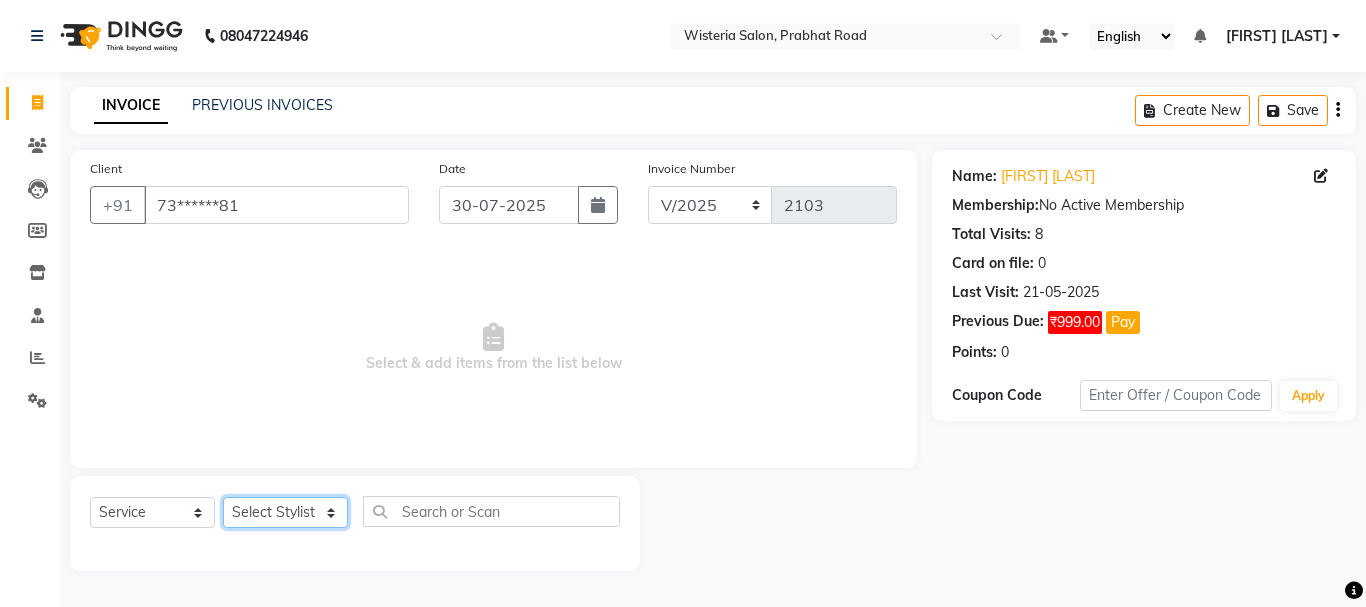 select on "47321" 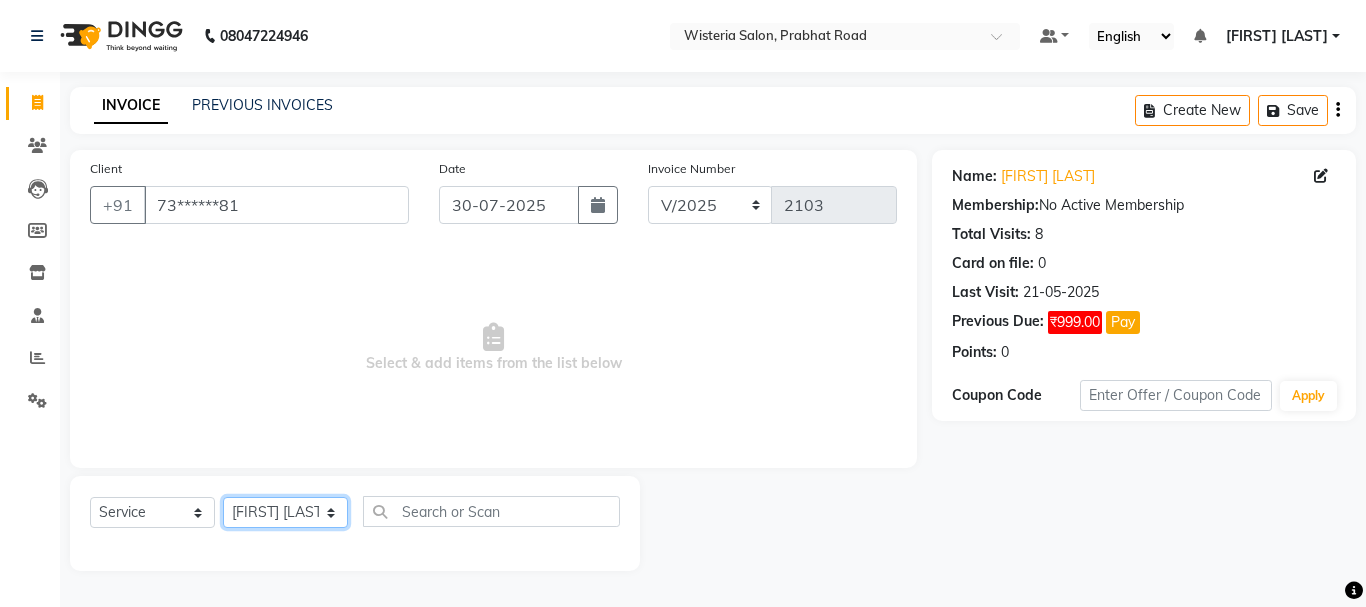 click on "Select Stylist [FIRST] [LAST] [FIRST] [LAST] [FIRST] [LAST] [FIRST] [LAST] [FIRST] [LAST] [FIRST] [LAST] [FIRST] [LAST] Partner id [FIRST] [LAST] [FIRST] [LAST] [FIRST] [LAST] [FIRST] [LAST] [FIRST] [LAST] [FIRST] [LAST]" 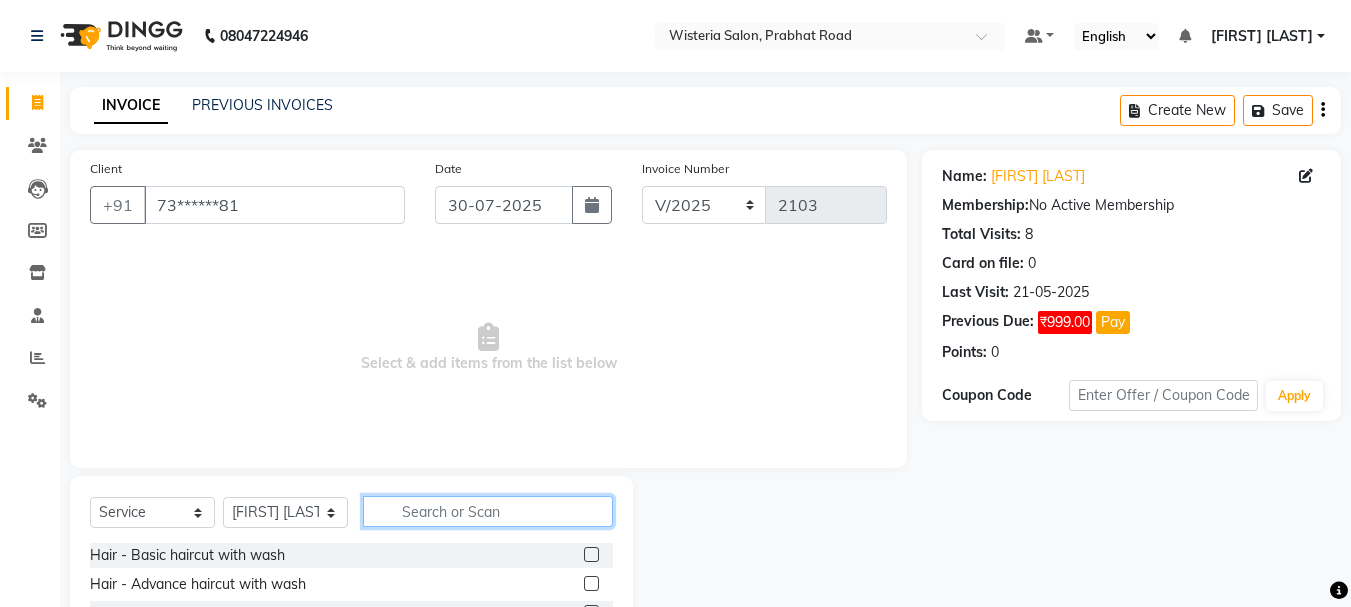 click 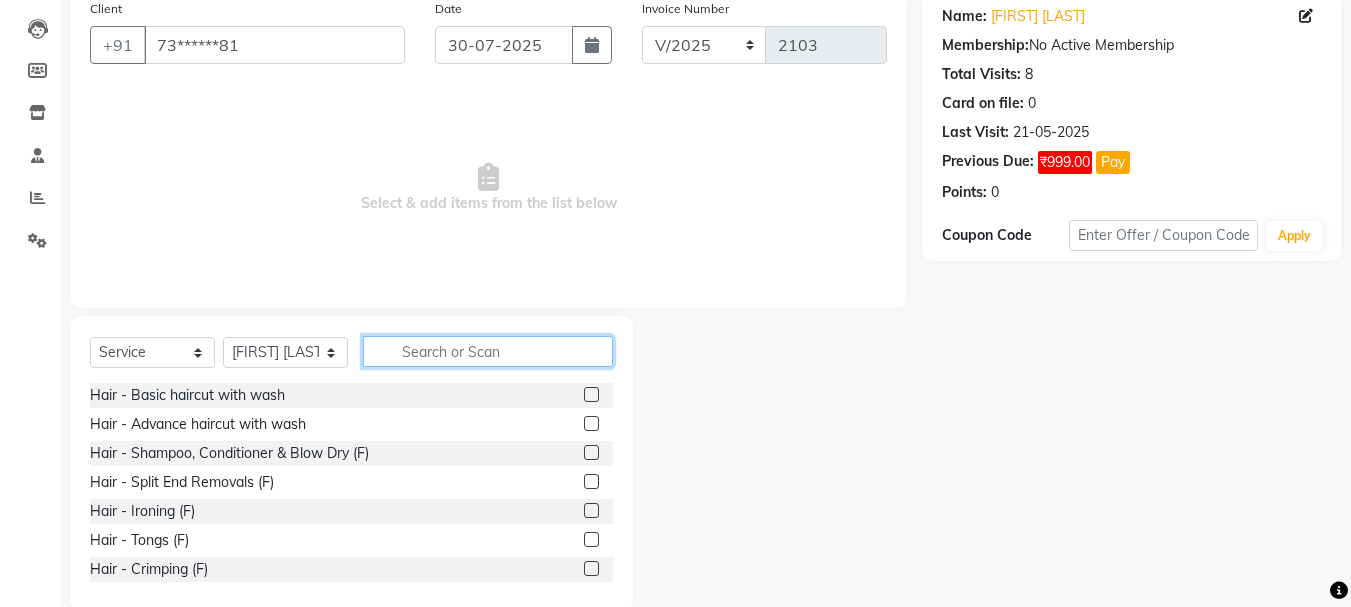 scroll, scrollTop: 194, scrollLeft: 0, axis: vertical 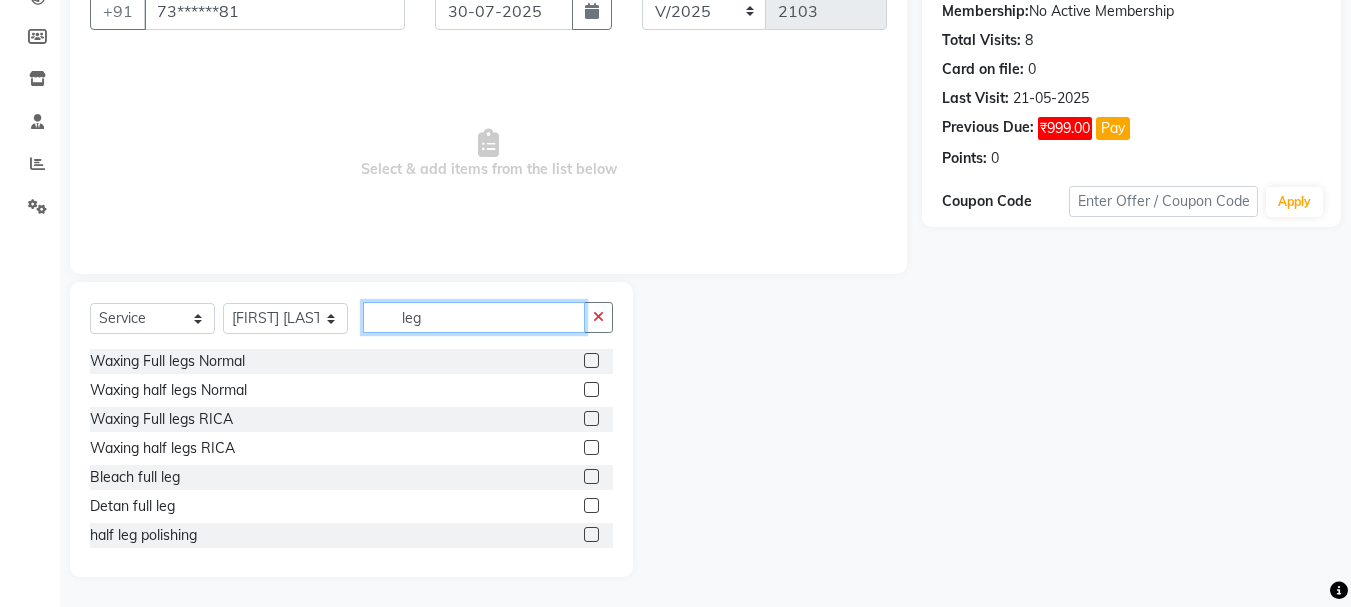 type on "leg" 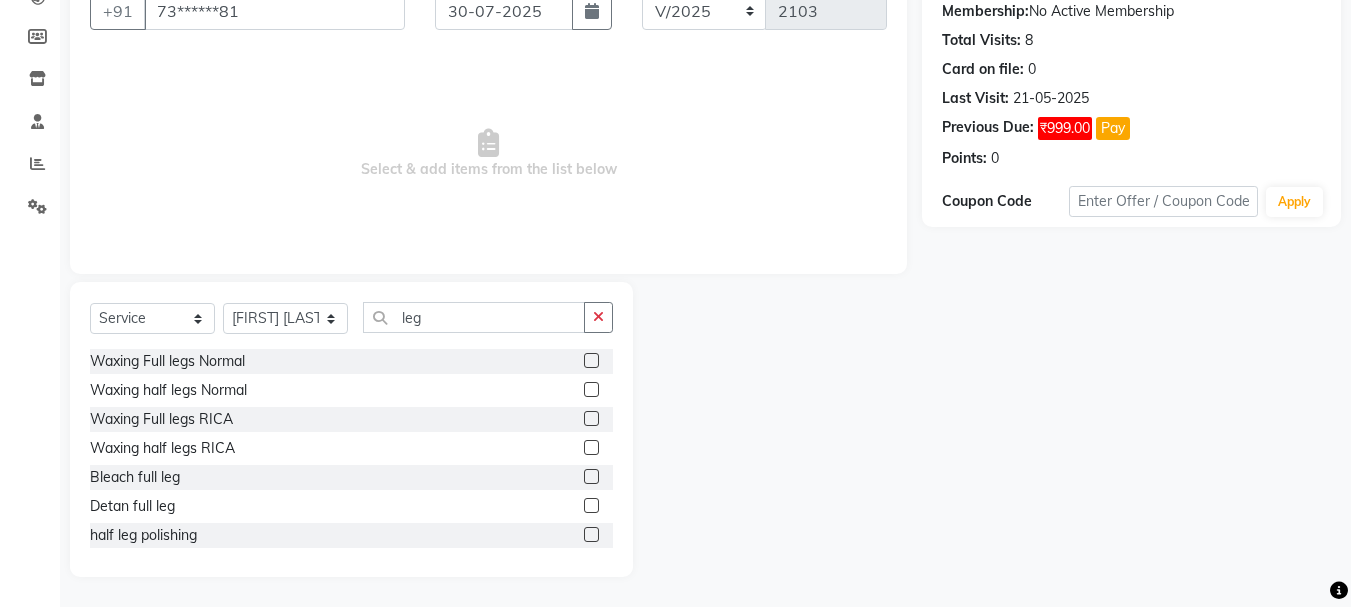 click 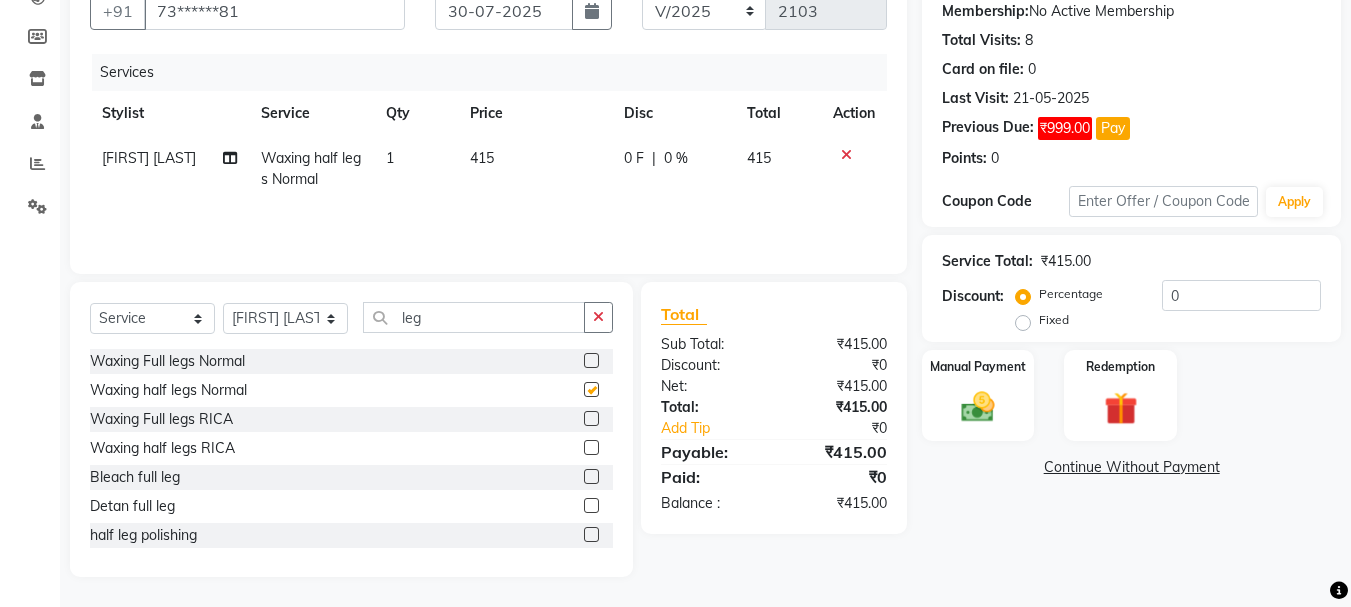 checkbox on "false" 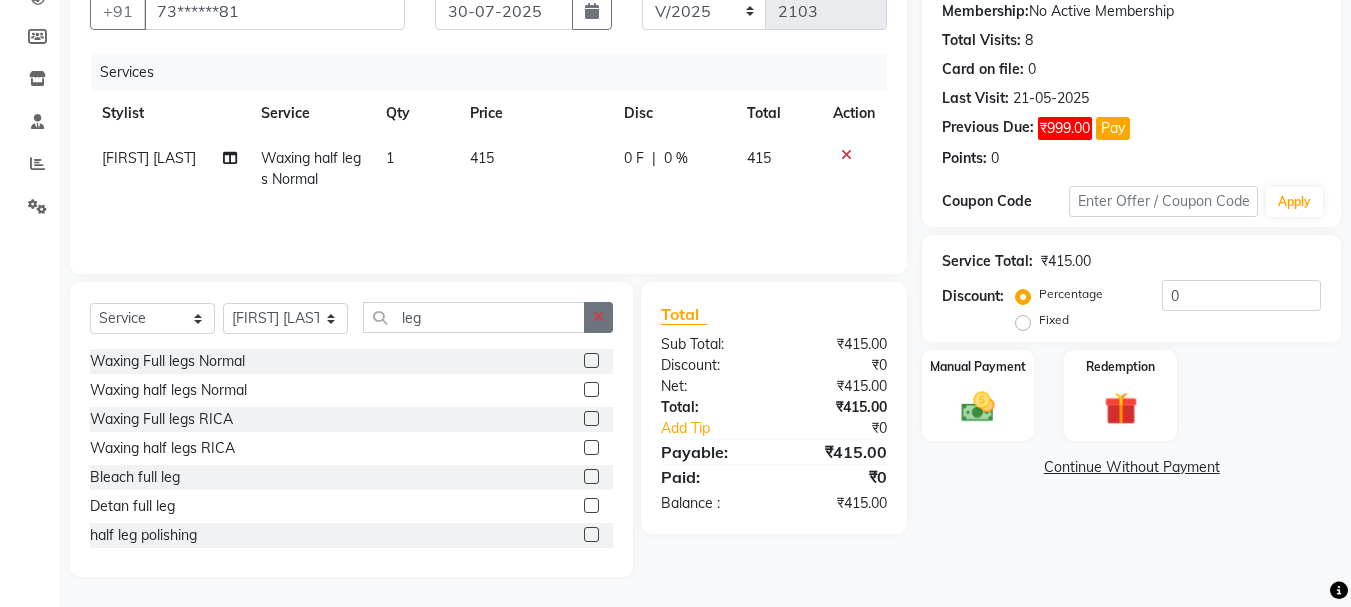 click 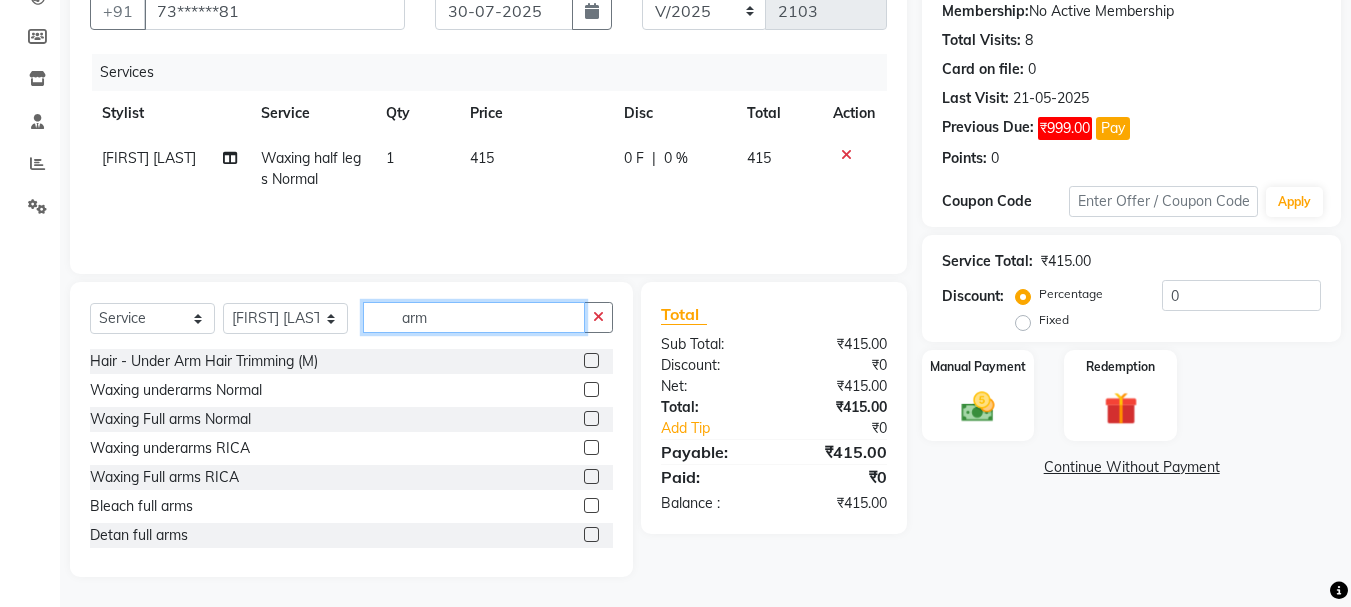 type on "arm" 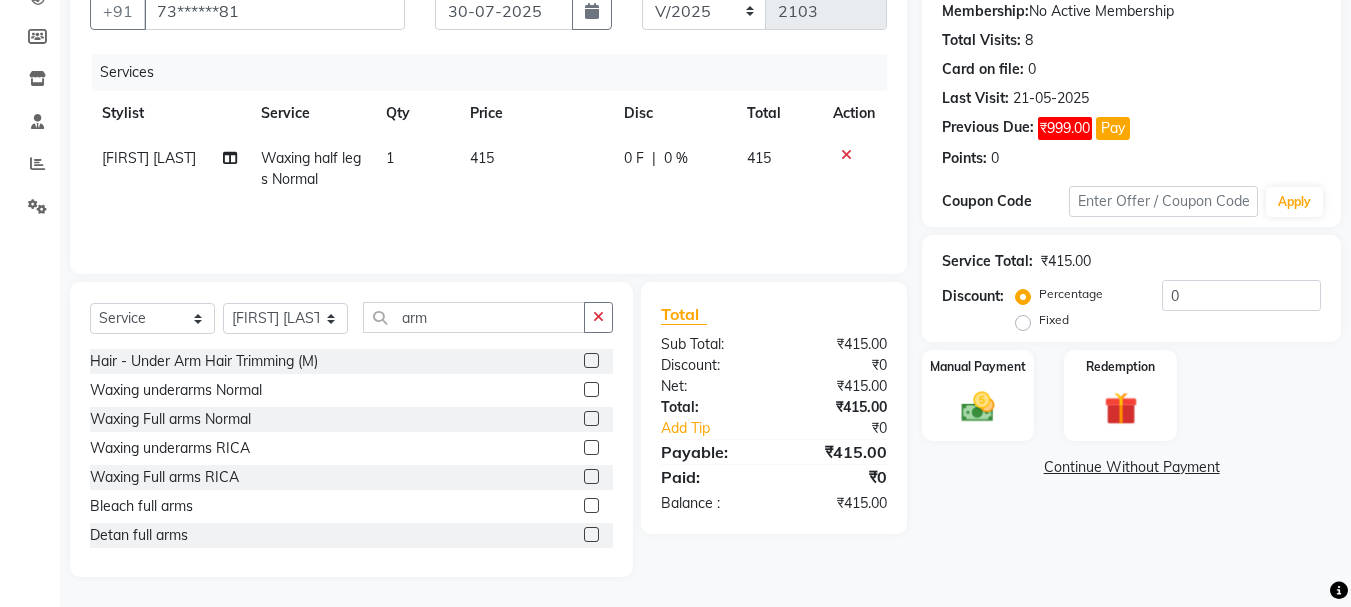 click 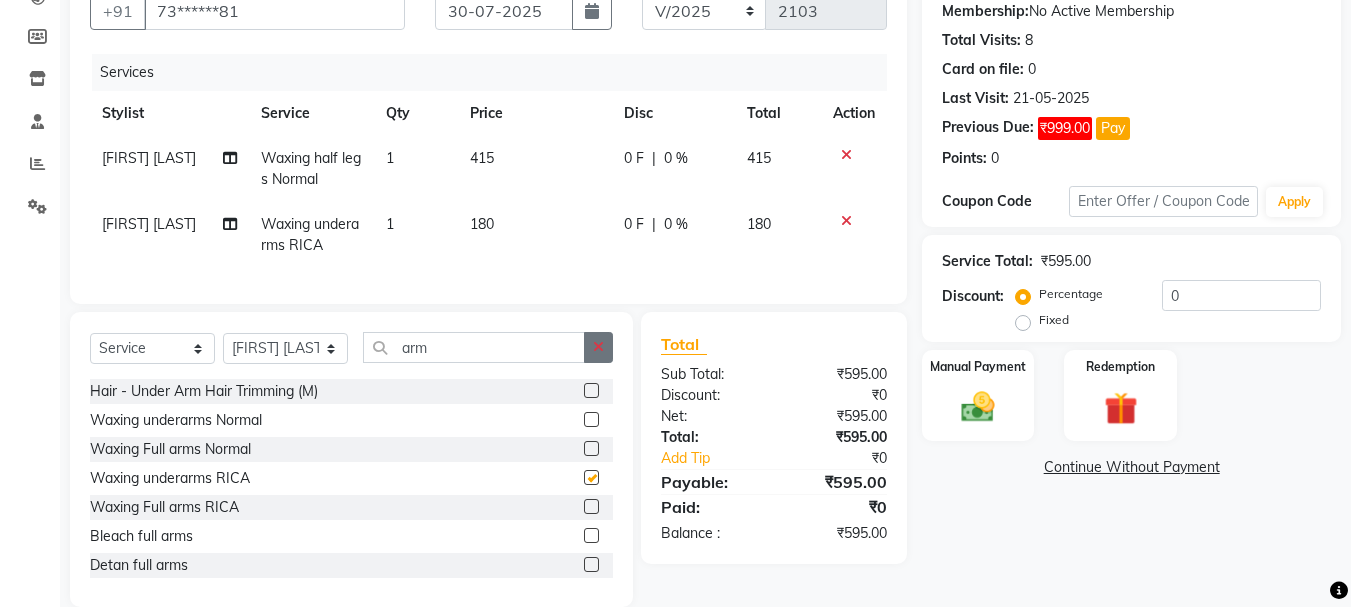 checkbox on "false" 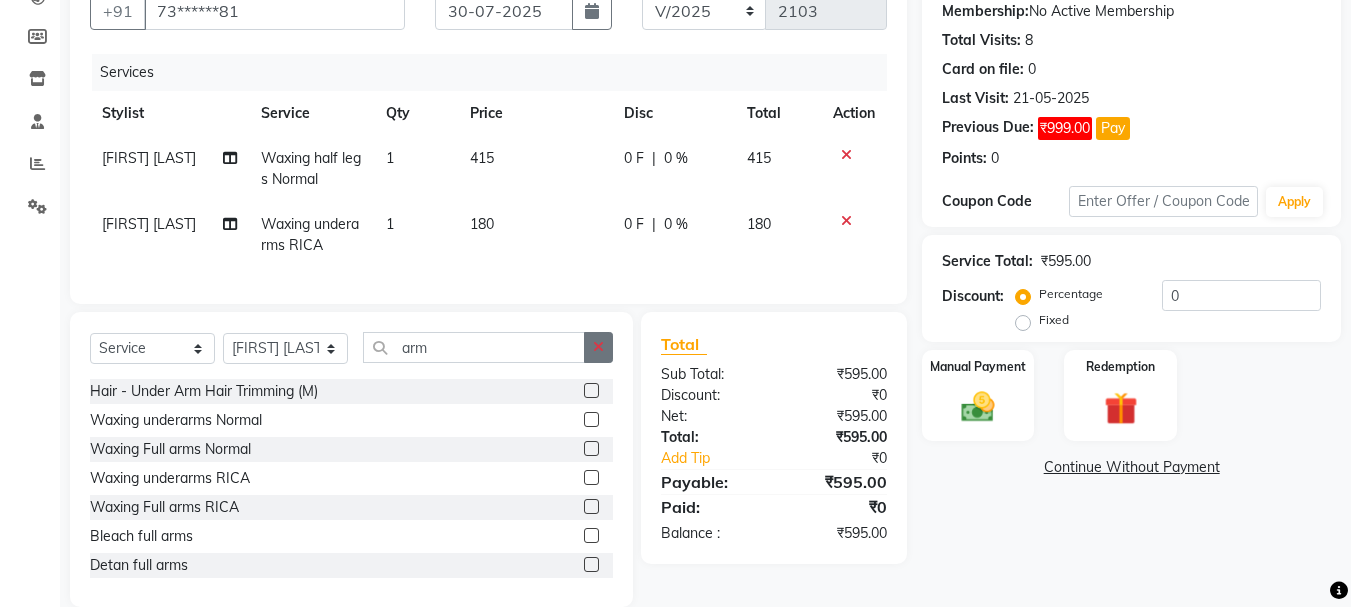 click 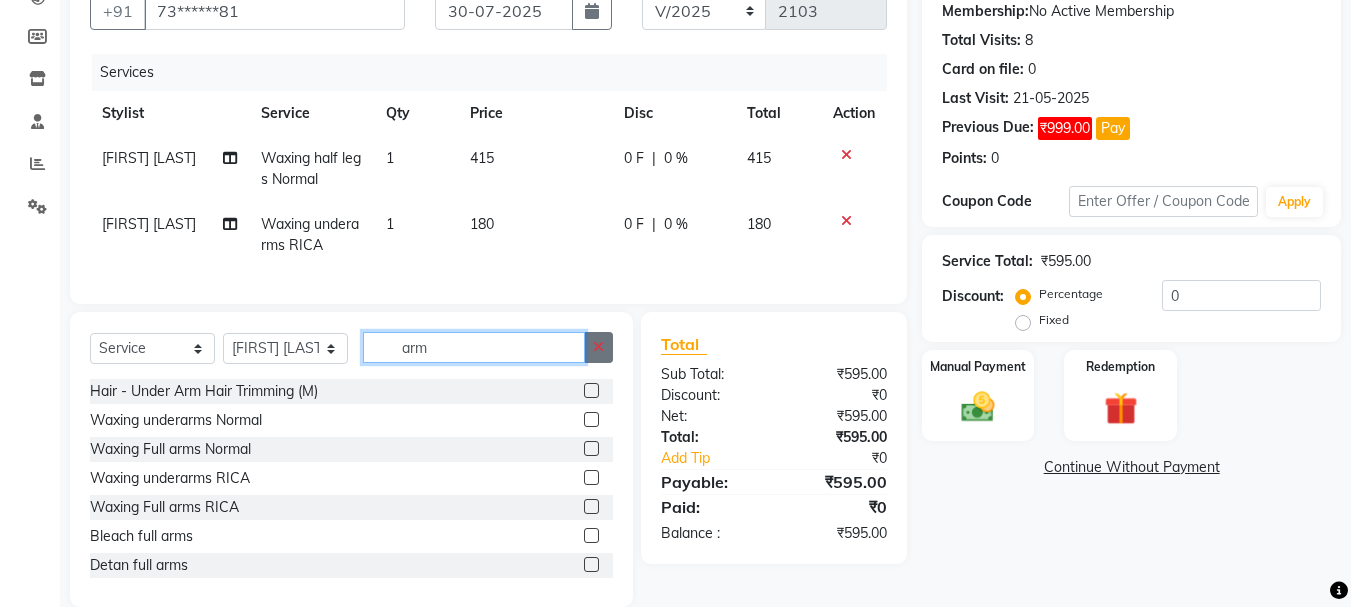 type 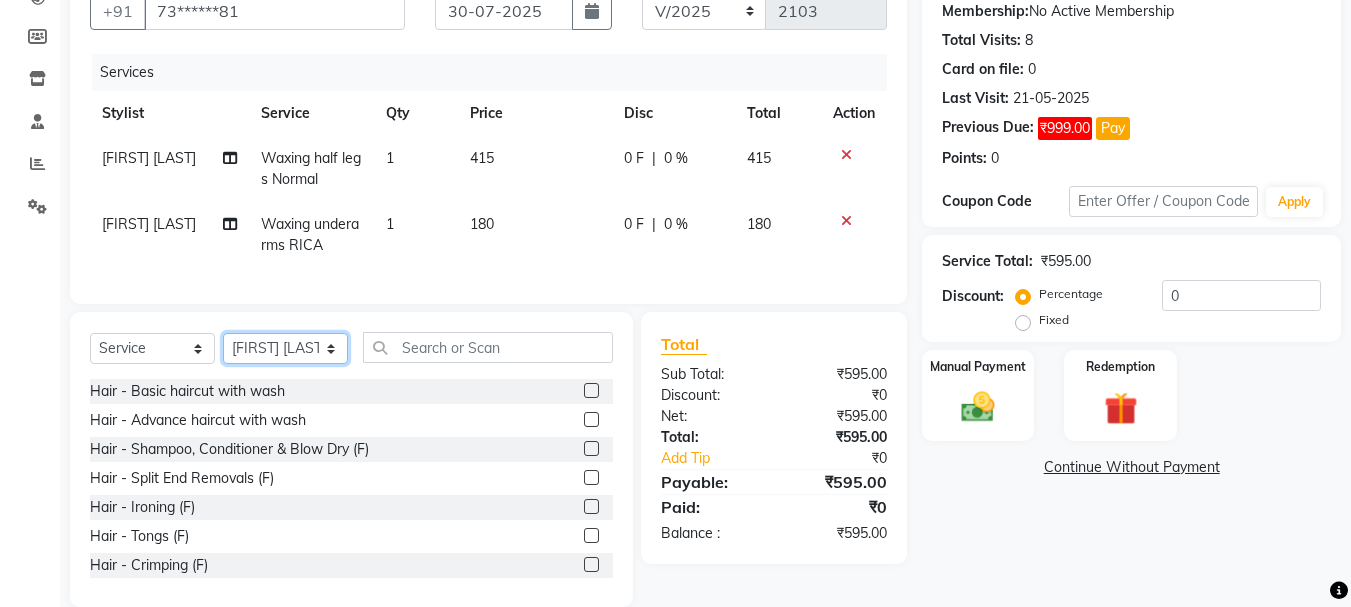 click on "Select Stylist [FIRST] [LAST] [FIRST] [LAST] [FIRST] [LAST] [FIRST] [LAST] [FIRST] [LAST] [FIRST] [LAST] [FIRST] [LAST] Partner id [FIRST] [LAST] [FIRST] [LAST] [FIRST] [LAST] [FIRST] [LAST] [FIRST] [LAST] [FIRST] [LAST]" 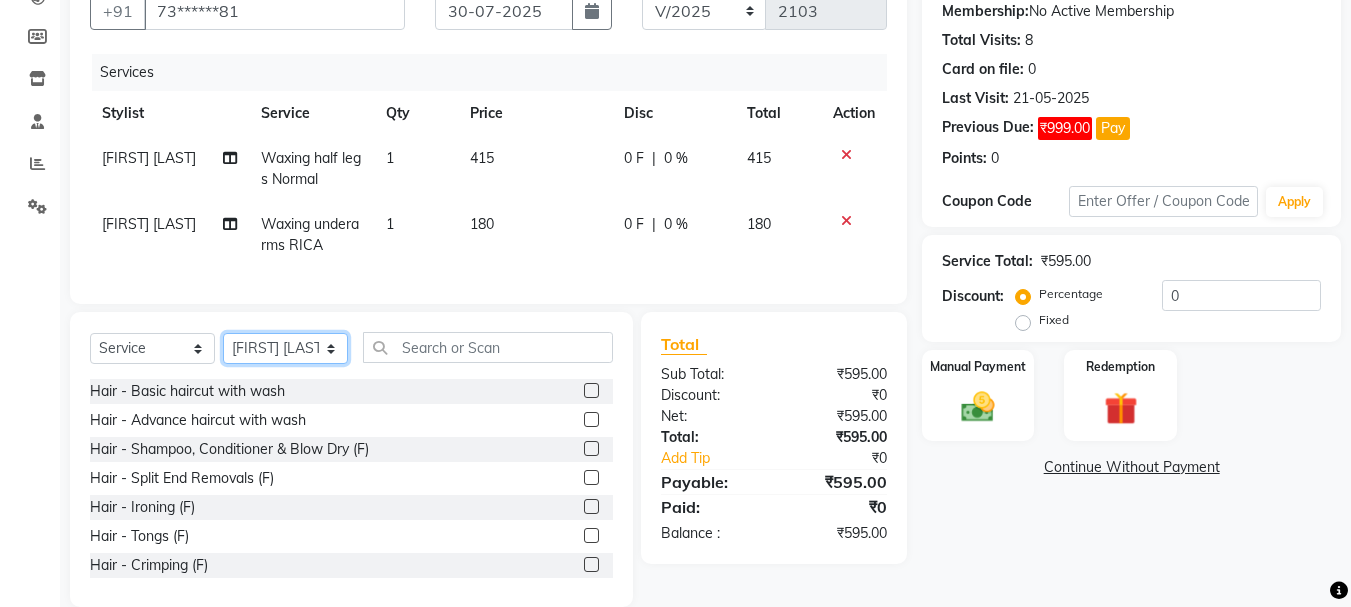 select on "53875" 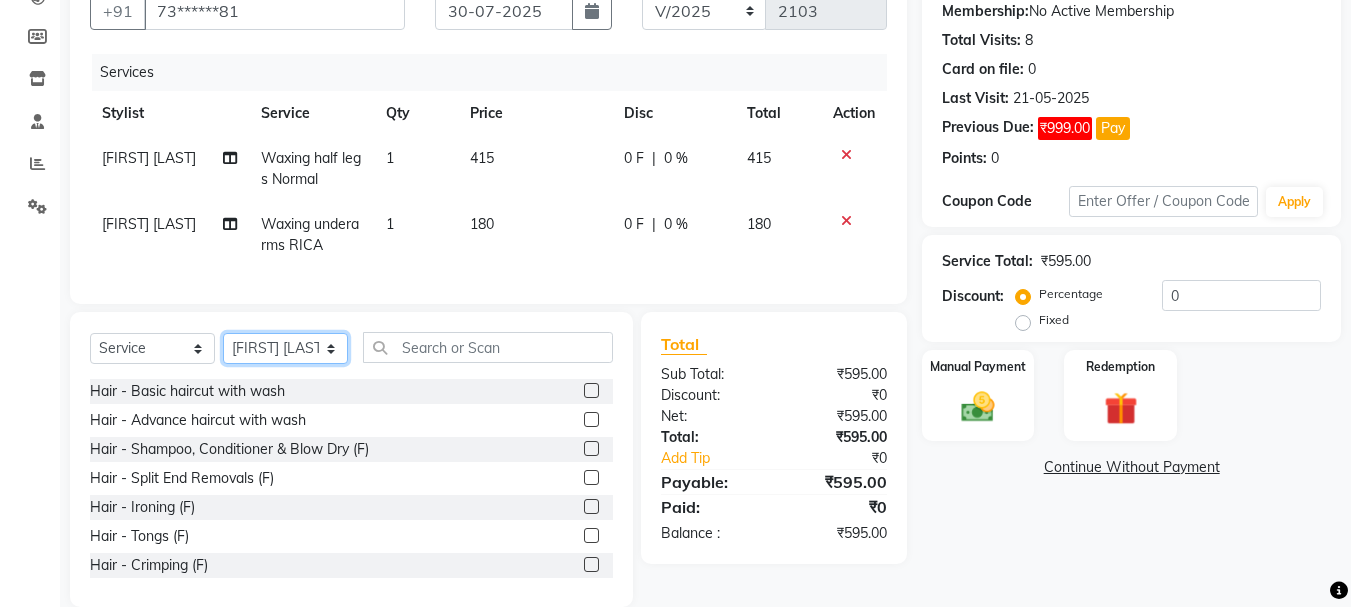 click on "Select Stylist [FIRST] [LAST] [FIRST] [LAST] [FIRST] [LAST] [FIRST] [LAST] [FIRST] [LAST] [FIRST] [LAST] [FIRST] [LAST] Partner id [FIRST] [LAST] [FIRST] [LAST] [FIRST] [LAST] [FIRST] [LAST] [FIRST] [LAST] [FIRST] [LAST]" 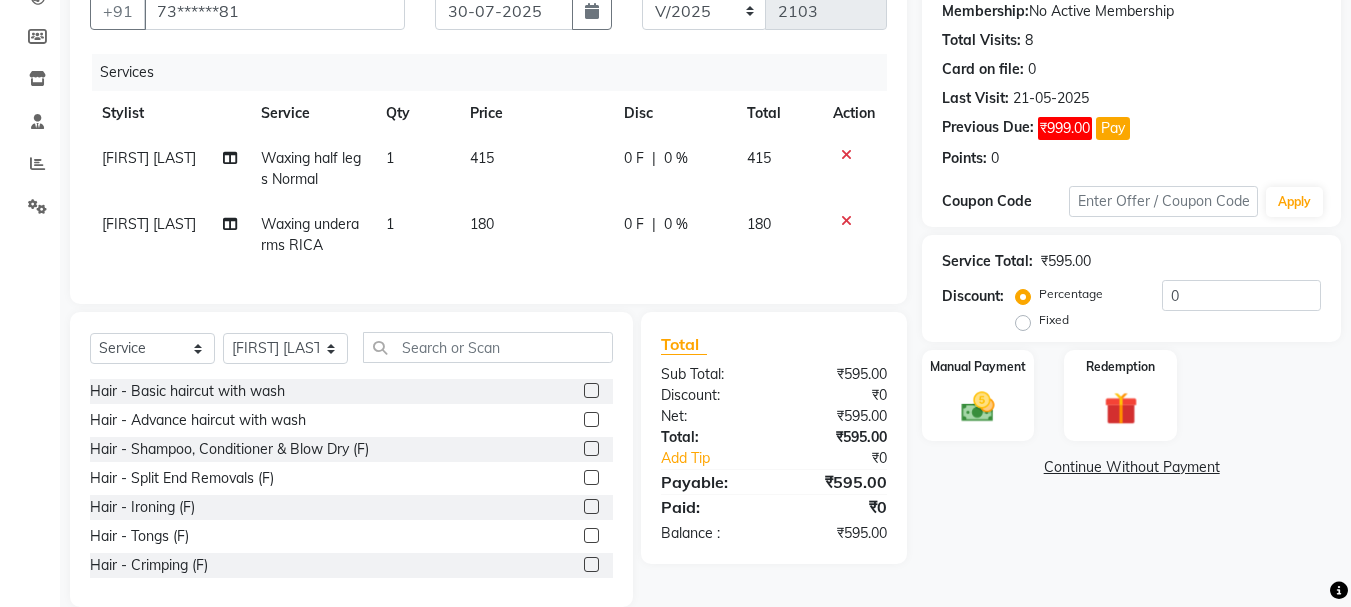 click 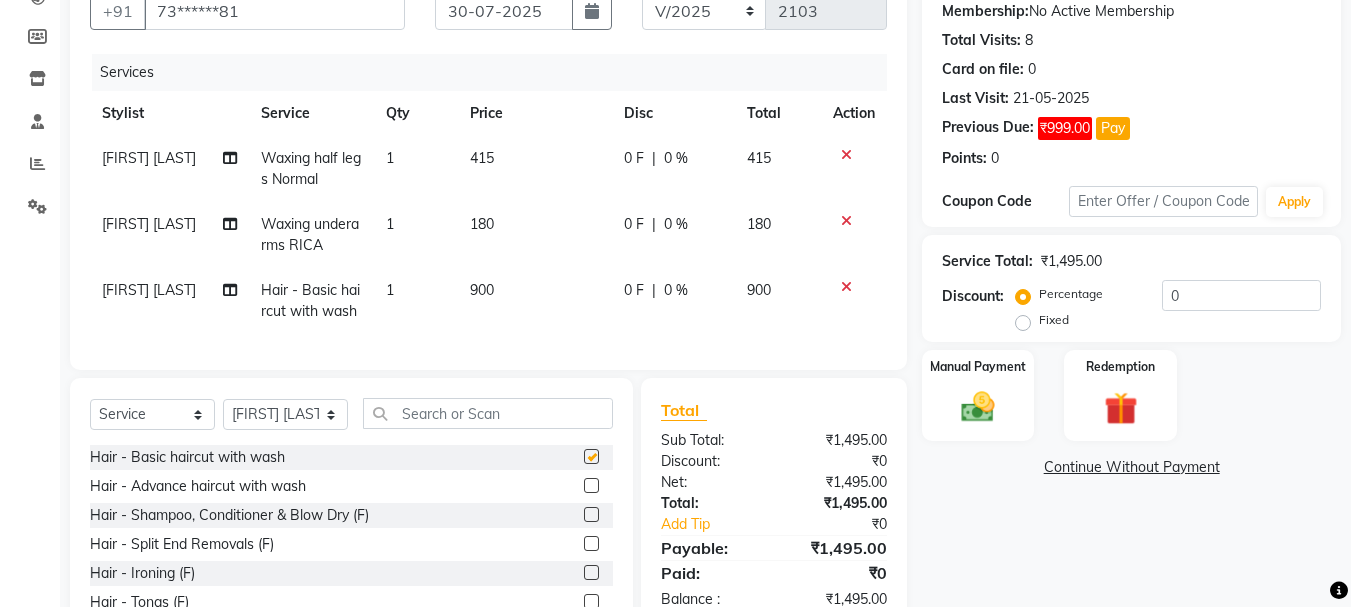 checkbox on "false" 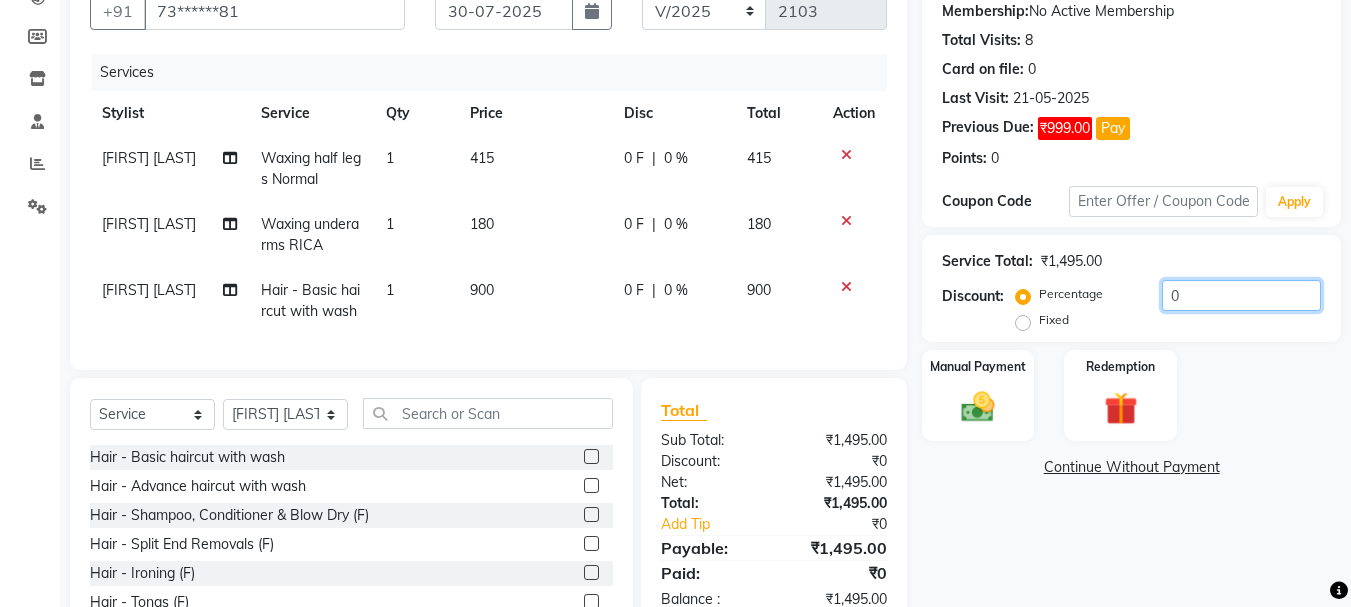 click on "0" 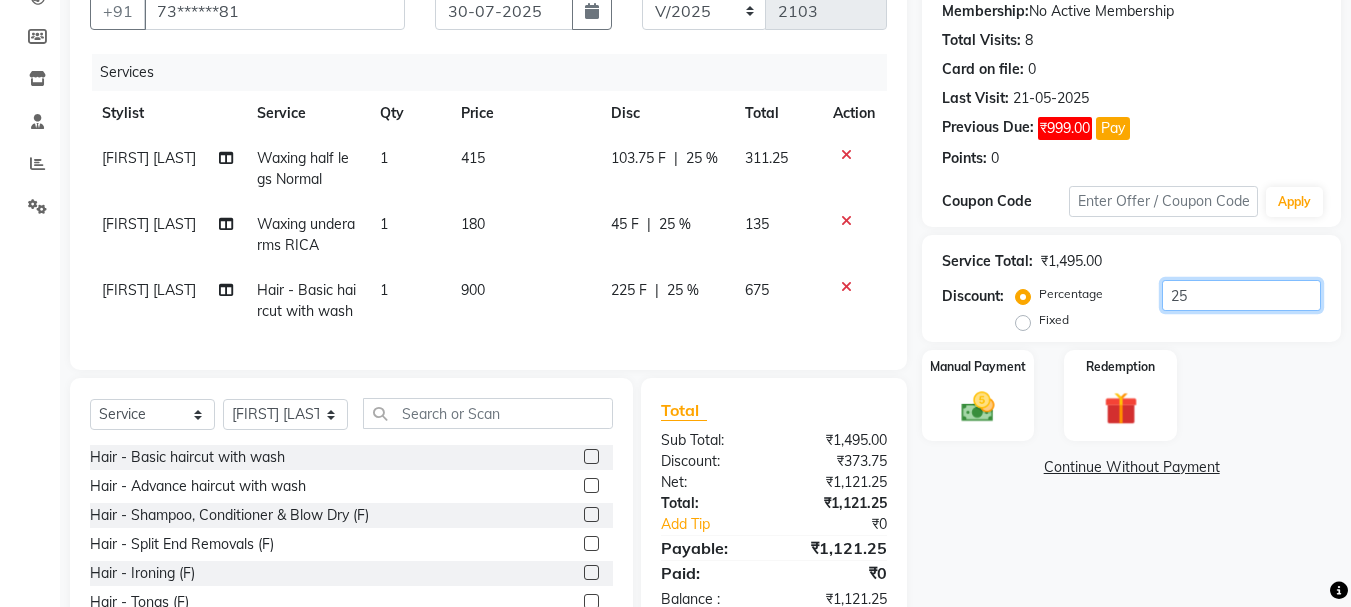 type on "25" 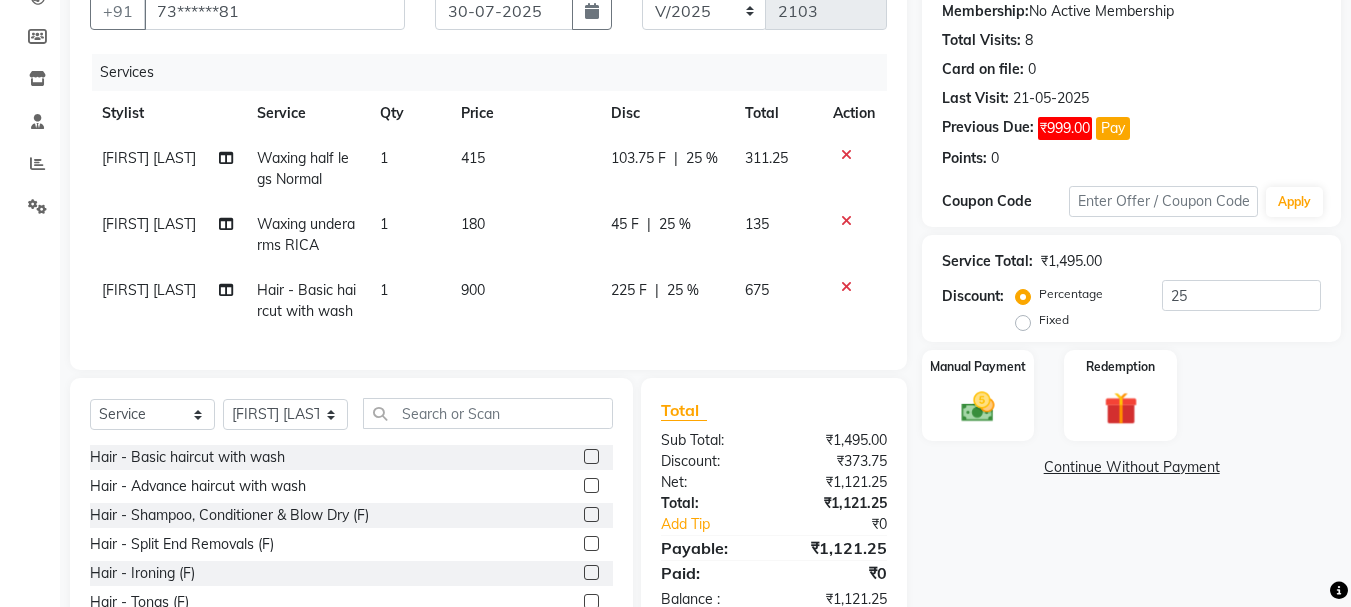 click 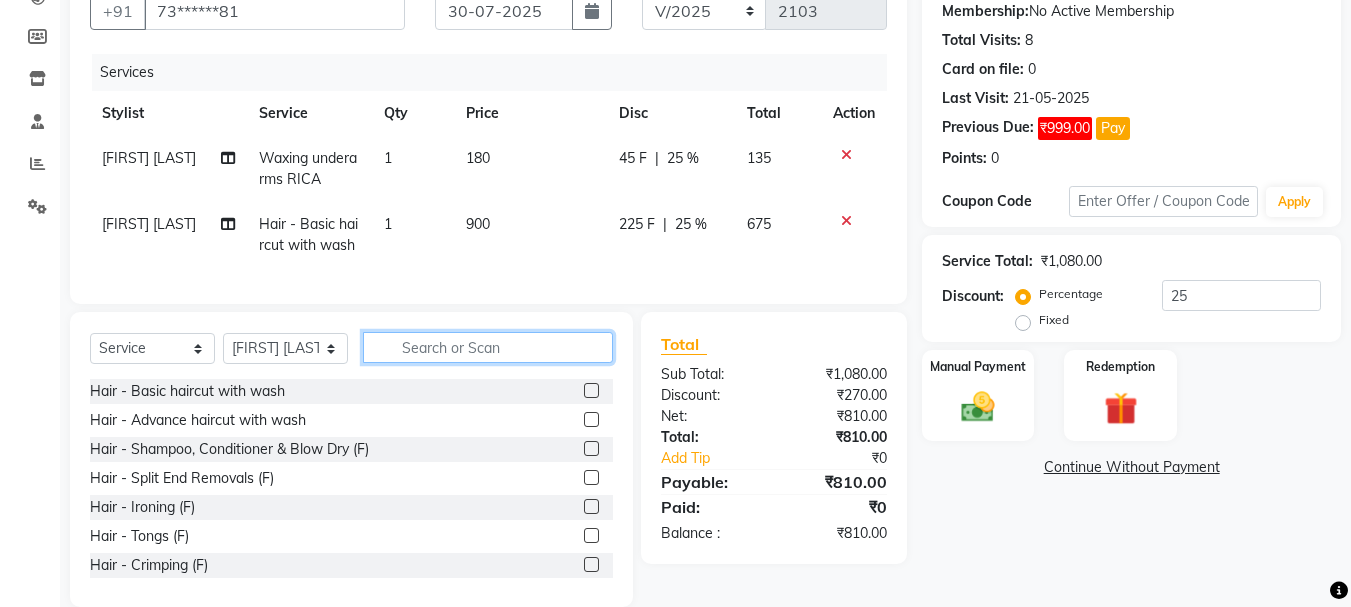 click 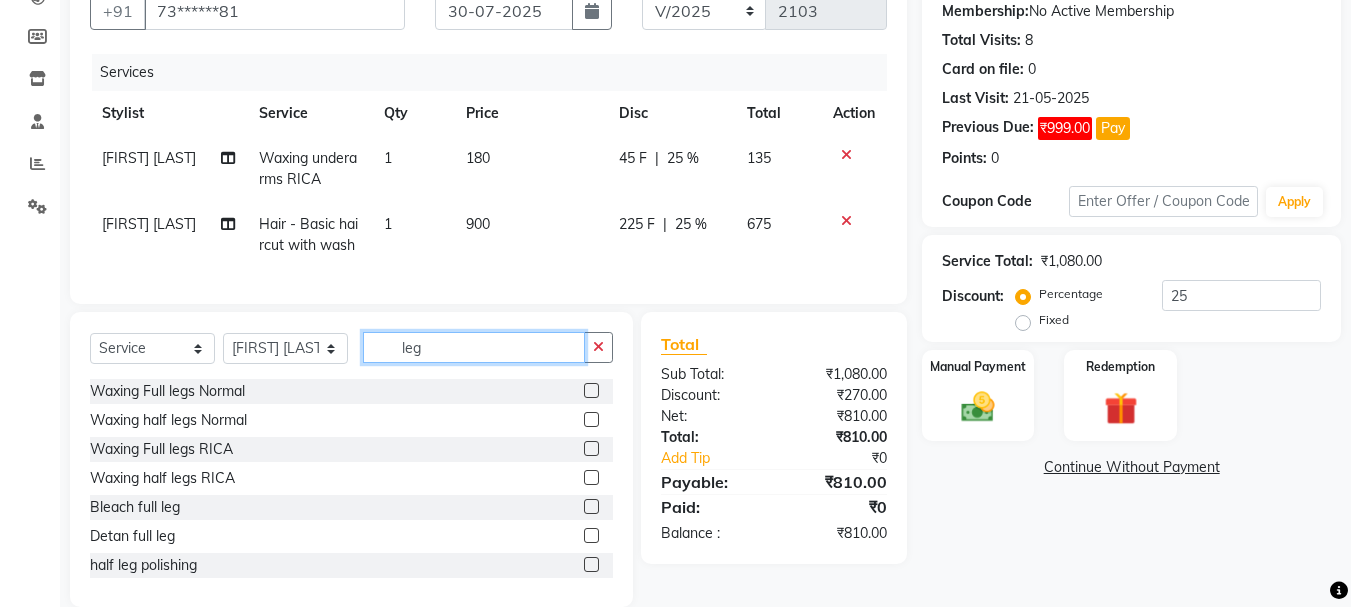 type on "leg" 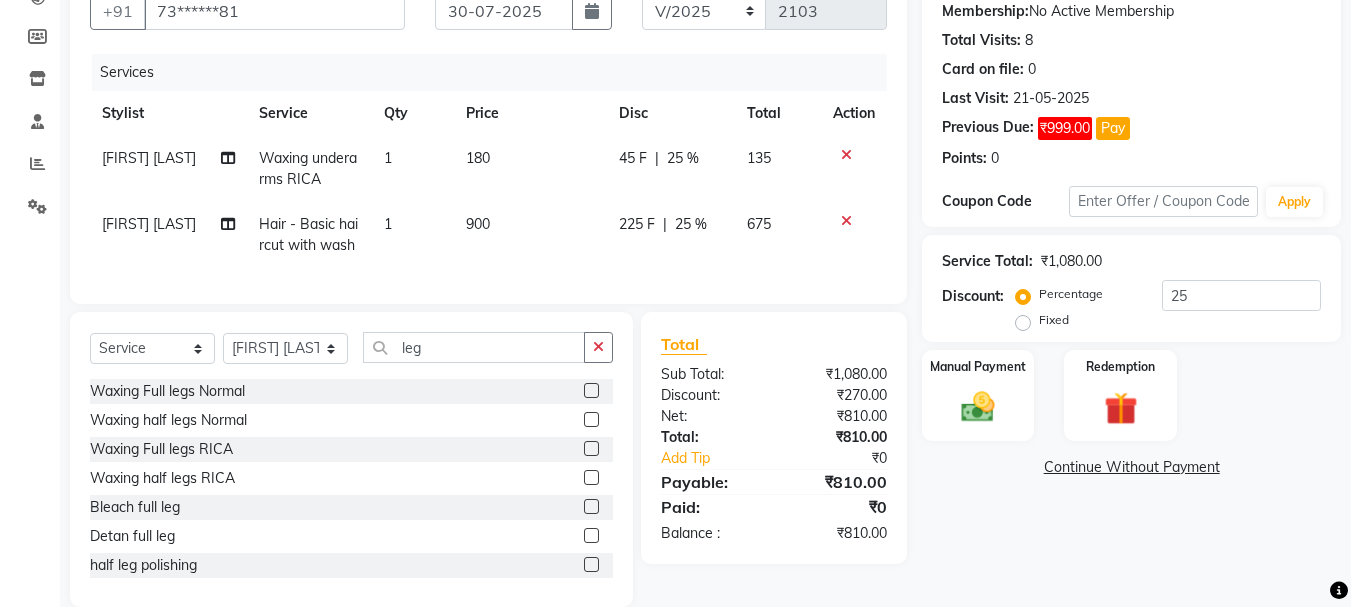 click 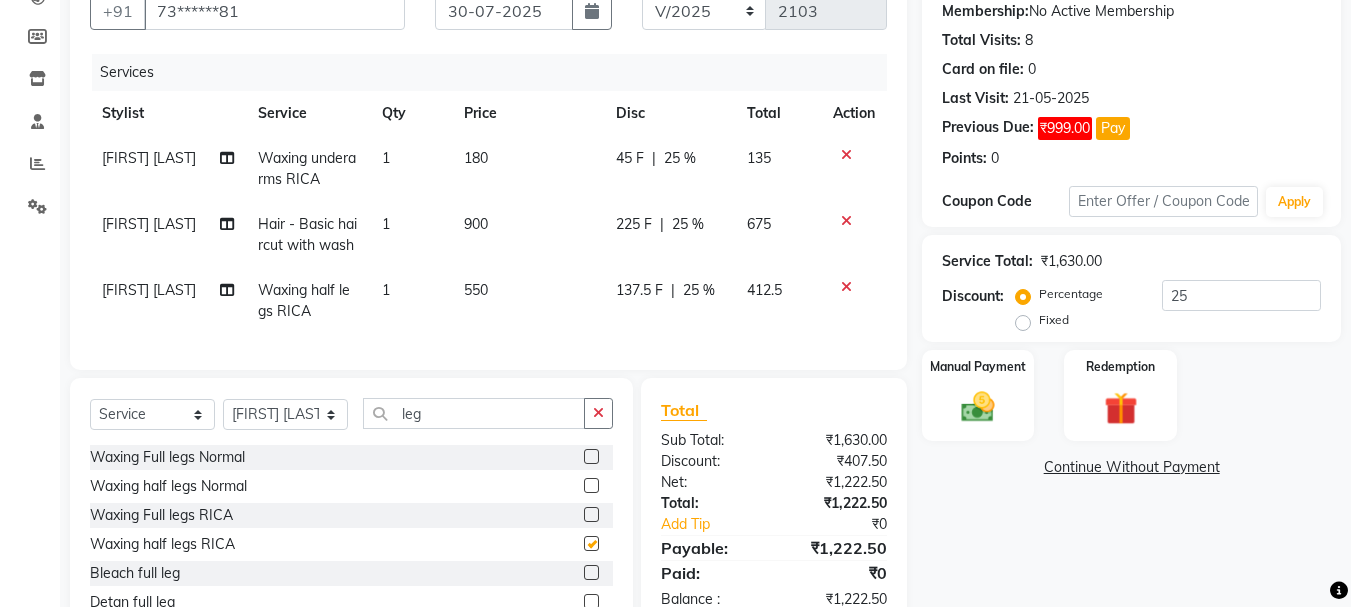 checkbox on "false" 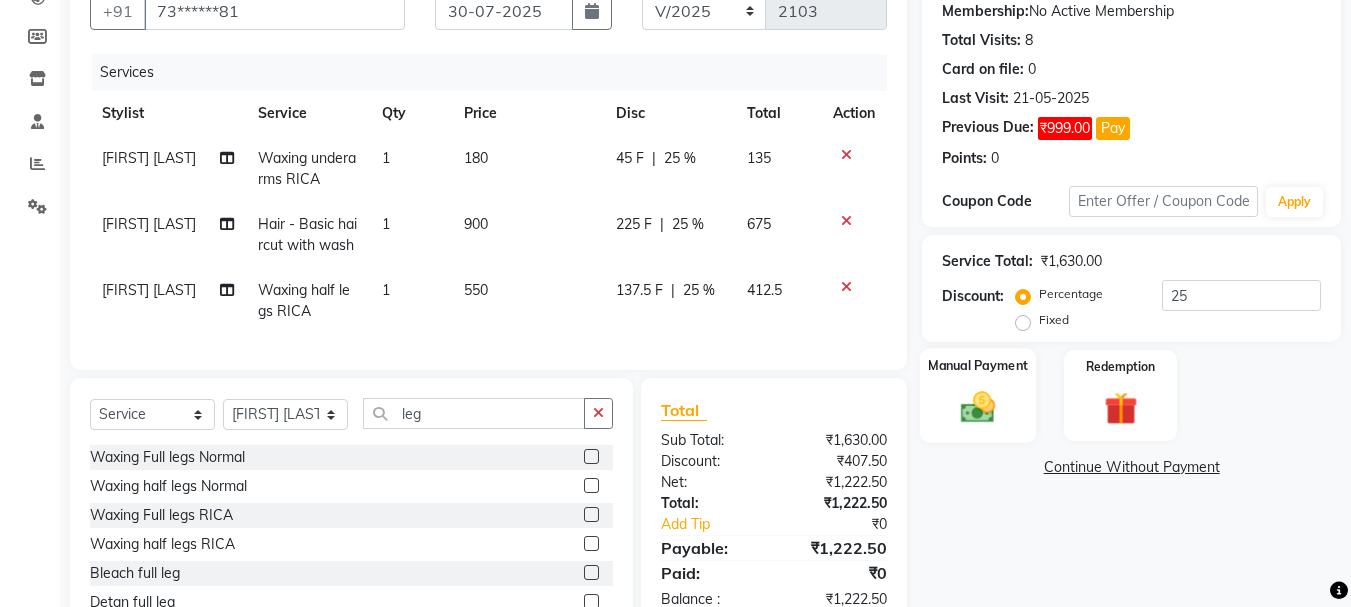 click on "Manual Payment" 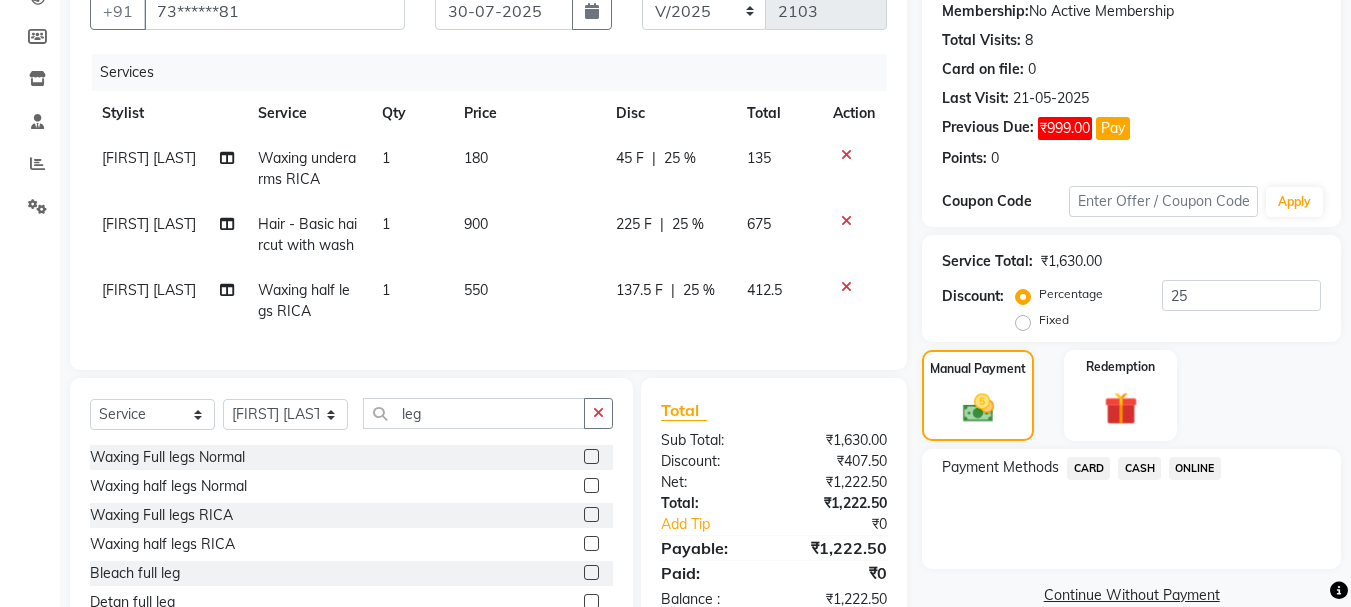 click on "ONLINE" 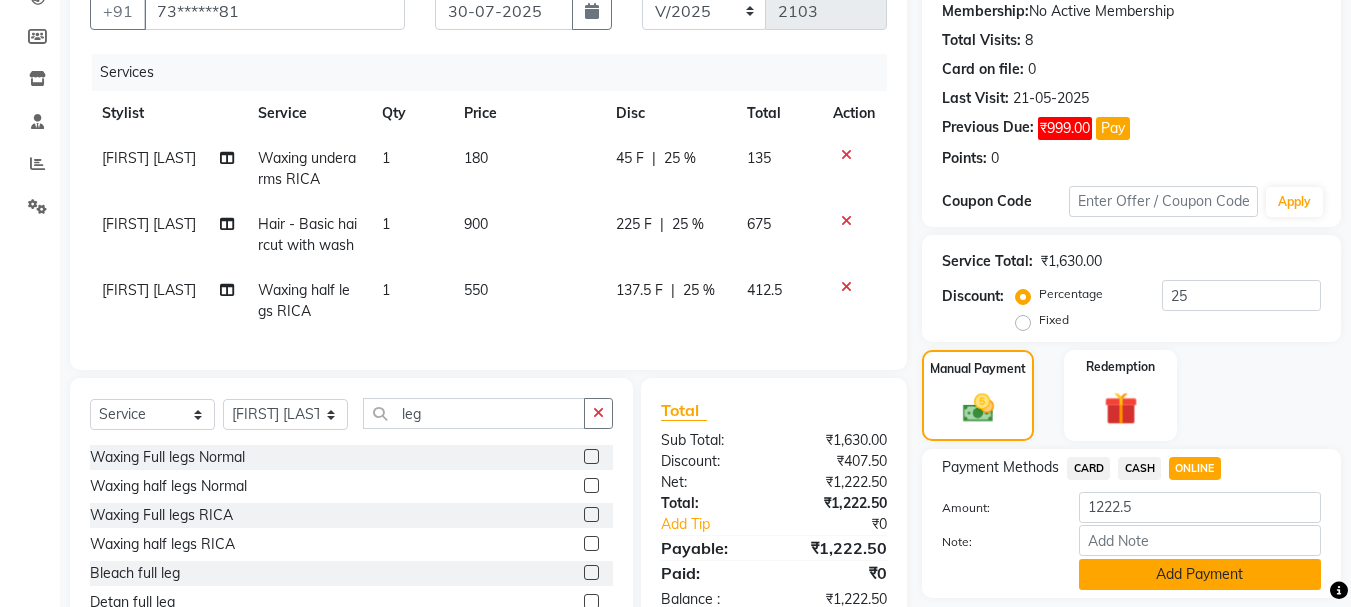 click on "Add Payment" 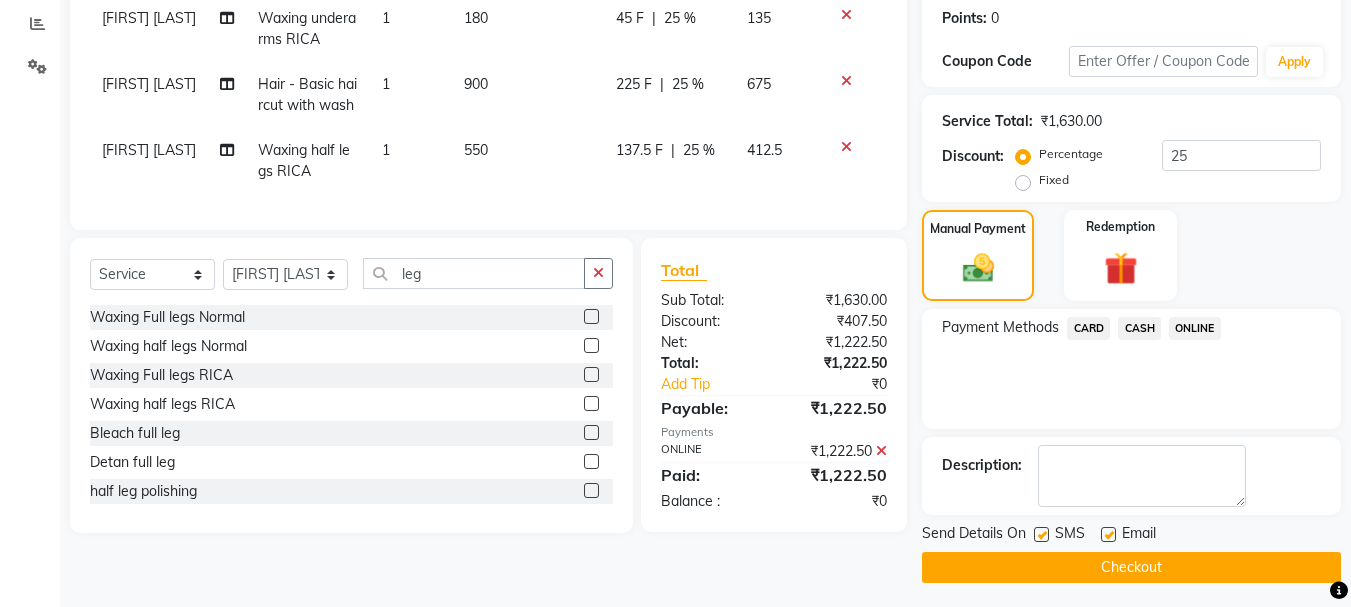 scroll, scrollTop: 340, scrollLeft: 0, axis: vertical 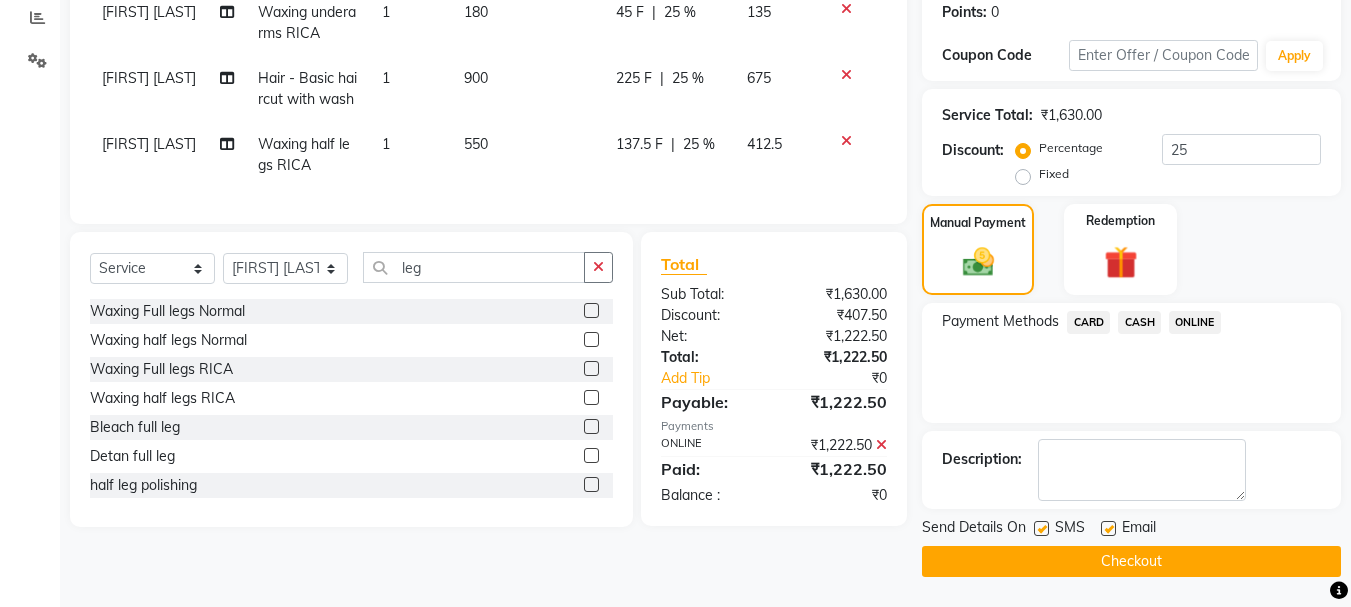 click on "Checkout" 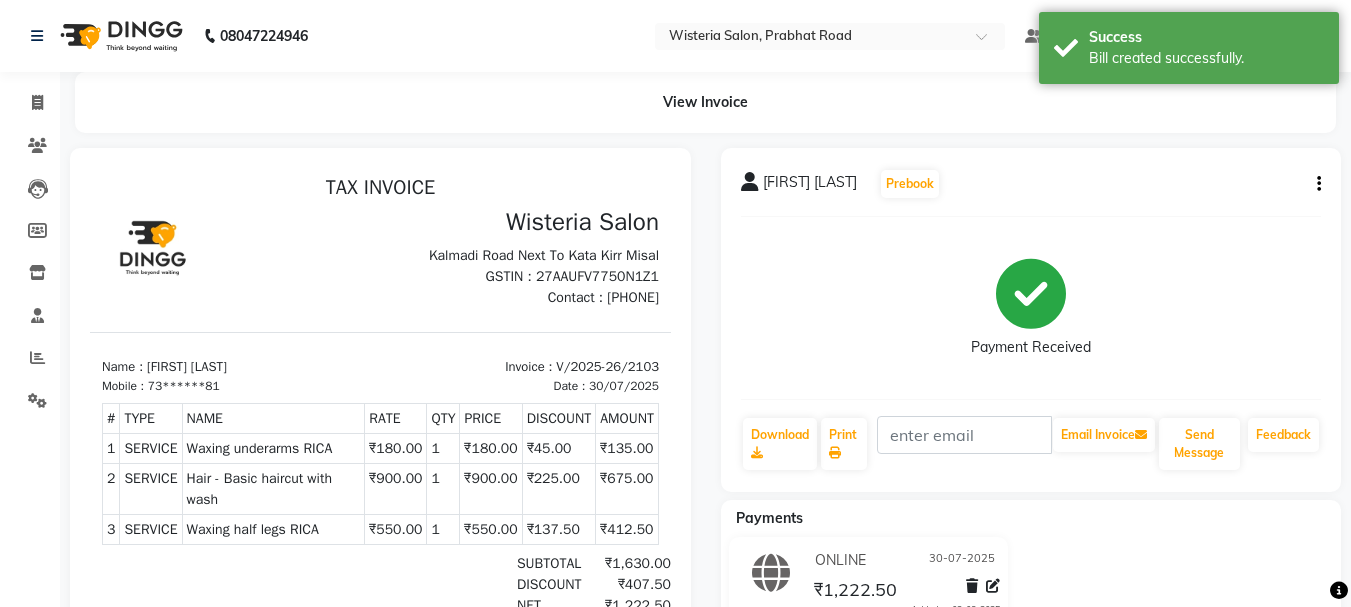 scroll, scrollTop: 0, scrollLeft: 0, axis: both 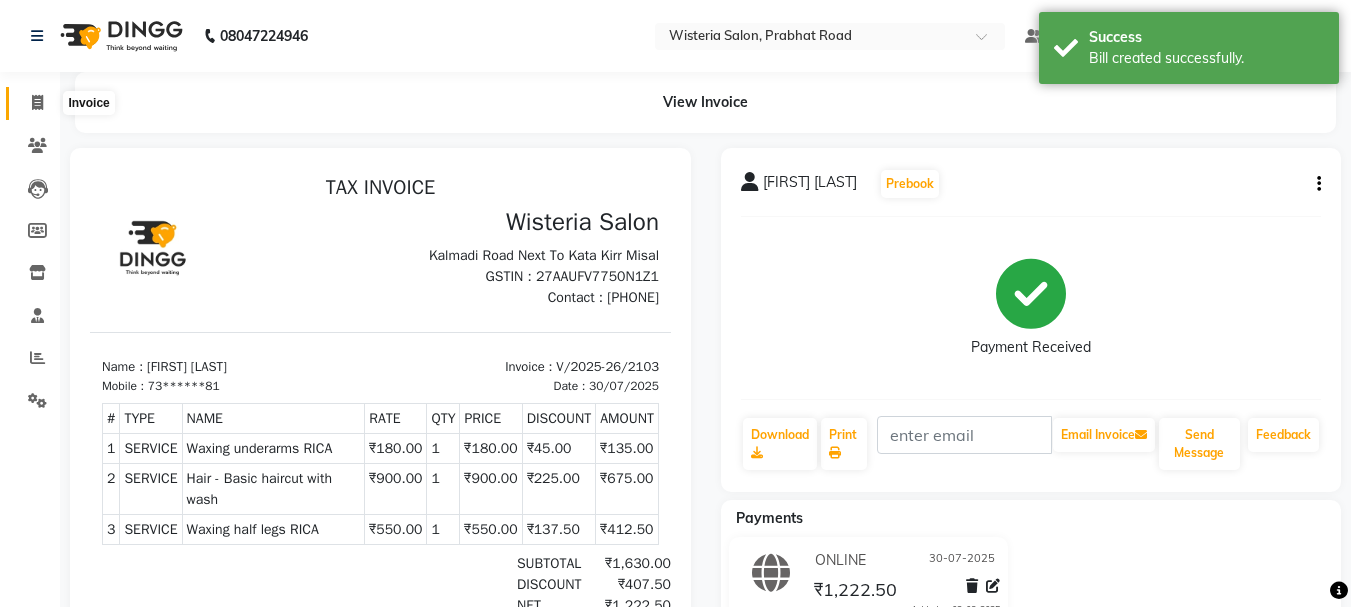 click 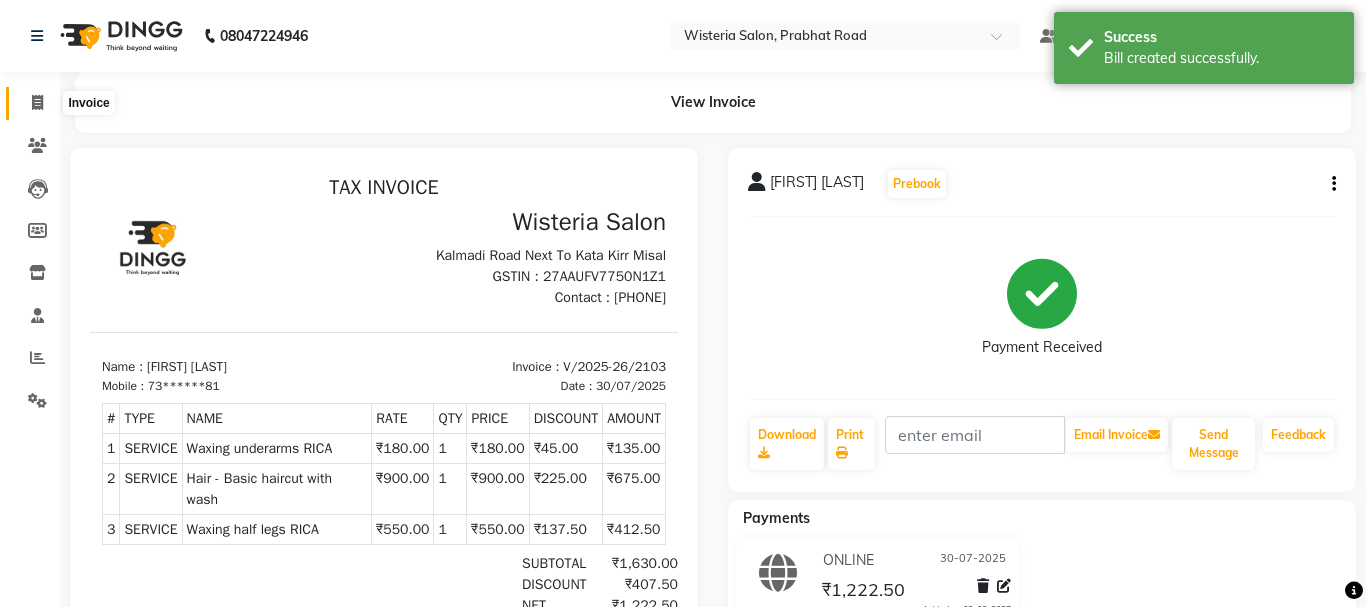 select on "service" 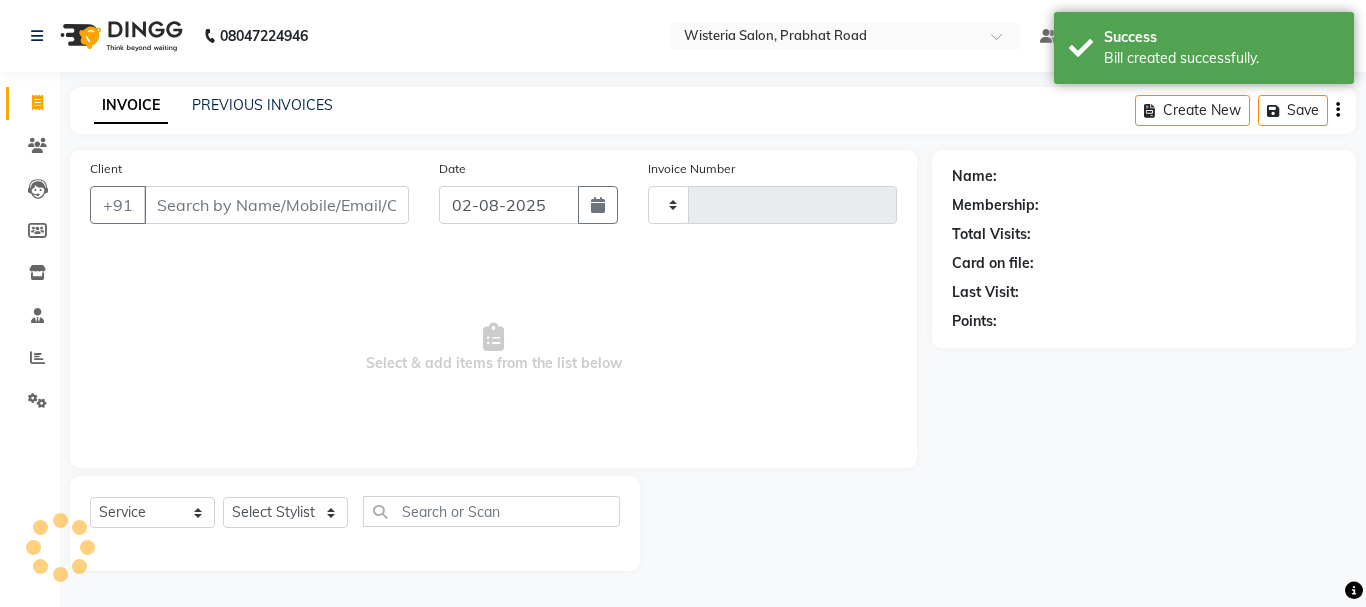 type on "2104" 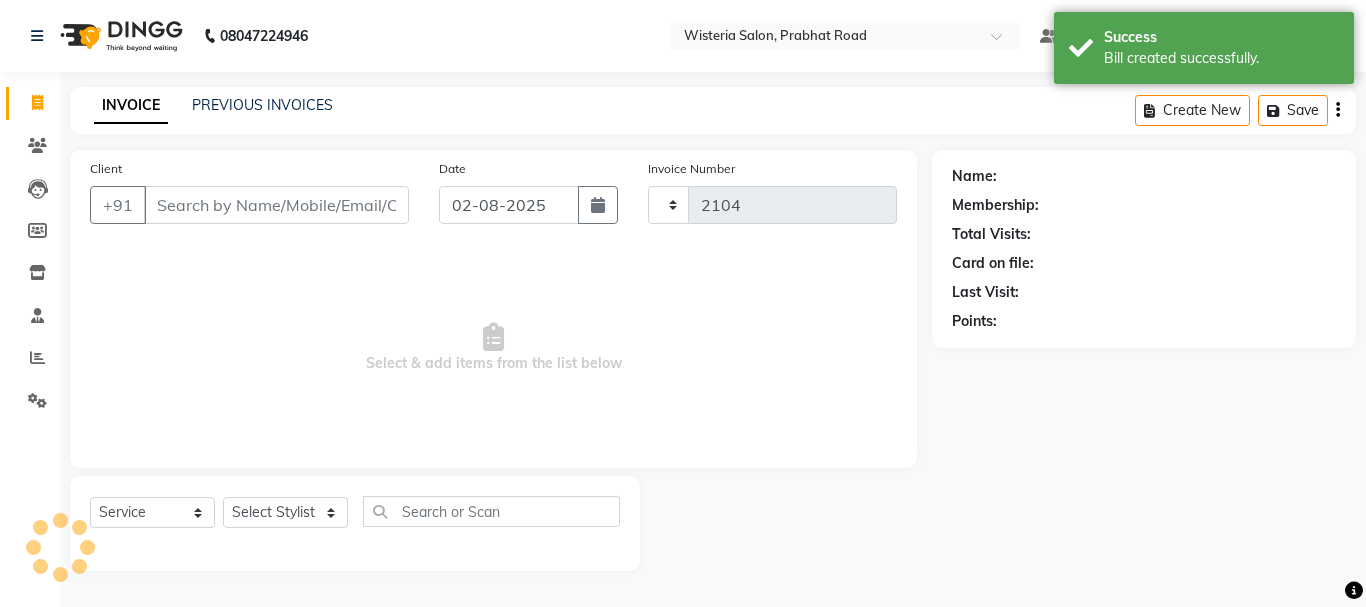 select on "911" 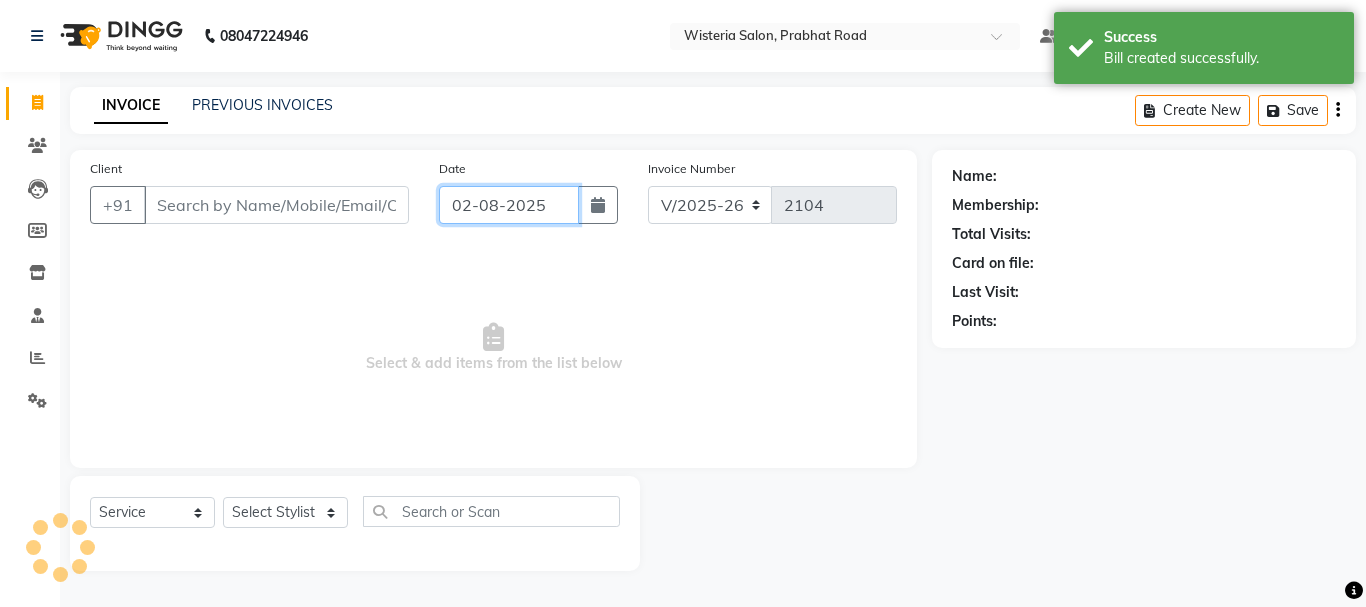 click on "02-08-2025" 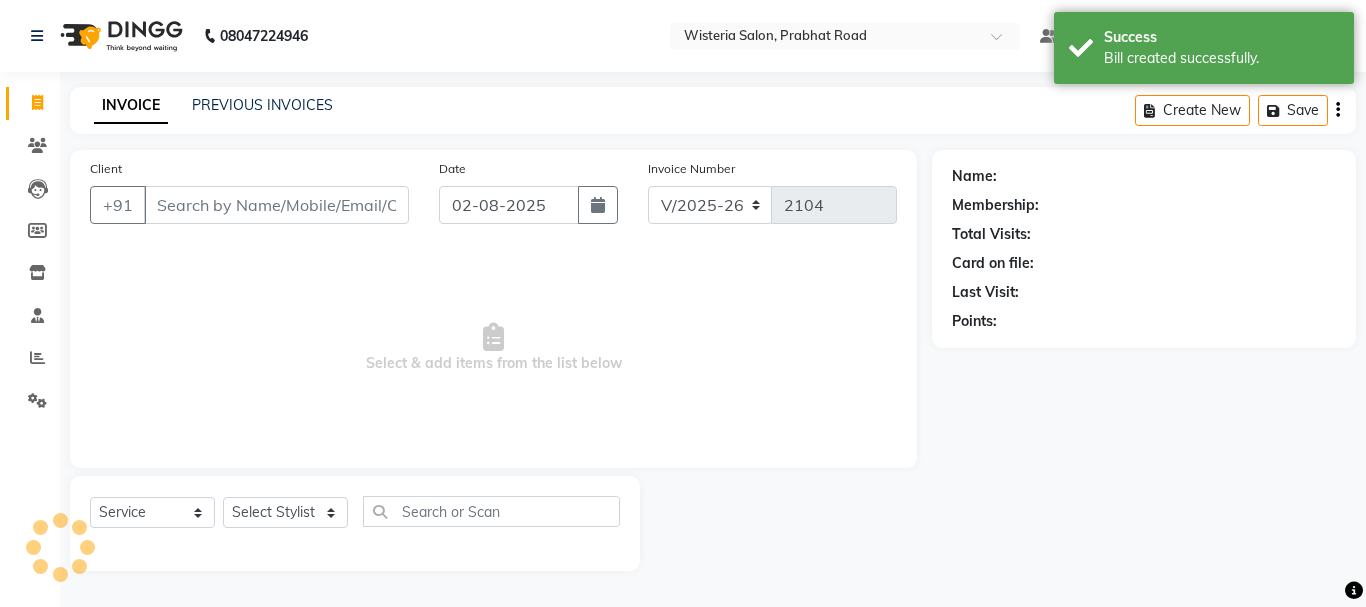 select on "8" 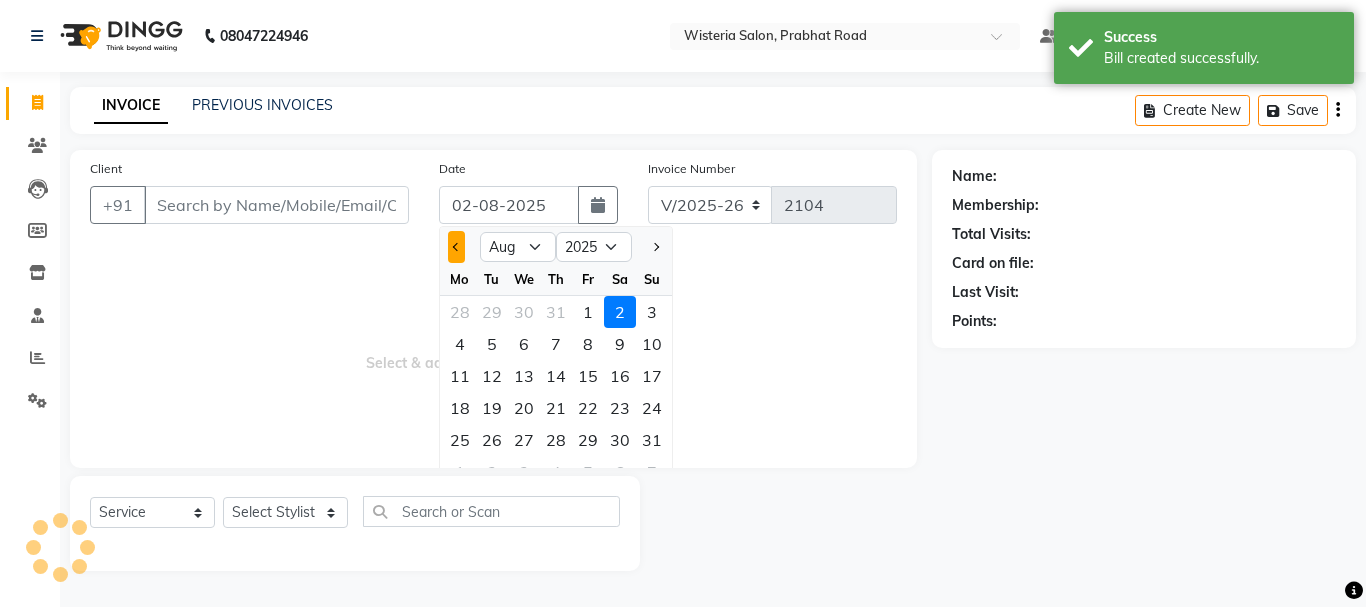click 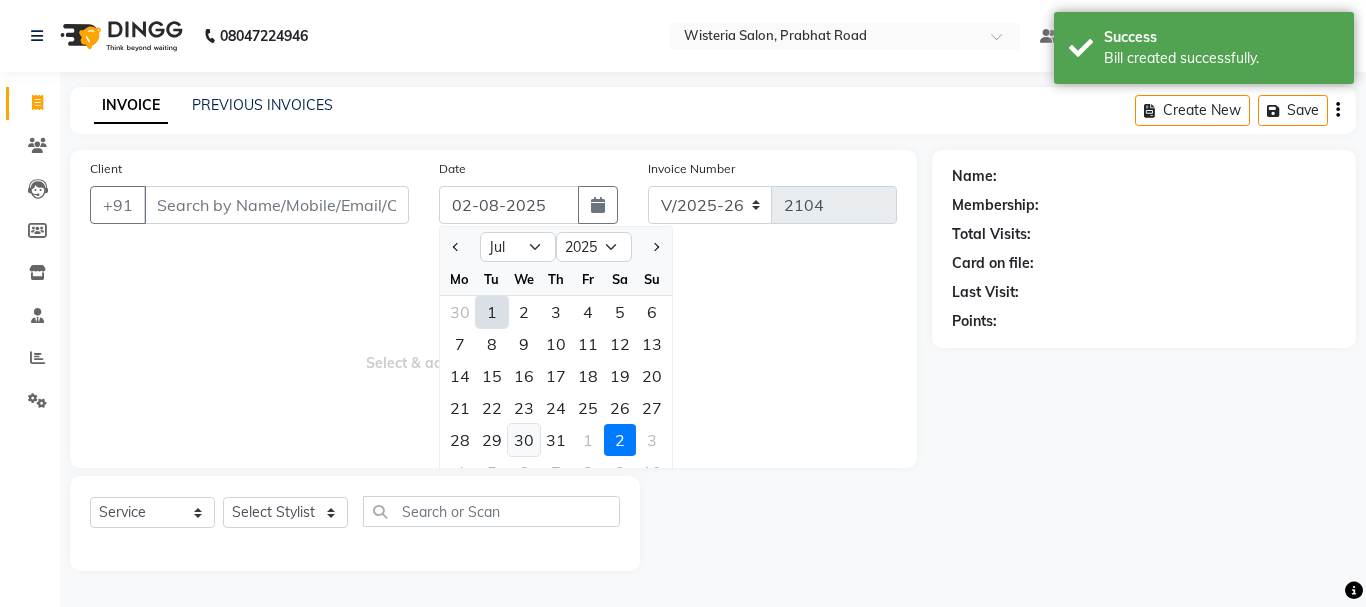 click on "30" 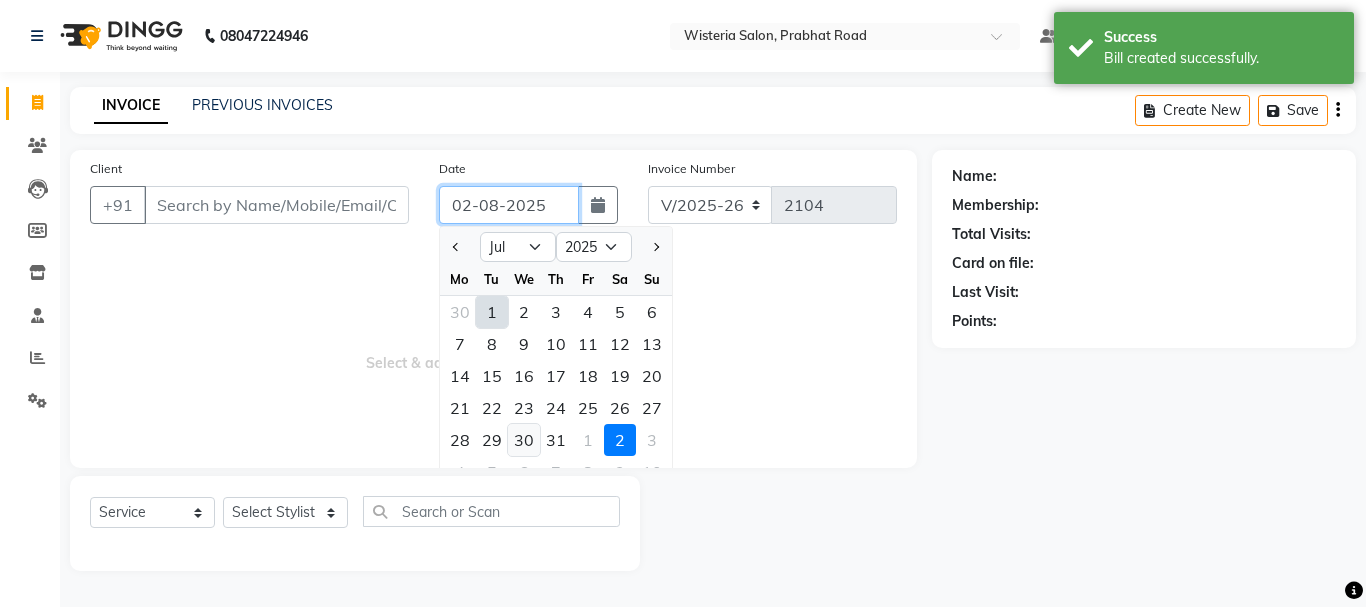 type on "30-07-2025" 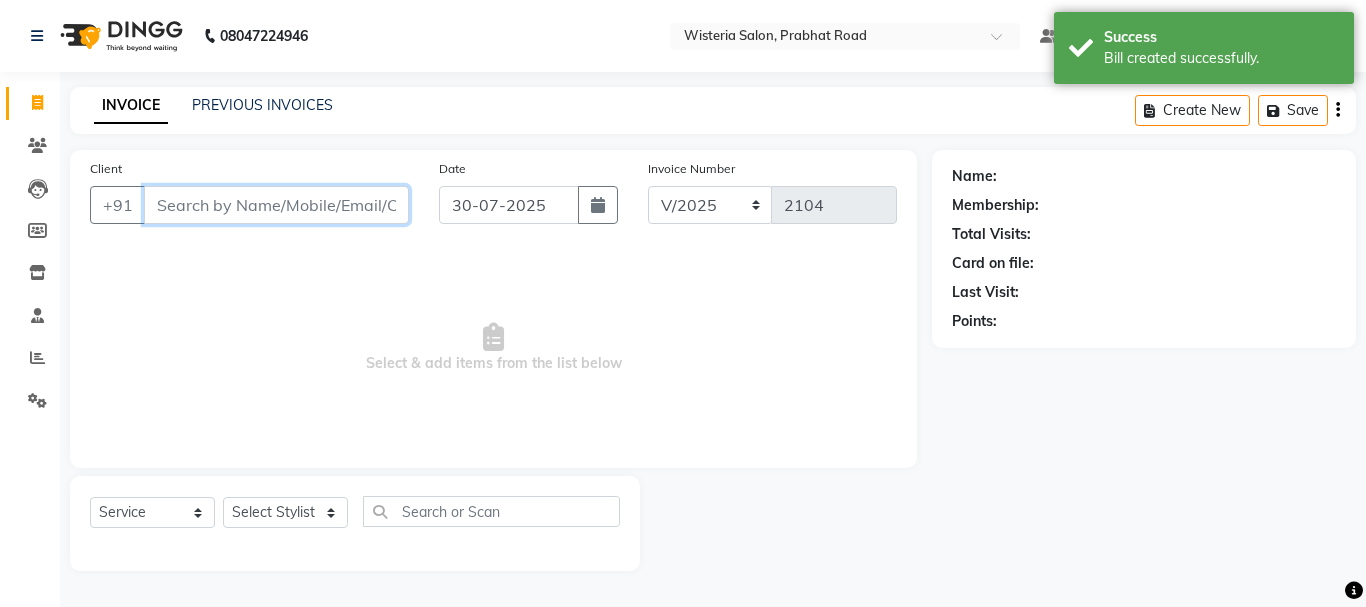 click on "Client" at bounding box center (276, 205) 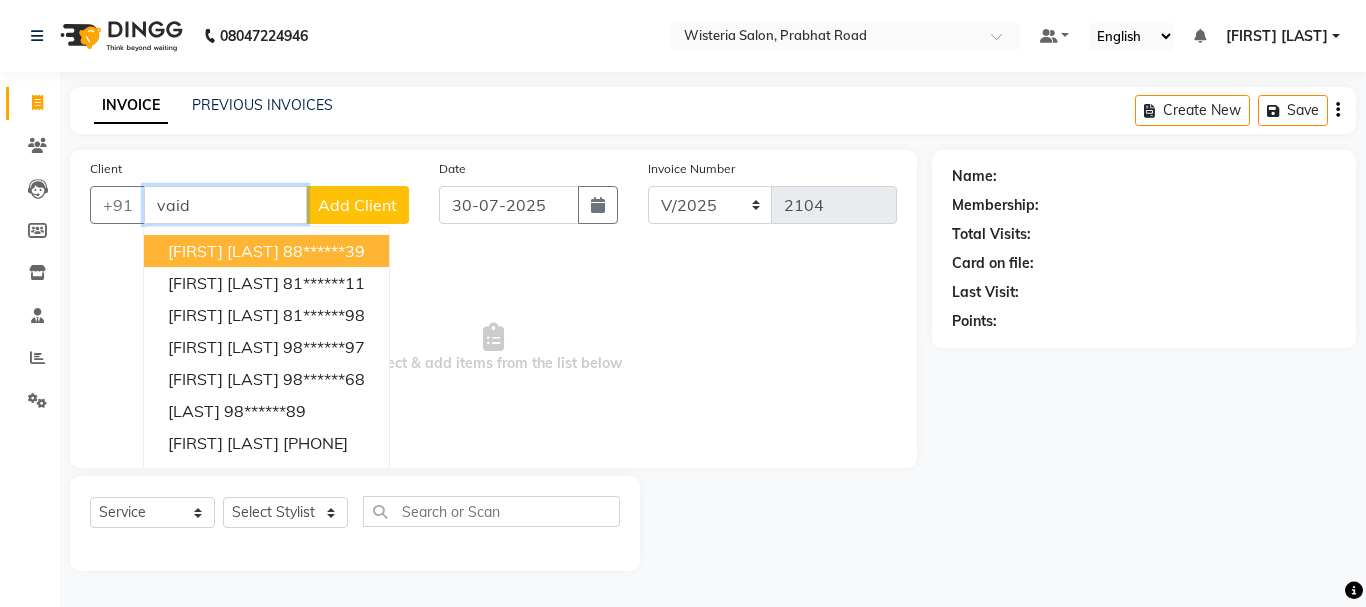 click on "88******39" at bounding box center [324, 251] 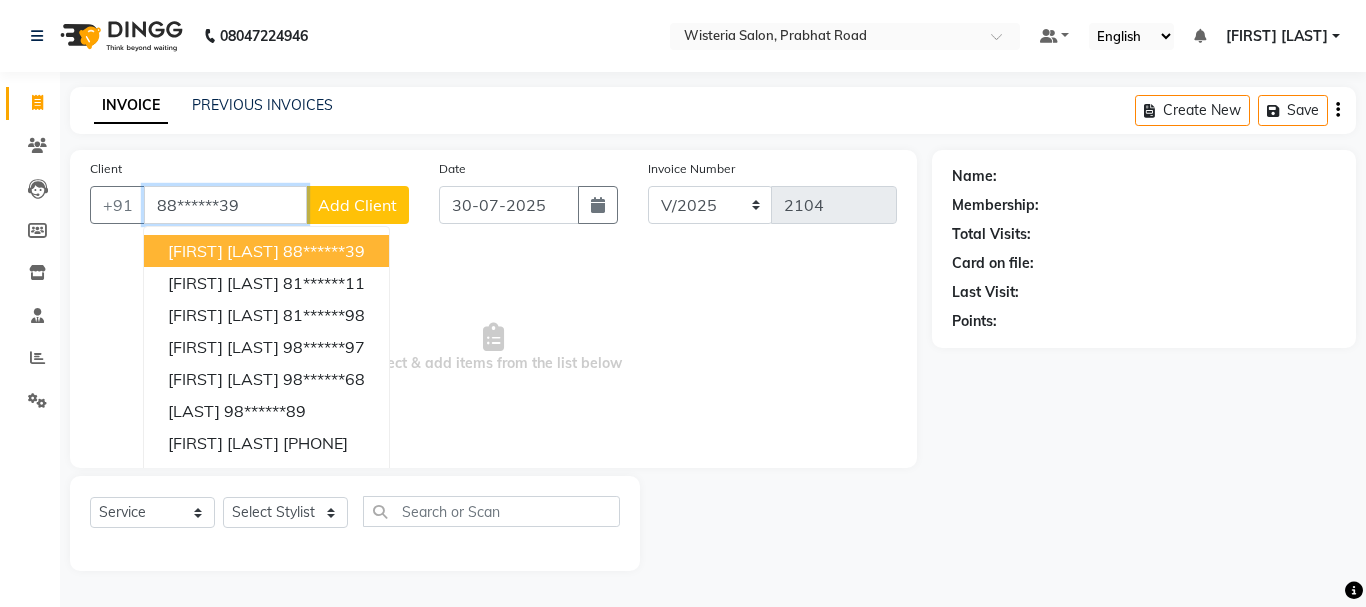 type on "88******39" 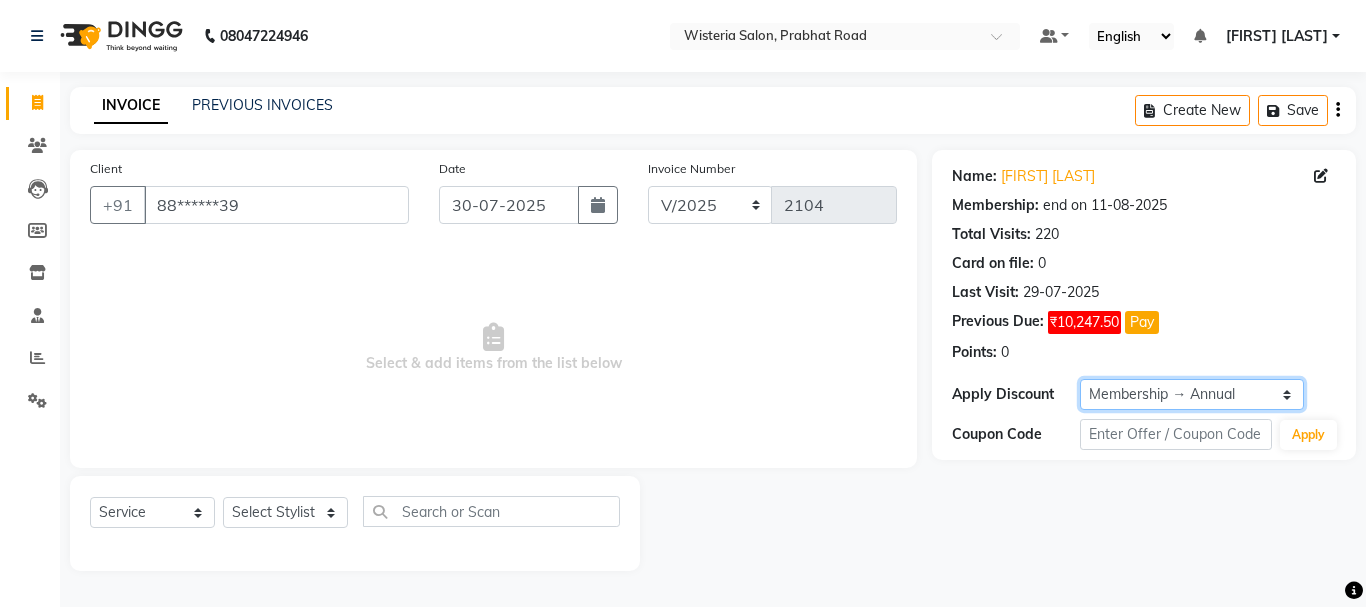 click on "Select Membership → Annual" 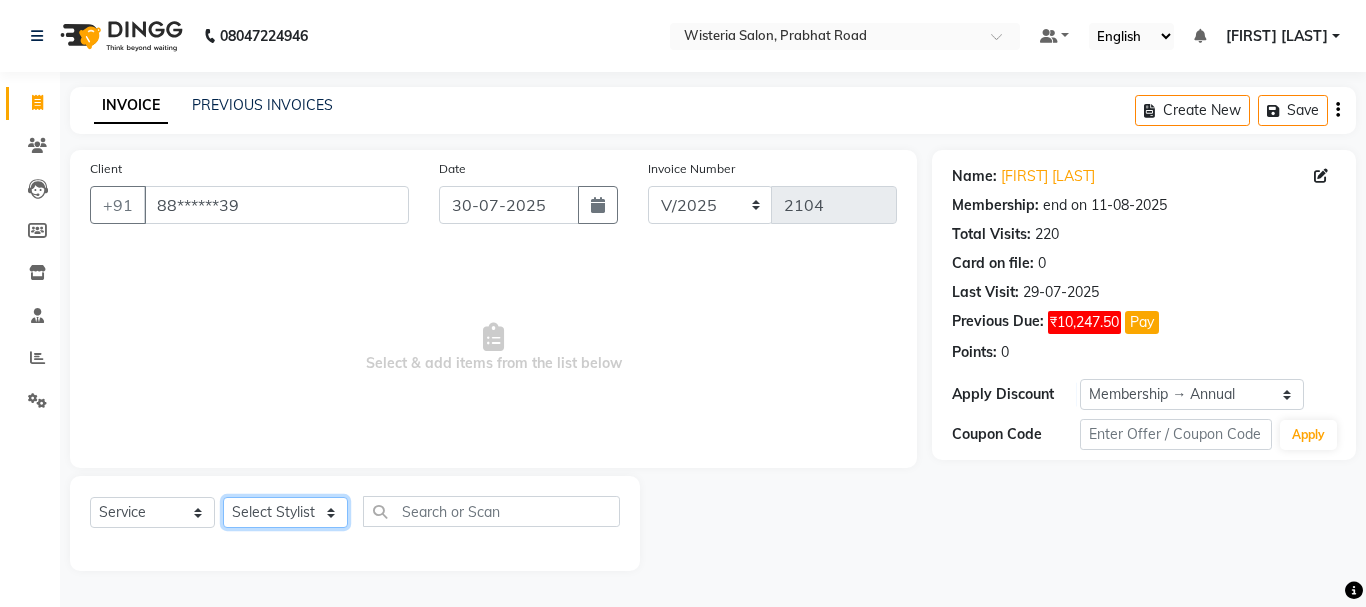 click on "Select Stylist [FIRST] [LAST] [FIRST] [LAST] [FIRST] [LAST] [FIRST] [LAST] [FIRST] [LAST] [FIRST] [LAST] [FIRST] [LAST] Partner id [FIRST] [LAST] [FIRST] [LAST] [FIRST] [LAST] [FIRST] [LAST] [FIRST] [LAST] [FIRST] [LAST]" 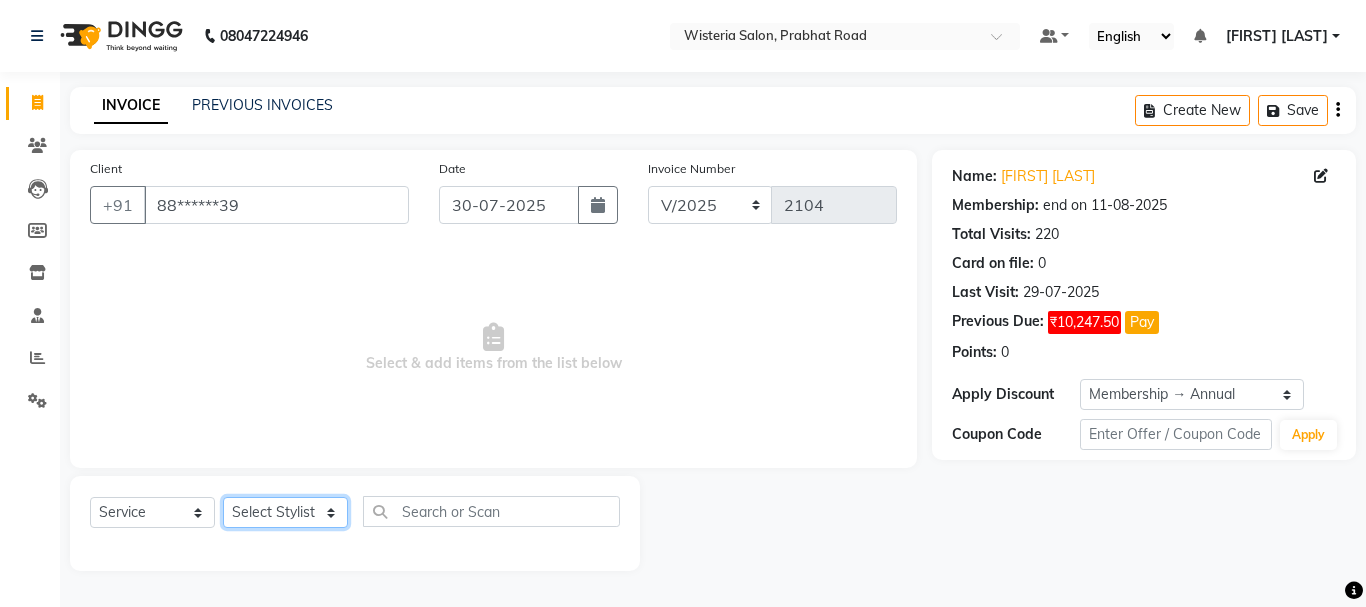 select on "47321" 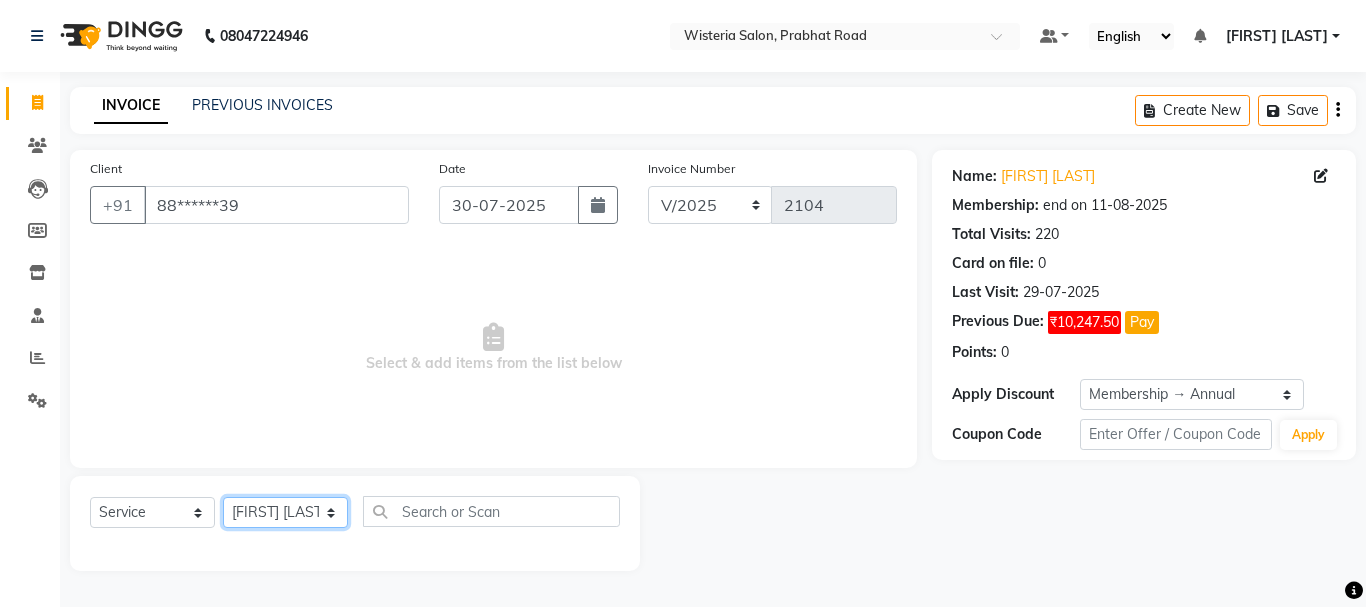 click on "Select Stylist [FIRST] [LAST] [FIRST] [LAST] [FIRST] [LAST] [FIRST] [LAST] [FIRST] [LAST] [FIRST] [LAST] [FIRST] [LAST] Partner id [FIRST] [LAST] [FIRST] [LAST] [FIRST] [LAST] [FIRST] [LAST] [FIRST] [LAST] [FIRST] [LAST]" 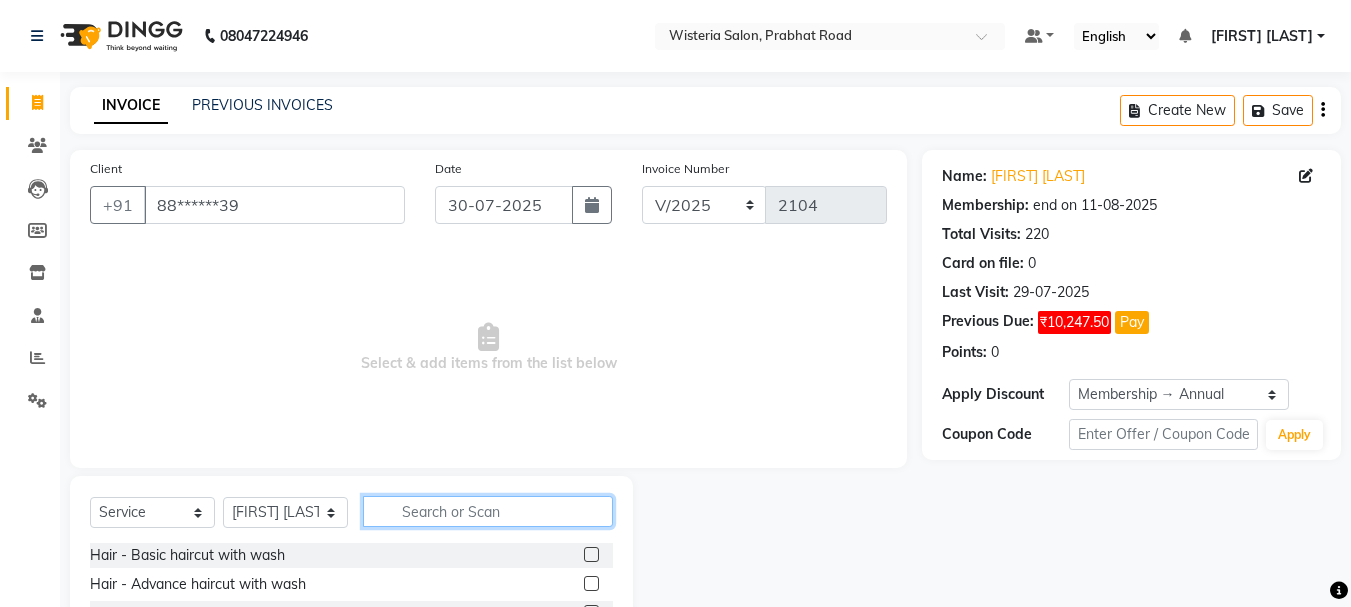 click 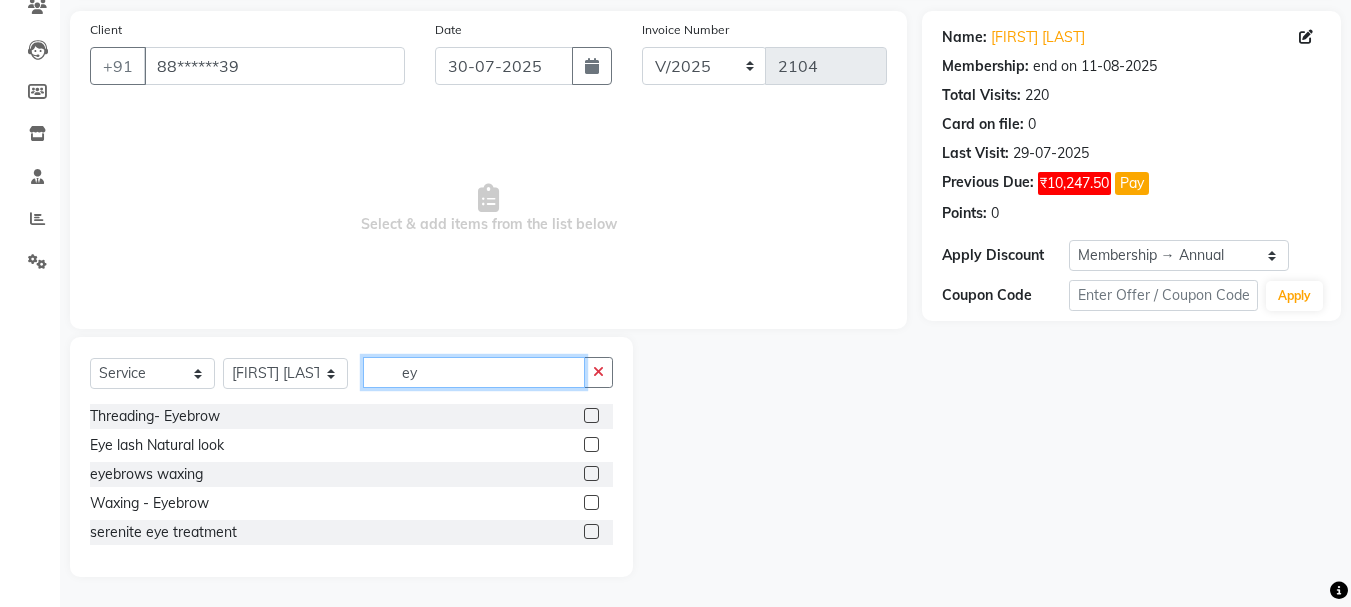 scroll, scrollTop: 139, scrollLeft: 0, axis: vertical 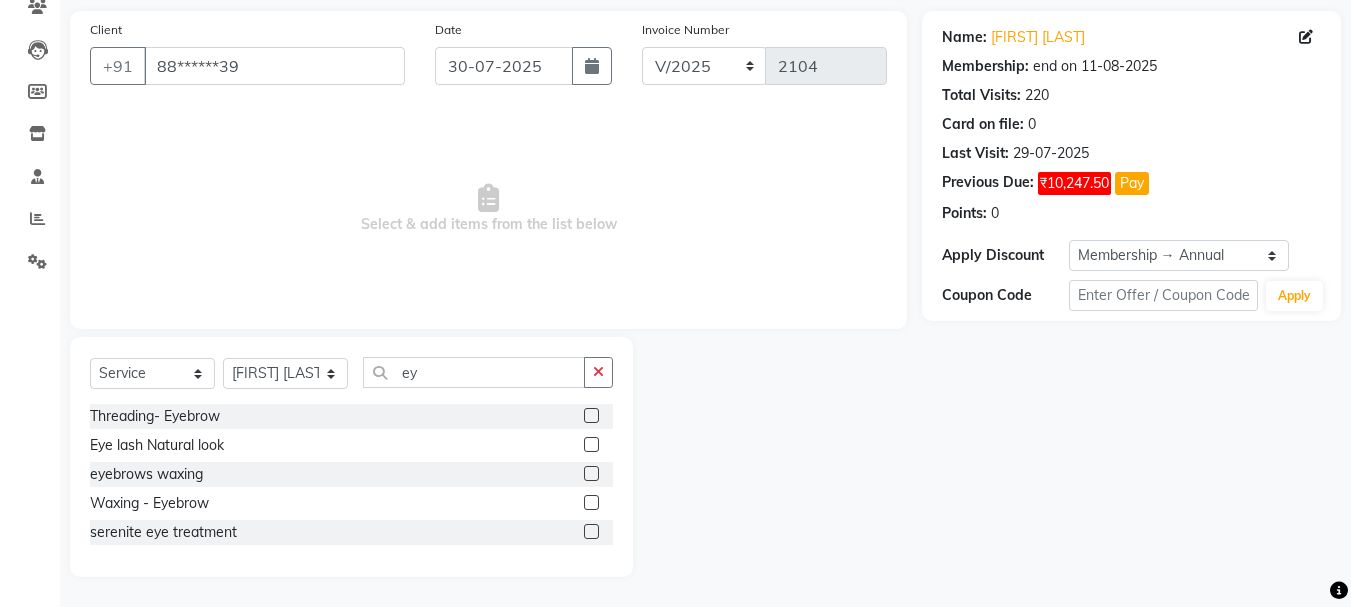 click 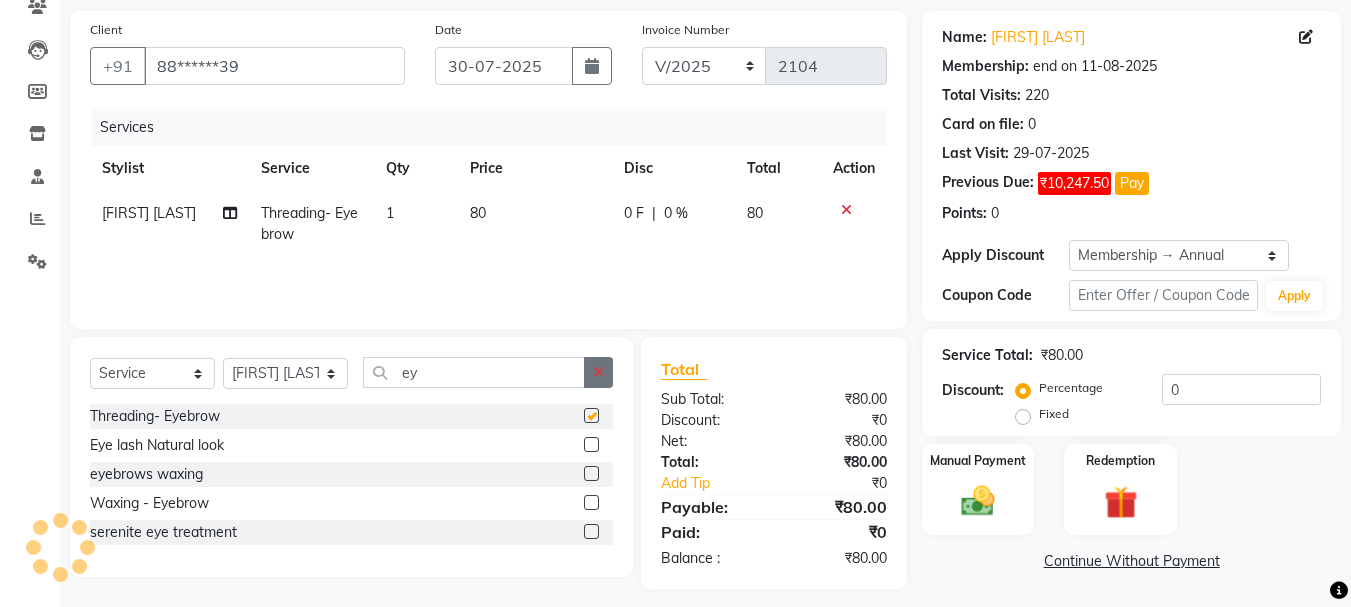 checkbox on "false" 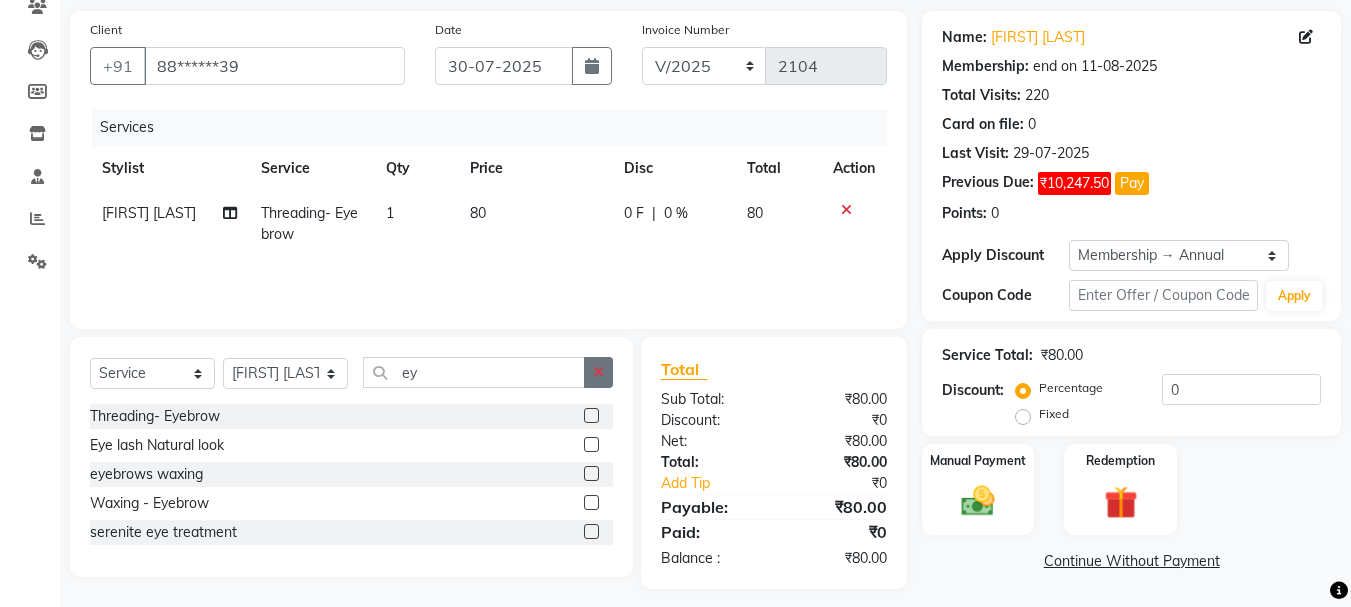 click 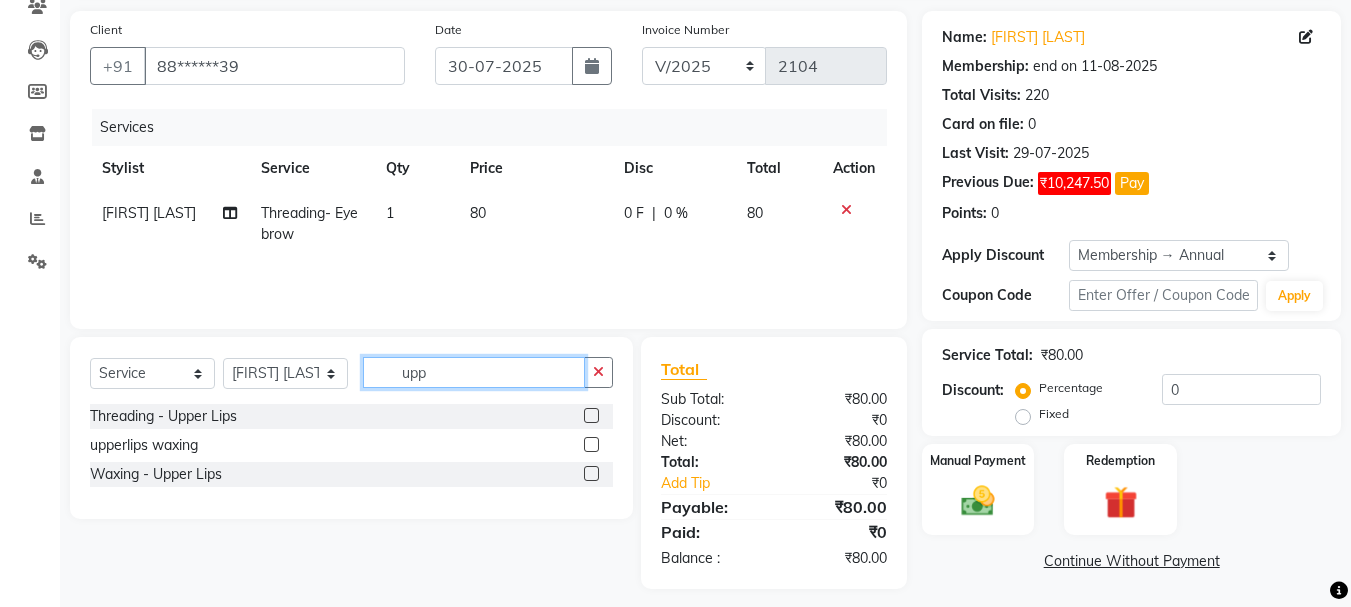 type on "upp" 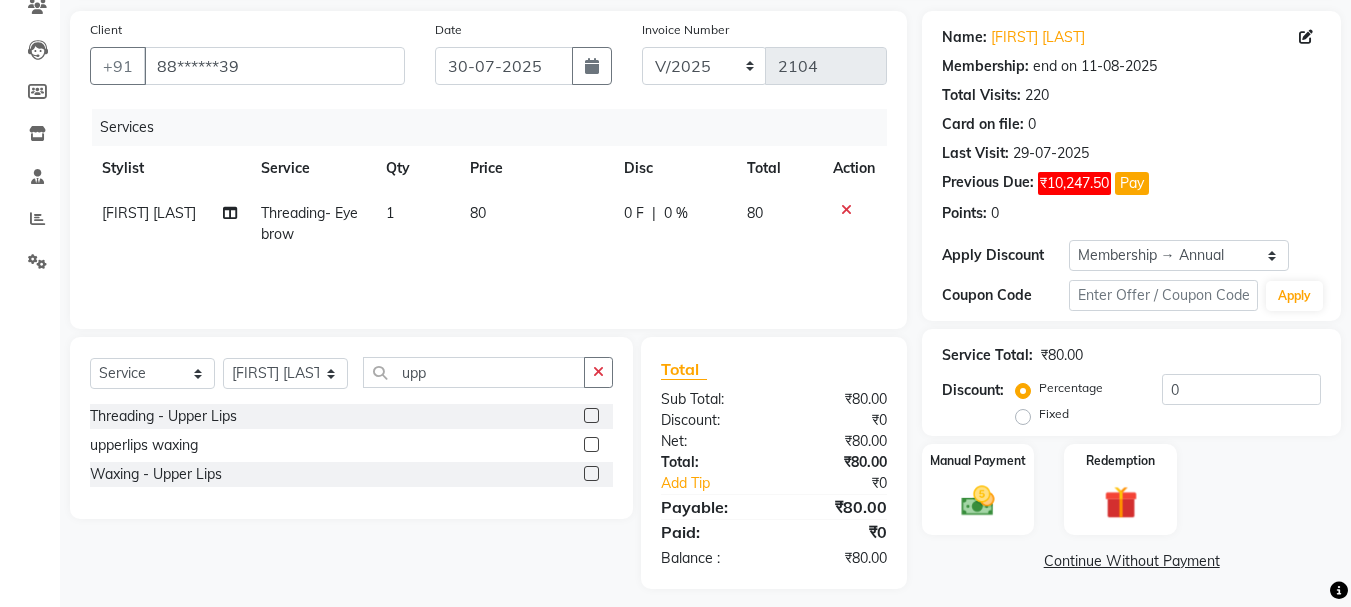 click 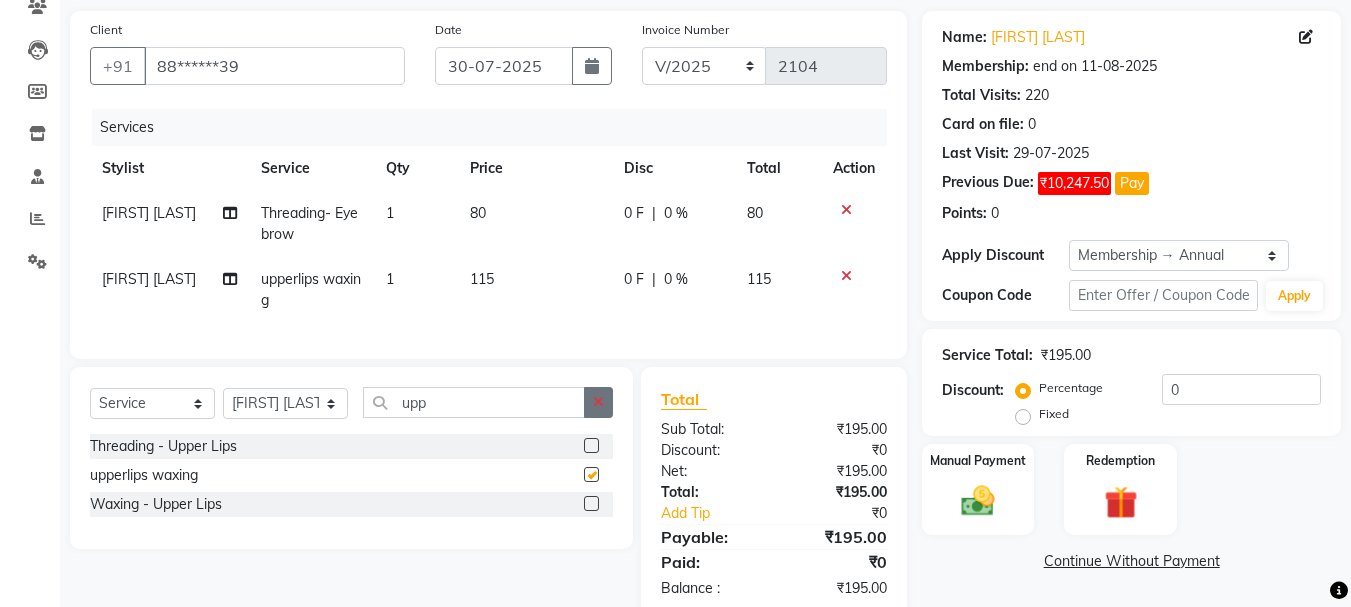 checkbox on "false" 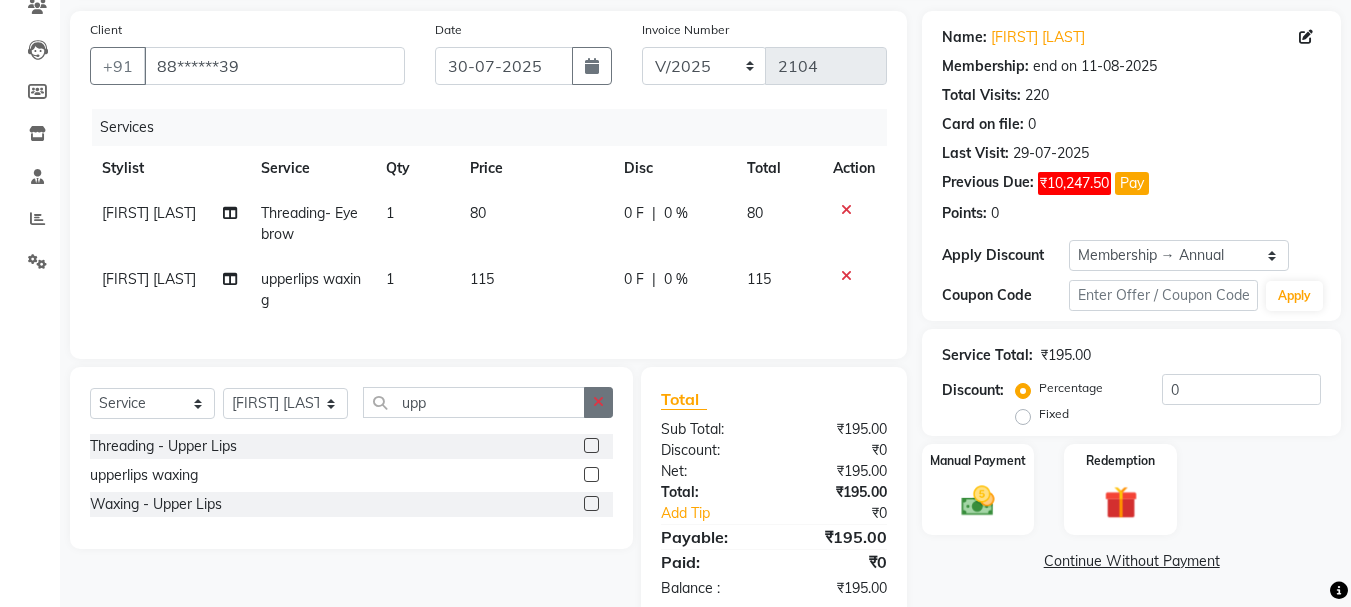 click 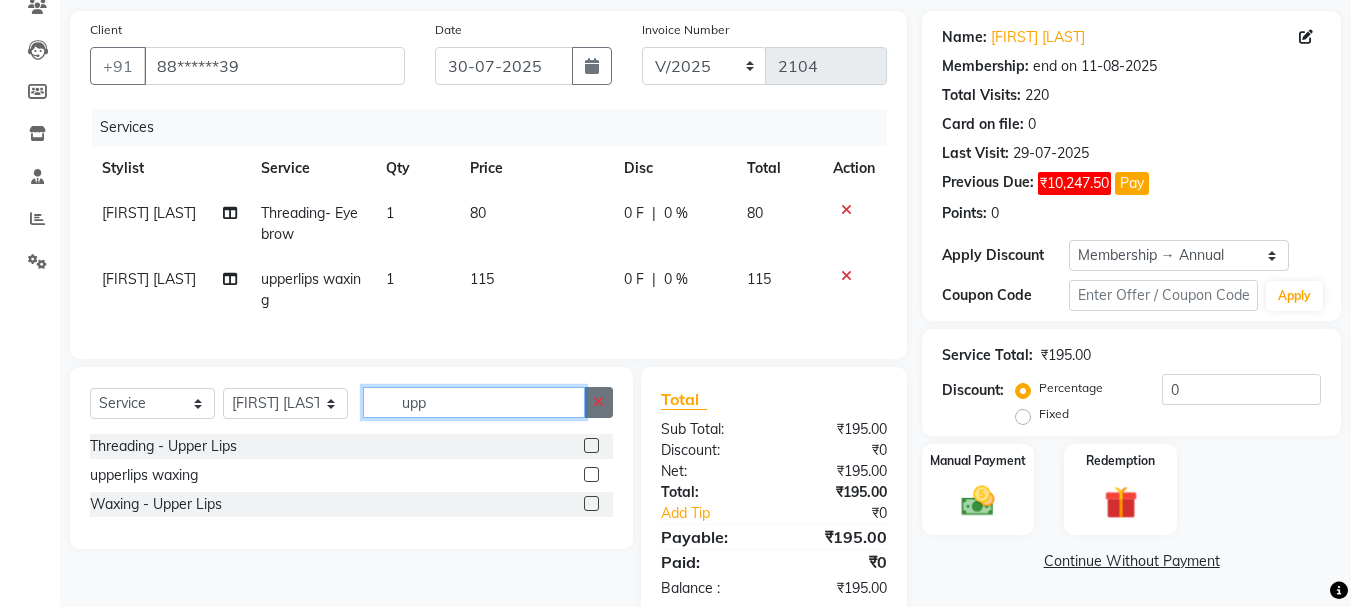 type 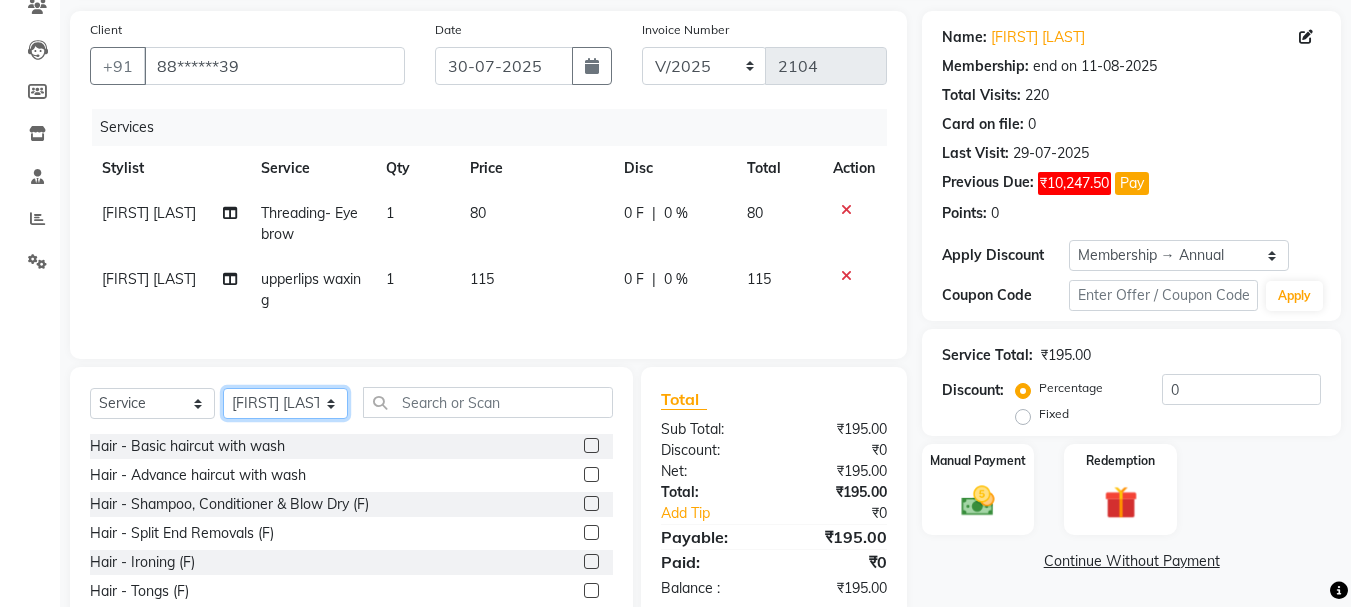click on "Select Stylist [FIRST] [LAST] [FIRST] [LAST] [FIRST] [LAST] [FIRST] [LAST] [FIRST] [LAST] [FIRST] [LAST] [FIRST] [LAST] Partner id [FIRST] [LAST] [FIRST] [LAST] [FIRST] [LAST] [FIRST] [LAST] [FIRST] [LAST] [FIRST] [LAST]" 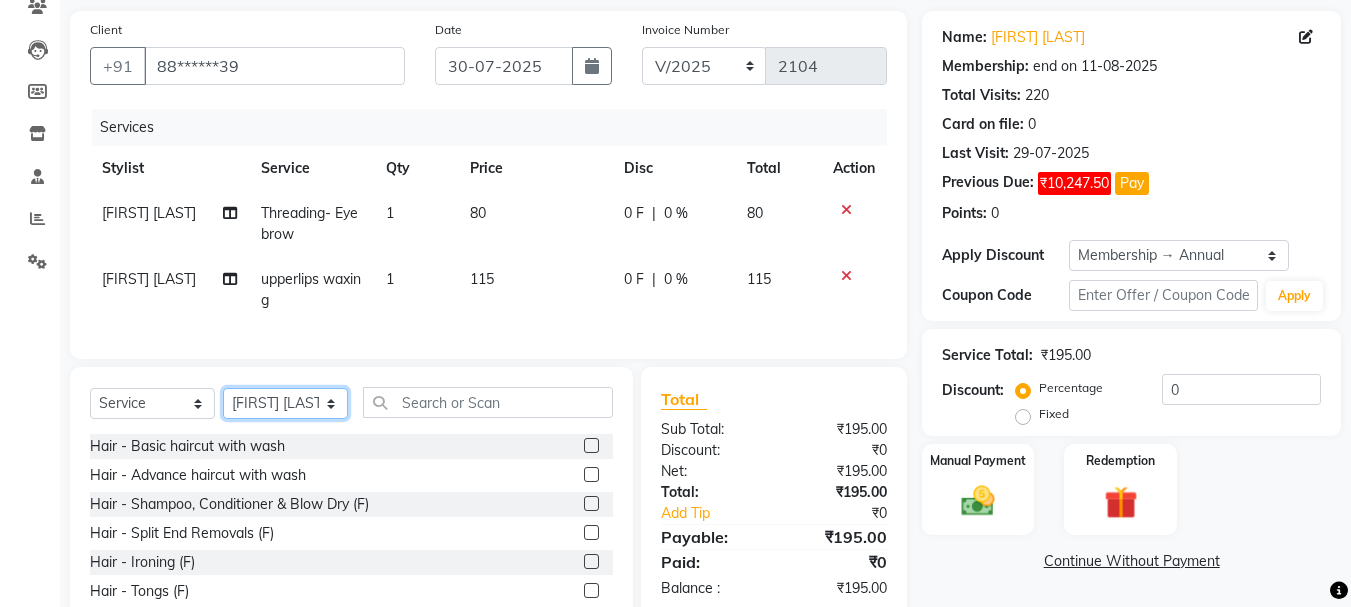 select on "60169" 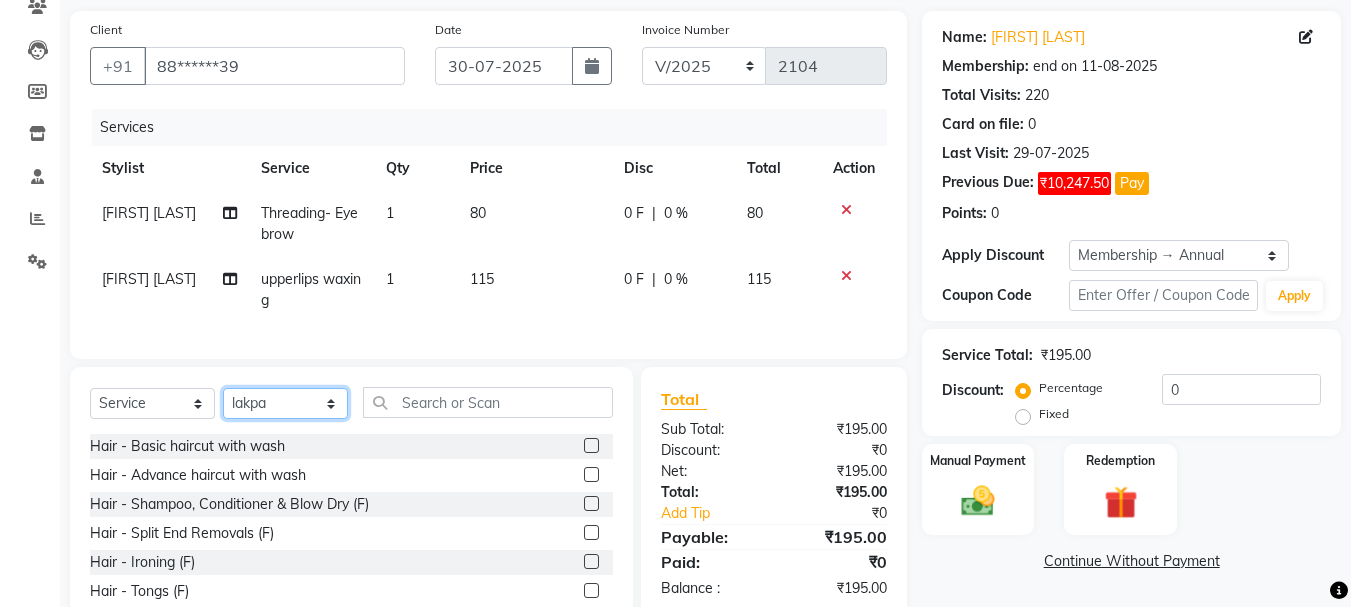 click on "Select Stylist [FIRST] [LAST] [FIRST] [LAST] [FIRST] [LAST] [FIRST] [LAST] [FIRST] [LAST] [FIRST] [LAST] [FIRST] [LAST] Partner id [FIRST] [LAST] [FIRST] [LAST] [FIRST] [LAST] [FIRST] [LAST] [FIRST] [LAST] [FIRST] [LAST]" 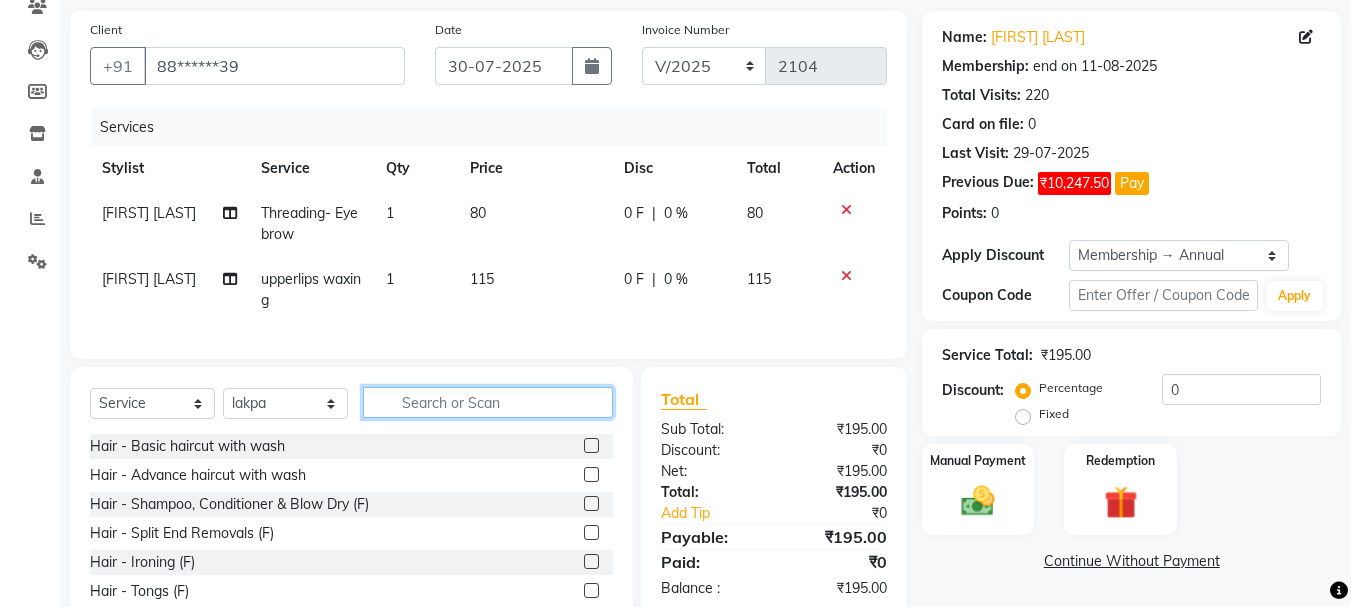 click 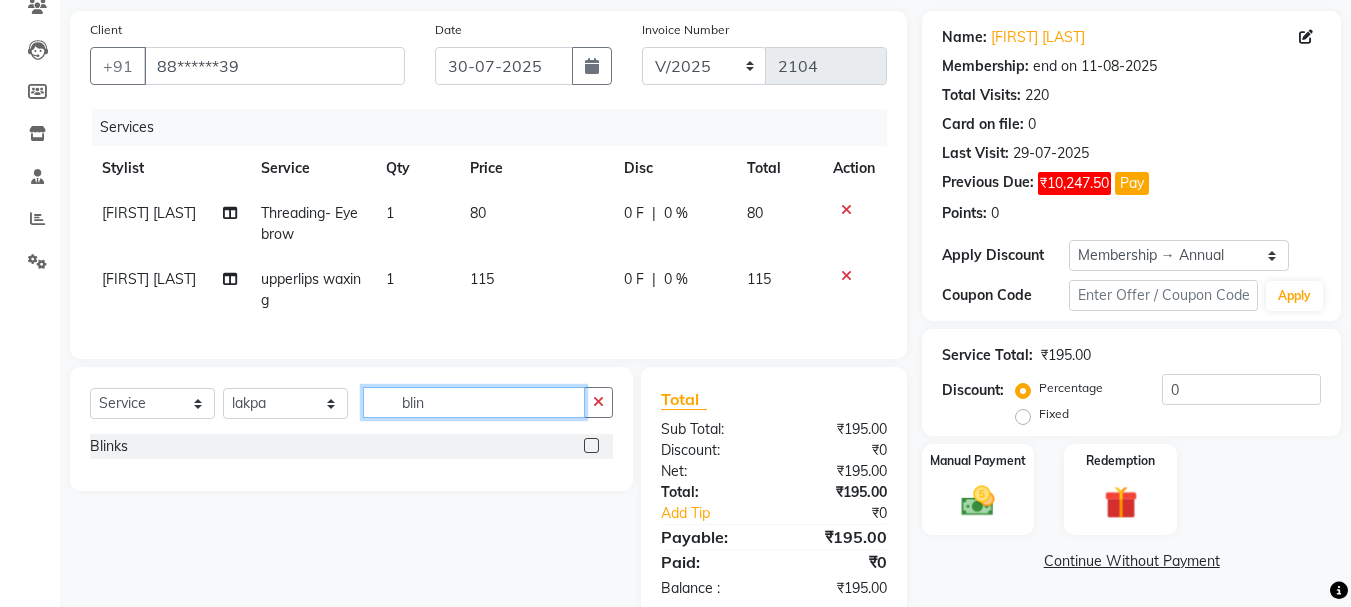 type on "blin" 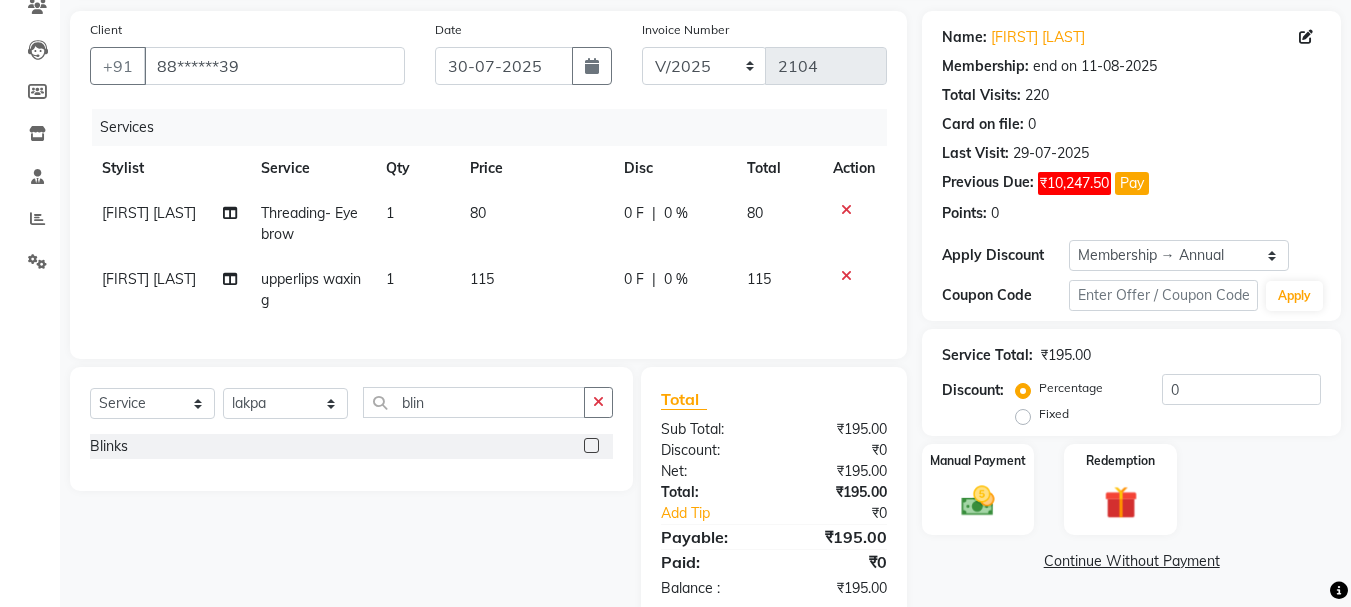 click 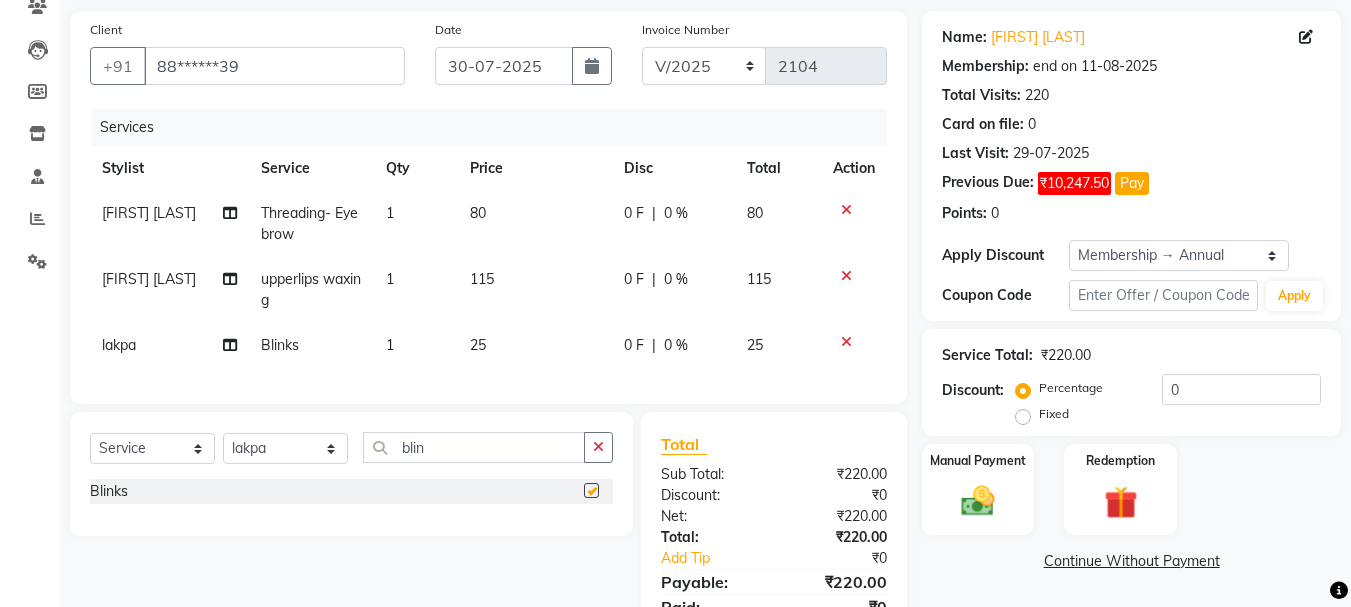 checkbox on "false" 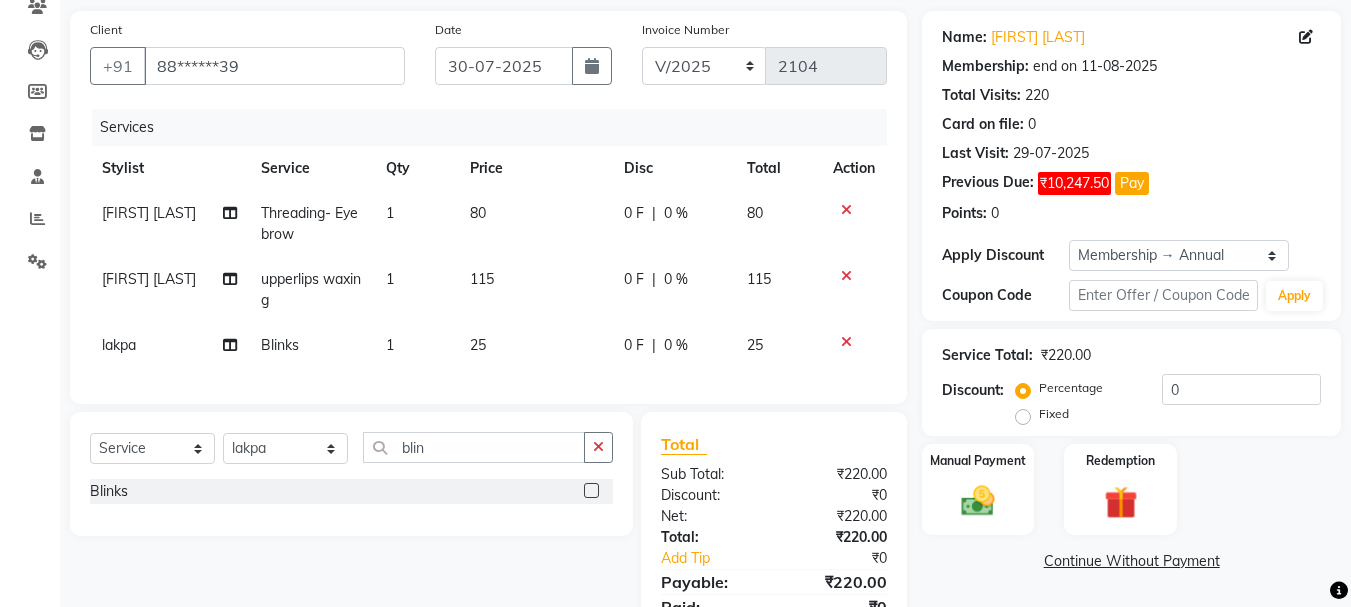 click on "25" 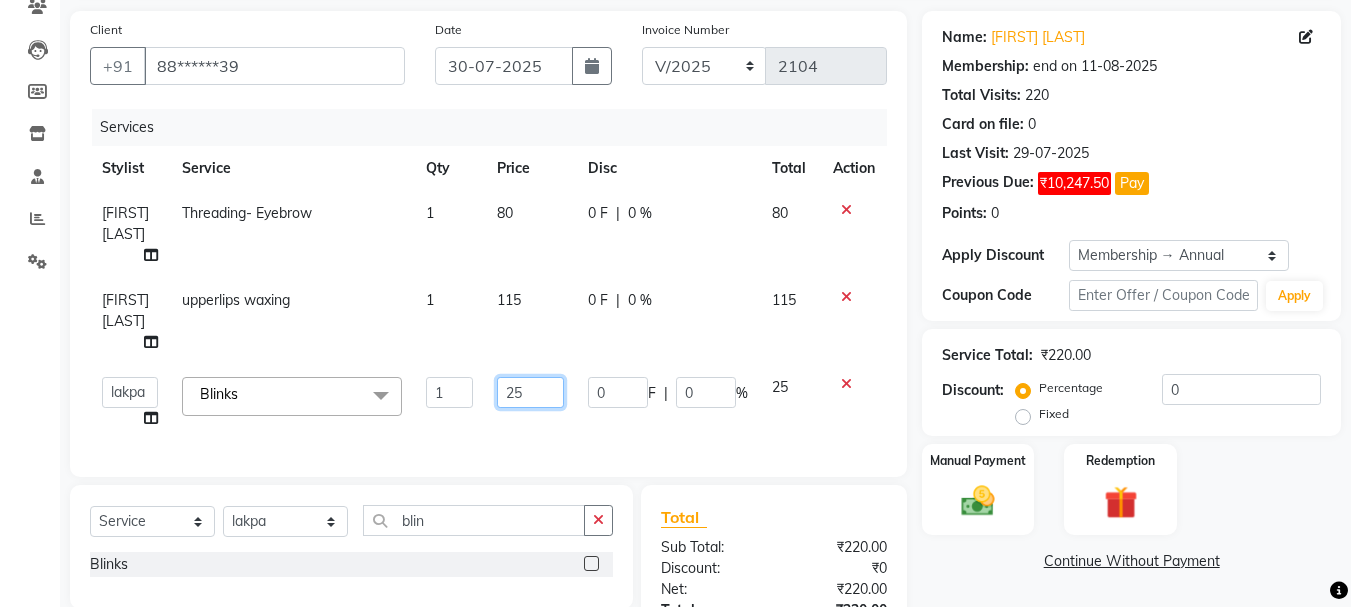 click on "25" 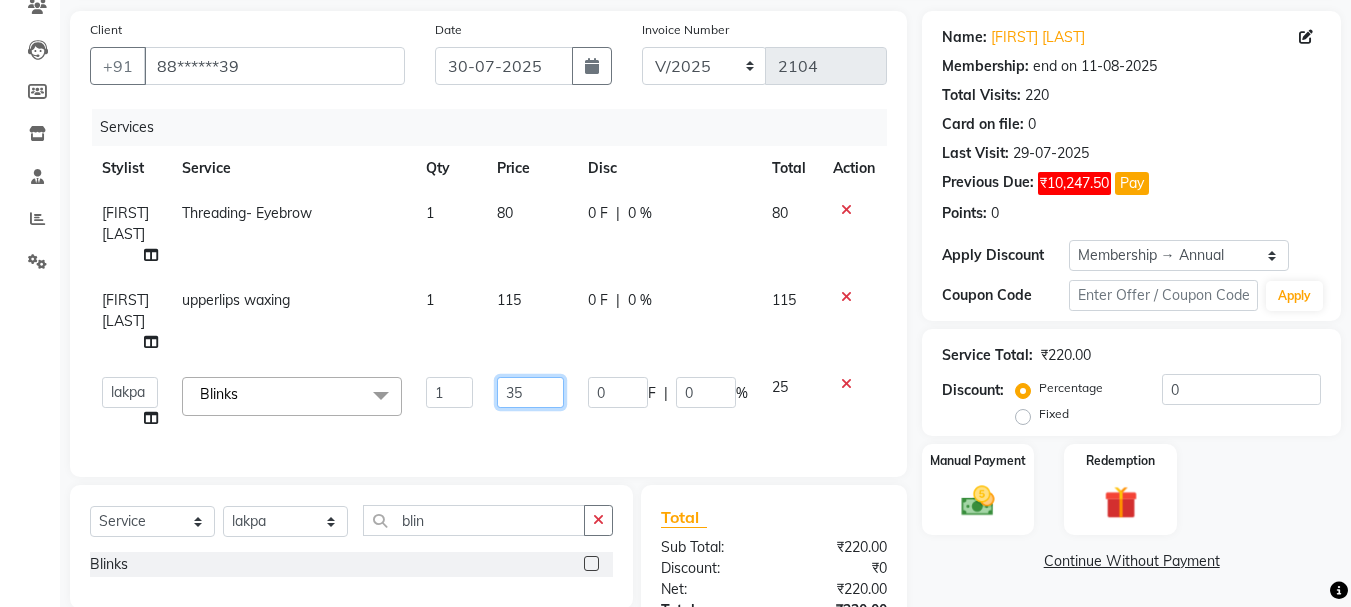 type on "350" 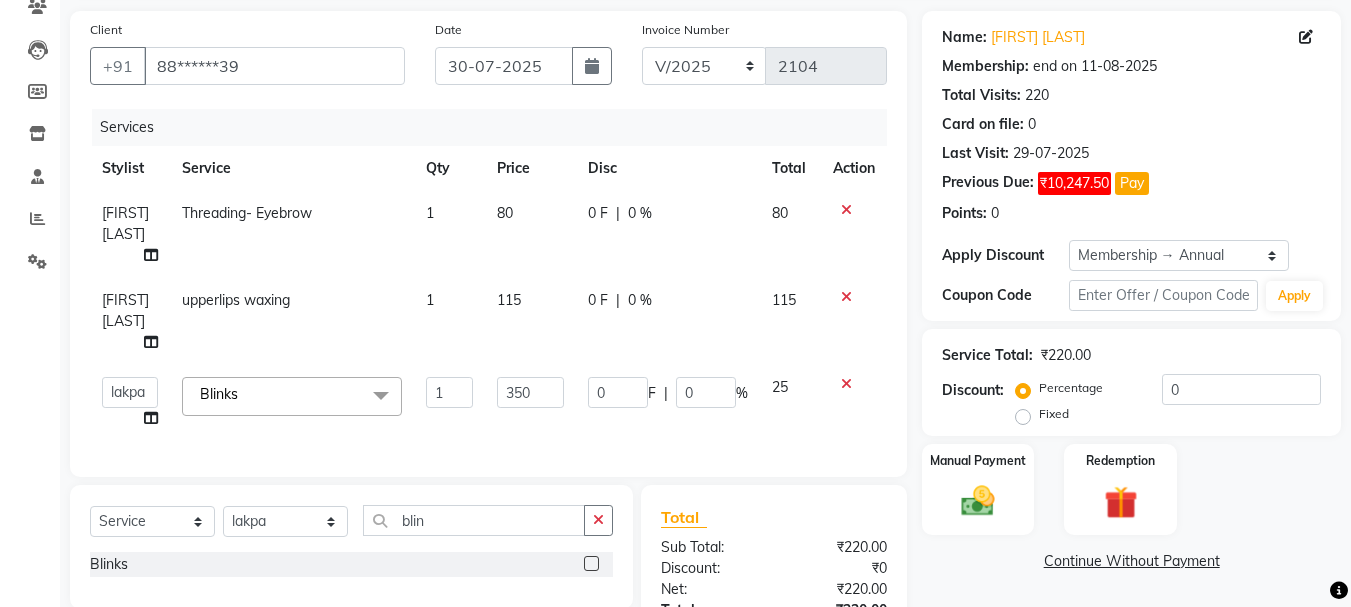click on "Client +[PHONE] Date [DATE] Invoice Number V/2025 V/2025-26 2104 Services Stylist Service Qty Price Disc Total Action [FIRST] [LAST] Threading- Eyebrow 1 80 0 F | 0 % 80 [FIRST] [LAST] upperlips waxing 1 115 0 F | 0 % 115 Bharti dipali Firdos Patel gaurav Kedar Sain lakpa Mansi more Mayuri Partner id Pratiksha satpute Radhika Jadhav Rahul Raju sushma Vaidehi Kale Vijaya Katurde Vinay Blinks x Hair - Basic haircut with wash Hair - Advance haircut with wash Hair - Shampoo, Conditioner & Blow Dry (F) Hair - Split End Removals (F) Hair - Ironing (F) Hair - Tongs (F) Hair - Crimping (F) Hair - 3 Curls (F) Hair - Head Massage With Steam Coconut oil (F) Hair - Head Massage With Steam (F) Ayurvedic oil Hair - Head Massage With Steam (F) Argon oil Hair - Blow Dry With-Out Curls (F) Hair - Shampoo (F) Hair - Wash With DeepConditioning (F) Hair - Girl hair cut without wash Hair - Hair Cut (M) Hair - Hair Cut (With Shampoo & Conditioning ) (M) Hair - Boy Hair Cut (M) 1 0" 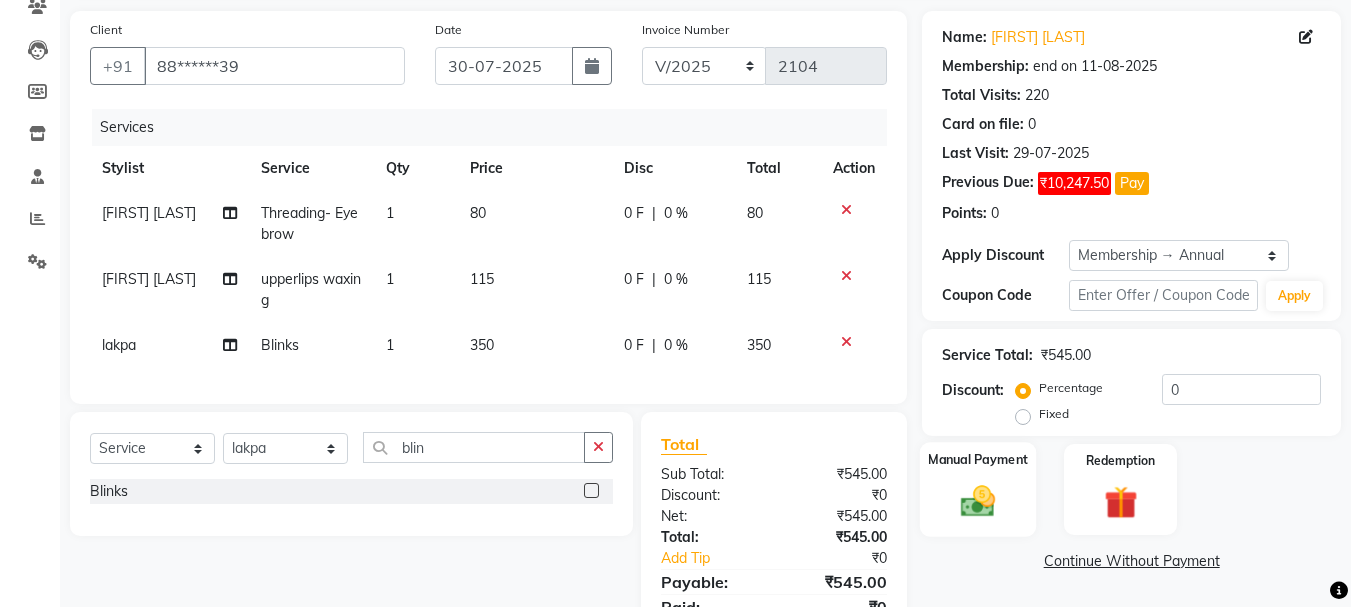 click 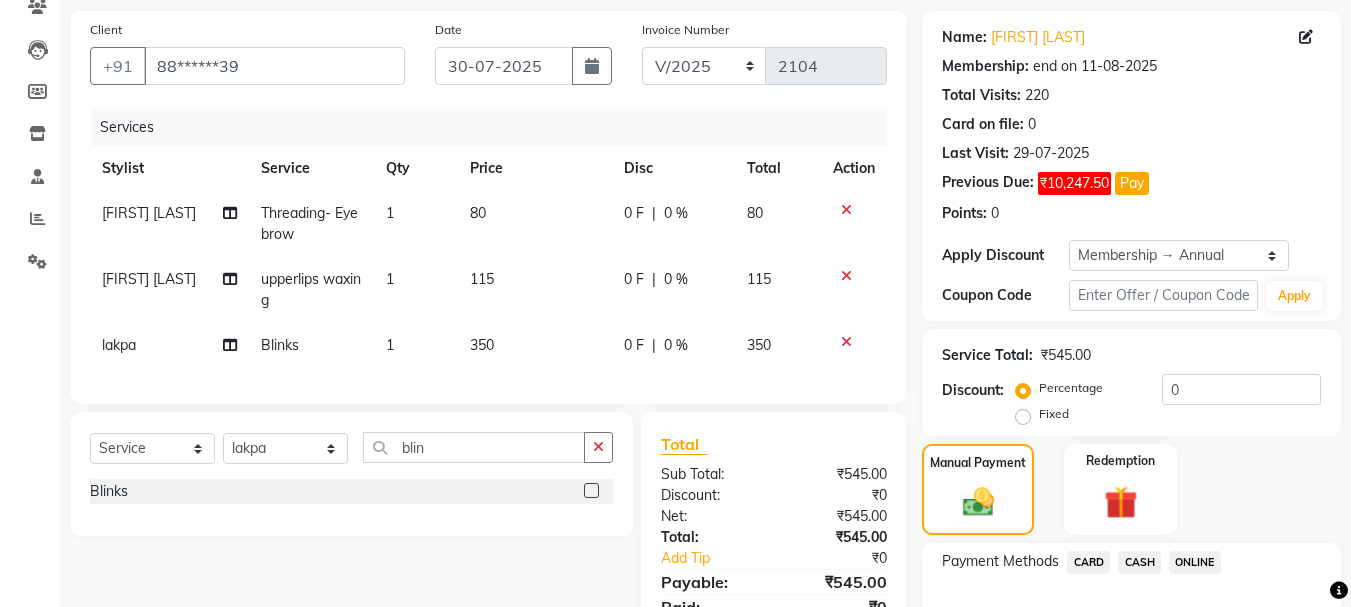 click on "CASH" 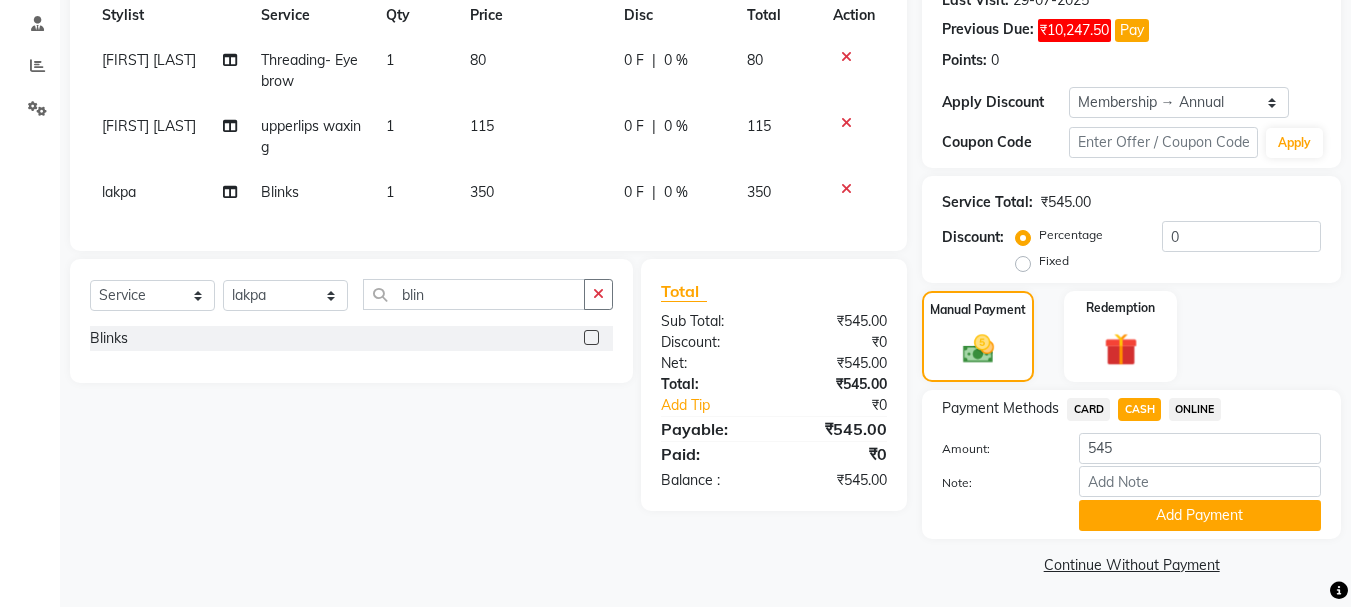 scroll, scrollTop: 295, scrollLeft: 0, axis: vertical 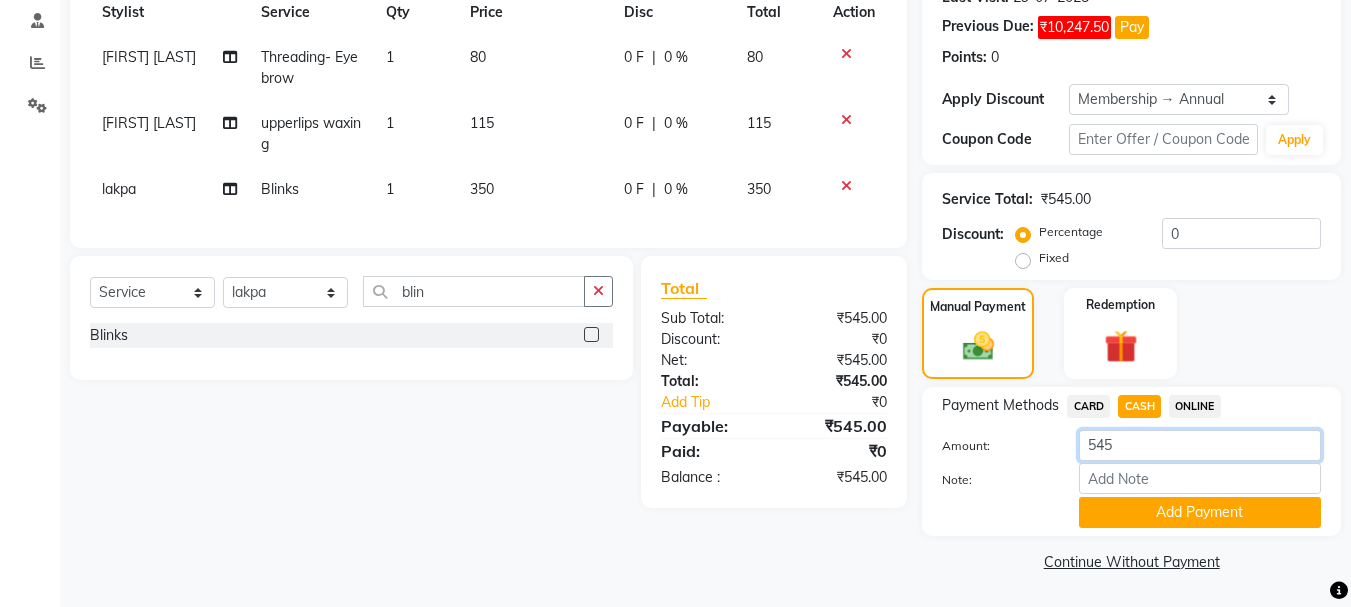 click on "545" 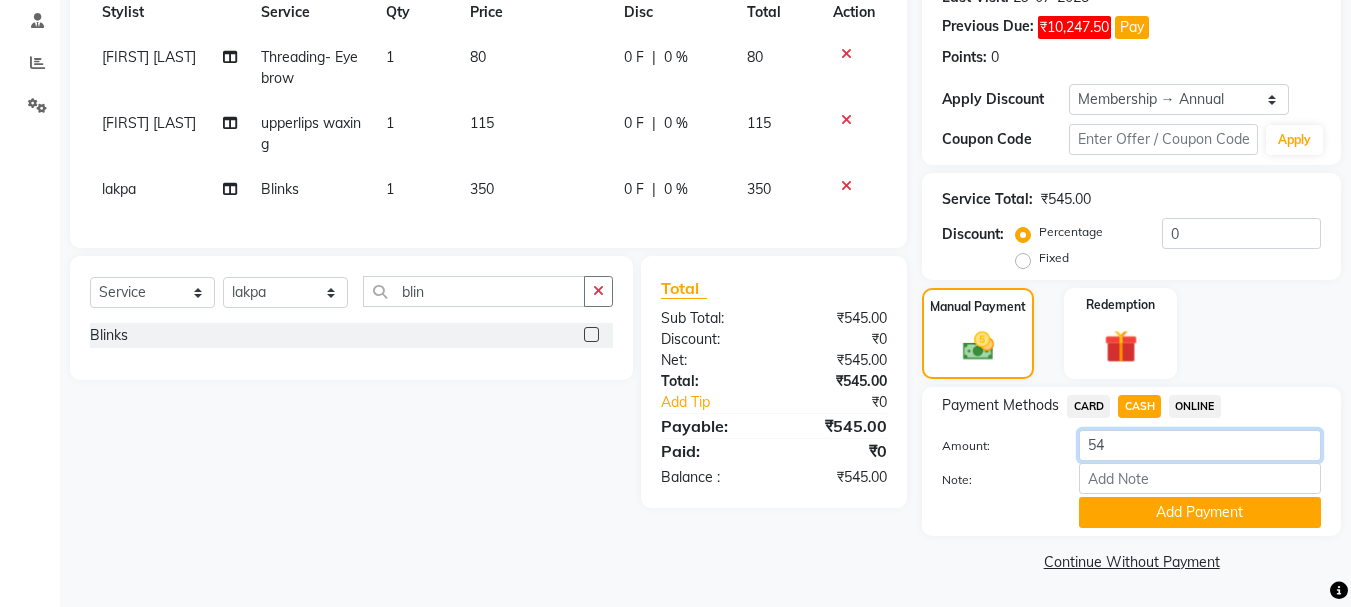 type on "5" 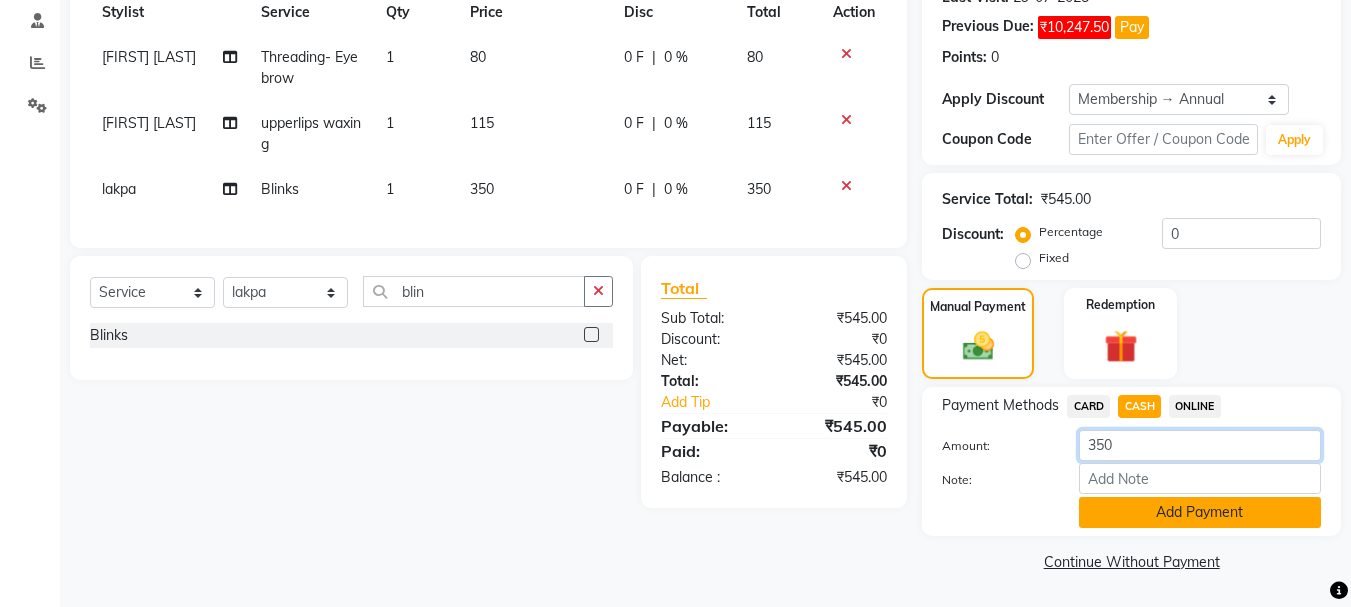 type on "350" 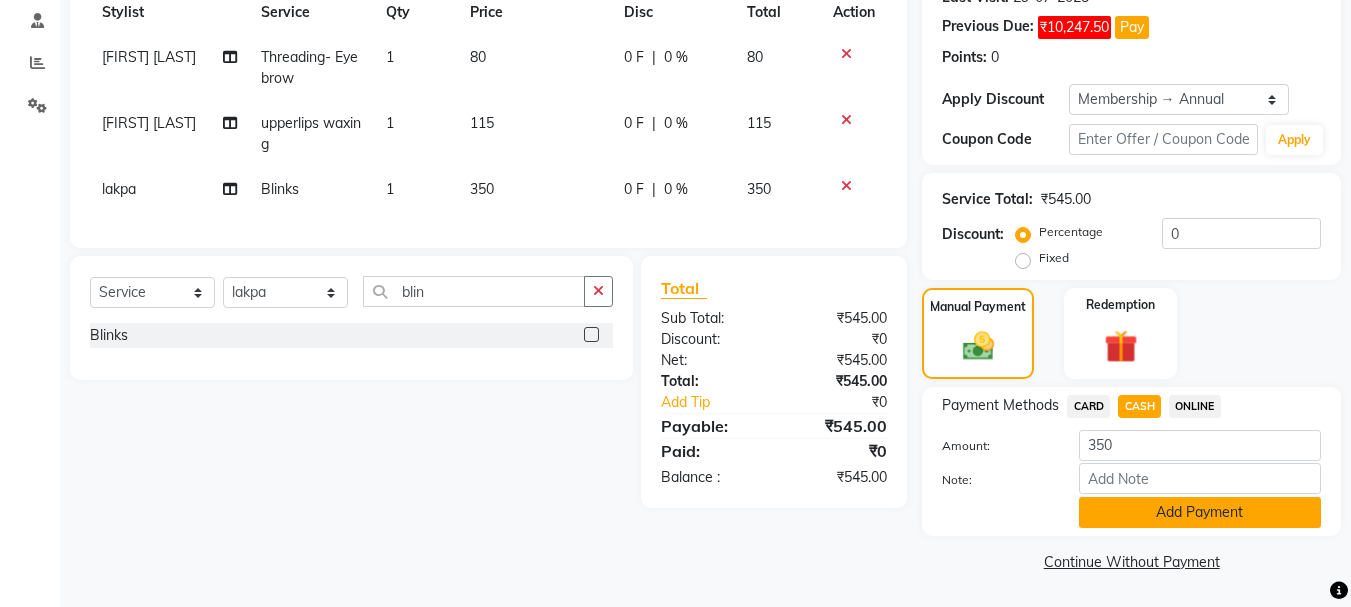 click on "Add Payment" 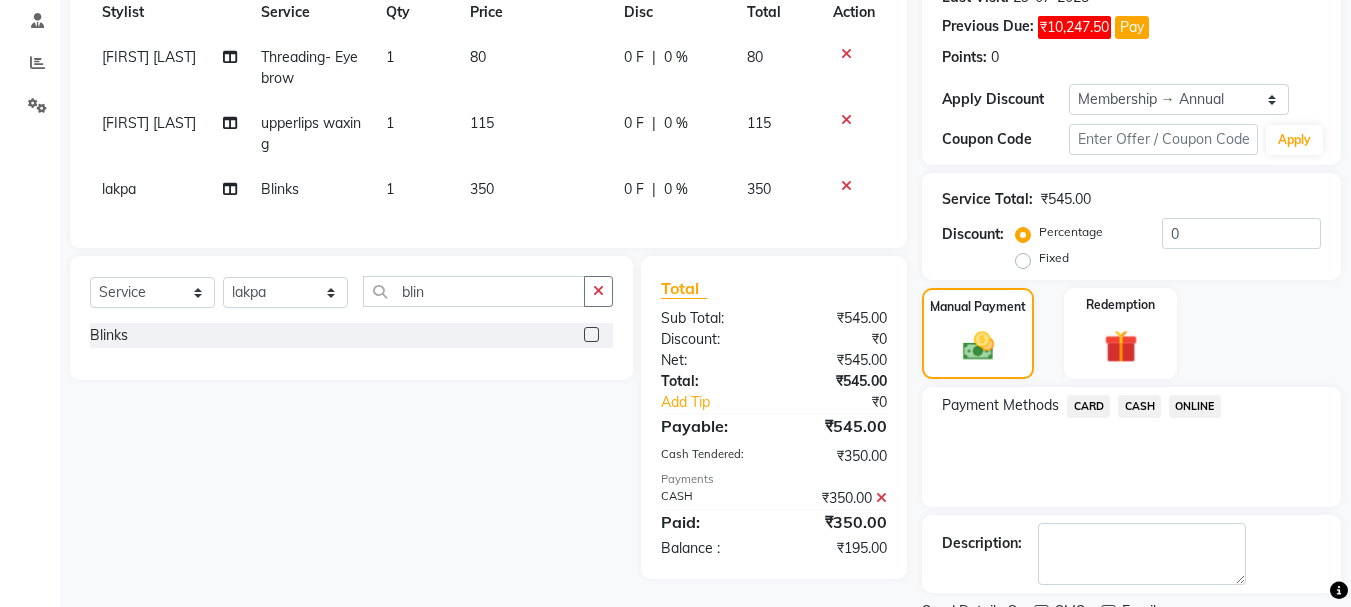 click on "ONLINE" 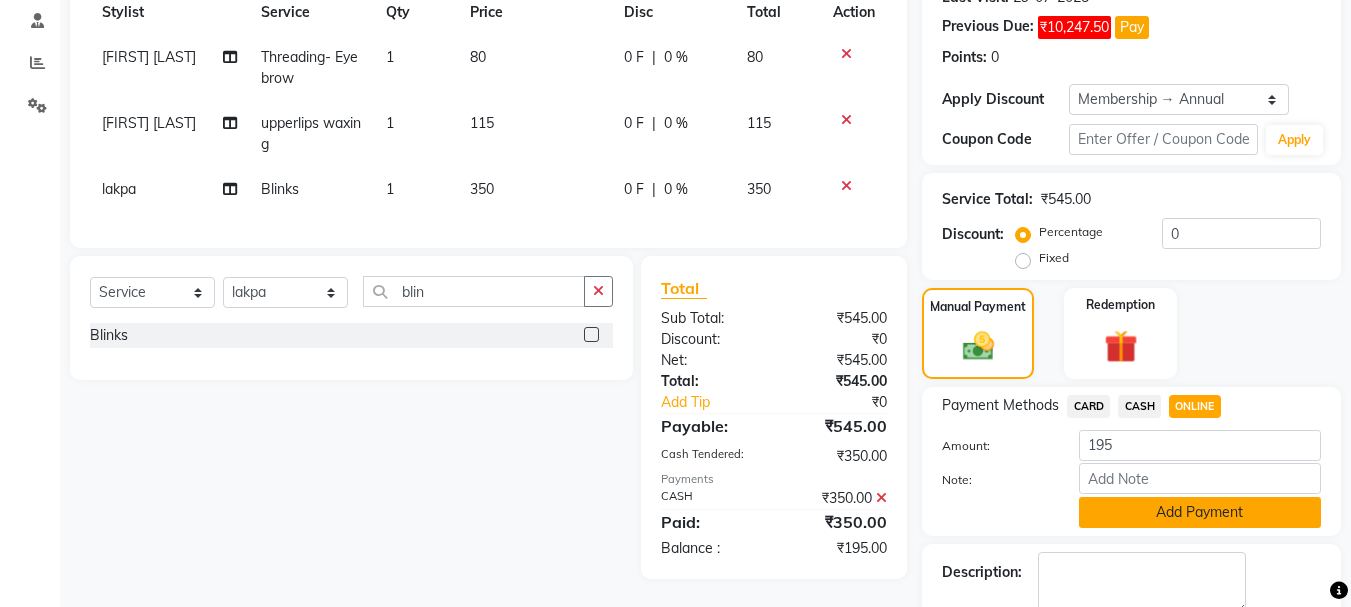 click on "Add Payment" 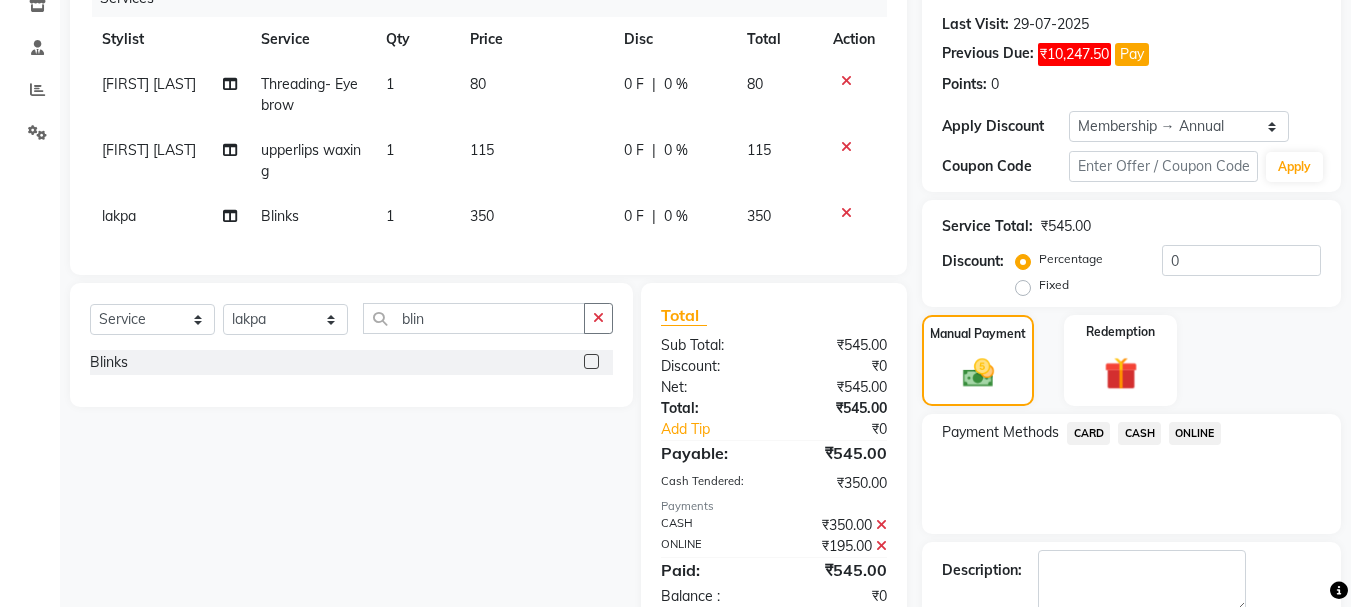 scroll, scrollTop: 379, scrollLeft: 0, axis: vertical 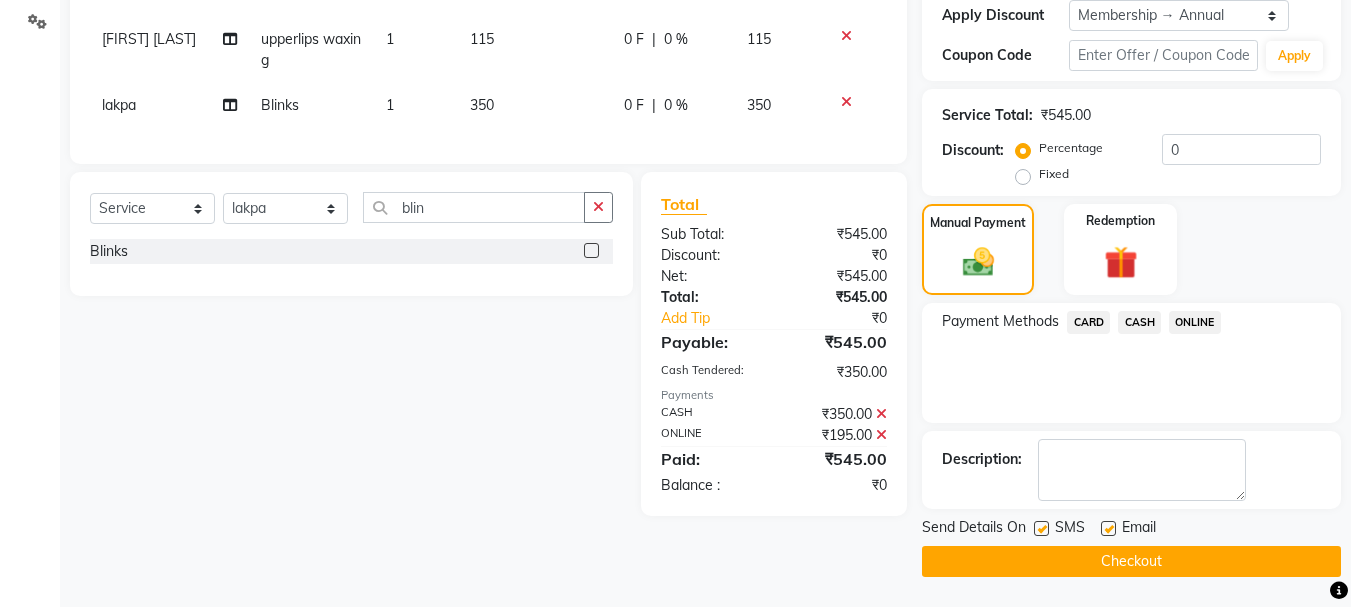 click on "Checkout" 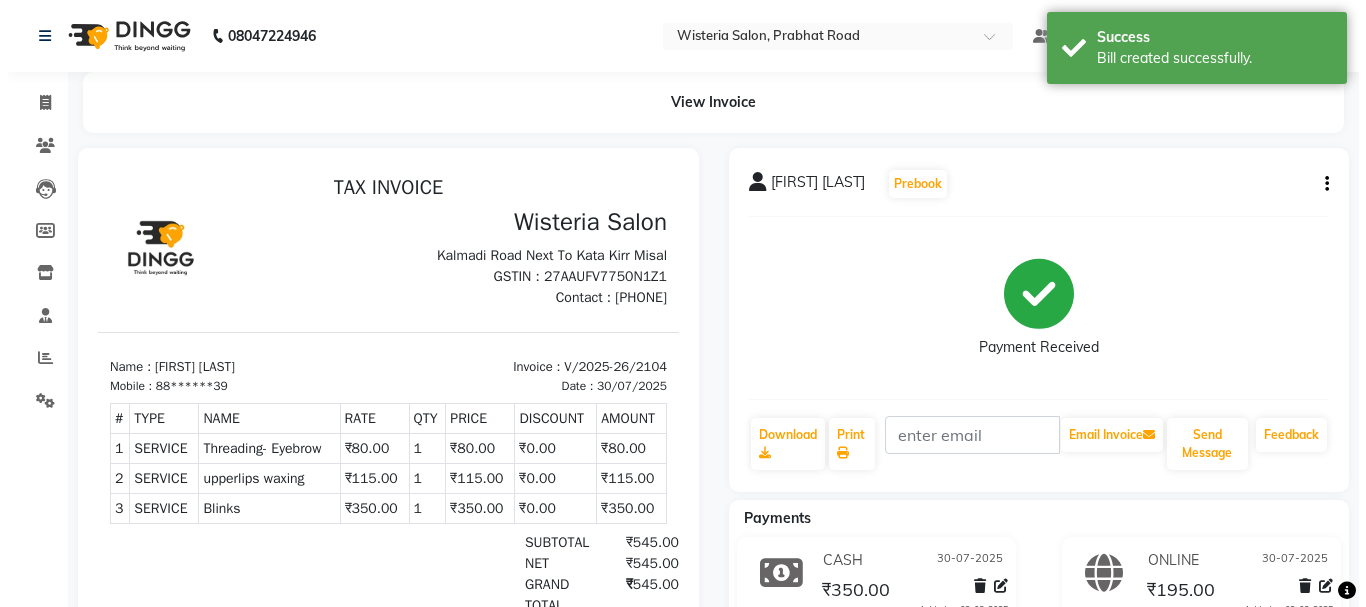 scroll, scrollTop: 0, scrollLeft: 0, axis: both 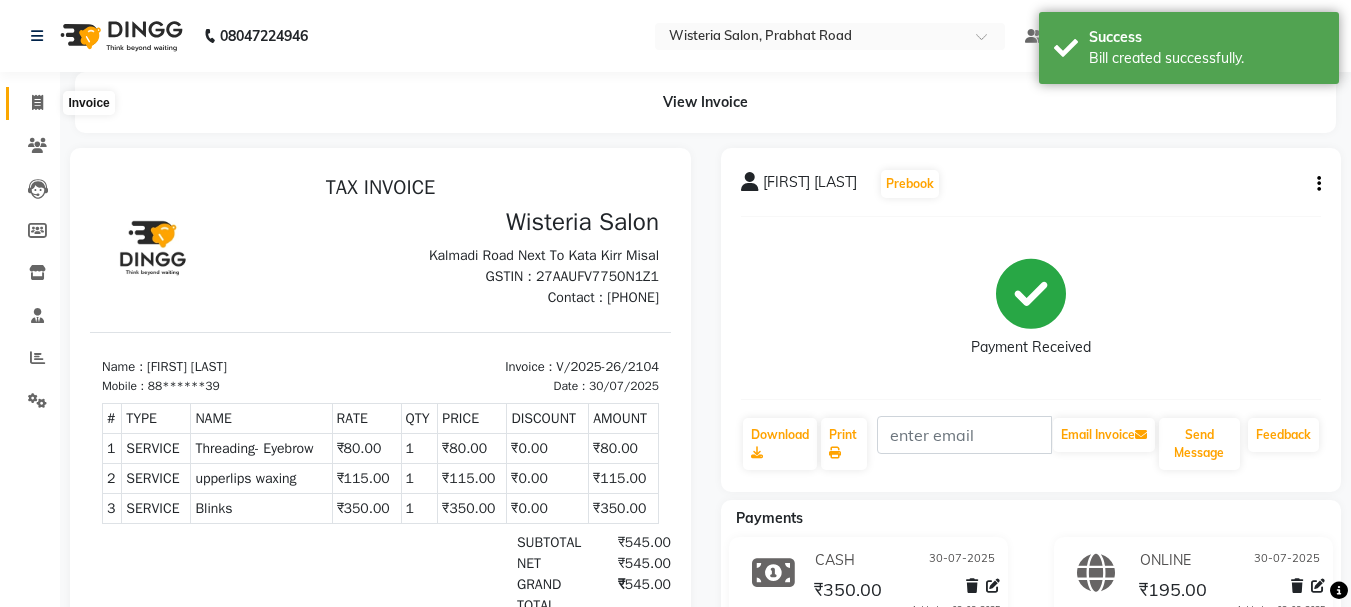 click 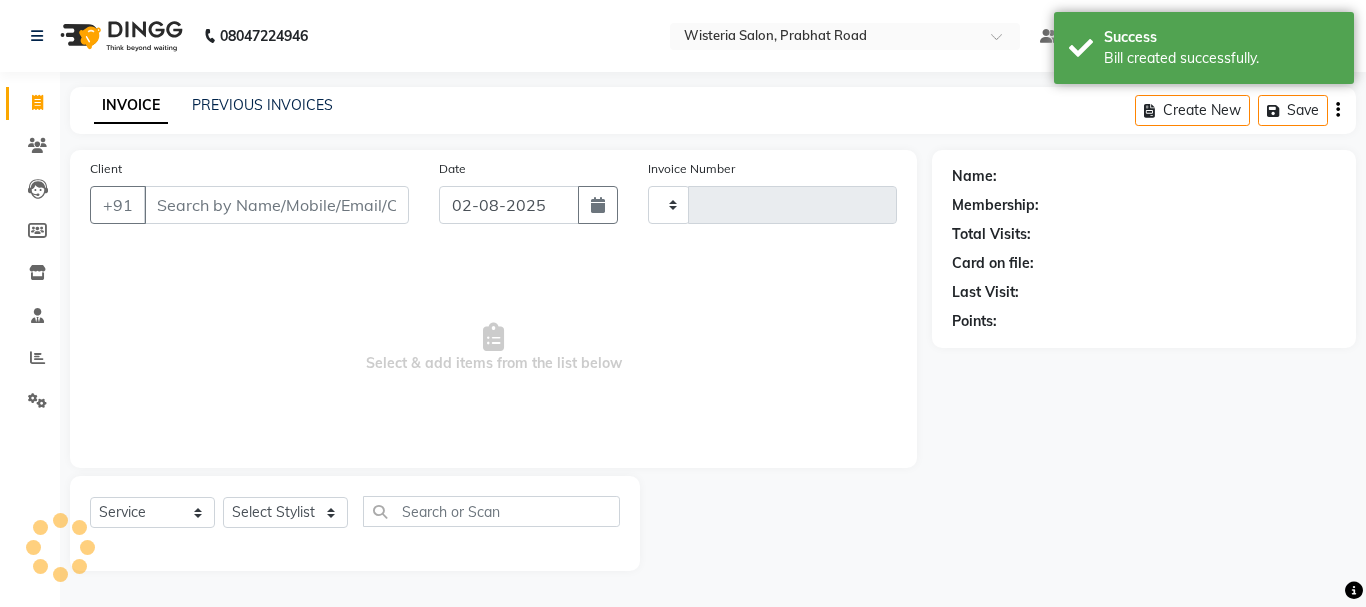 type on "2105" 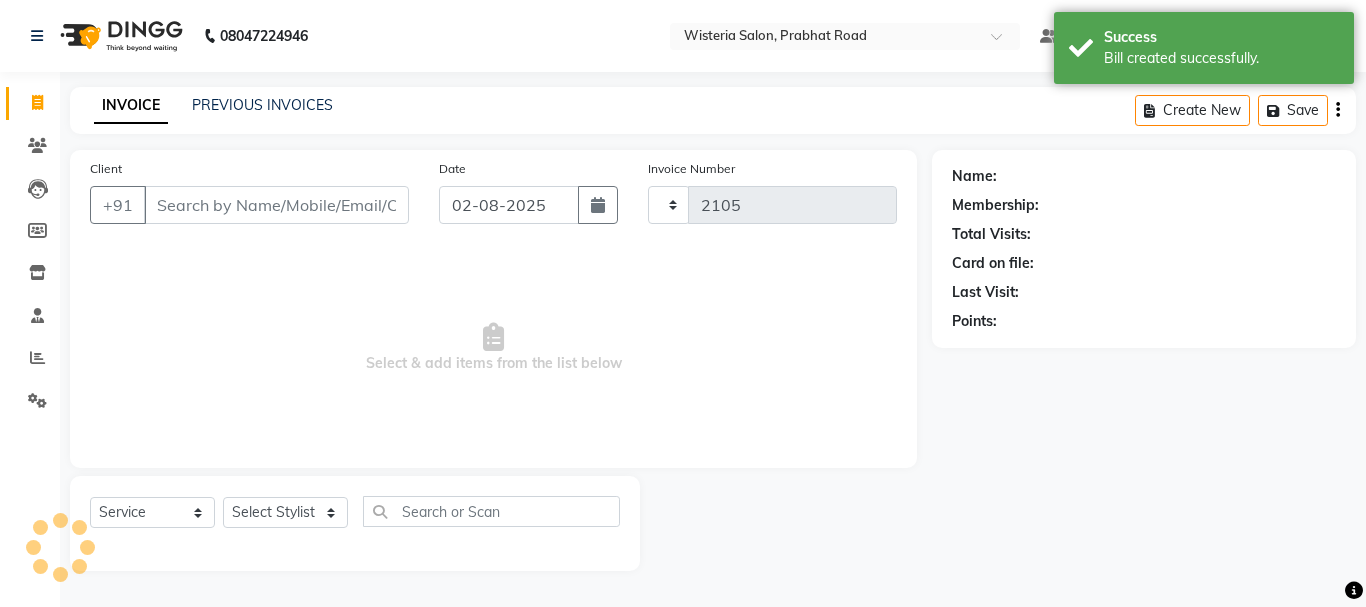 select on "911" 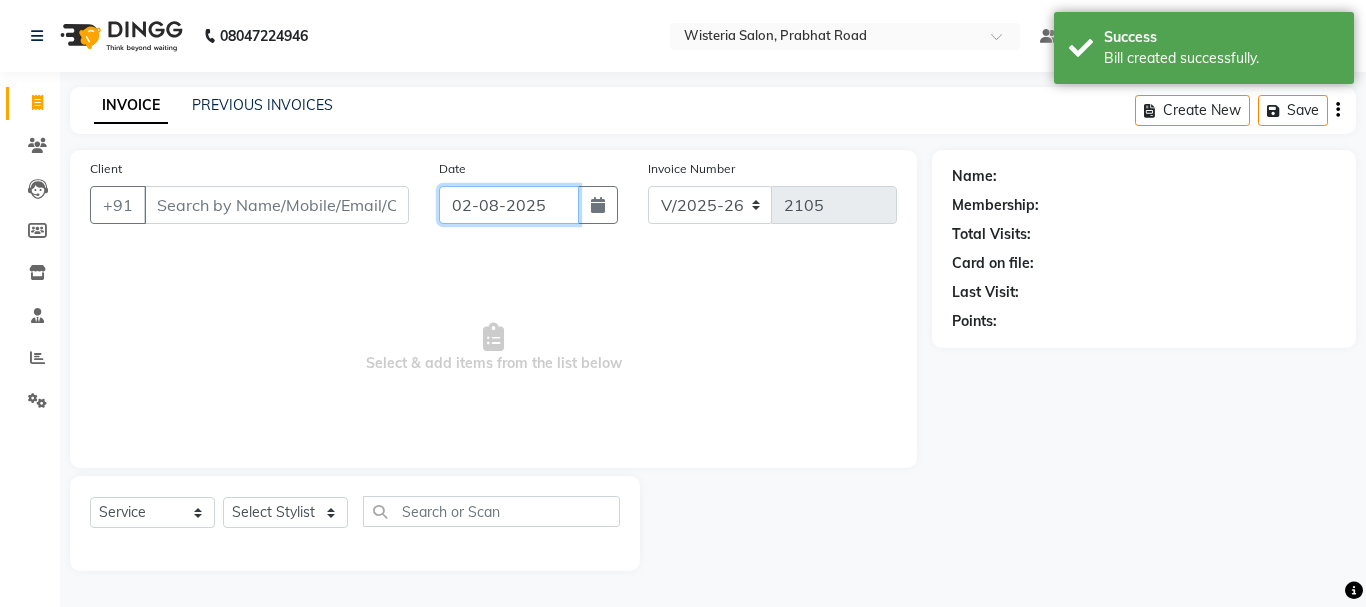 click on "02-08-2025" 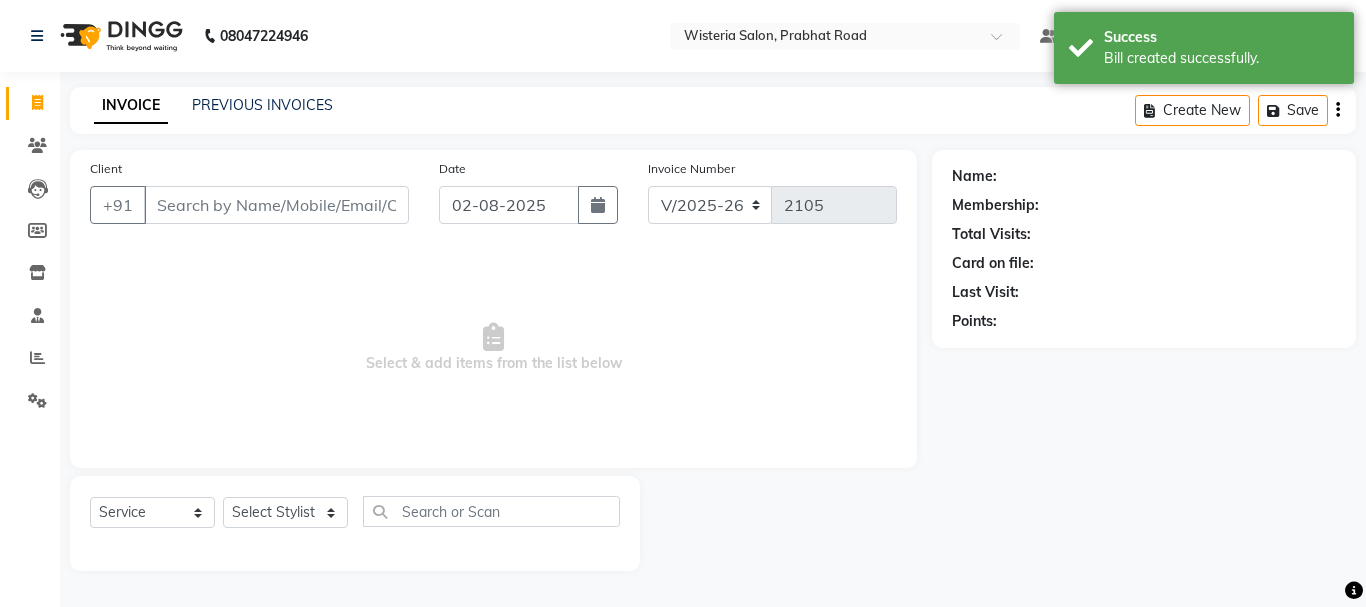 select on "8" 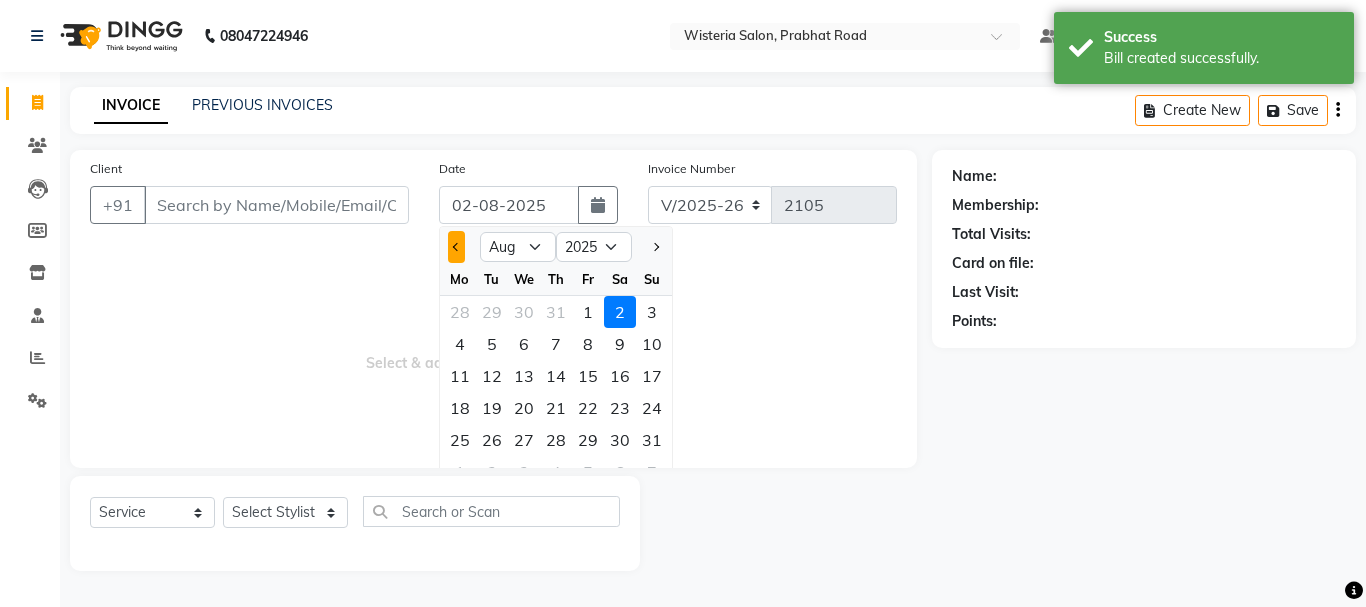 click 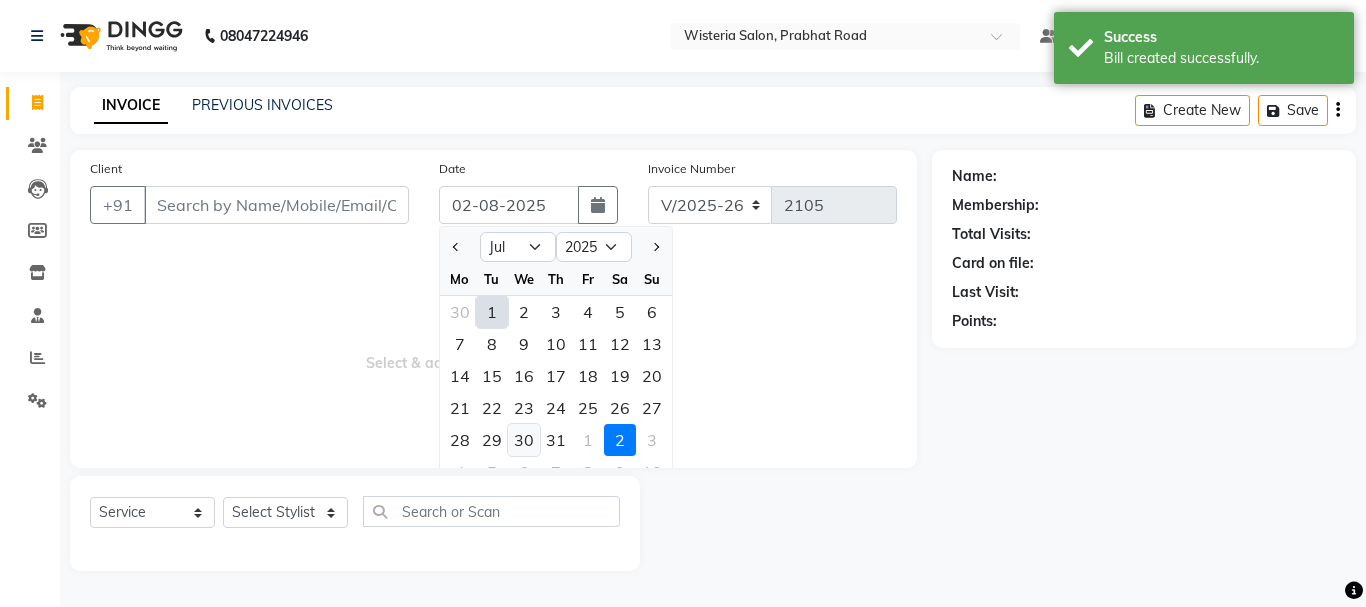 click on "30" 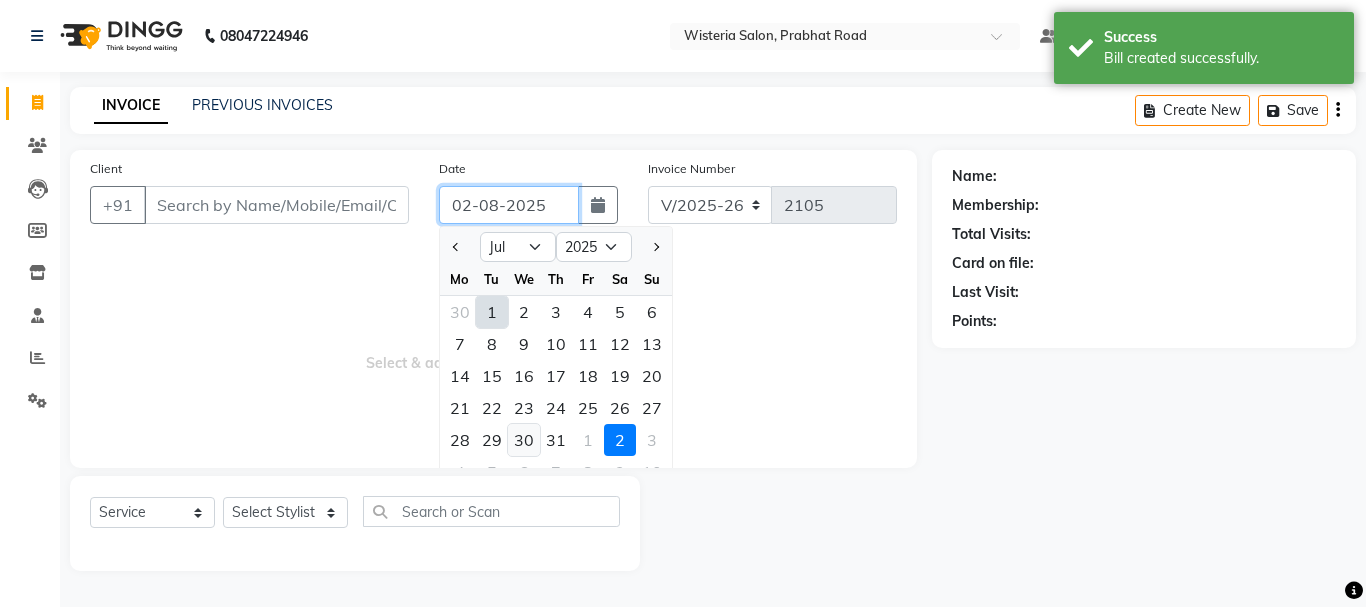type on "30-07-2025" 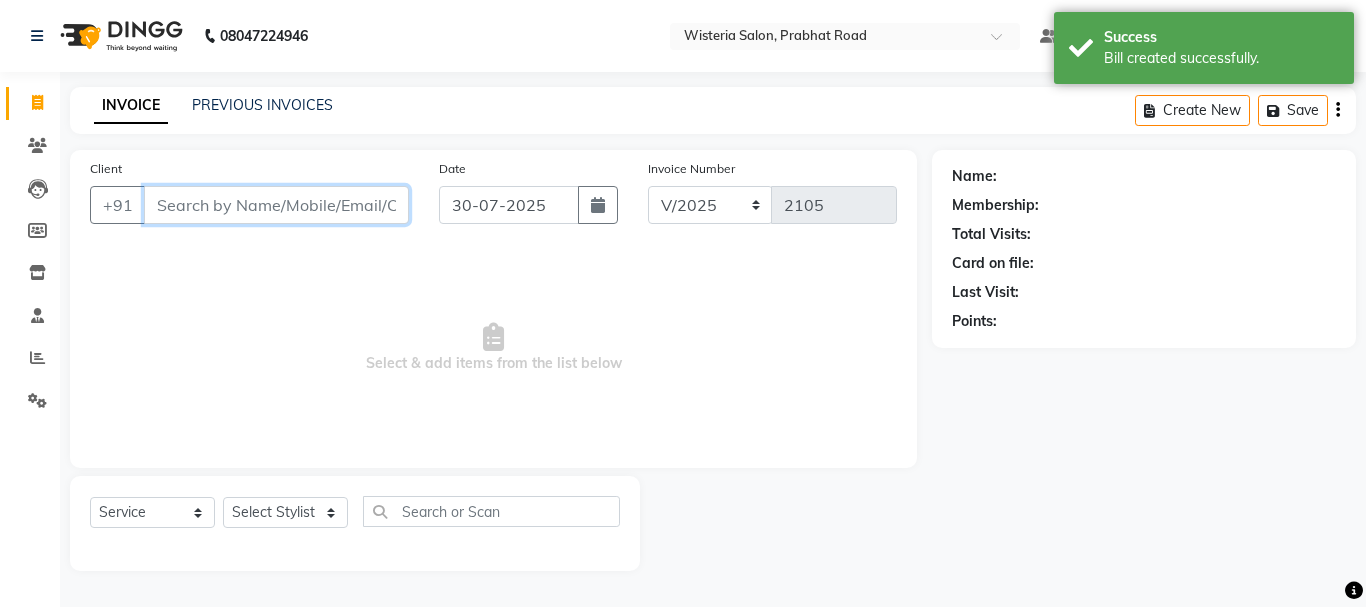 click on "Client" at bounding box center (276, 205) 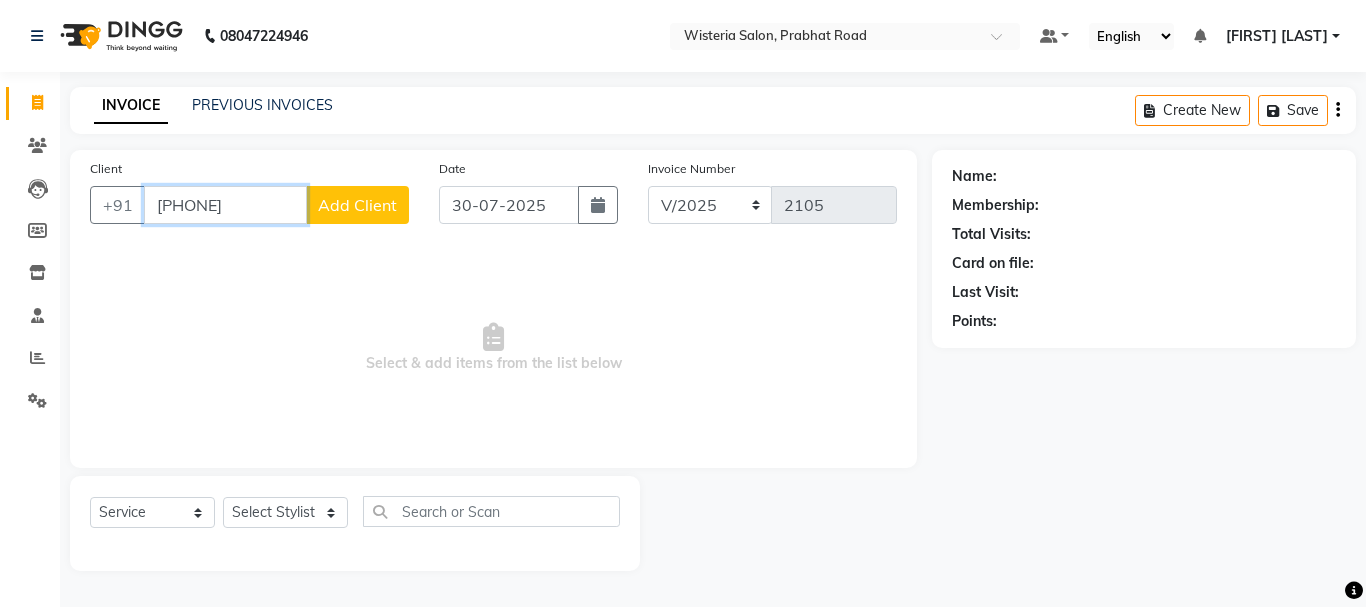 type on "[PHONE]" 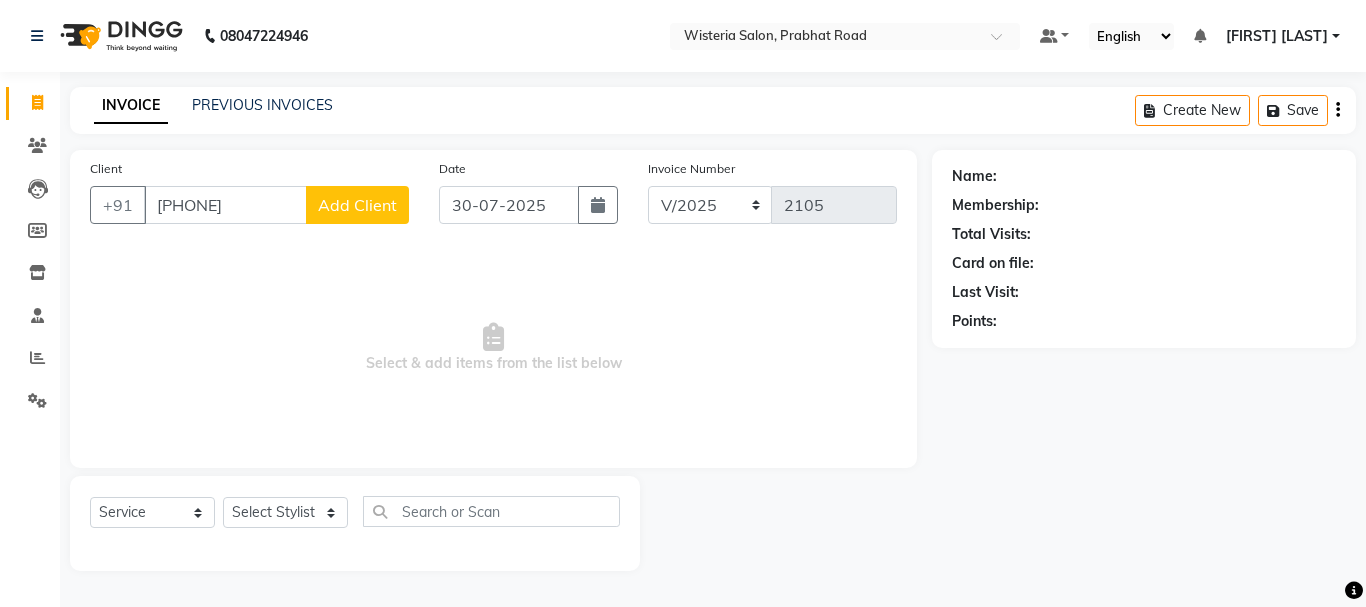 click on "Add Client" 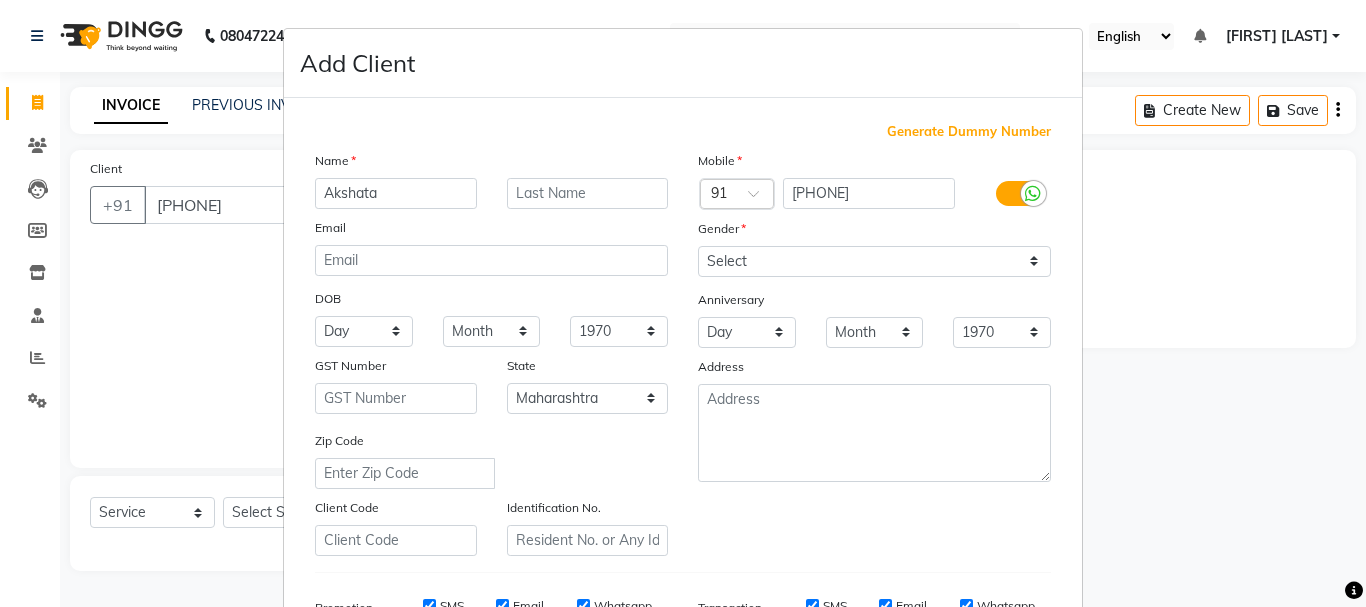 type on "Akshata" 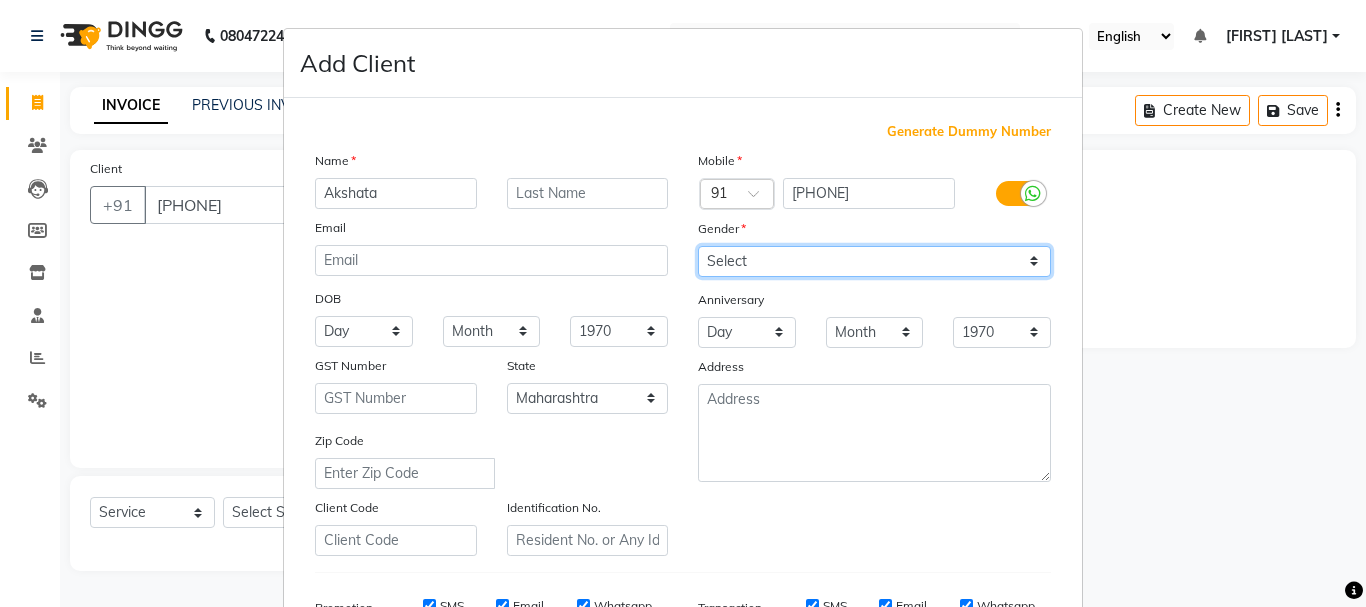 click on "Select Male Female Other Prefer Not To Say" at bounding box center (874, 261) 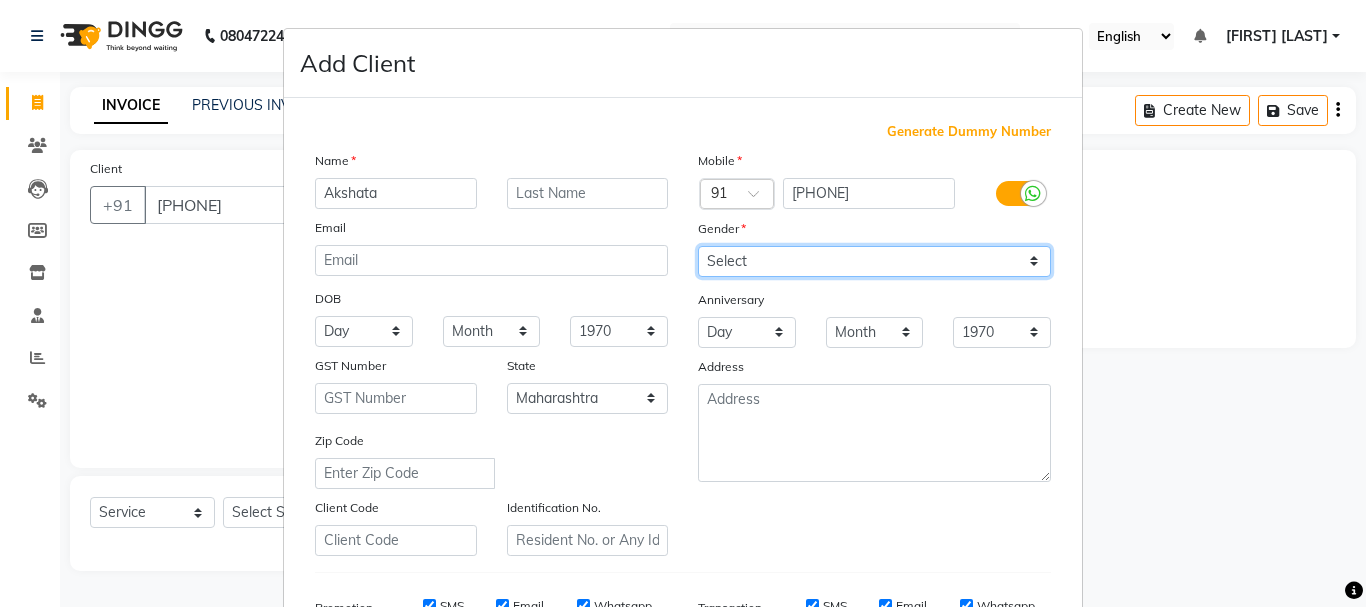 select on "female" 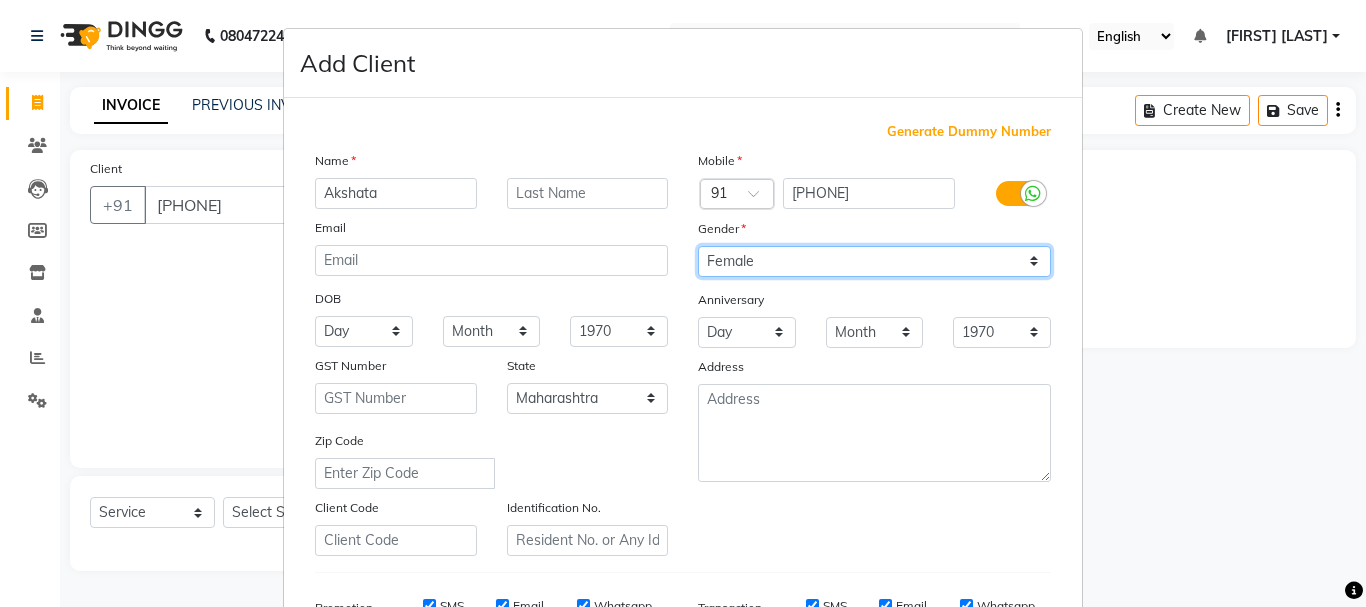 click on "Select Male Female Other Prefer Not To Say" at bounding box center [874, 261] 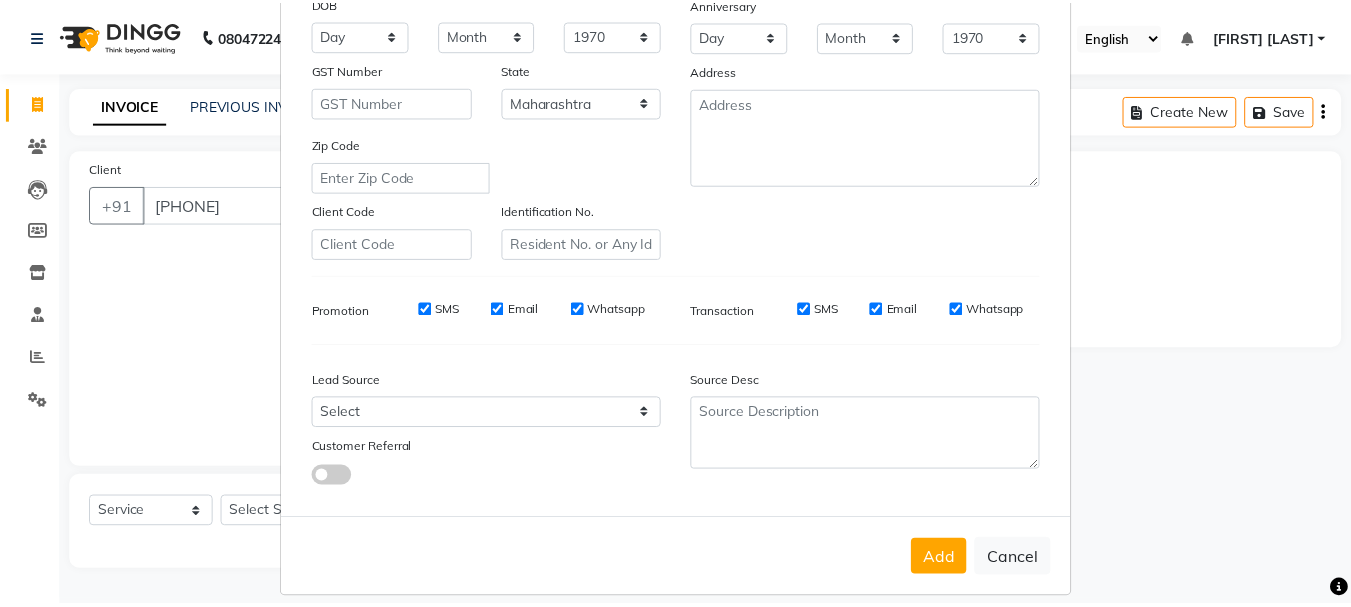 scroll, scrollTop: 316, scrollLeft: 0, axis: vertical 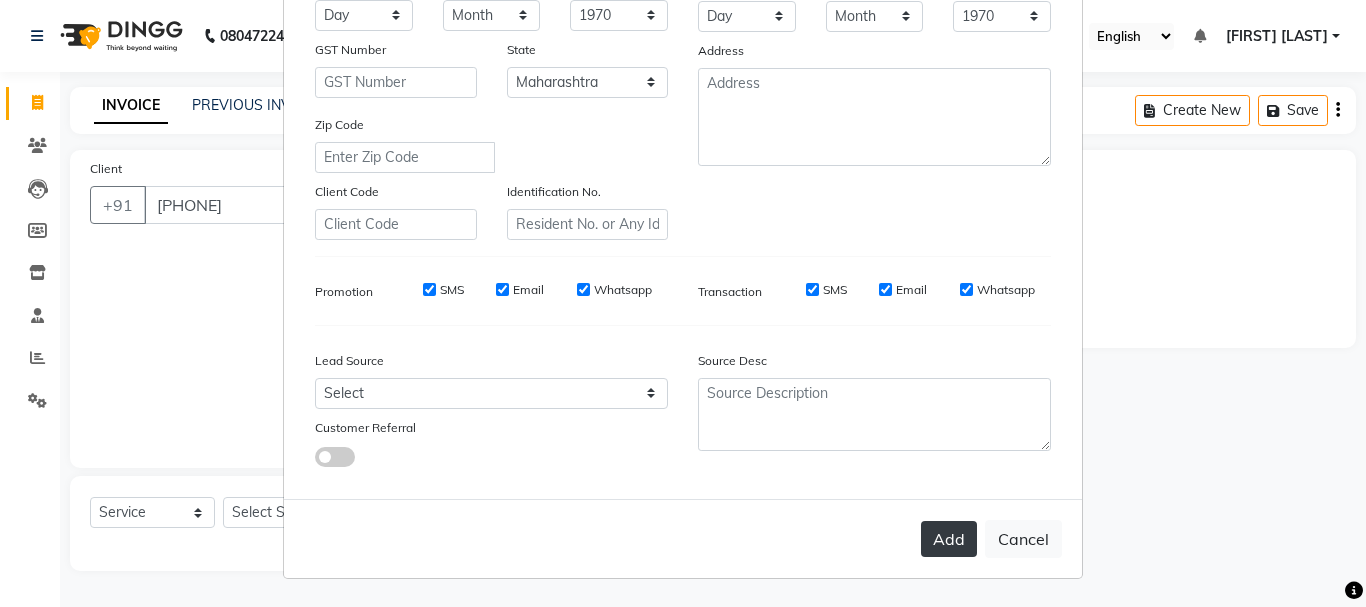click on "Add" at bounding box center (949, 539) 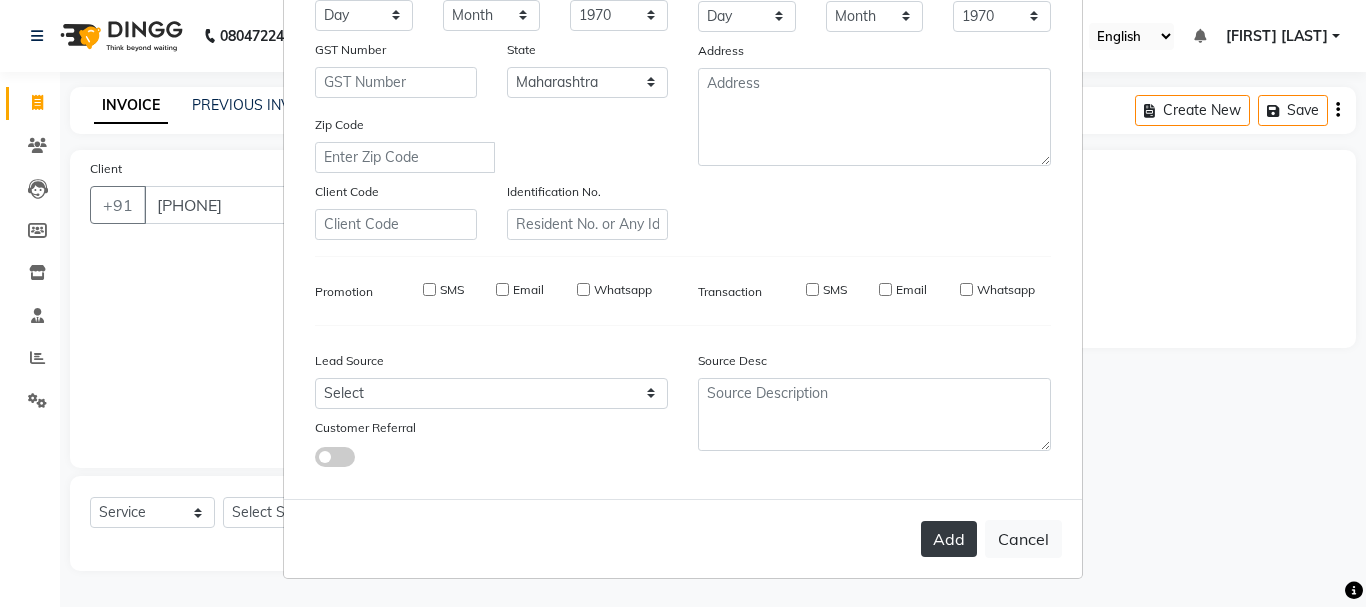 type on "97******64" 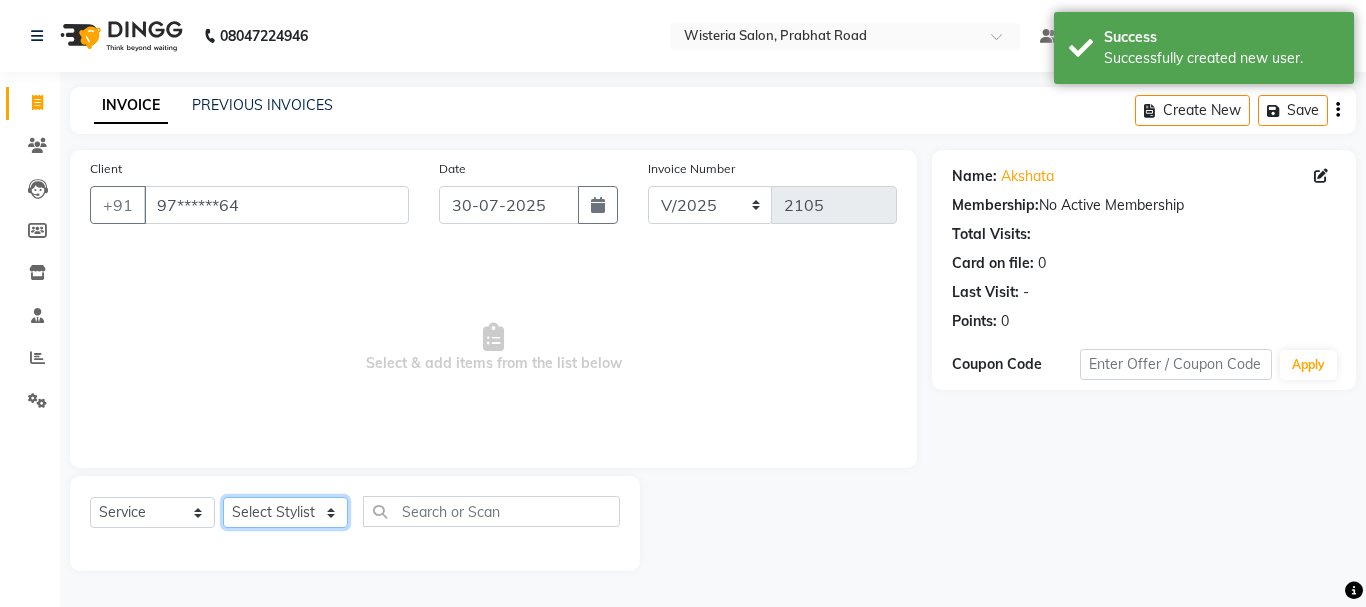 click on "Select Stylist [FIRST] [LAST] [FIRST] [LAST] [FIRST] [LAST] [FIRST] [LAST] [FIRST] [LAST] [FIRST] [LAST] [FIRST] [LAST] Partner id [FIRST] [LAST] [FIRST] [LAST] [FIRST] [LAST] [FIRST] [LAST] [FIRST] [LAST] [FIRST] [LAST]" 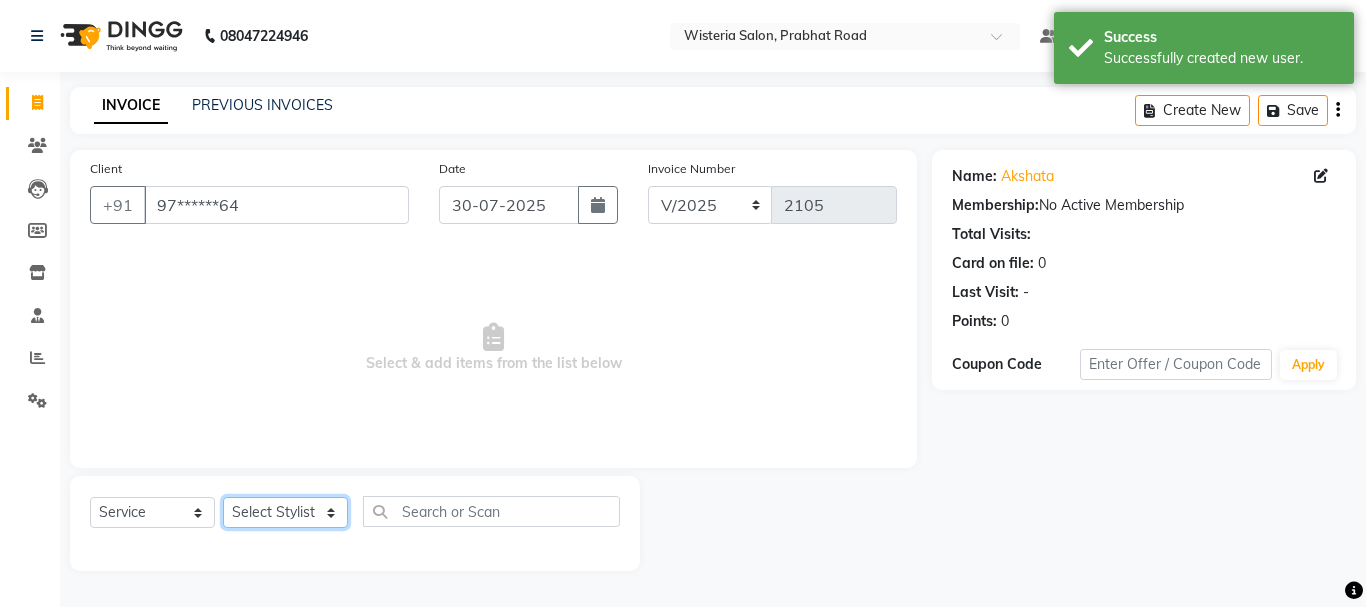 select on "53875" 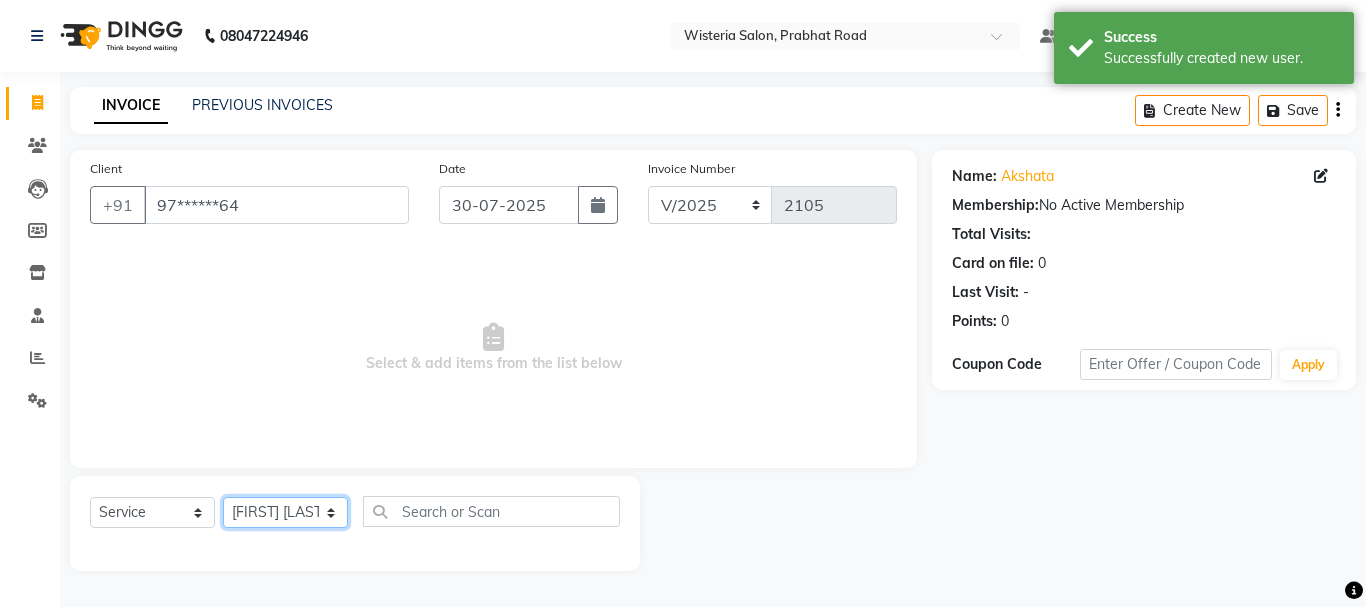 click on "Select Stylist [FIRST] [LAST] [FIRST] [LAST] [FIRST] [LAST] [FIRST] [LAST] [FIRST] [LAST] [FIRST] [LAST] [FIRST] [LAST] Partner id [FIRST] [LAST] [FIRST] [LAST] [FIRST] [LAST] [FIRST] [LAST] [FIRST] [LAST] [FIRST] [LAST]" 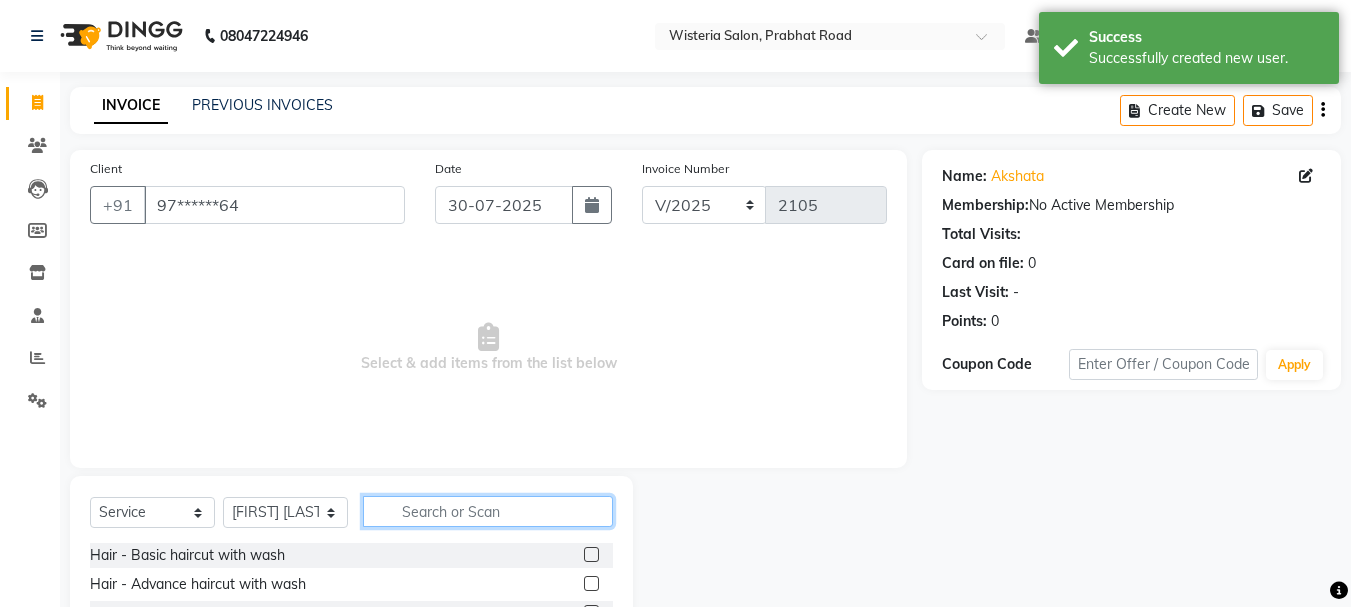click 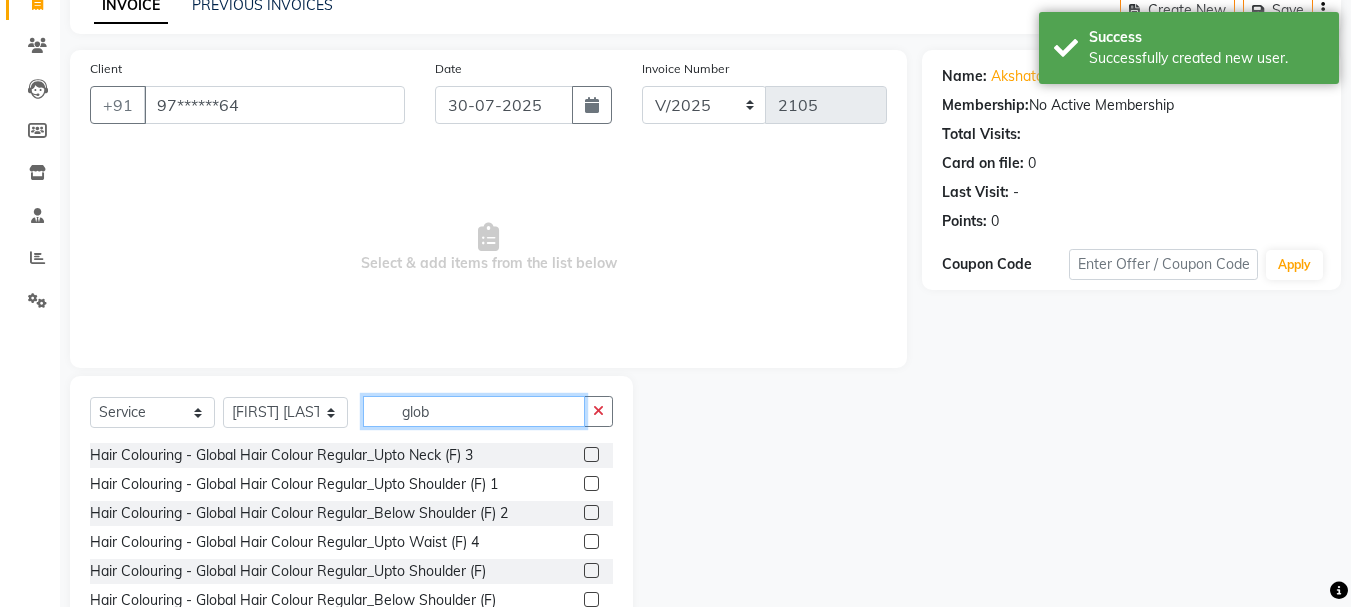 scroll, scrollTop: 129, scrollLeft: 0, axis: vertical 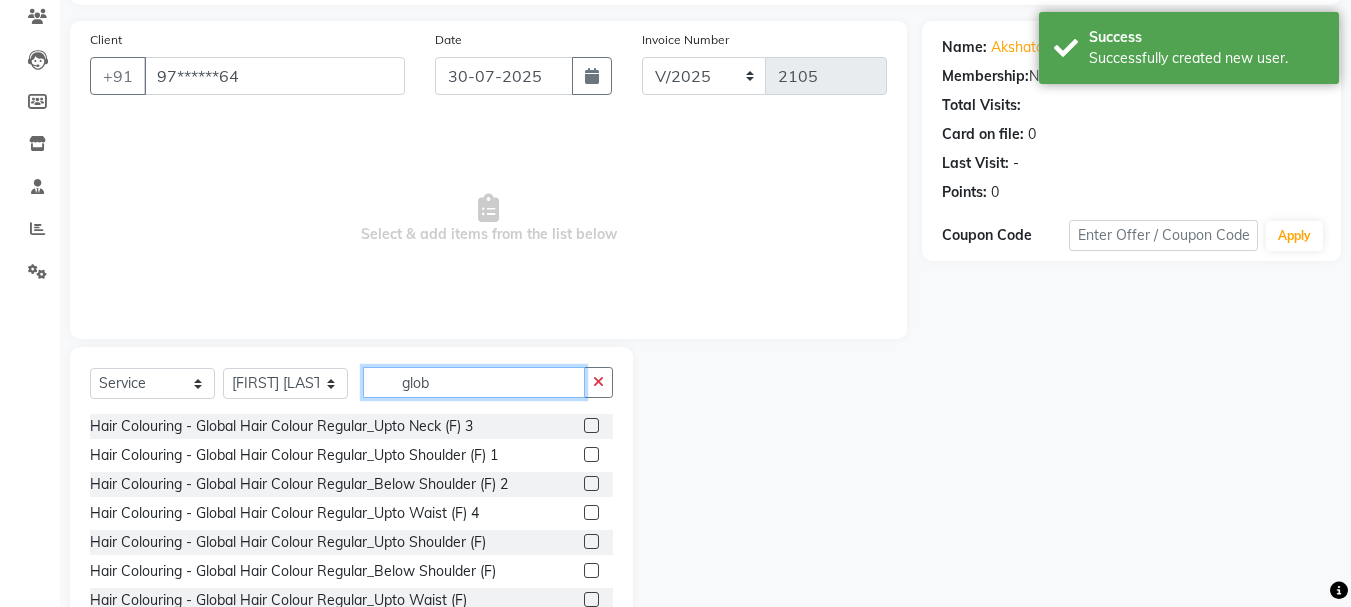 type on "glob" 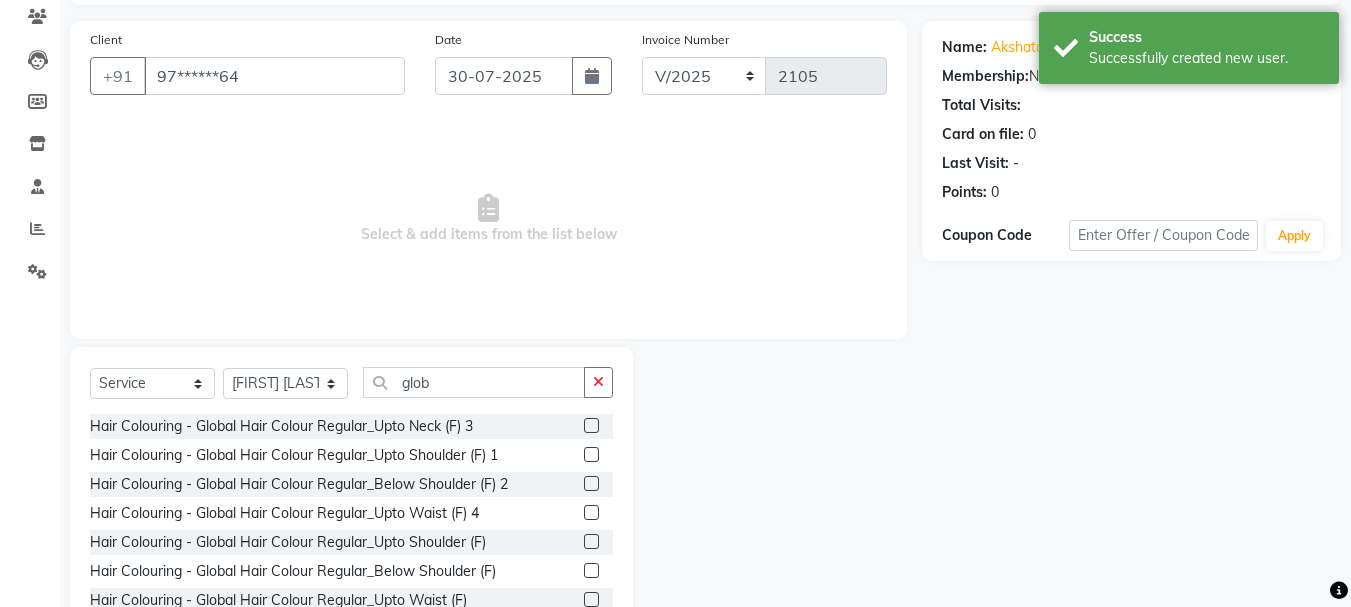 click 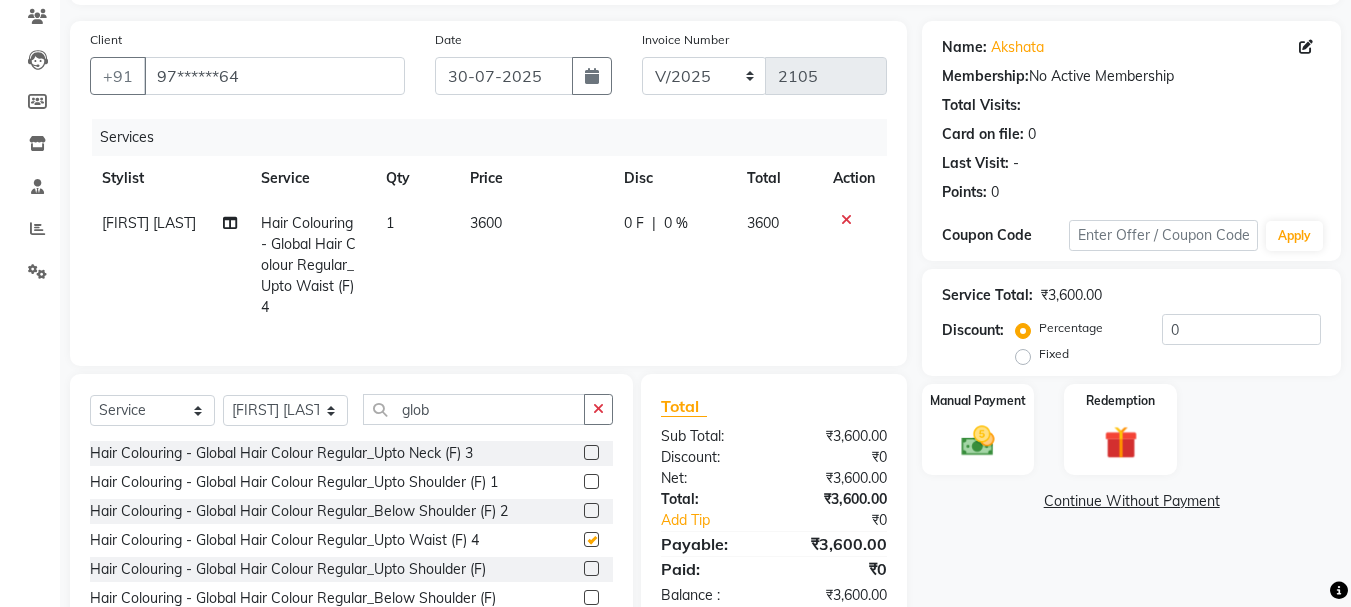checkbox on "false" 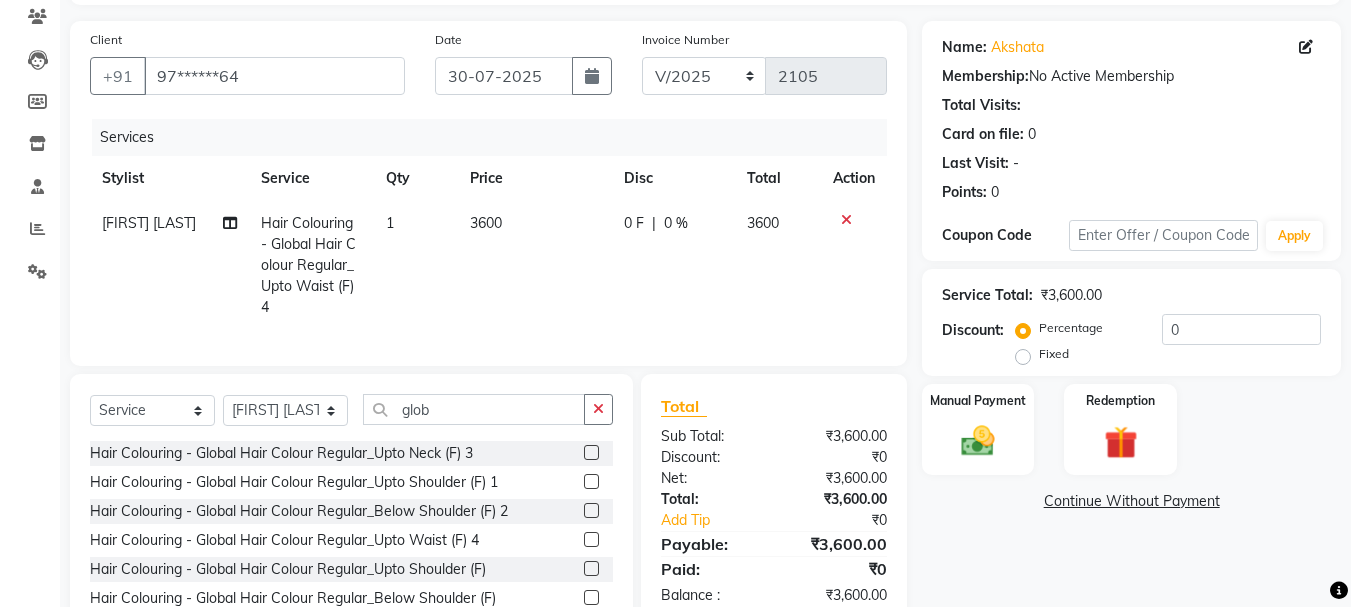 click on "3600" 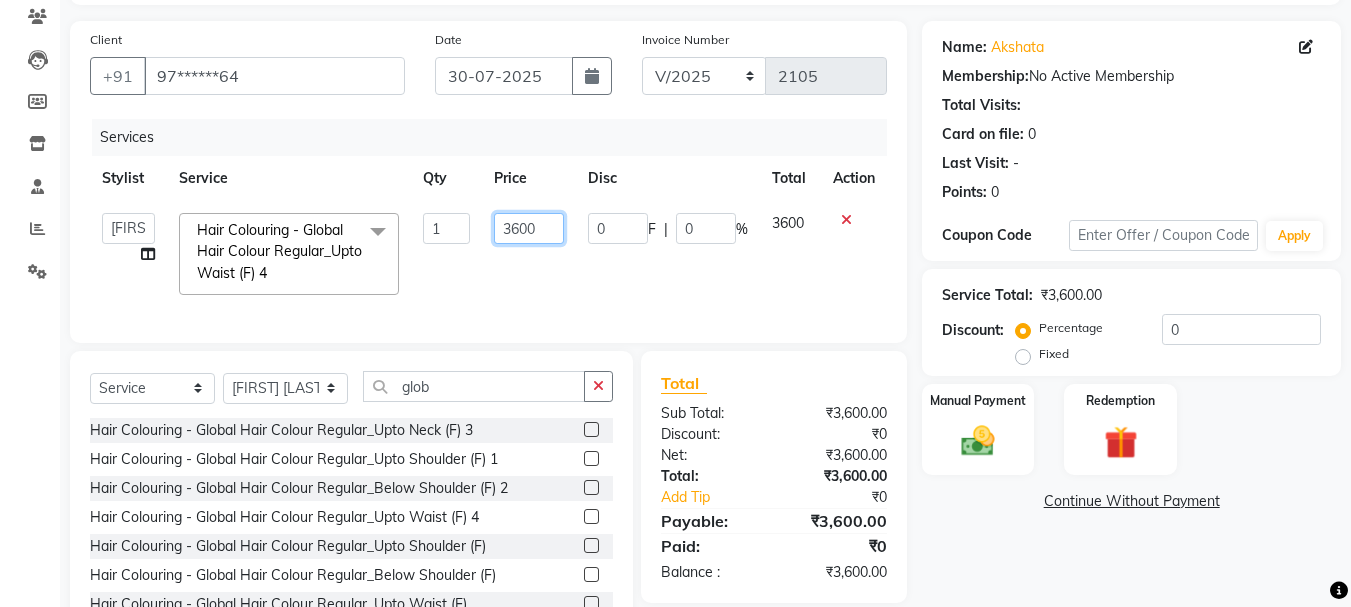 click on "3600" 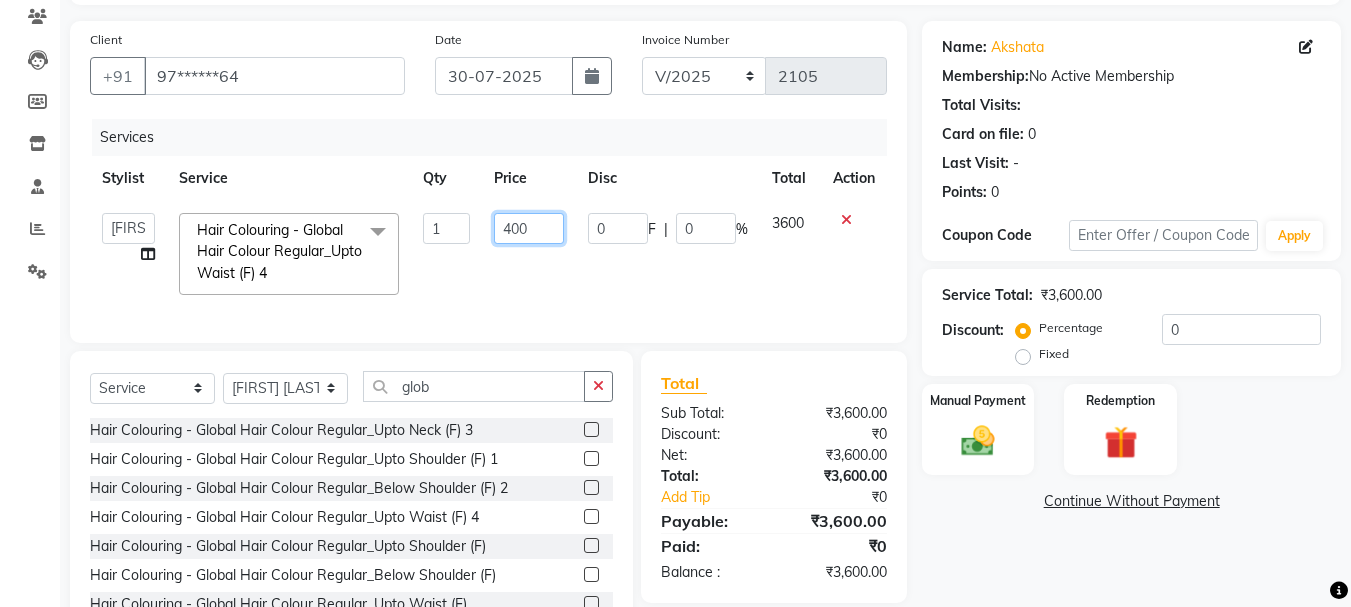 type on "4400" 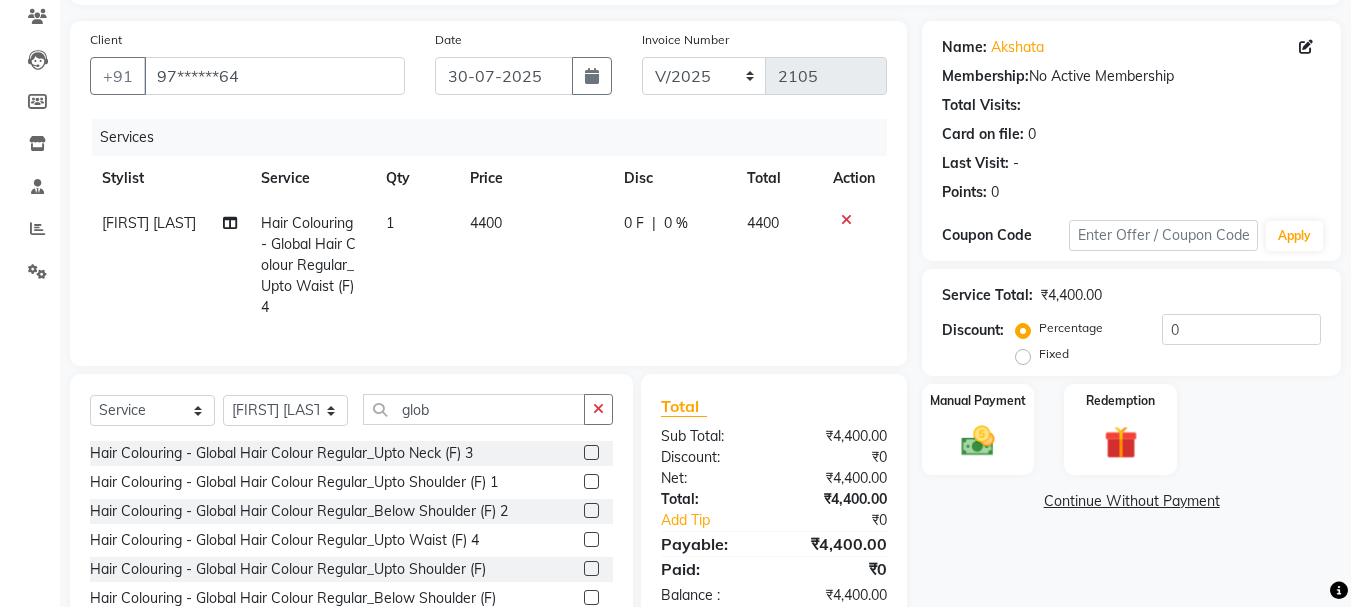 click on "4400" 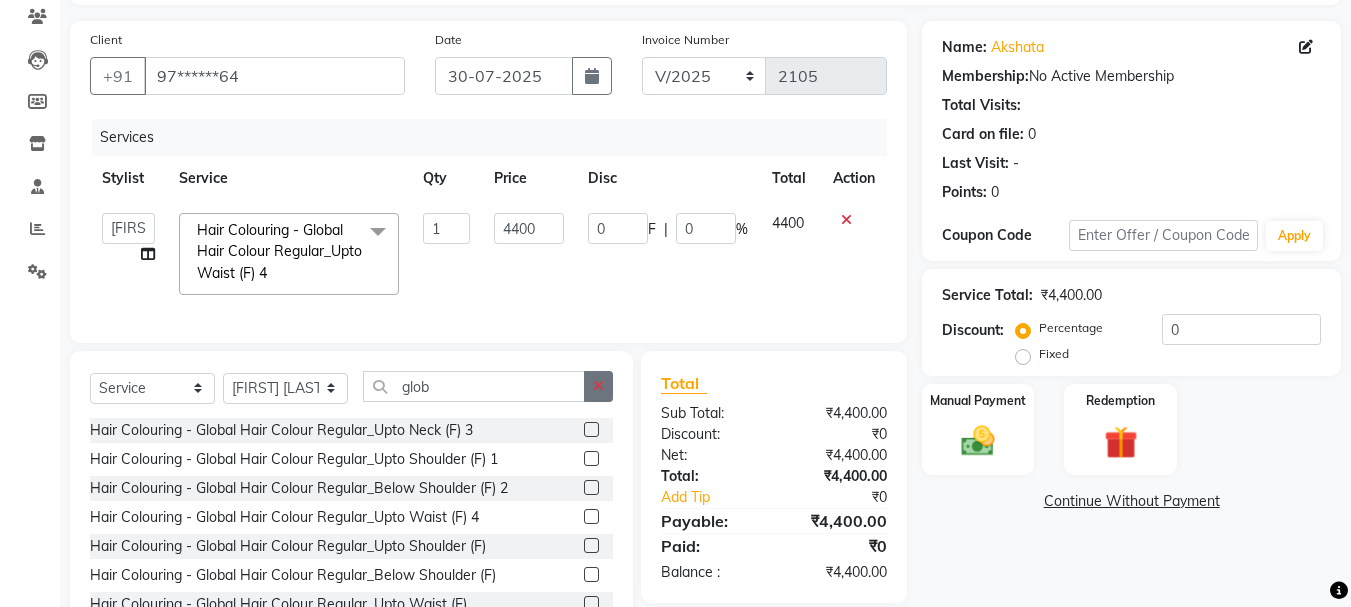click 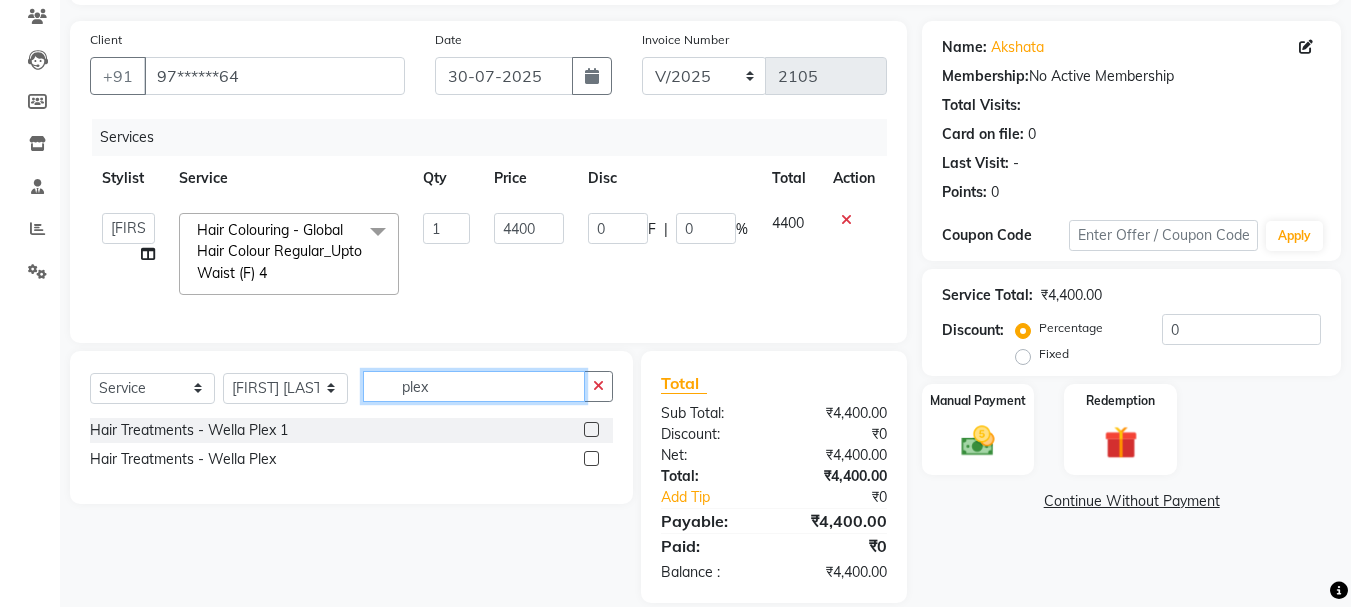 type on "plex" 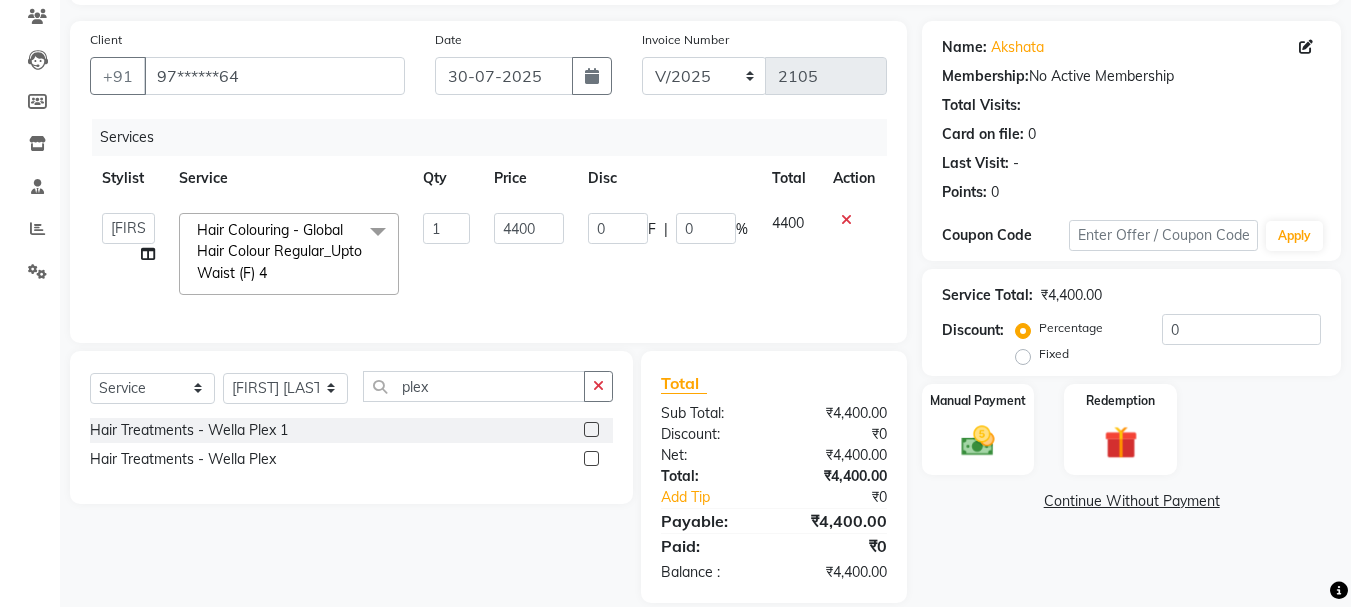 click 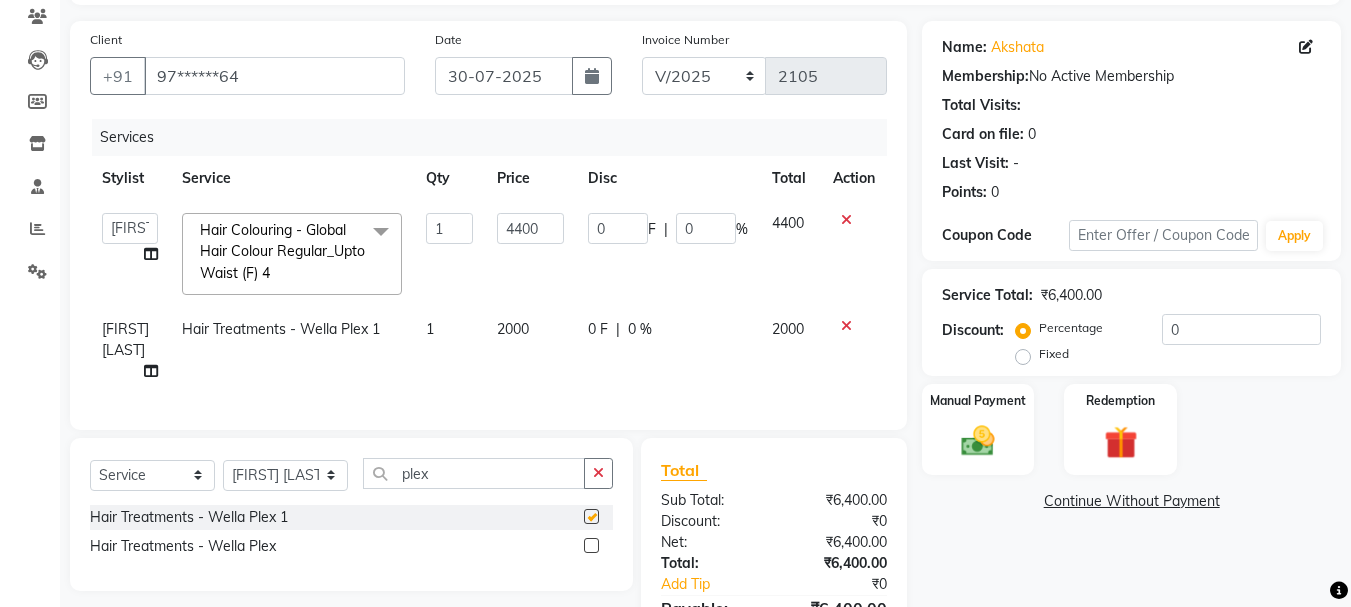 checkbox on "false" 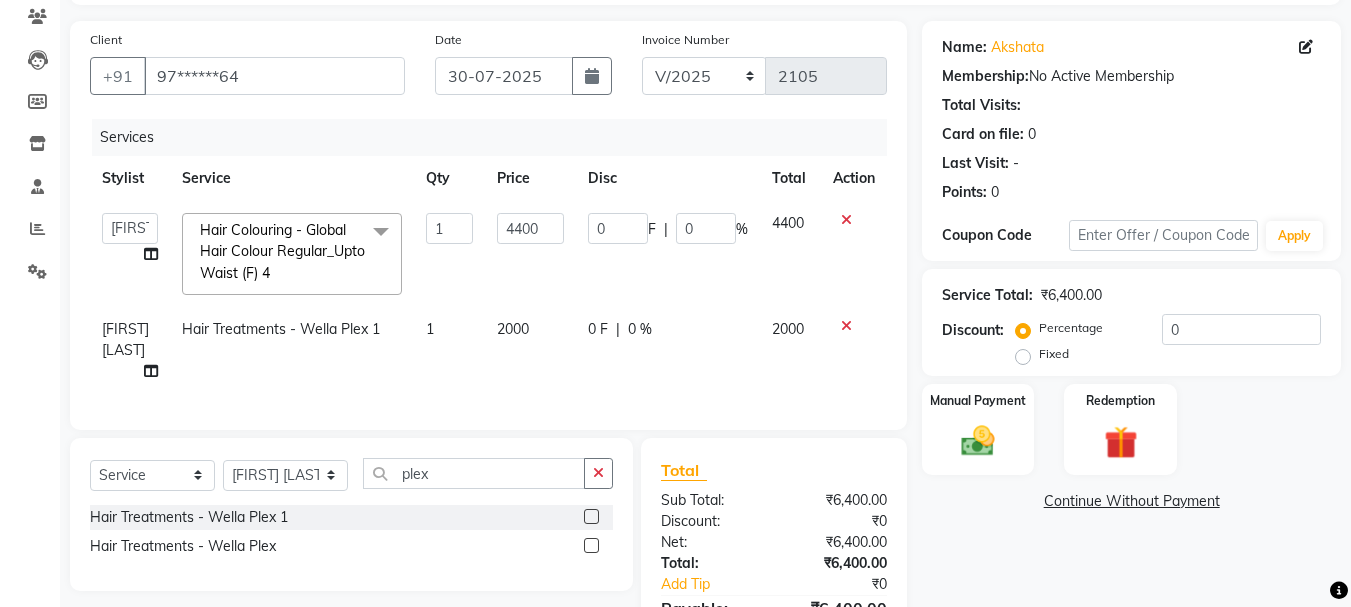 click on "2000" 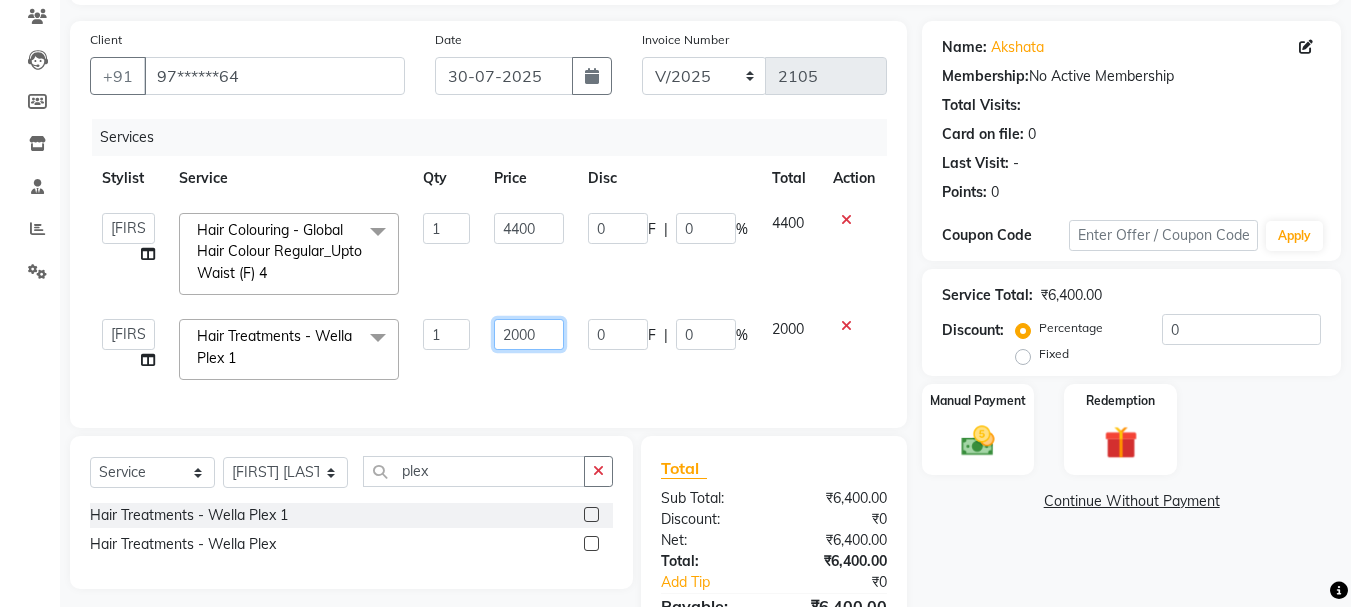 click on "2000" 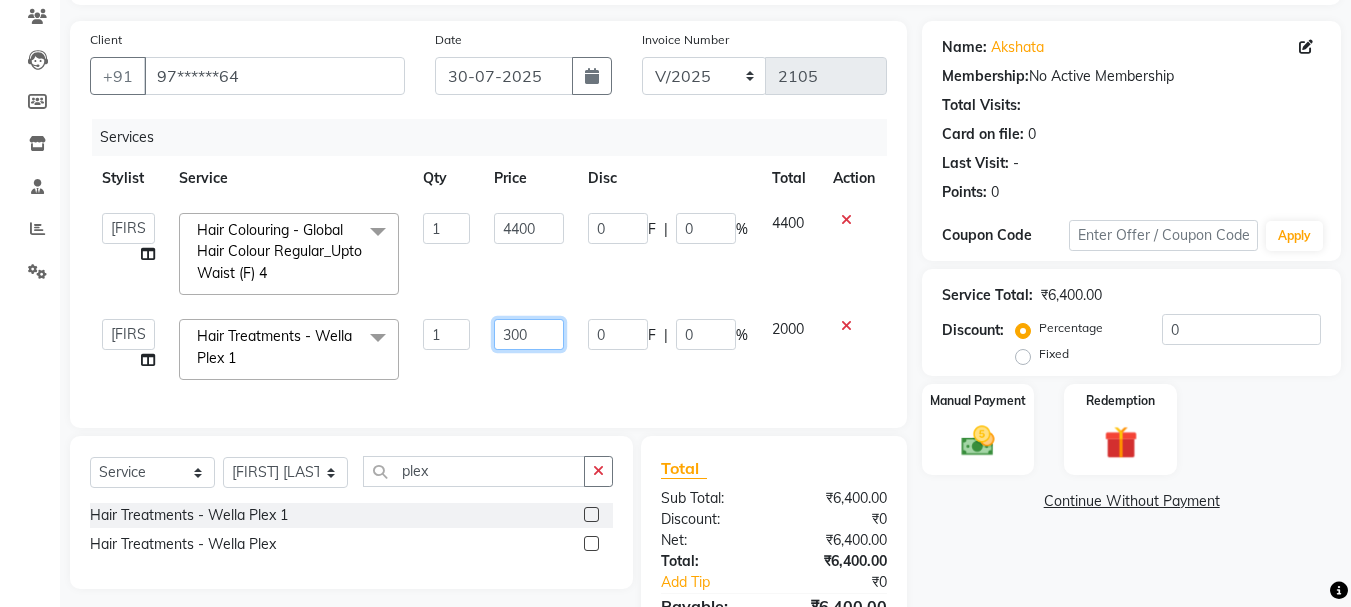 type on "3000" 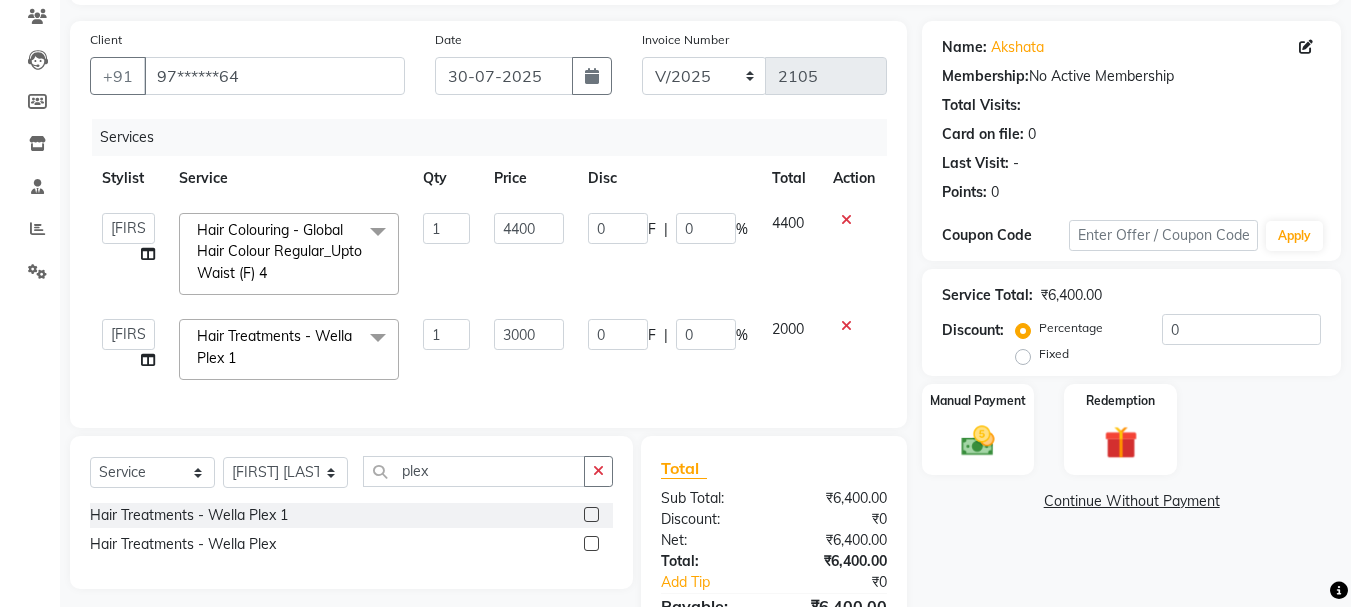 click on "Services Stylist Service Qty Price Disc Total Action Bharti dipali Firdos Patel gaurav Kedar Sain lakpa Mansi more Mayuri Partner id Pratiksha satpute Radhika Jadhav Rahul Raju sushma Vaidehi Kale Vijaya Katurde Vinay Hair Colouring - Global Hair Colour Regular_Upto Waist (F) 4 x Hair - Basic haircut with wash Hair - Advance haircut with wash Hair - Shampoo, Conditioner & Blow Dry (F) Hair - Split End Removals (F) Hair - Ironing (F) Hair - Tongs (F) Hair - Crimping (F) Hair - 3 Curls (F) Hair - Head Massage With Steam Coconut oil (F) Hair - Head Massage With Steam (F) Ayurvedic oil Hair - Head Massage With Steam (F) Argon oil Hair - Blow Dry With-Out Curls (F) Hair - Shampoo (F) Hair - Wash With DeepConditioning (F) Hair - Girl hair cut without wash Hair - Hair Cut (M) Hair - Hair Cut (With Shampoo & Conditioning ) (M) Hair - Boy Hair Cut (M) Hair - Hair Cut (With Shampoo & Conditioning ) (Boy) Hair - Shampoo & Conditioning (M) Hair - Male Hair Styling (M) Scrub Add-On 1" 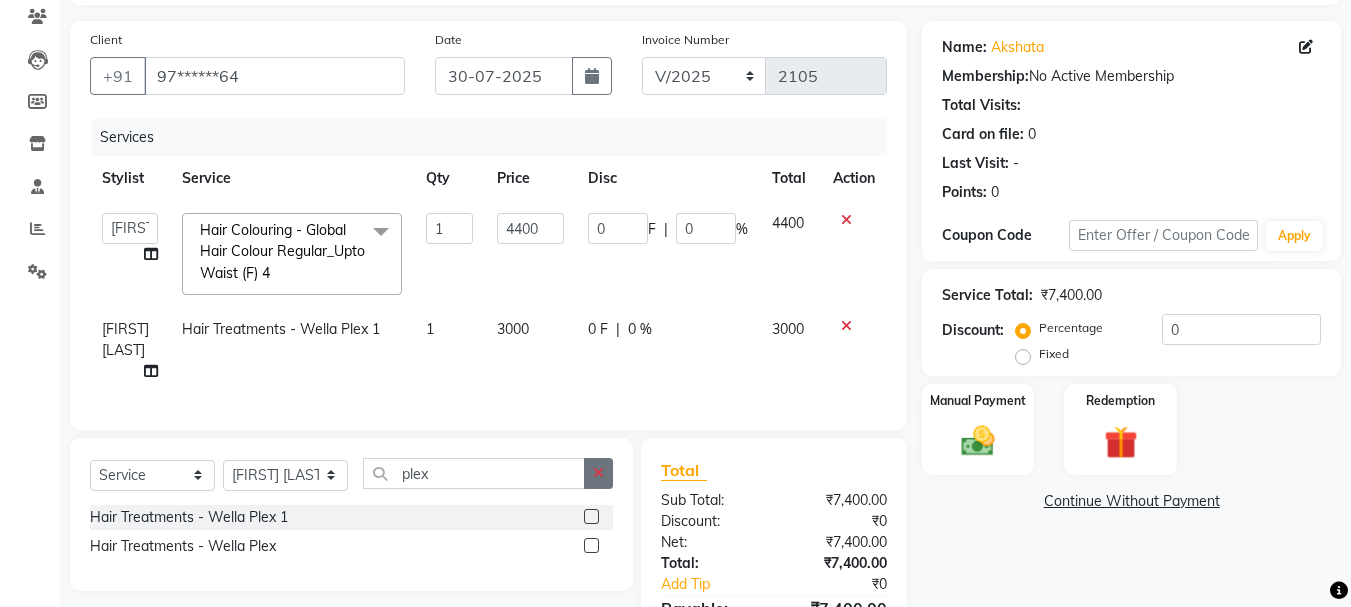 click 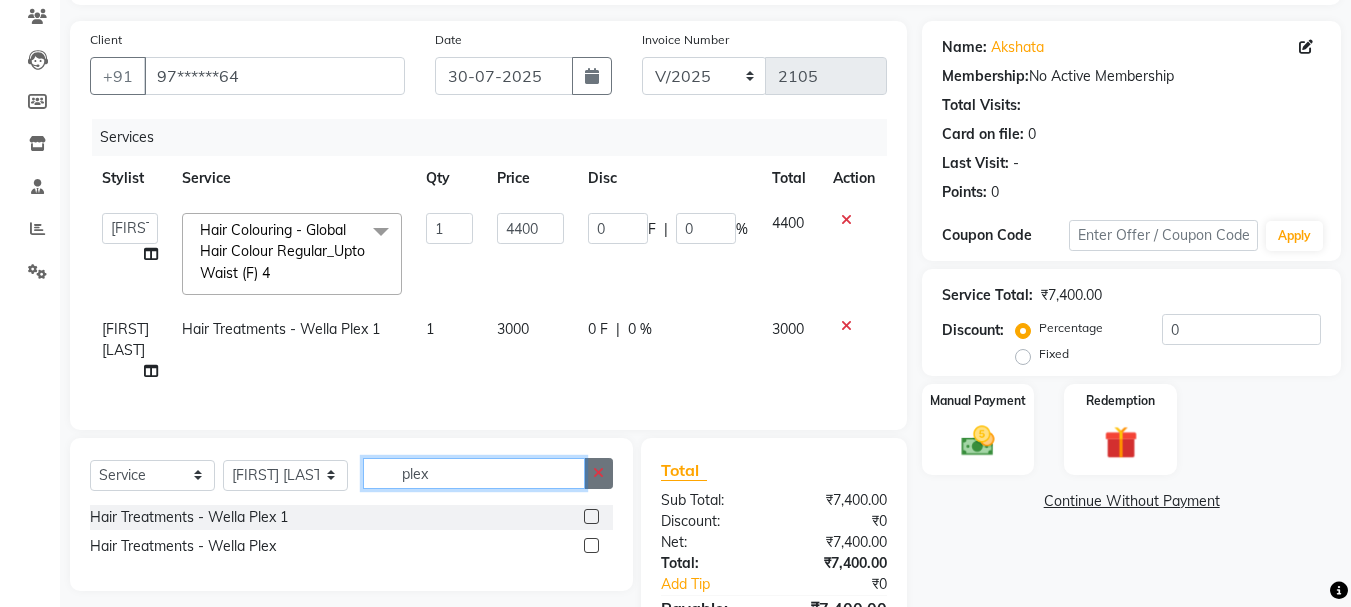 type 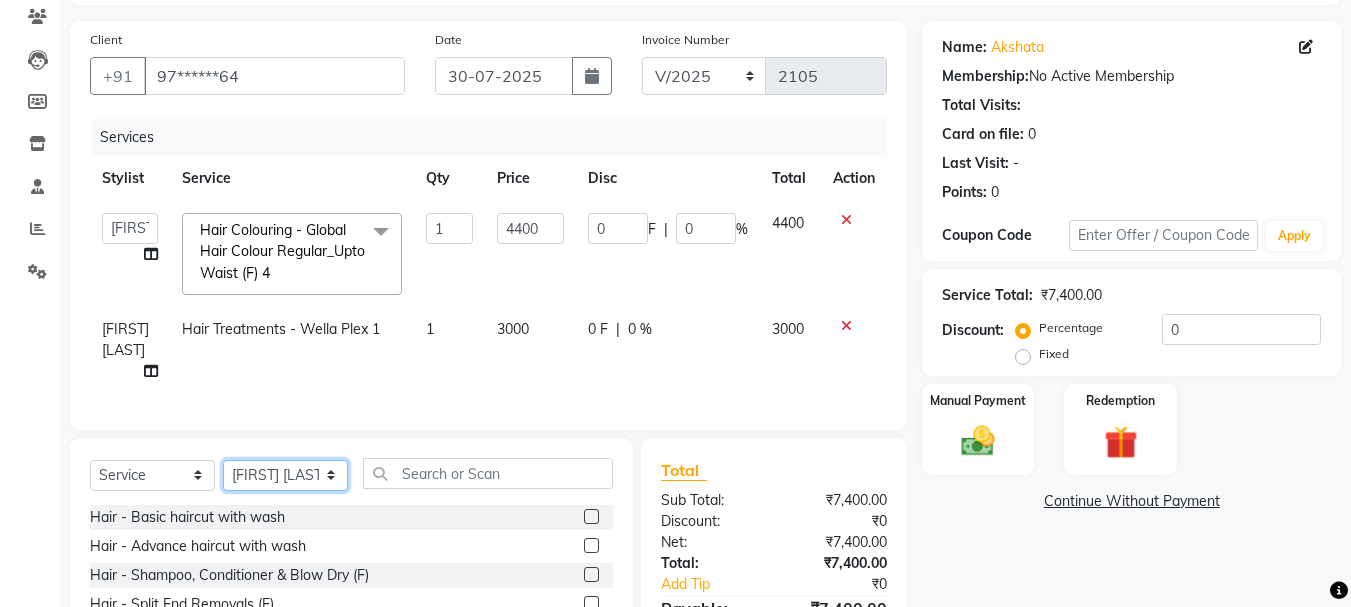 click on "Select Stylist [FIRST] [LAST] [FIRST] [LAST] [FIRST] [LAST] [FIRST] [LAST] [FIRST] [LAST] [FIRST] [LAST] [FIRST] [LAST] Partner id [FIRST] [LAST] [FIRST] [LAST] [FIRST] [LAST] [FIRST] [LAST] [FIRST] [LAST] [FIRST] [LAST]" 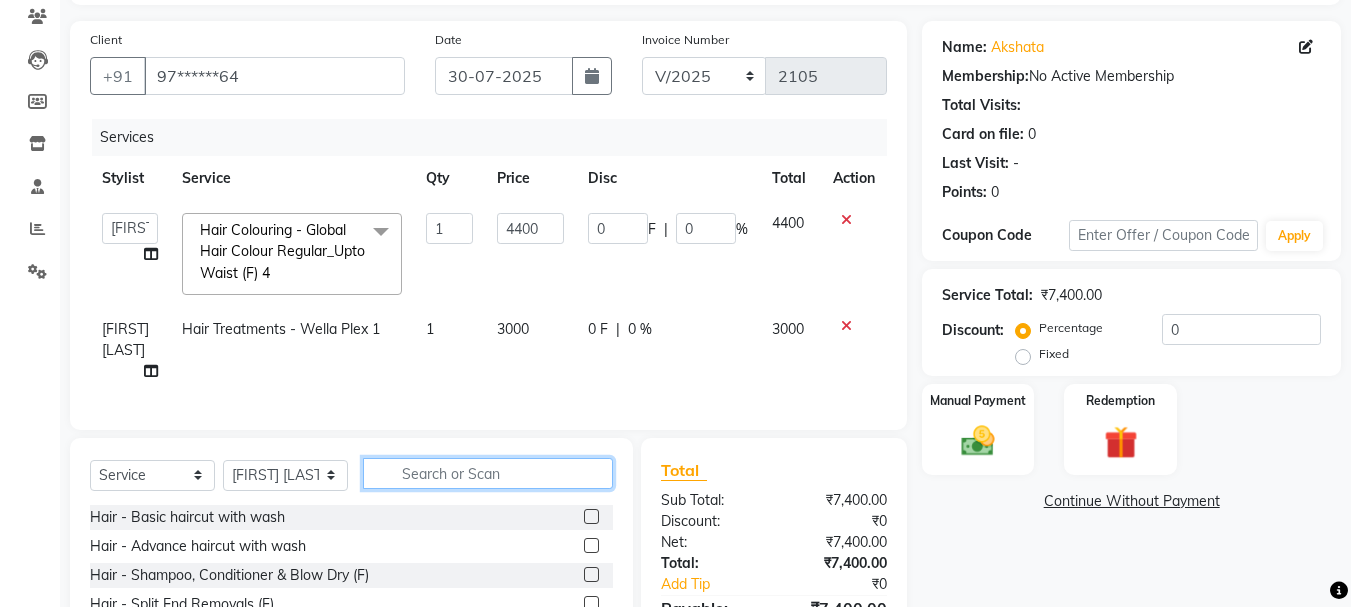 click 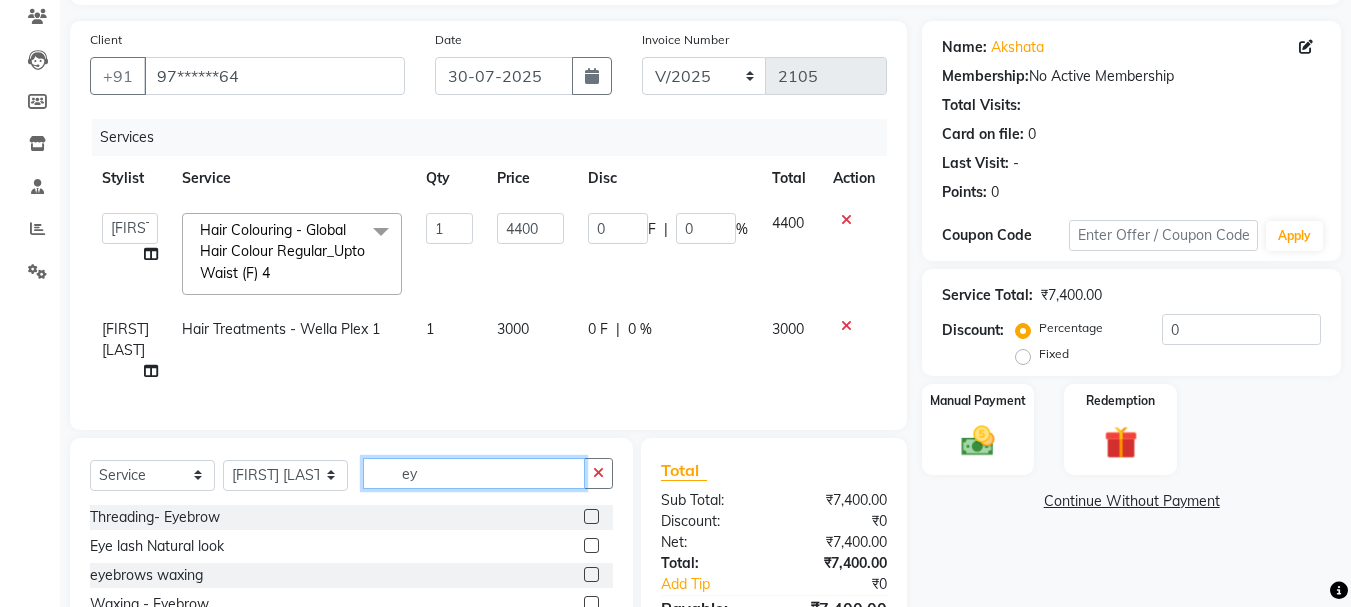 type on "ey" 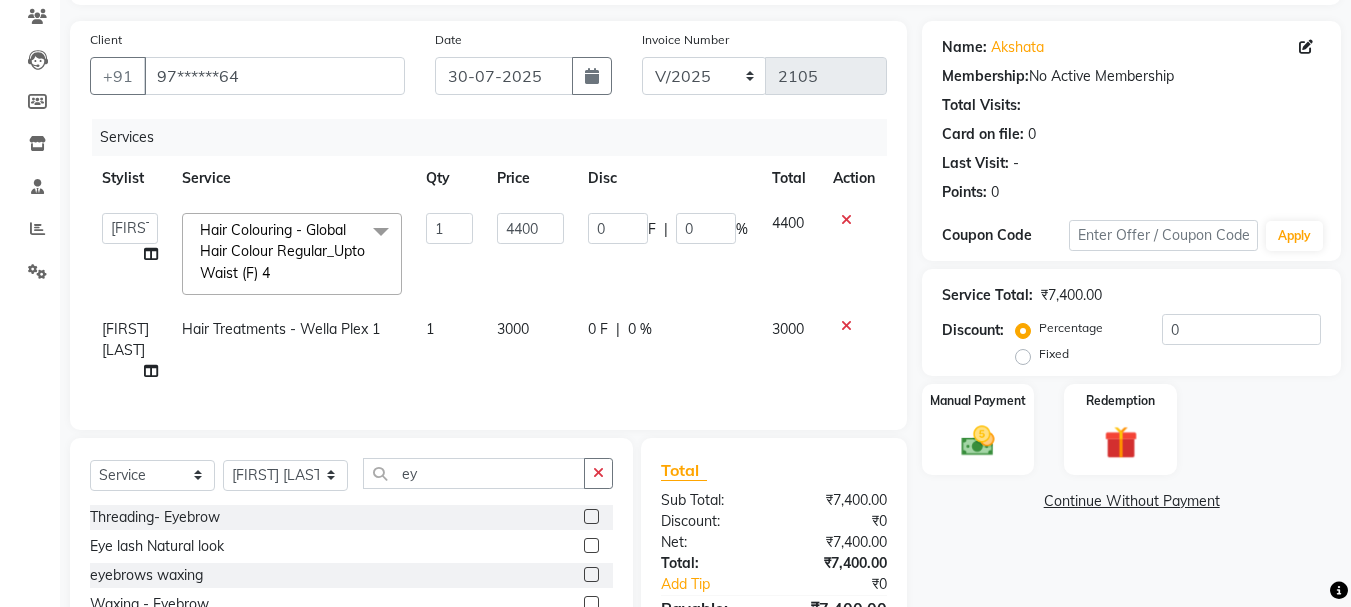 click 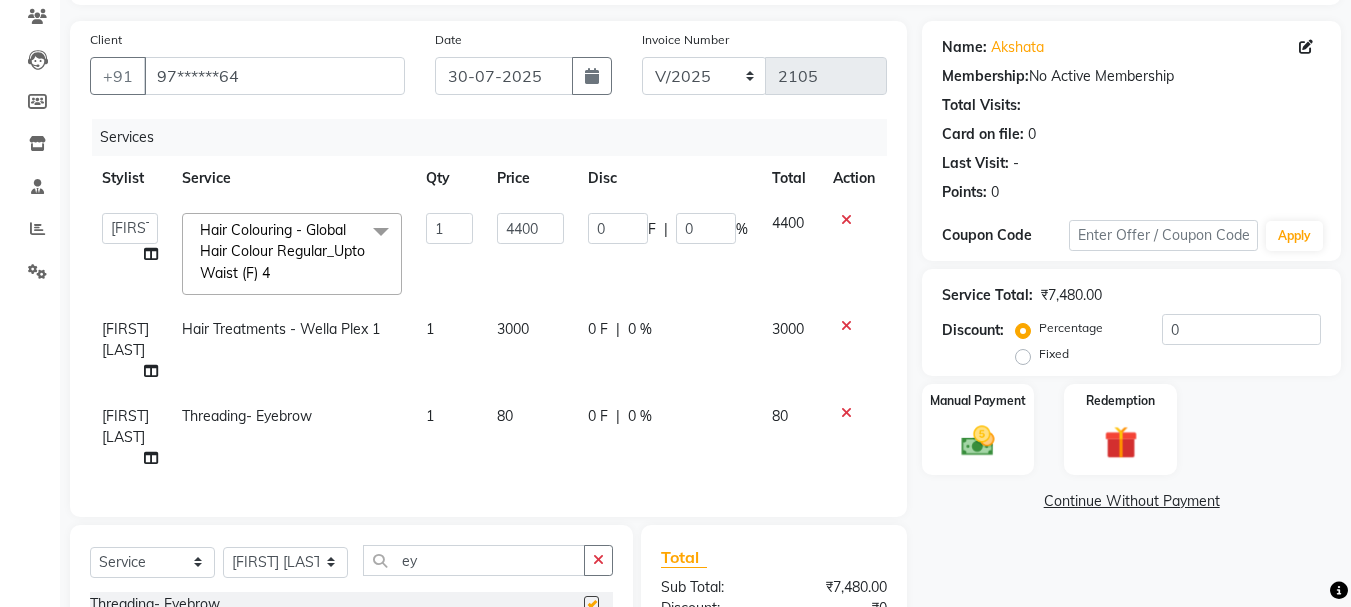 checkbox on "false" 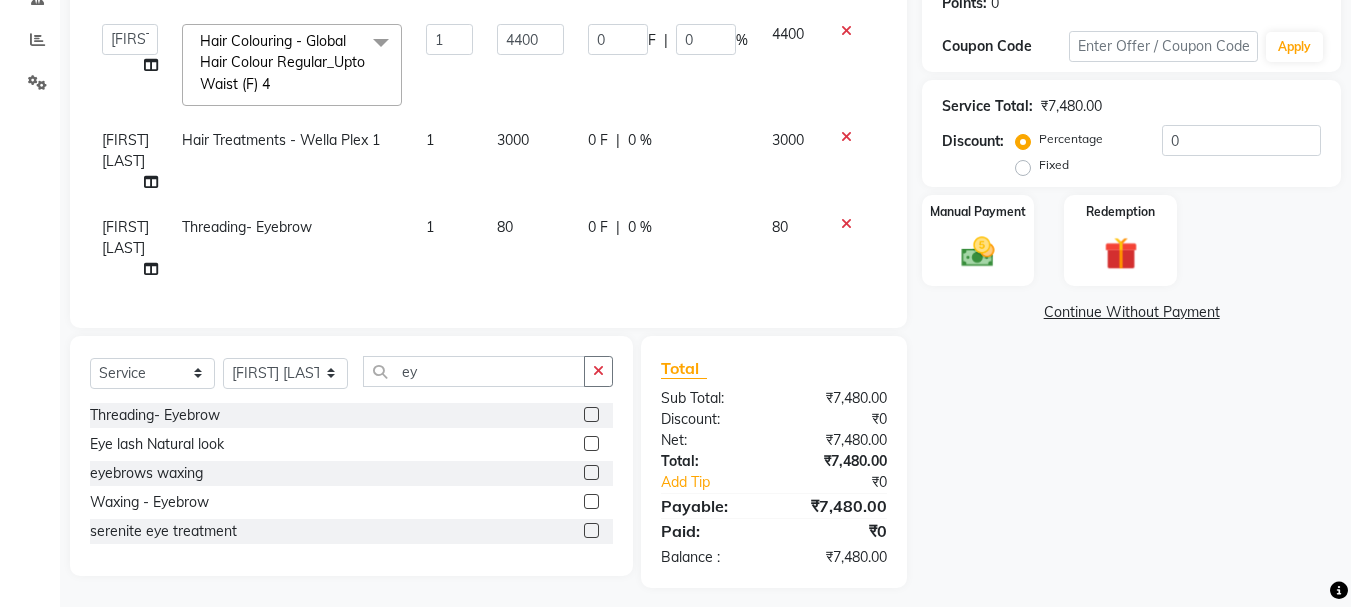 scroll, scrollTop: 321, scrollLeft: 0, axis: vertical 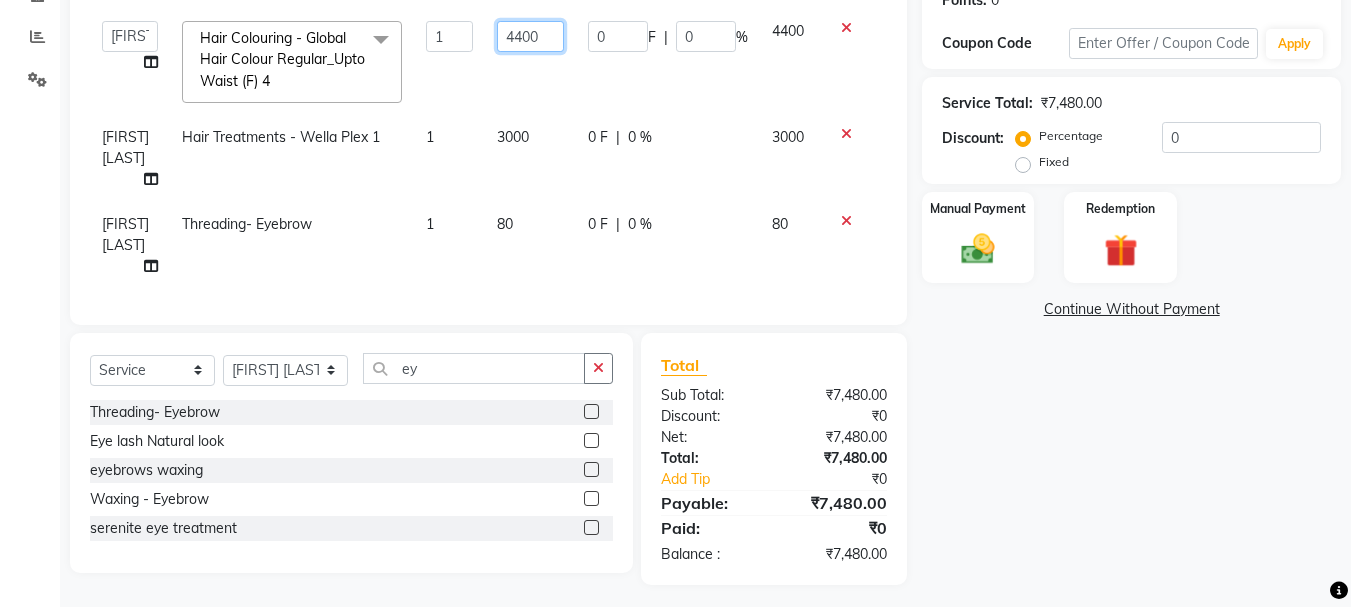 click on "4400" 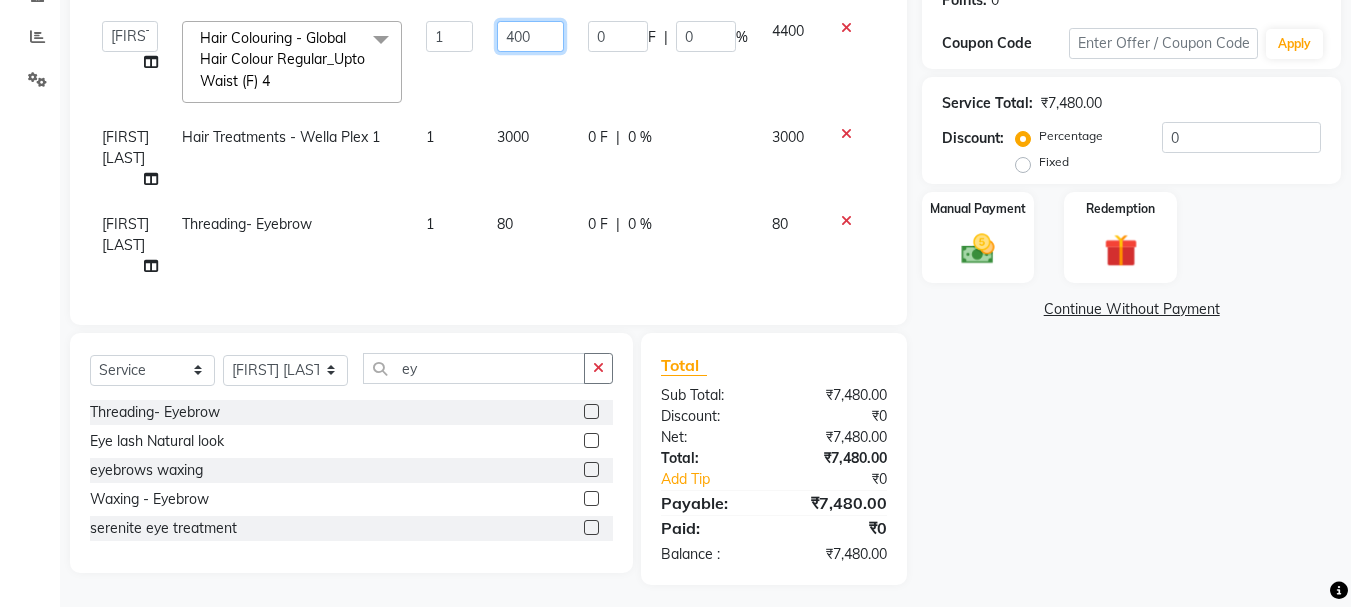 type on "4500" 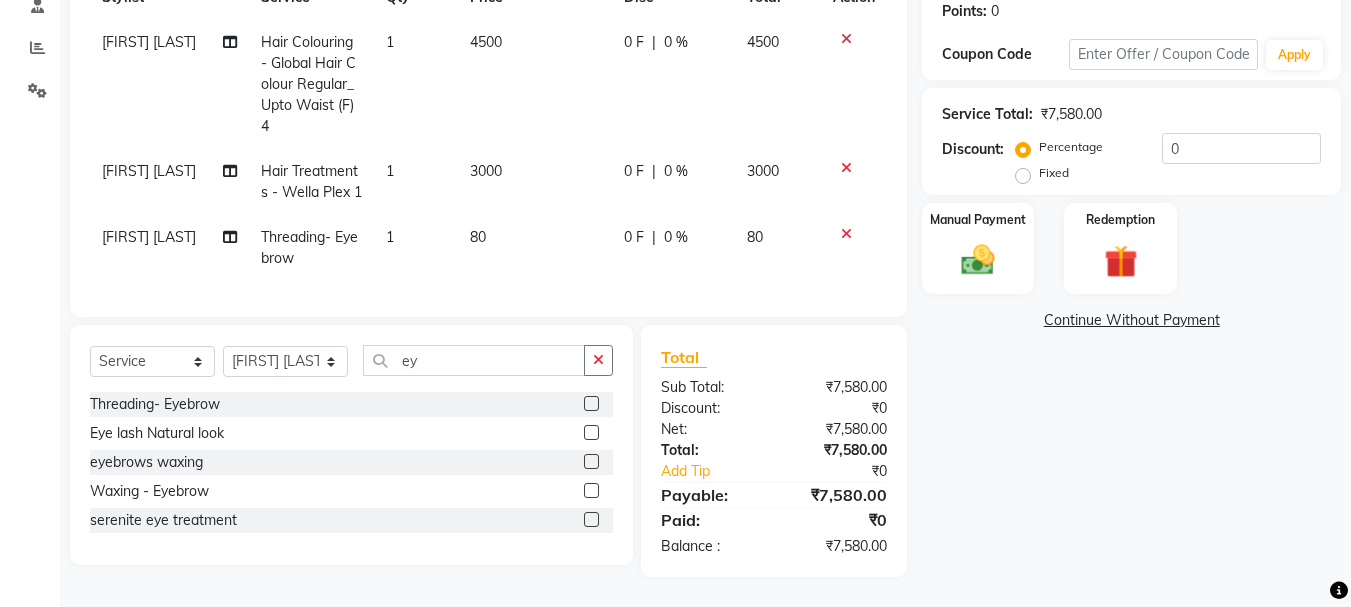 click on "4500" 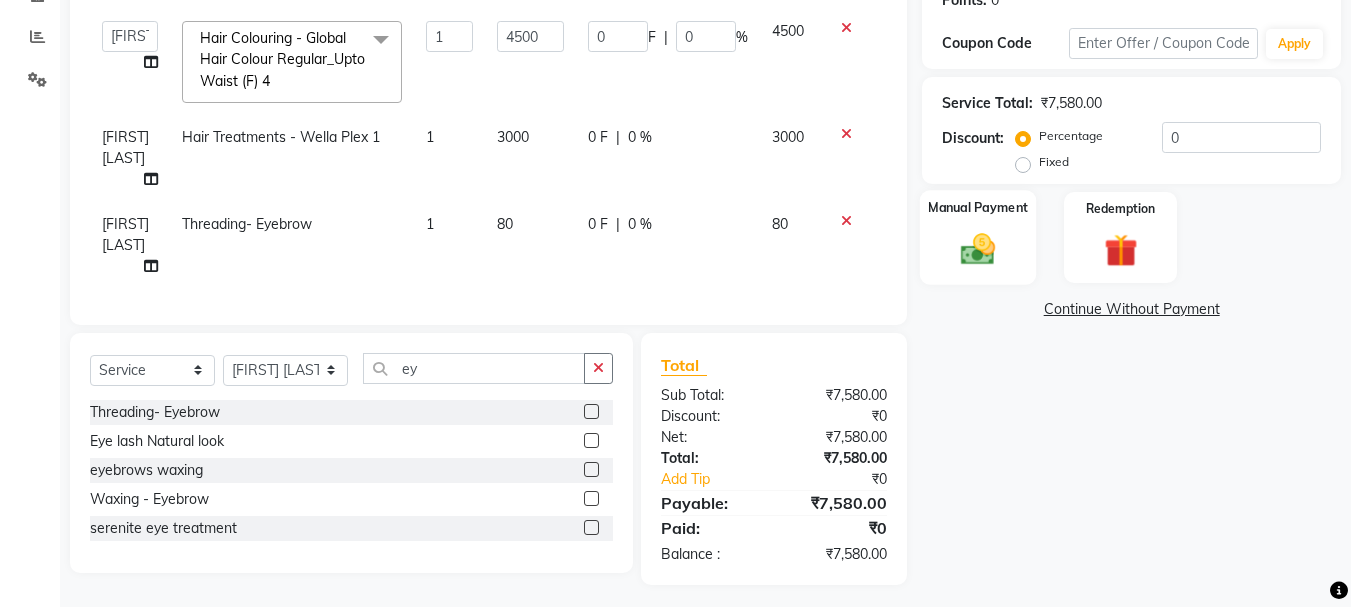 click on "Manual Payment" 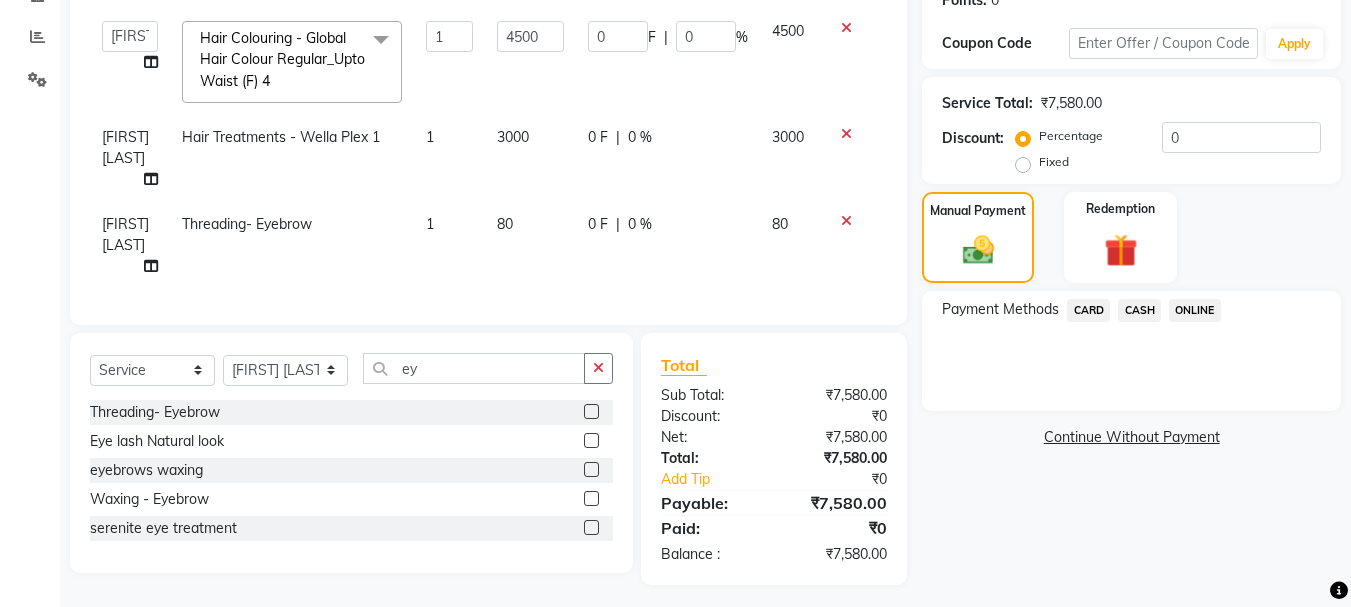 click on "ONLINE" 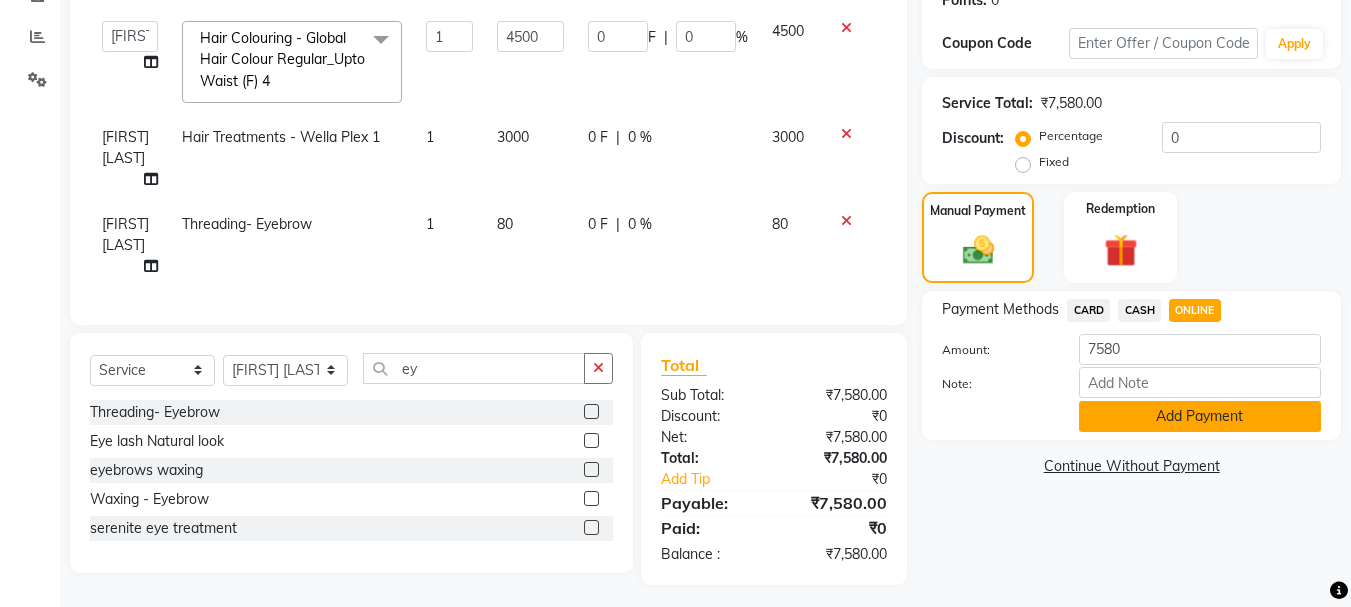 click on "Add Payment" 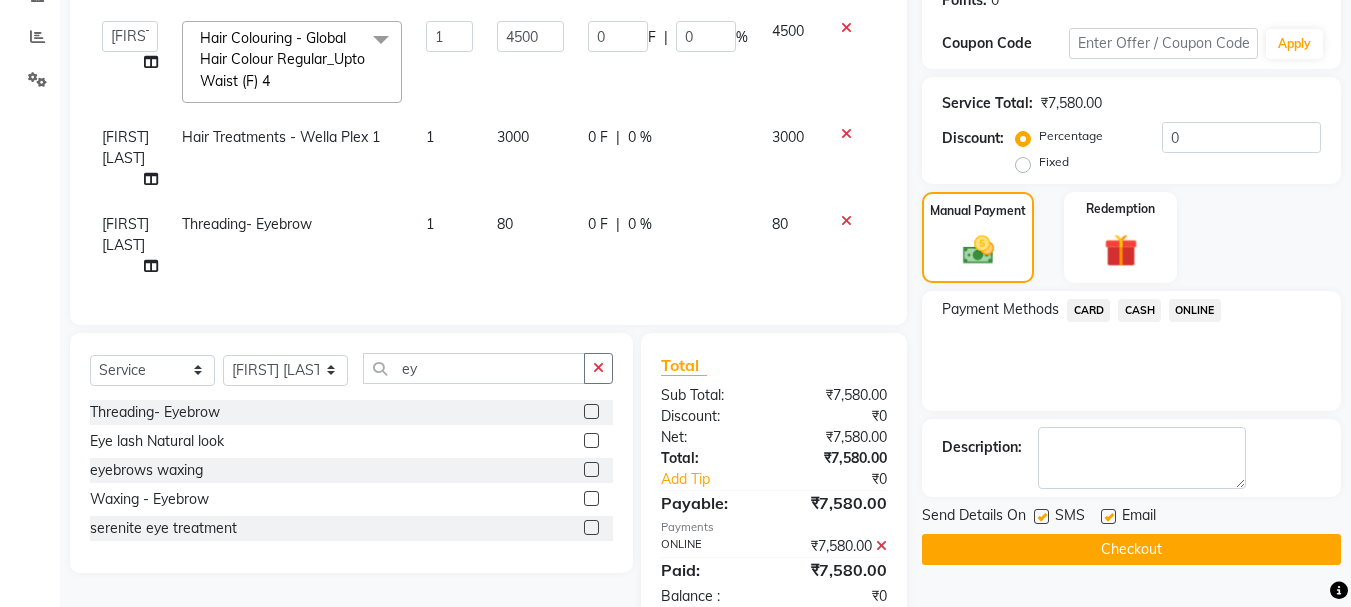 click on "Checkout" 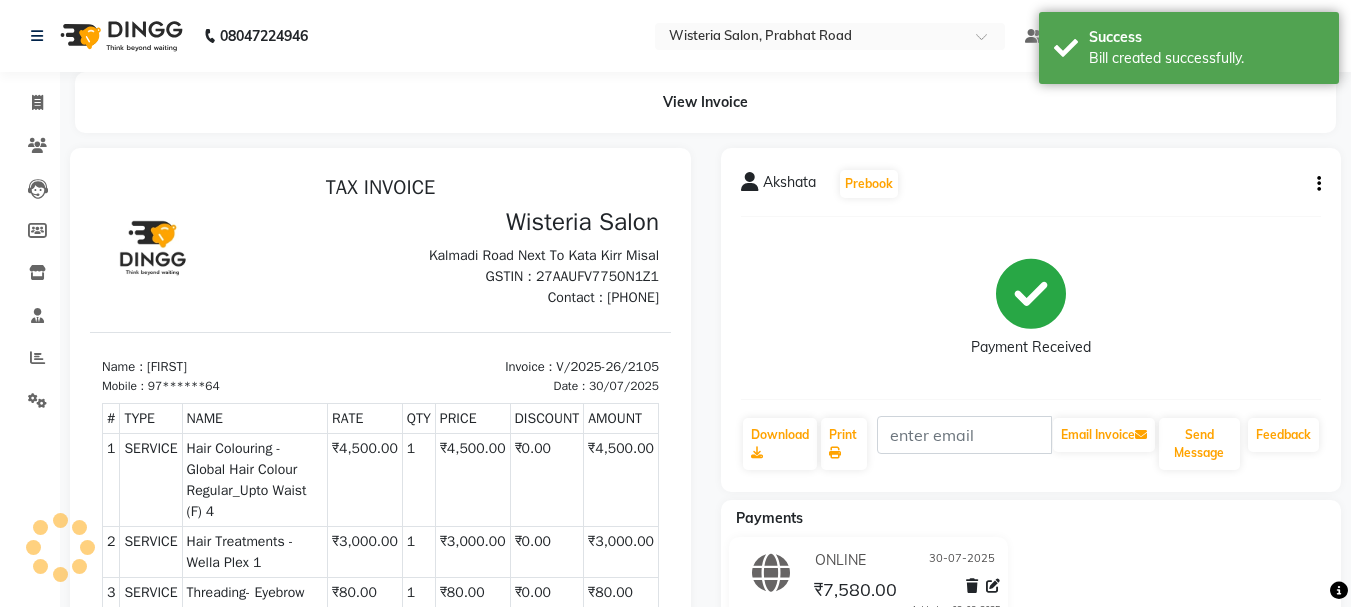 scroll, scrollTop: 0, scrollLeft: 0, axis: both 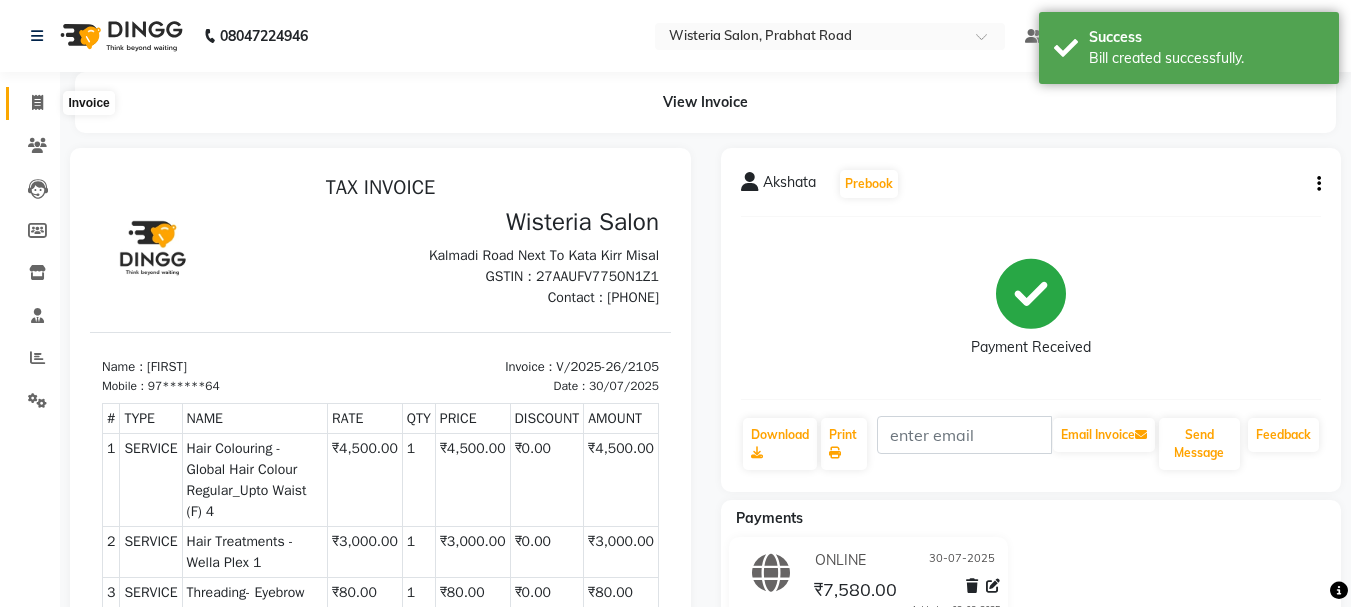 click 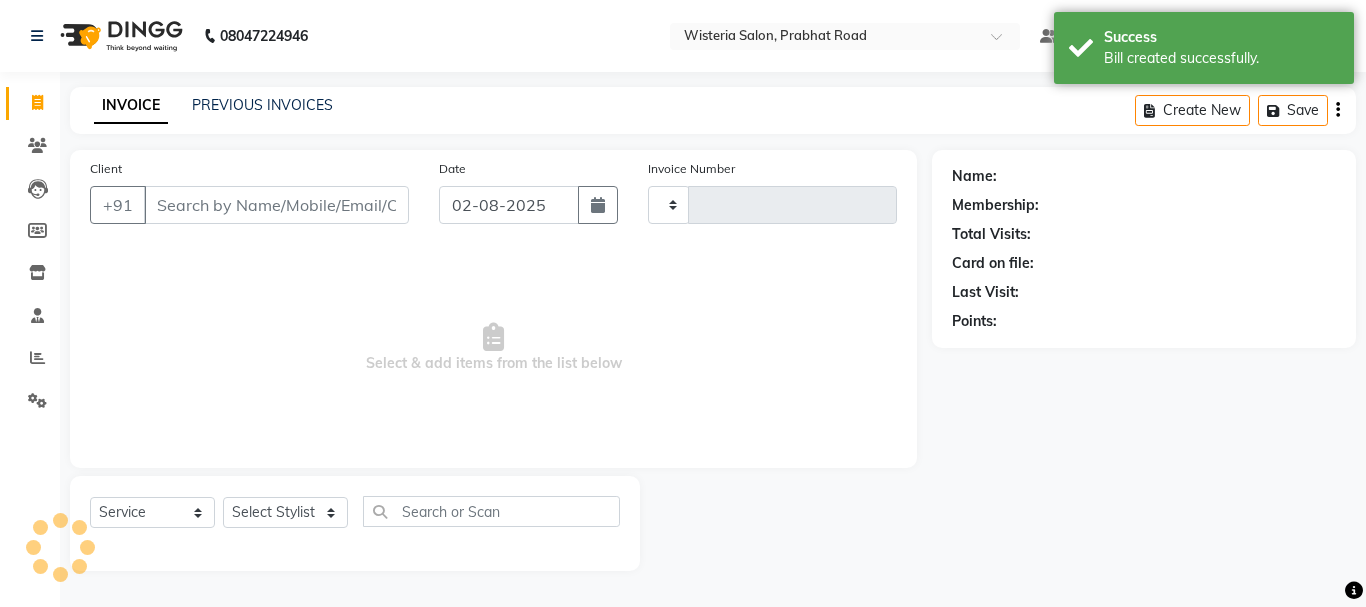 type on "2106" 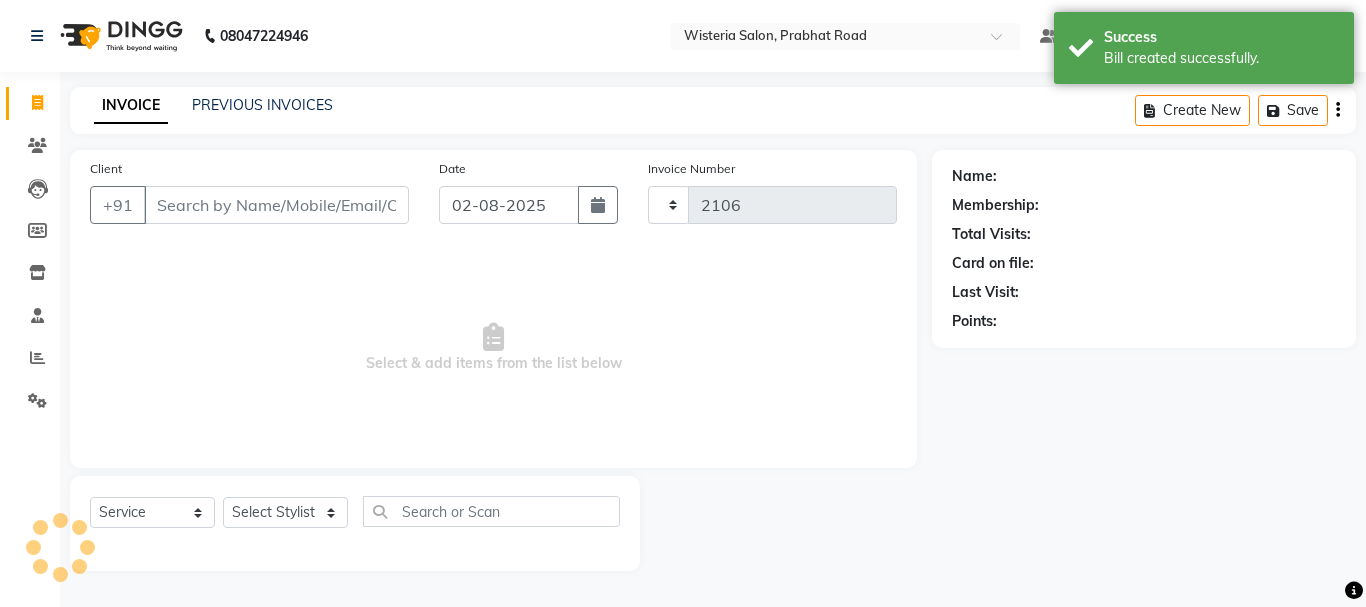 select on "911" 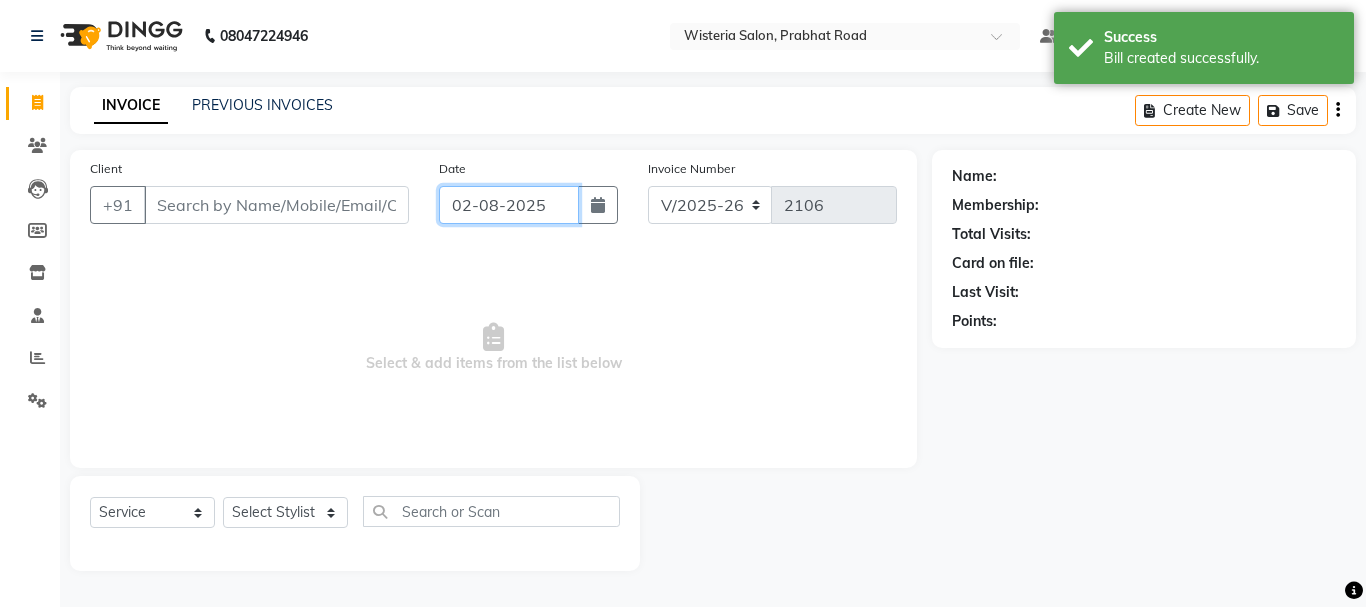 click on "02-08-2025" 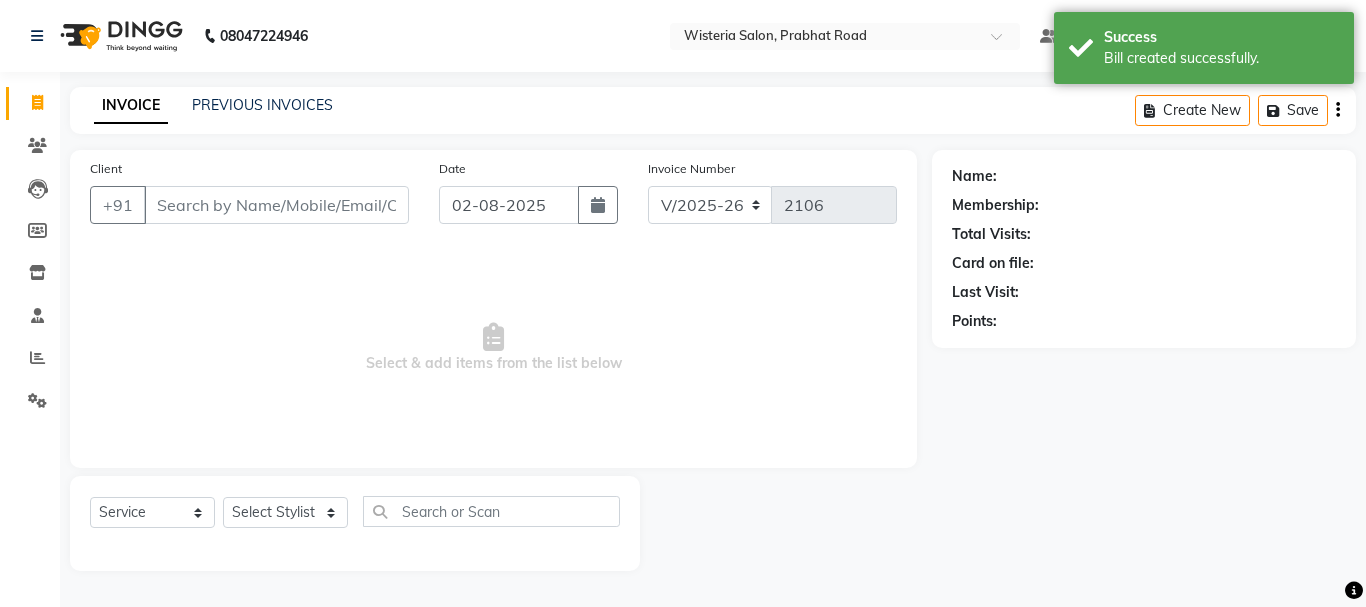 select on "8" 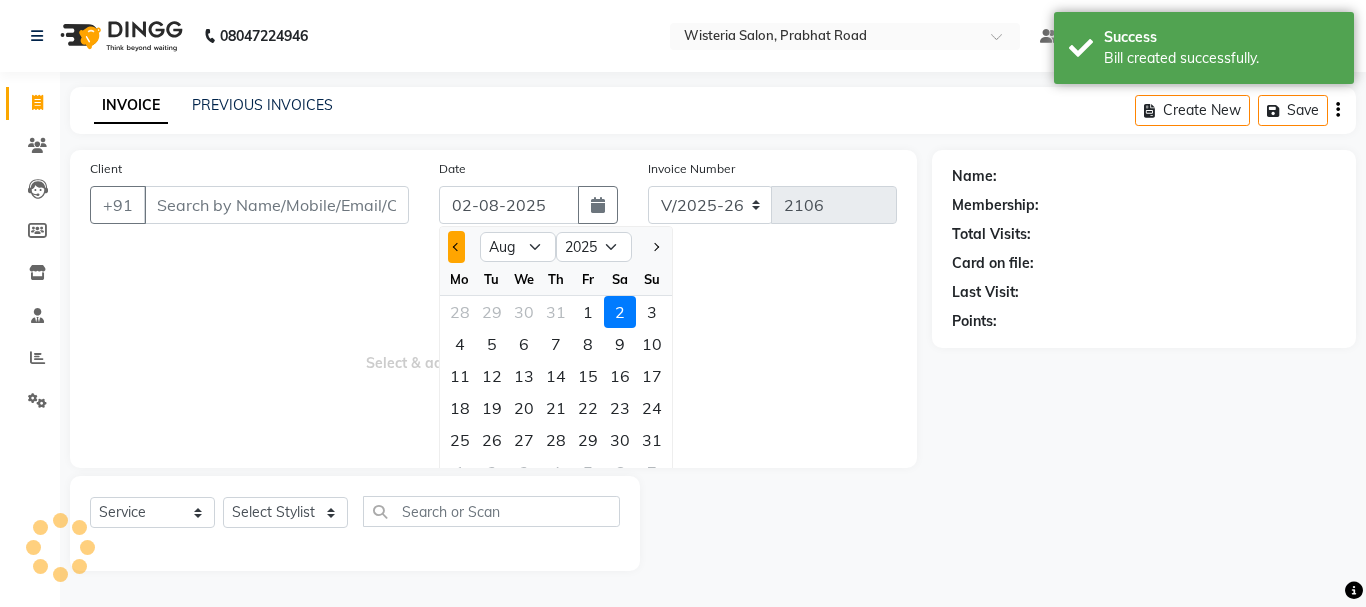 click 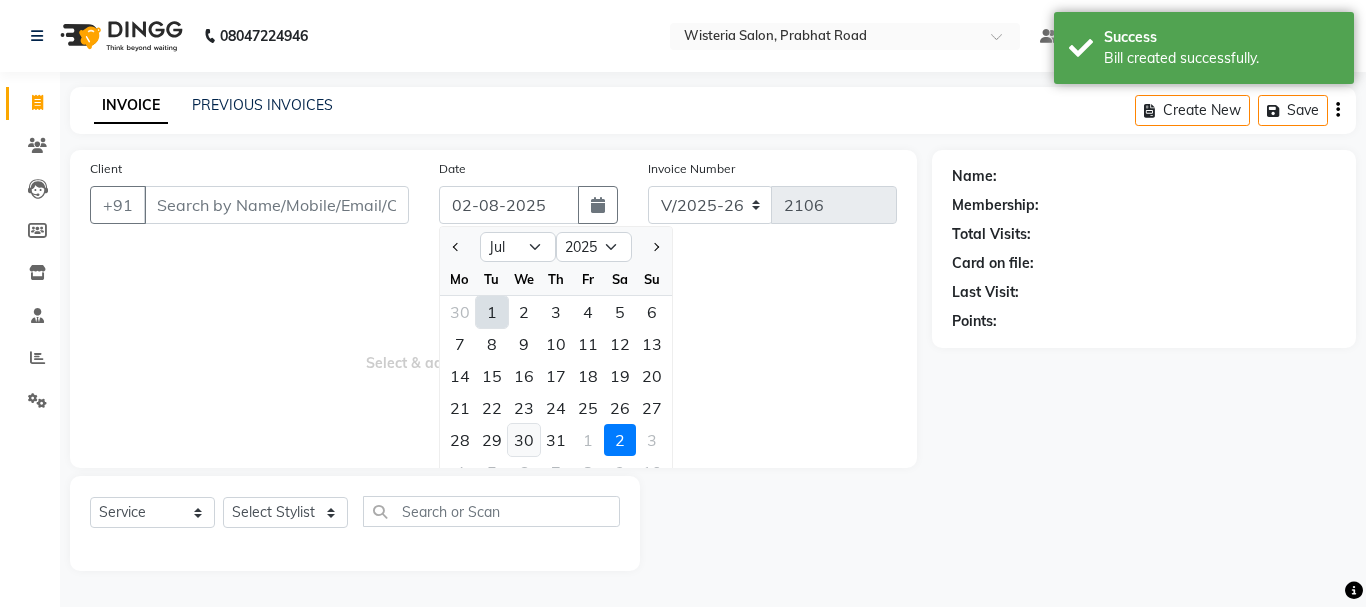 click on "30" 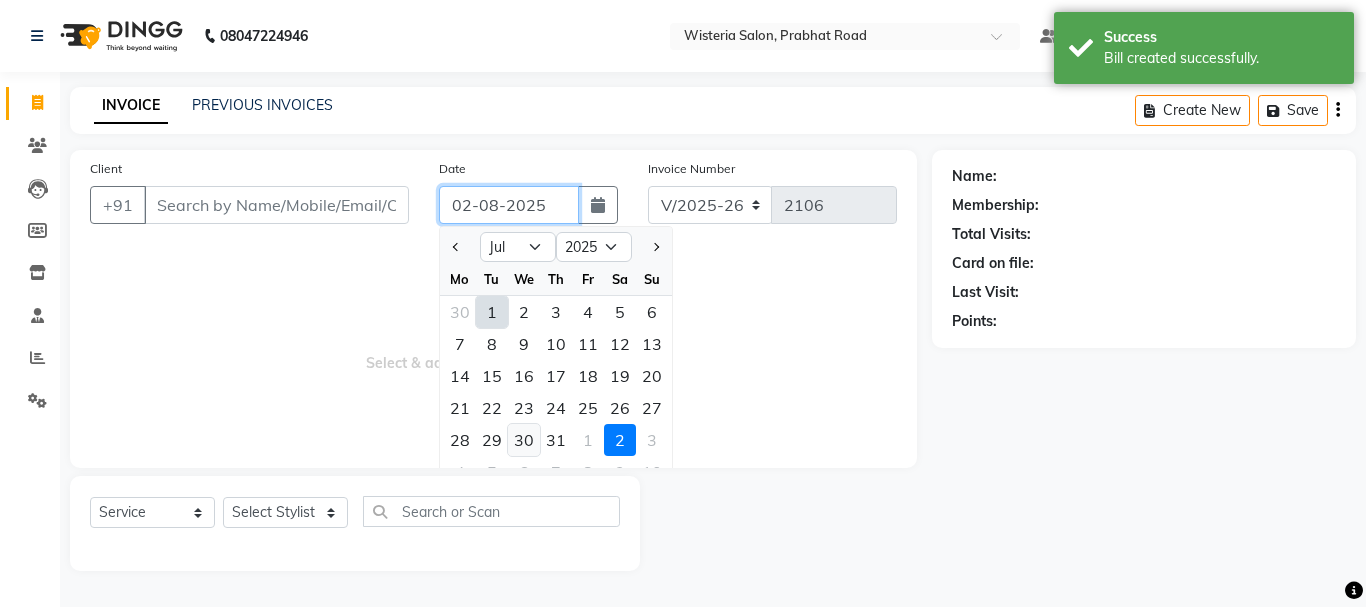 type on "30-07-2025" 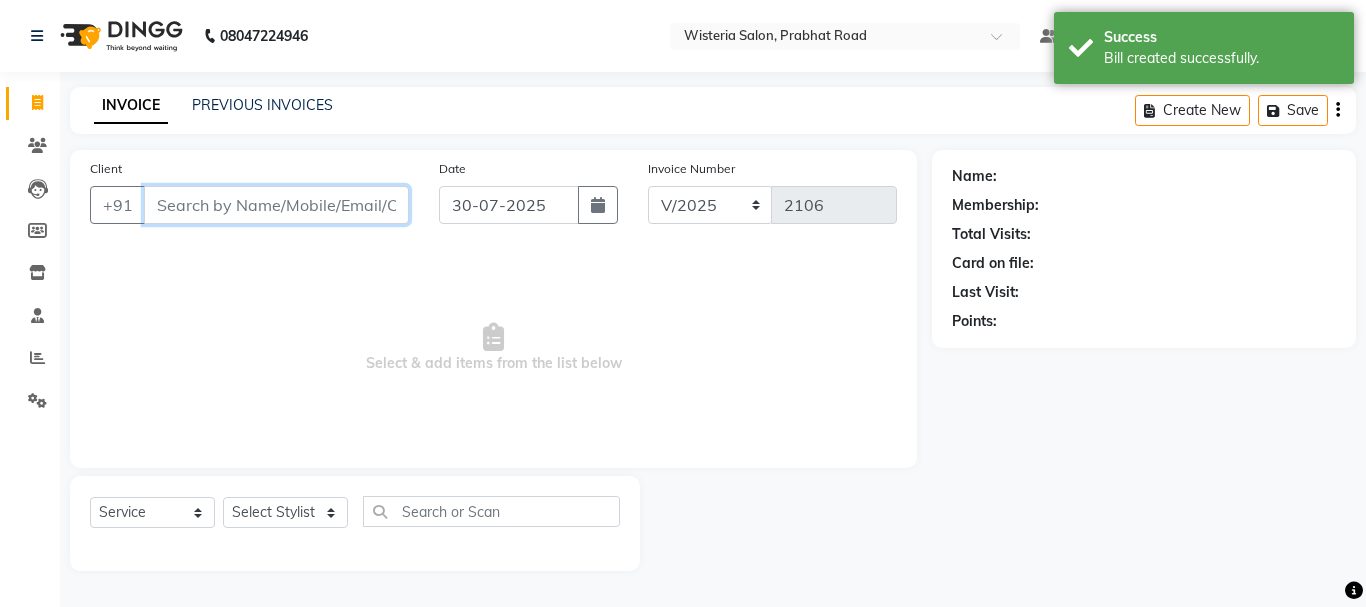click on "Client" at bounding box center [276, 205] 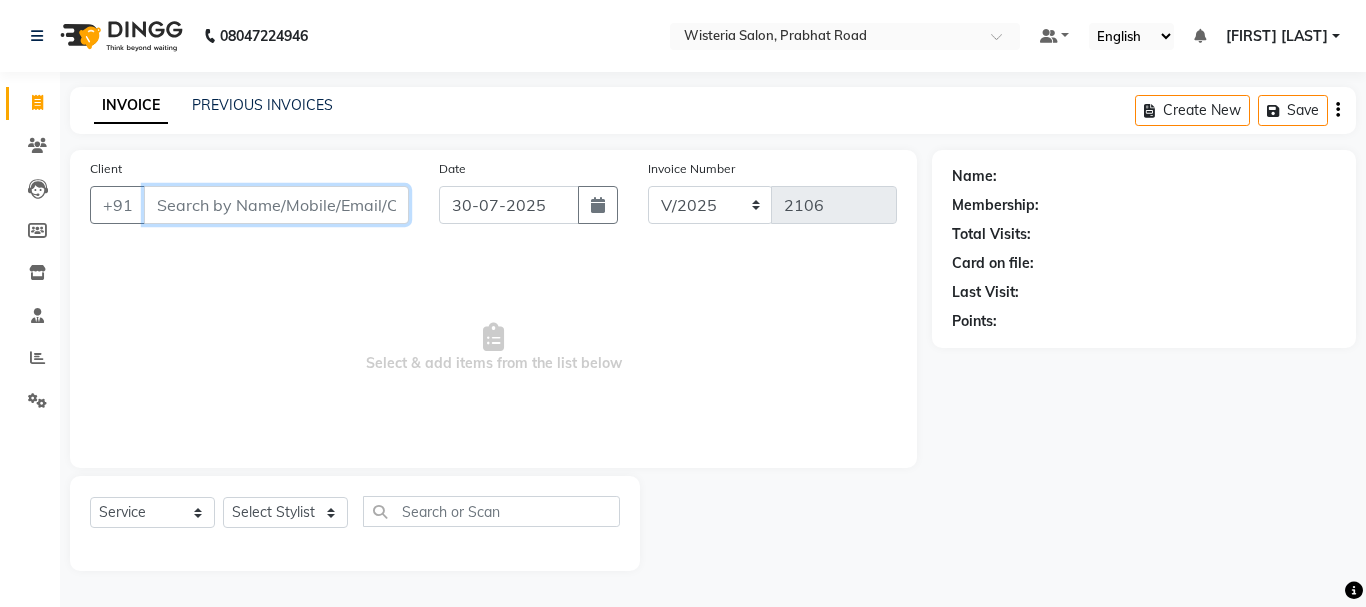 click on "Client" at bounding box center (276, 205) 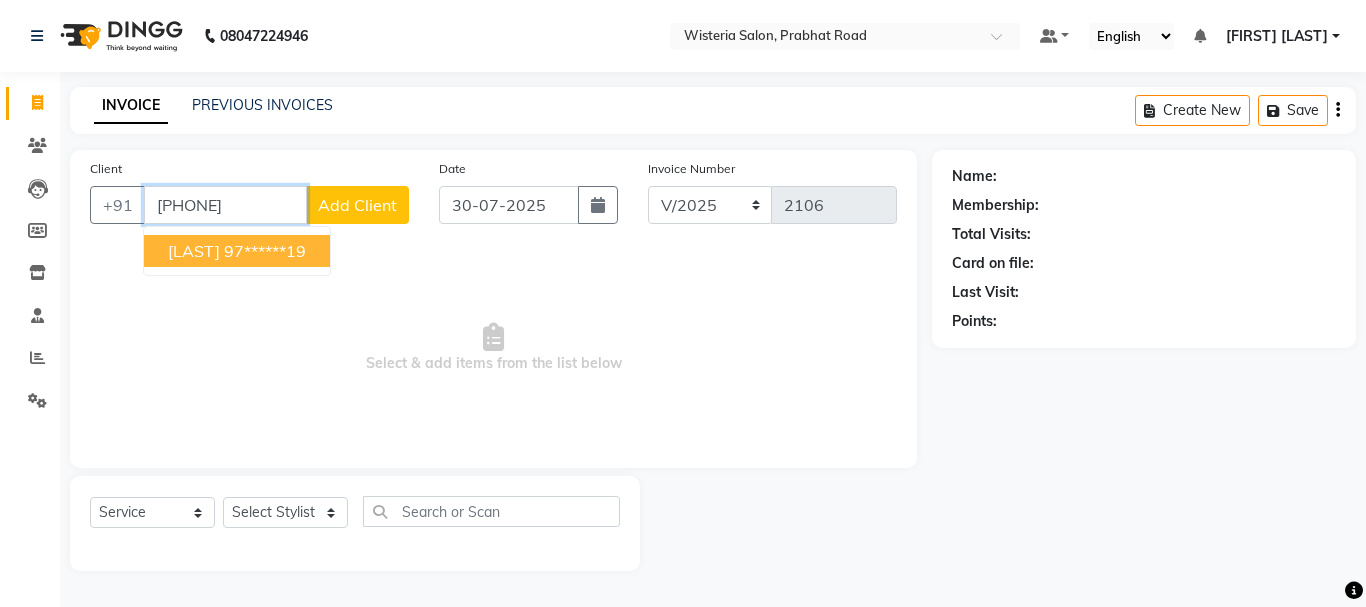 click on "97******19" at bounding box center [265, 251] 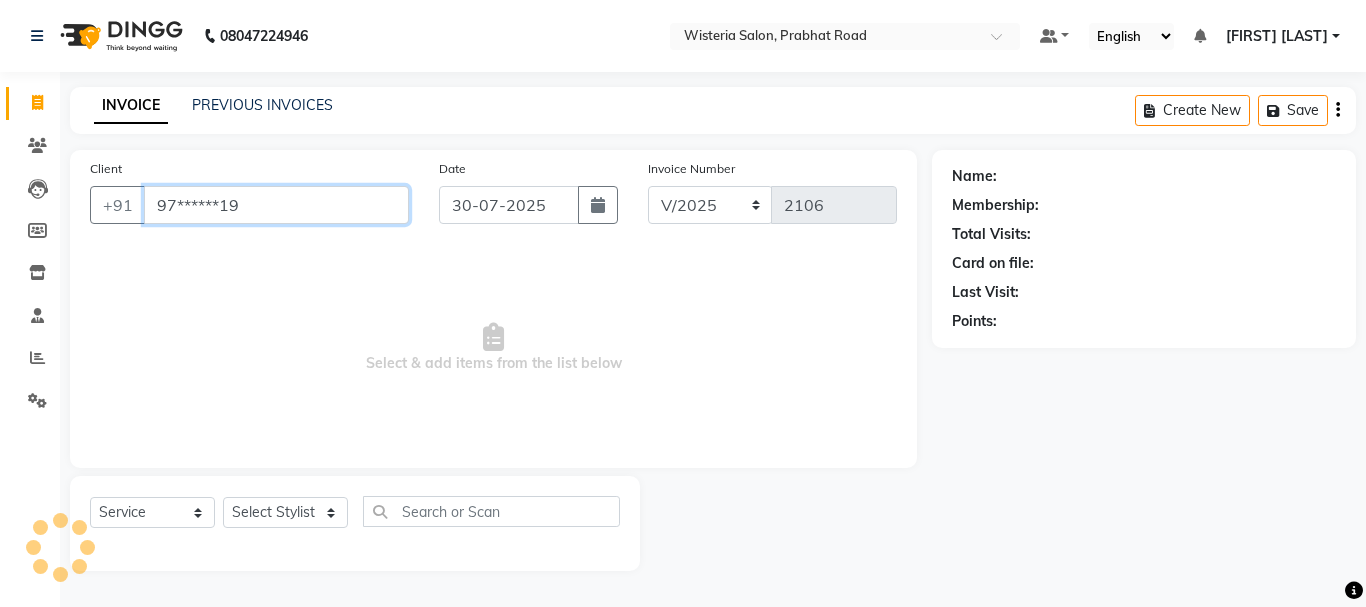 type on "97******19" 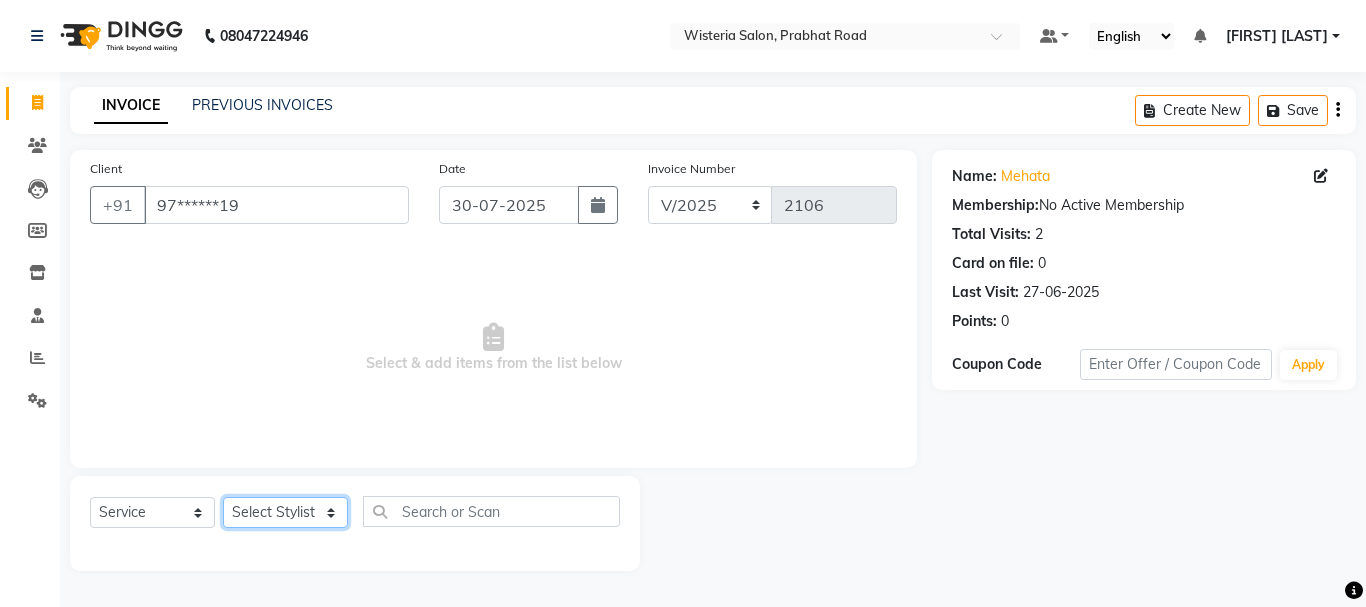 click on "Select Stylist [FIRST] [LAST] [FIRST] [LAST] [FIRST] [LAST] [FIRST] [LAST] [FIRST] [LAST] [FIRST] [LAST] [FIRST] [LAST] Partner id [FIRST] [LAST] [FIRST] [LAST] [FIRST] [LAST] [FIRST] [LAST] [FIRST] [LAST] [FIRST] [LAST]" 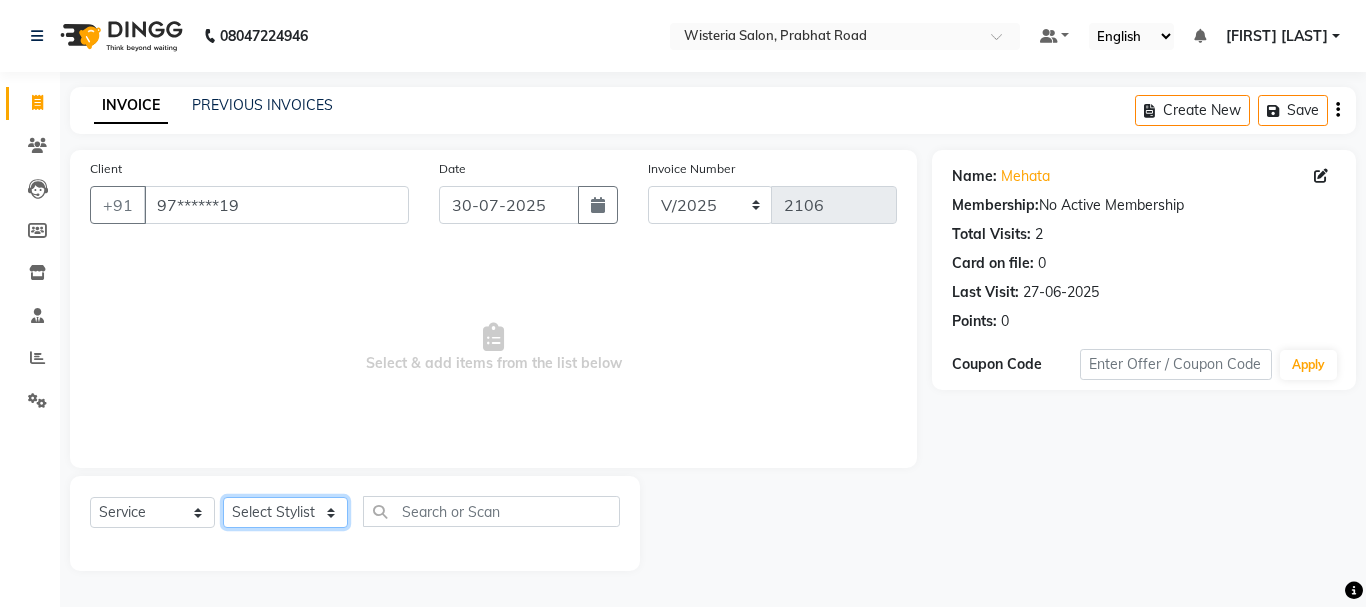 select on "60169" 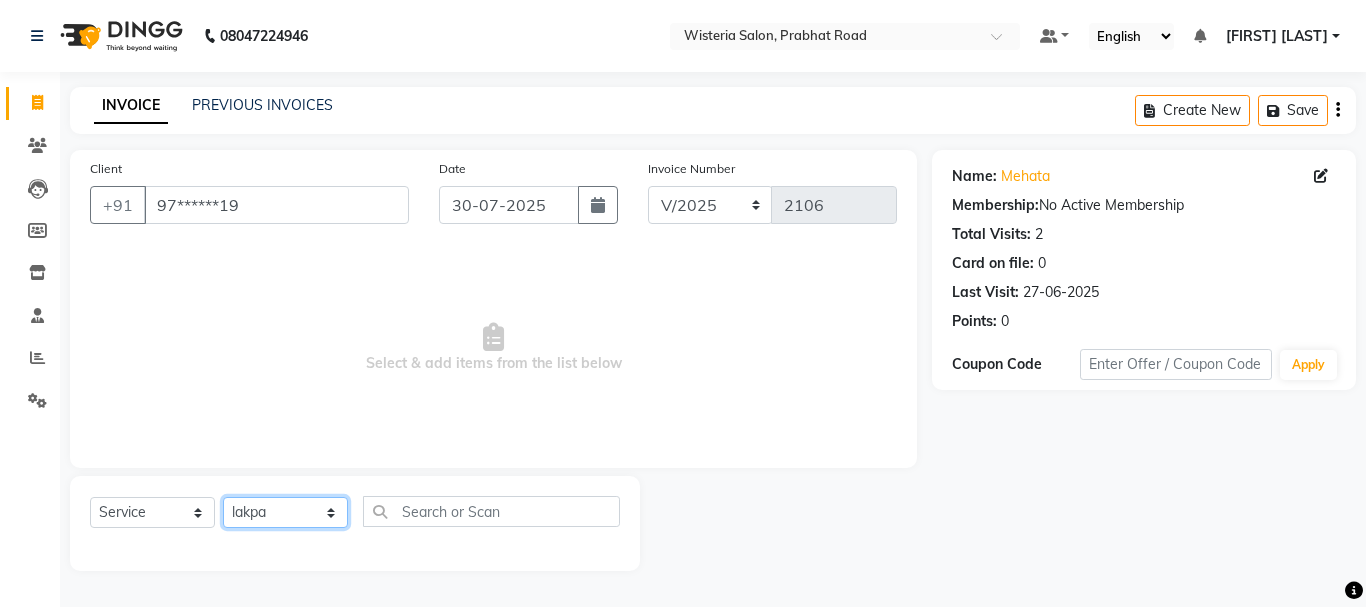 click on "Select Stylist [FIRST] [LAST] [FIRST] [LAST] [FIRST] [LAST] [FIRST] [LAST] [FIRST] [LAST] [FIRST] [LAST] [FIRST] [LAST] Partner id [FIRST] [LAST] [FIRST] [LAST] [FIRST] [LAST] [FIRST] [LAST] [FIRST] [LAST] [FIRST] [LAST]" 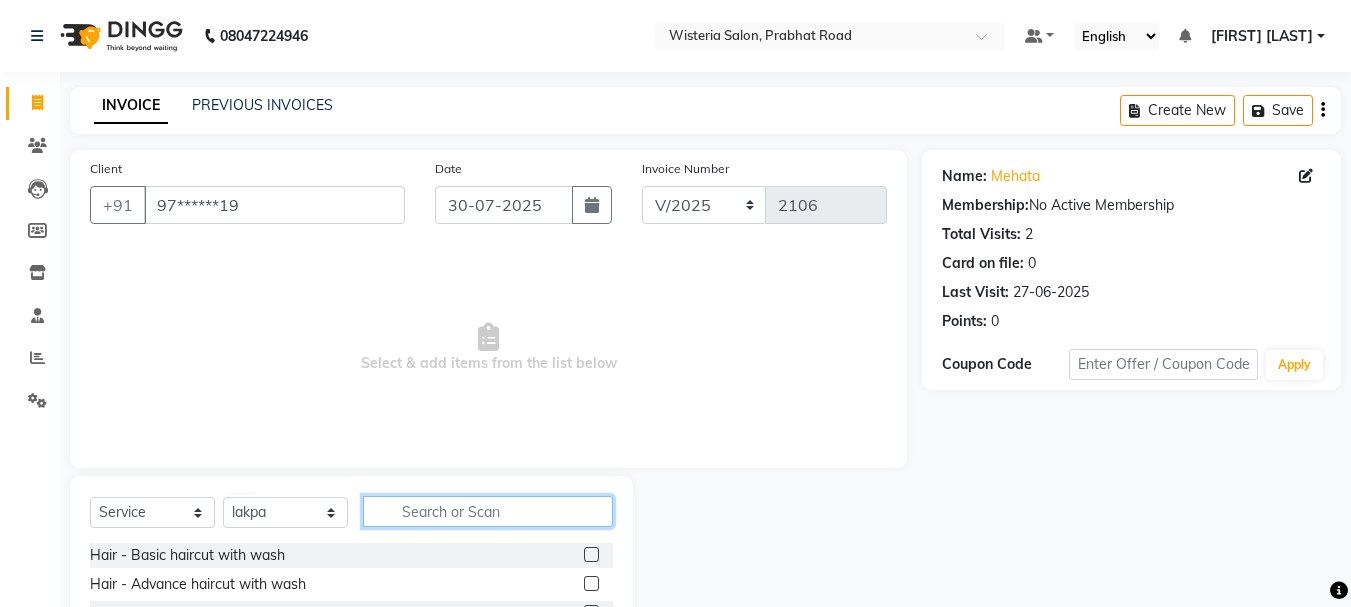 click 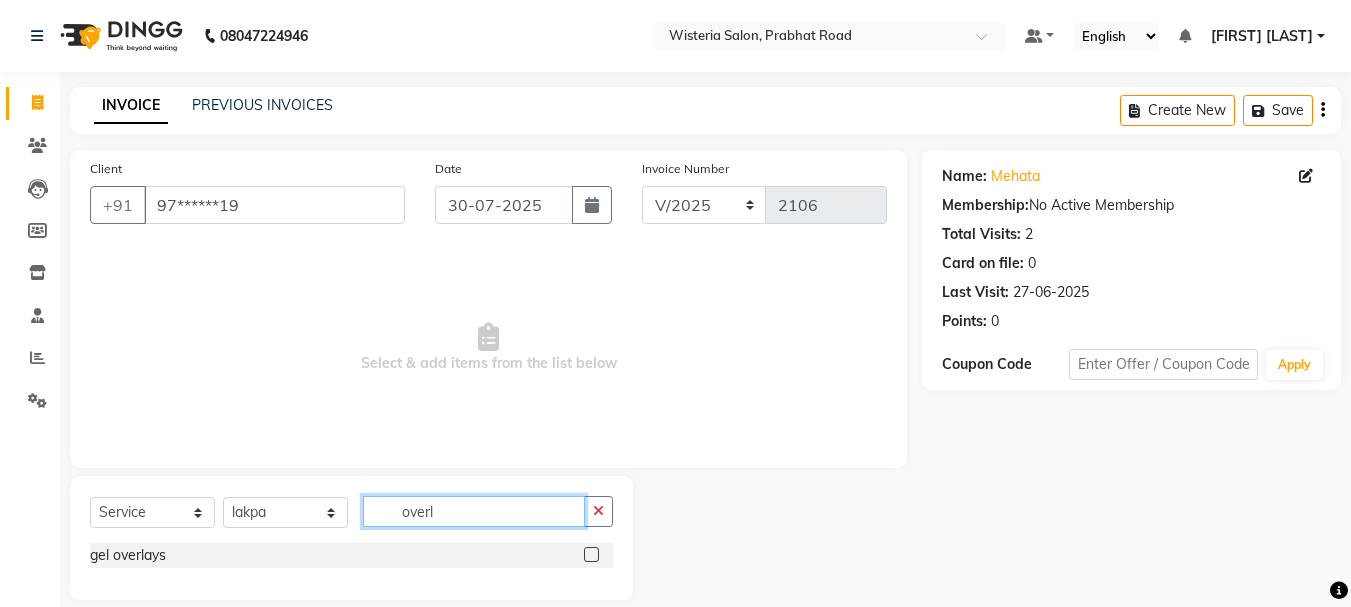 type on "overl" 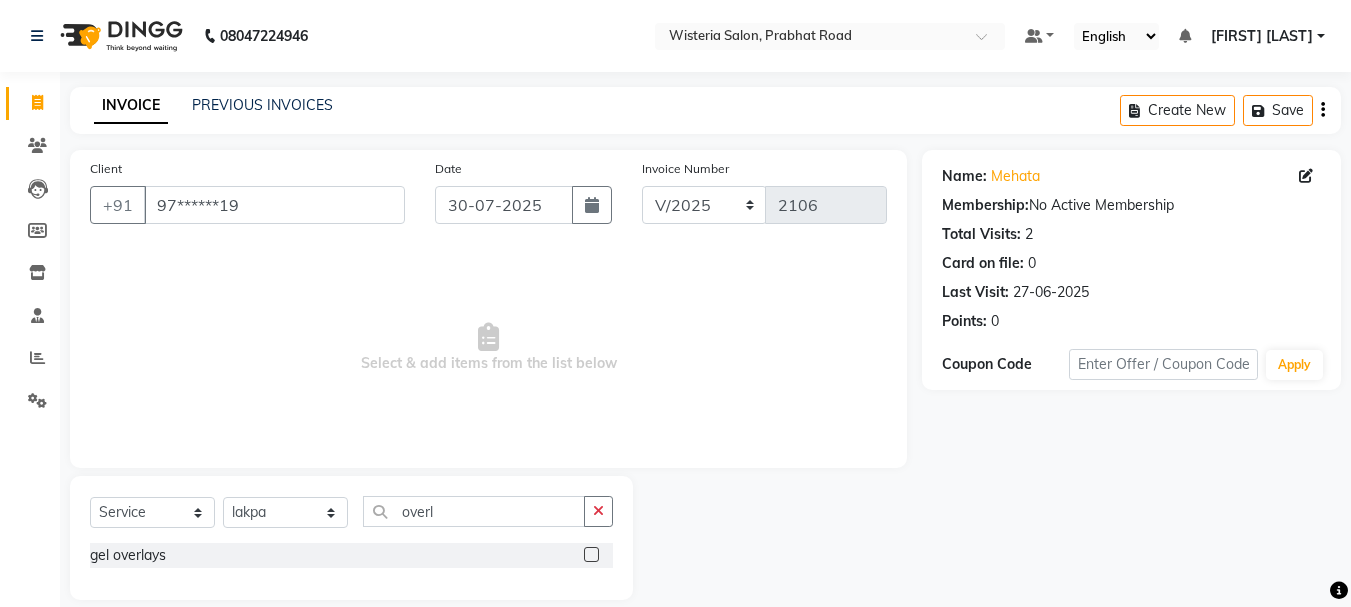 click 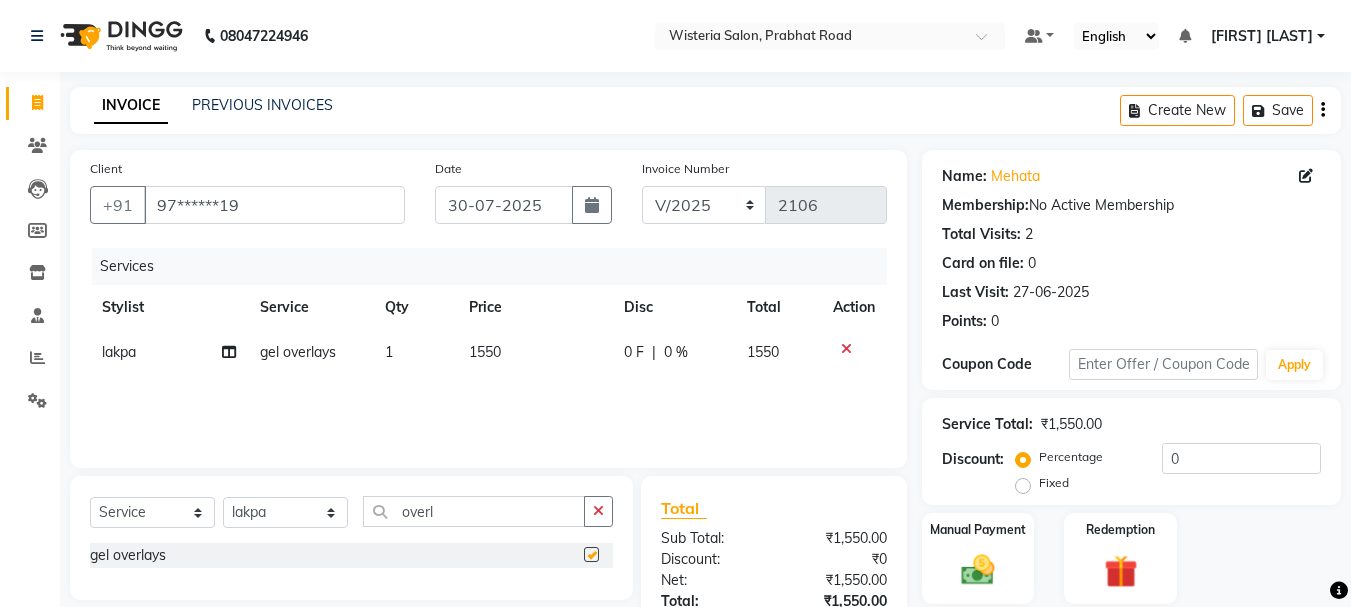 checkbox on "false" 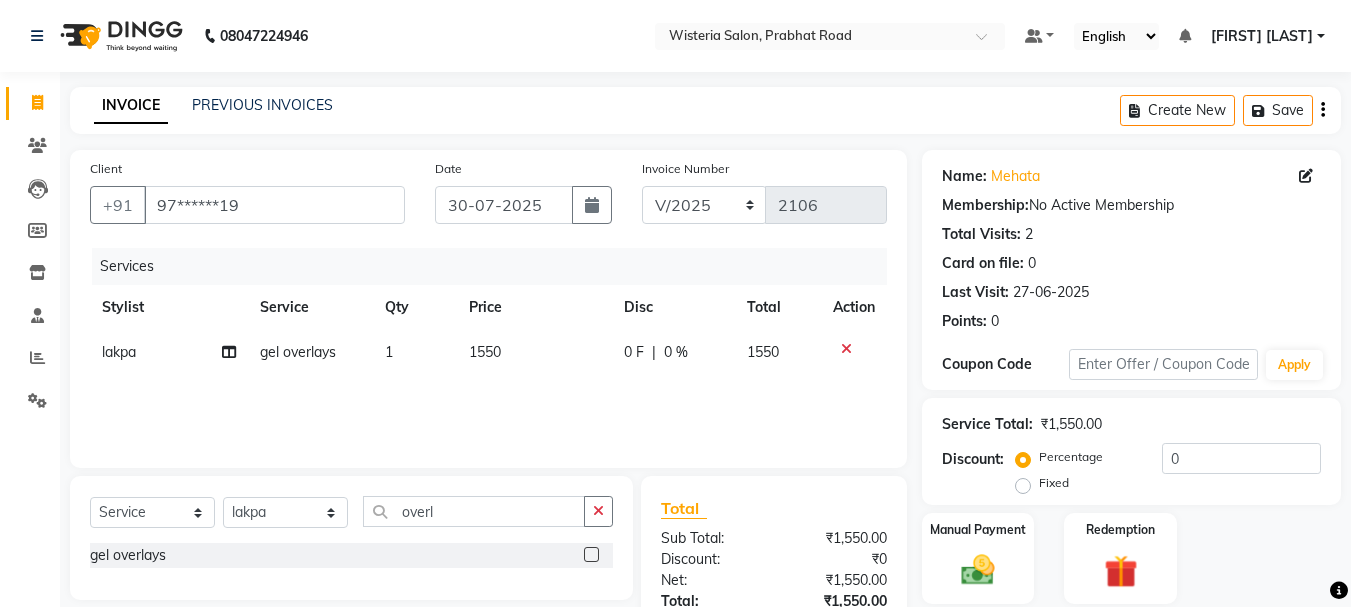 click on "1550" 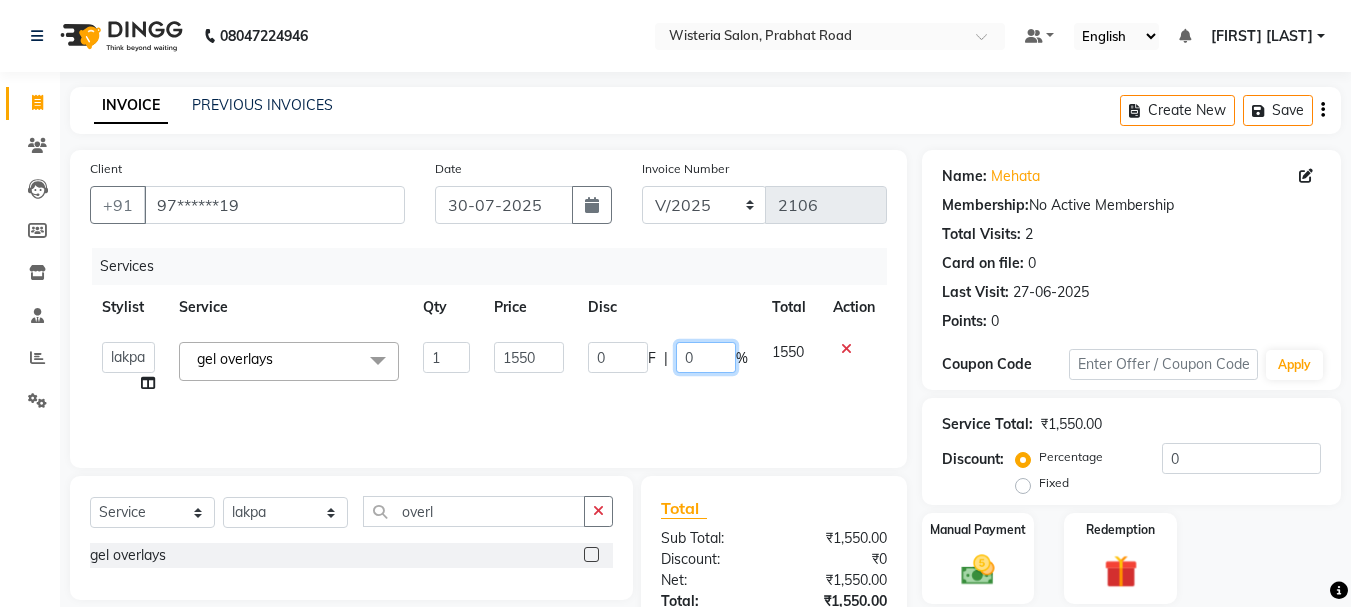 click on "0" 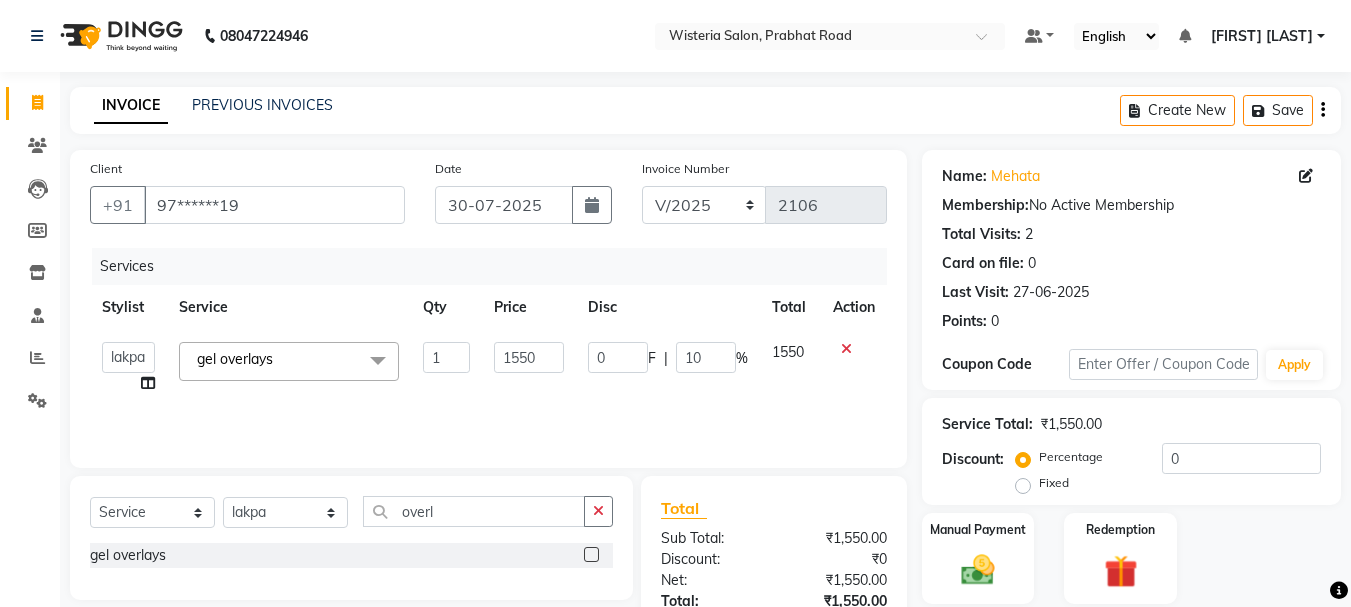 click on "Services Stylist Service Qty Price Disc Total Action Bharti dipali Firdos Patel gaurav Kedar Sain lakpa Mansi more Mayuri Partner id Pratiksha satpute Radhika Jadhav Rahul Raju sushma Vaidehi Kale Vijaya Katurde Vinay gel overlays x Hair - Basic haircut with wash Hair - Advance haircut with wash Hair - Shampoo, Conditioner & Blow Dry (F) Hair - Split End Removals (F) Hair - Ironing (F) Hair - Tongs (F) Hair - Crimping (F) Hair - 3 Curls (F) Hair - Head Massage With Steam Coconut oil (F) Hair - Head Massage With Steam (F) Ayurvedic oil Hair - Head Massage With Steam (F) Argon oil Hair - Blow Dry With-Out Curls (F) Hair - Shampoo (F) Hair - Wash With DeepConditioning (F) Hair - Girl hair cut without wash Hair - Hair Cut (M) Hair - Hair Cut (With Shampoo & Conditioning ) (M) Hair - Boy Hair Cut (M) Hair - Hair Cut (With Shampoo & Conditioning ) (Boy) Hair - Shampoo & Conditioning (M) Hair - Male Hair Styling (M) Beard - Clean Express Shave (M) Beard - Trim & Styling (M) 1 0" 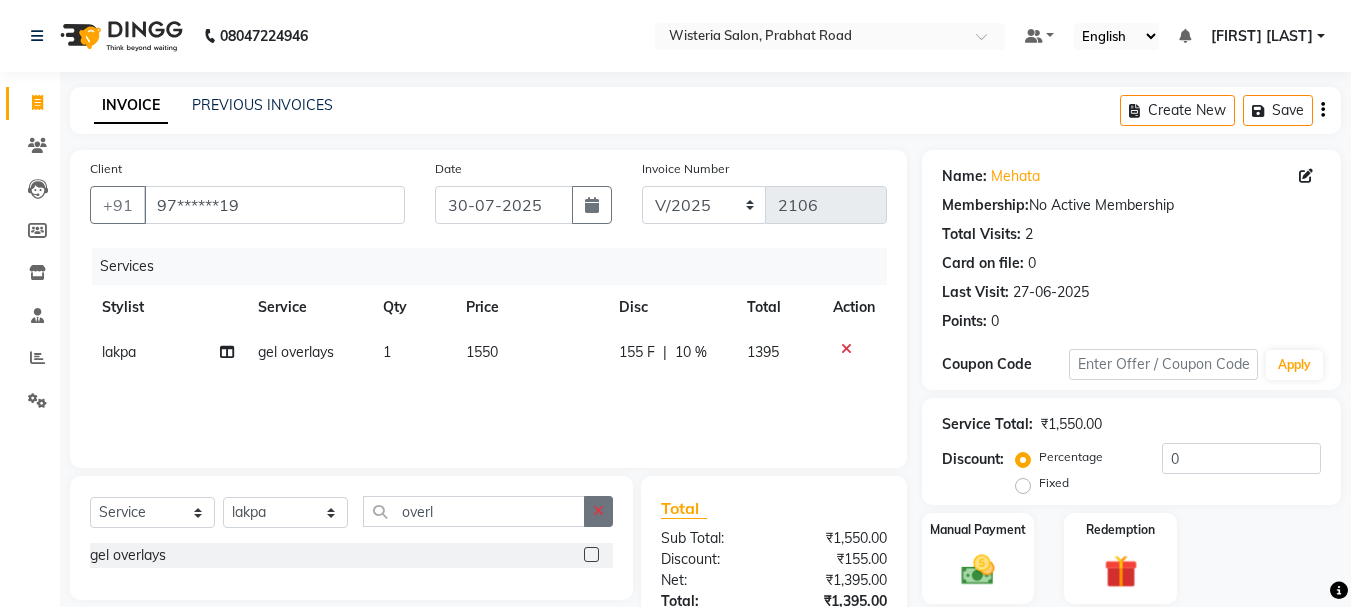 click 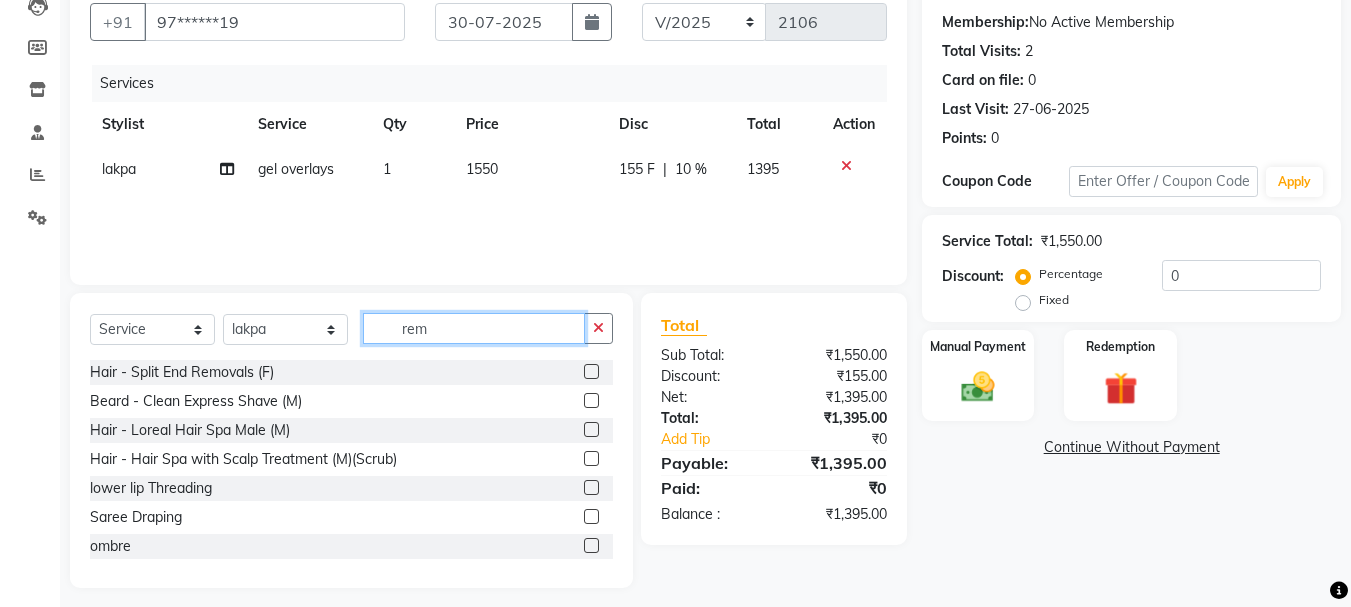 scroll, scrollTop: 151, scrollLeft: 0, axis: vertical 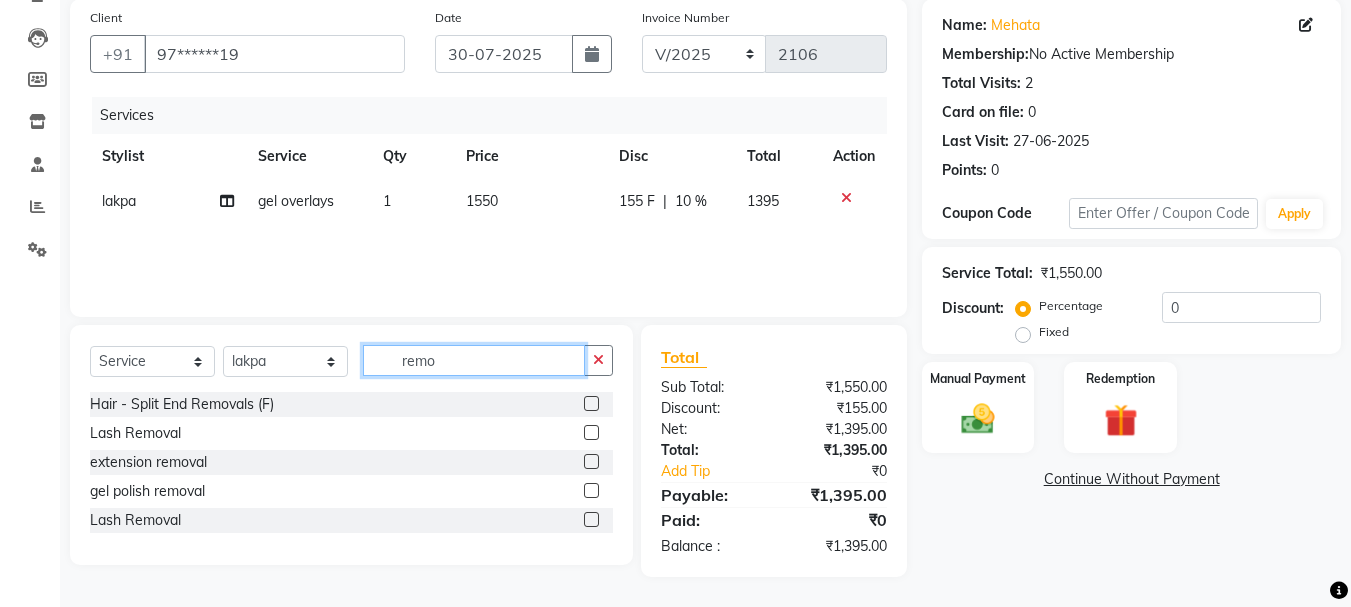 type on "remo" 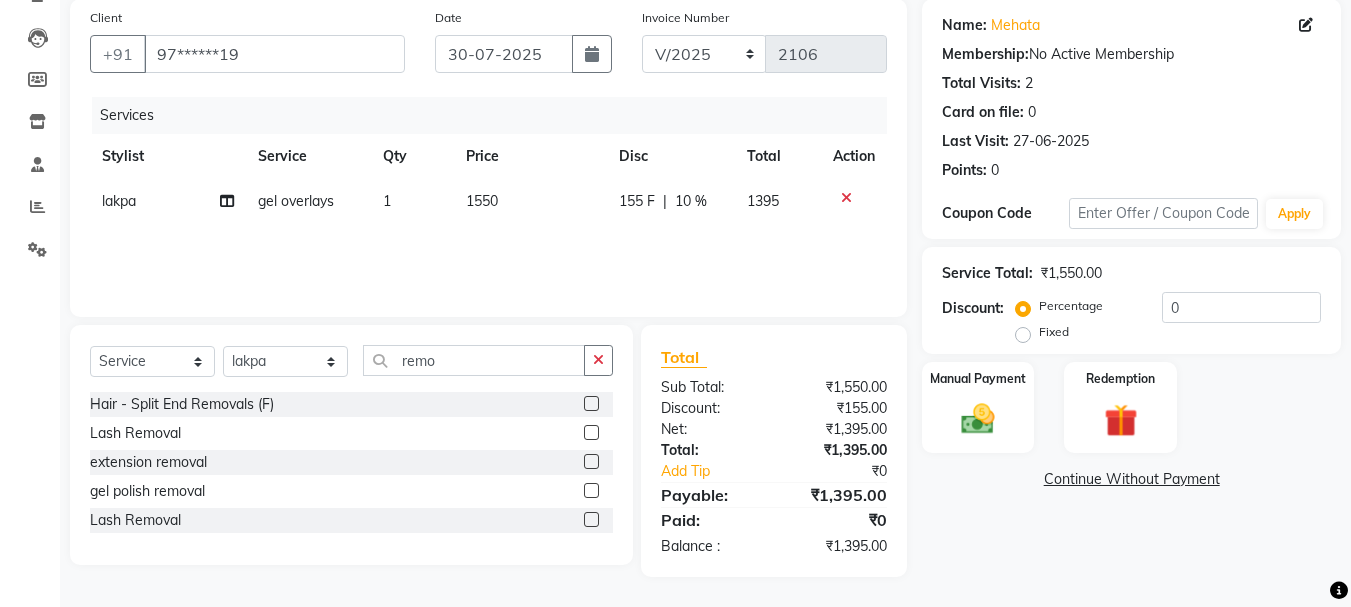 click 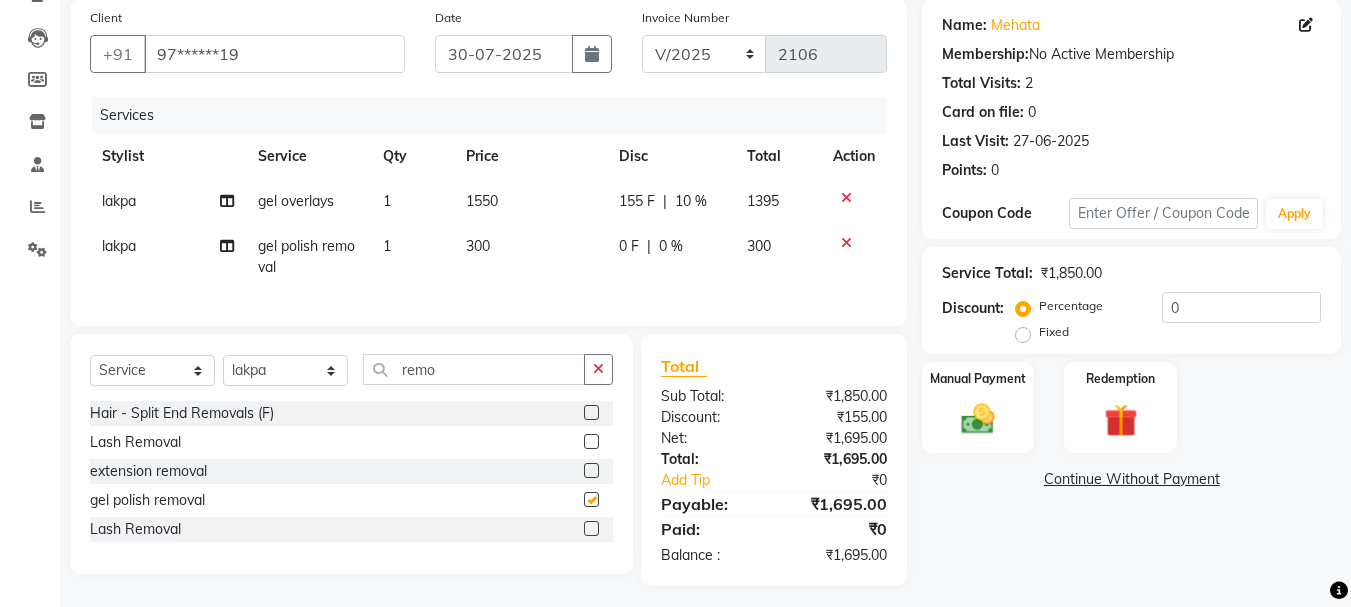 checkbox on "false" 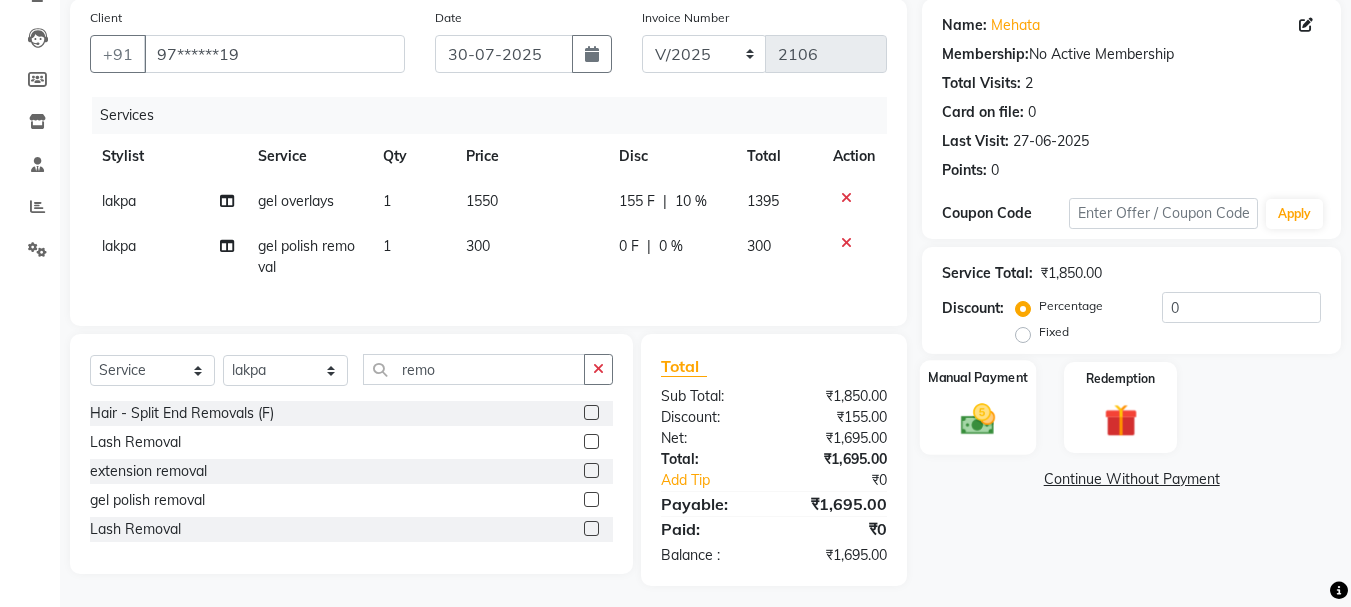click 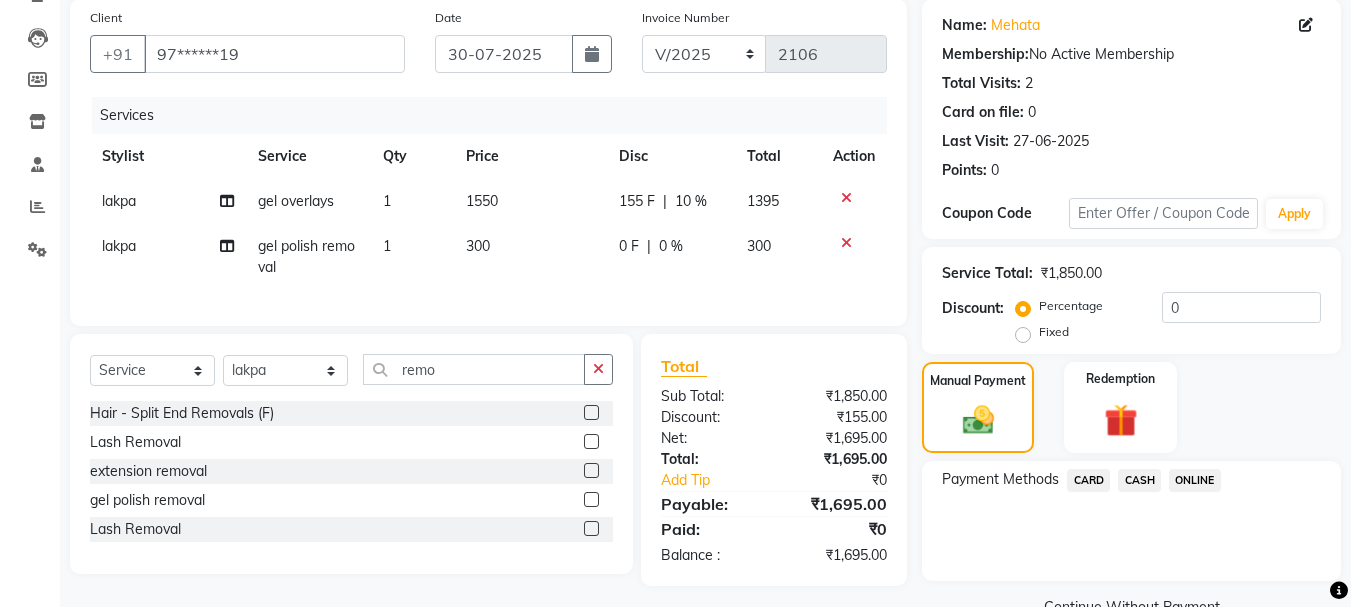click on "CARD" 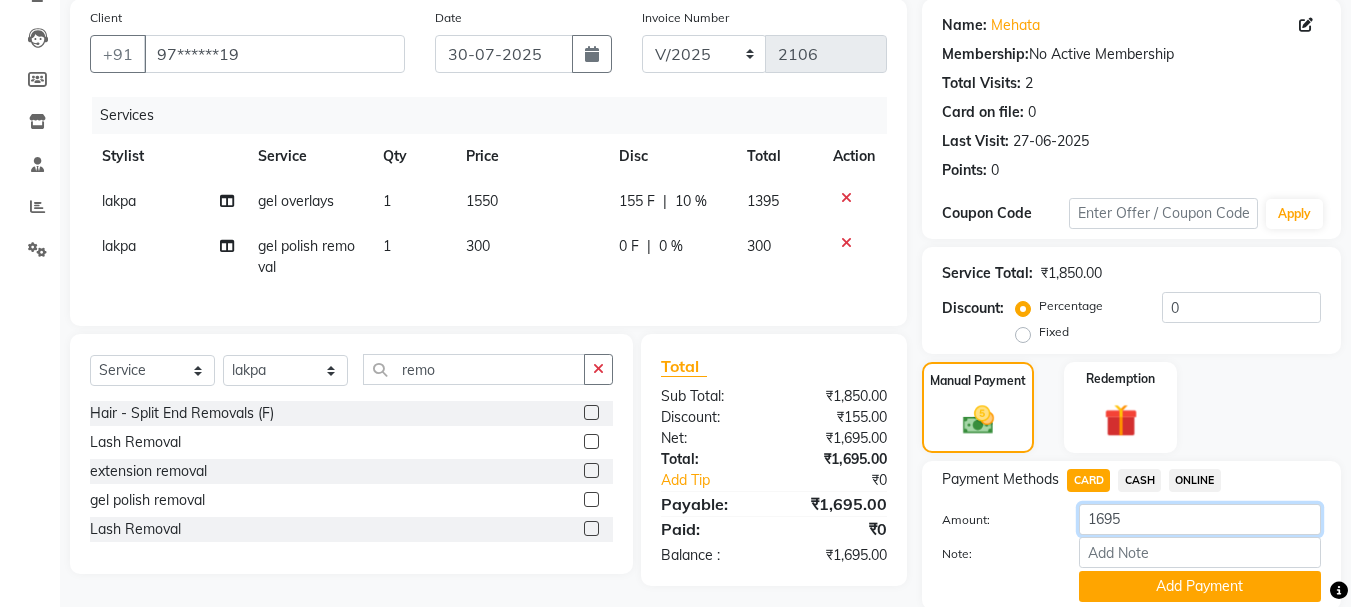 click on "1695" 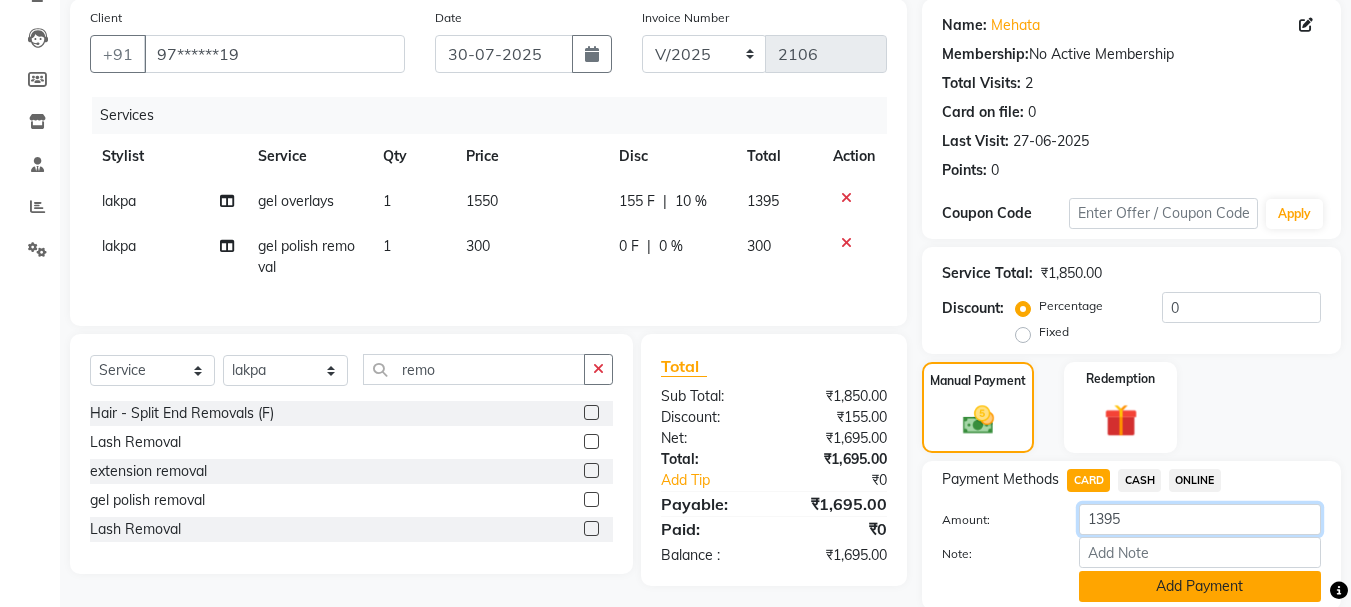 type on "1395" 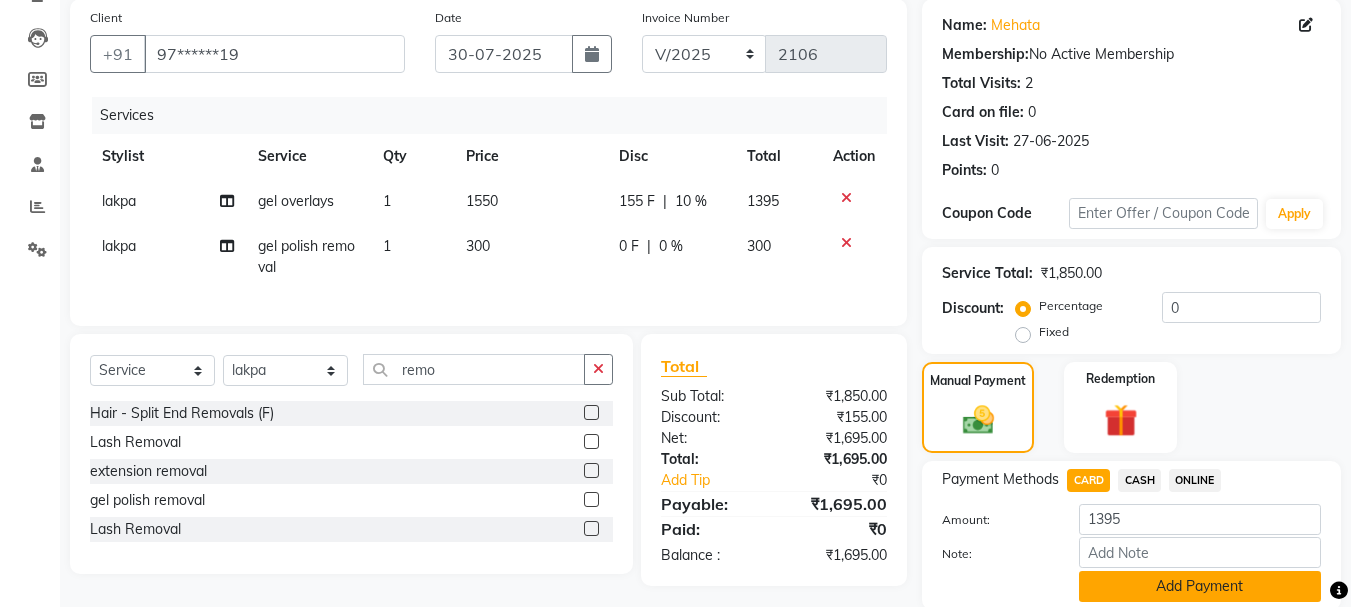 click on "Add Payment" 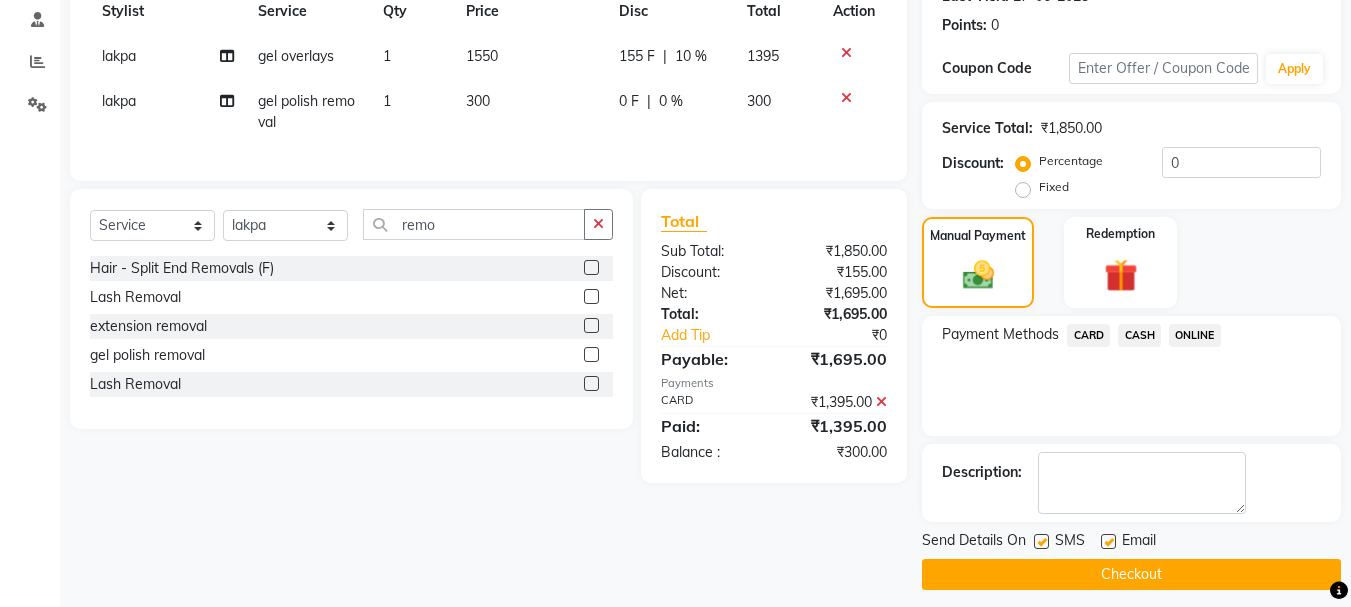 scroll, scrollTop: 309, scrollLeft: 0, axis: vertical 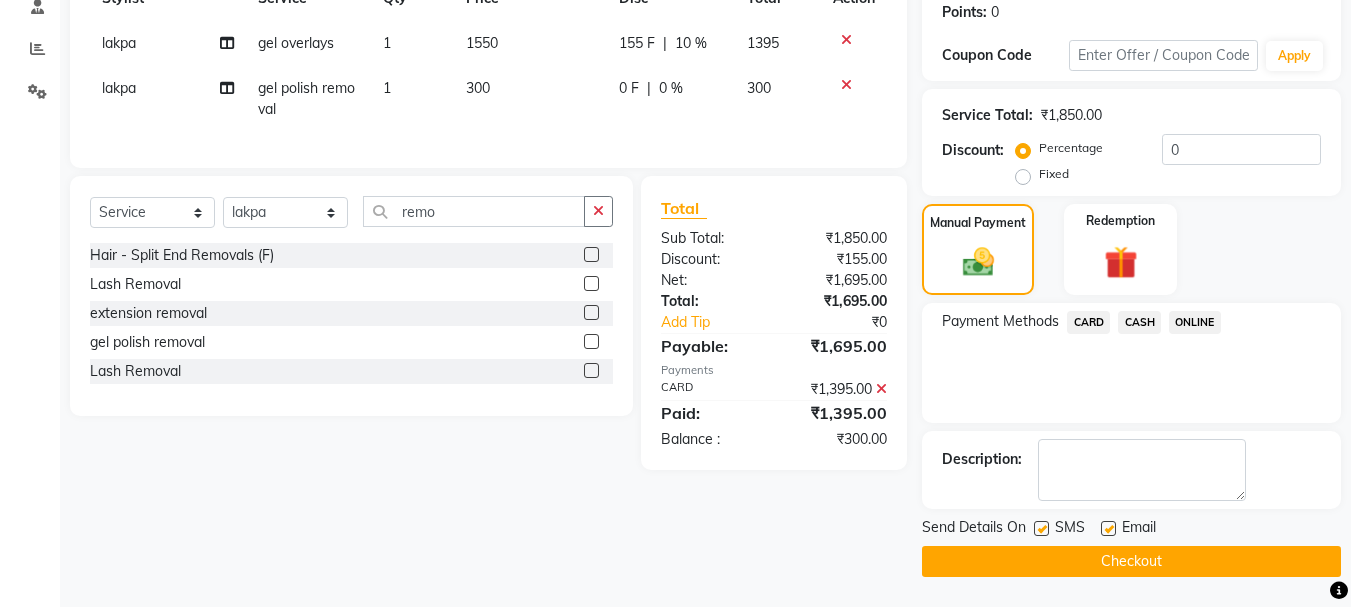 click on "ONLINE" 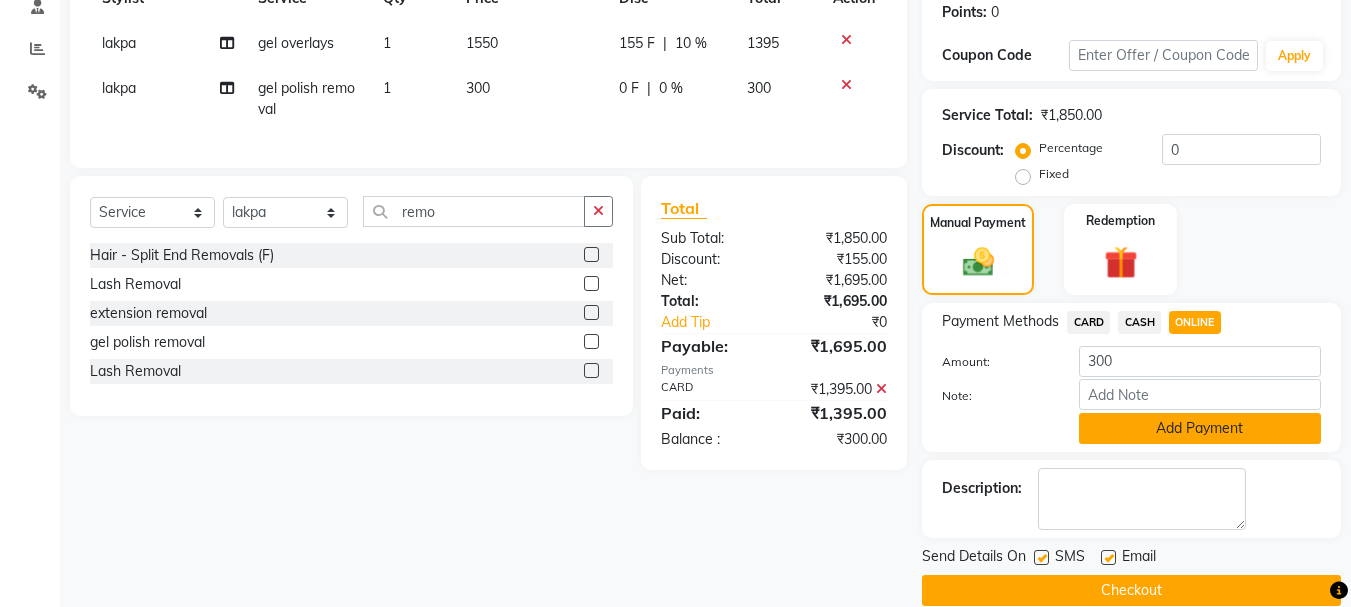 click on "Add Payment" 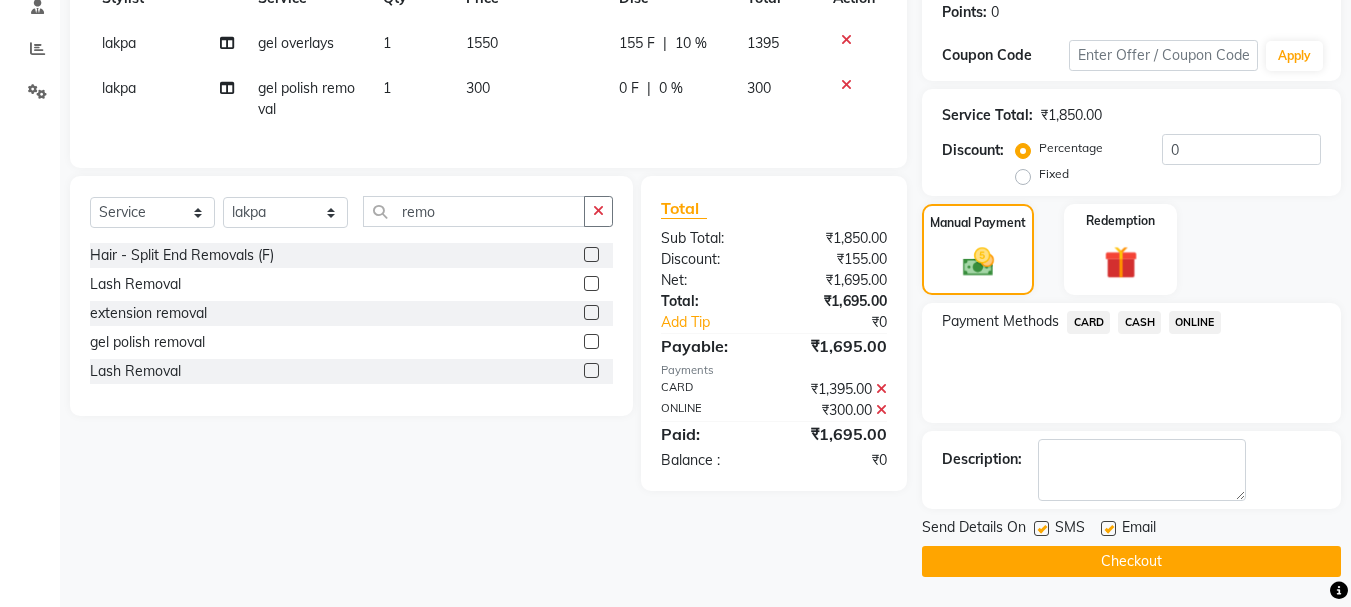 click on "Checkout" 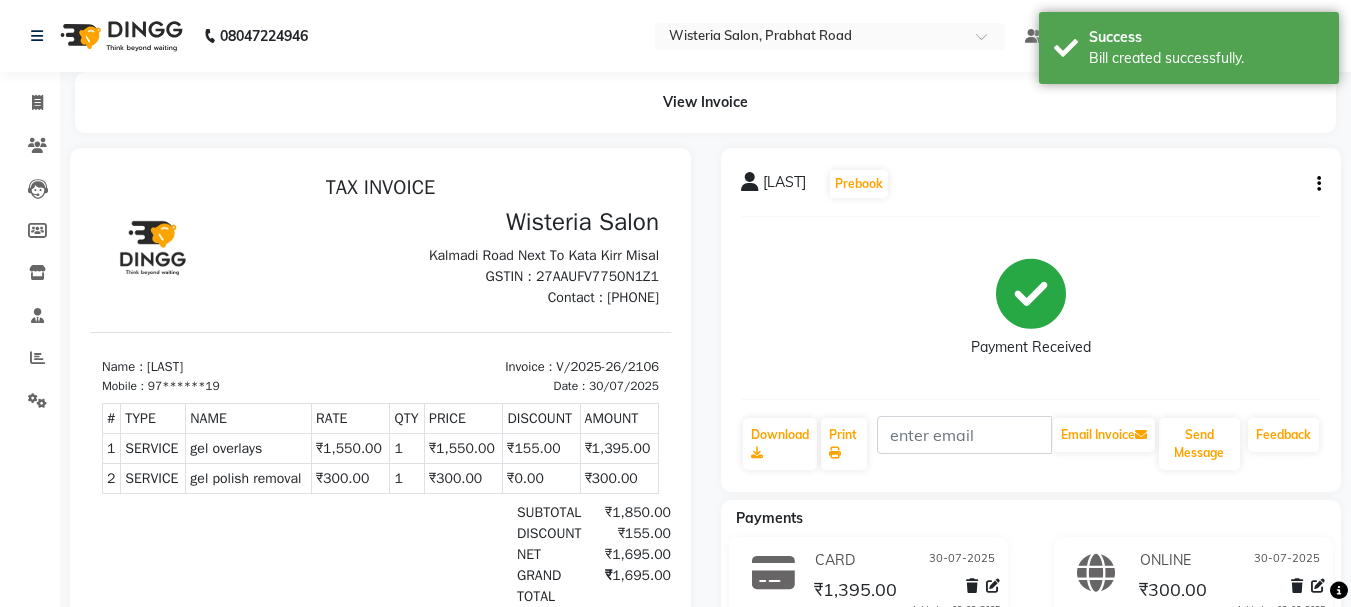 scroll, scrollTop: 0, scrollLeft: 0, axis: both 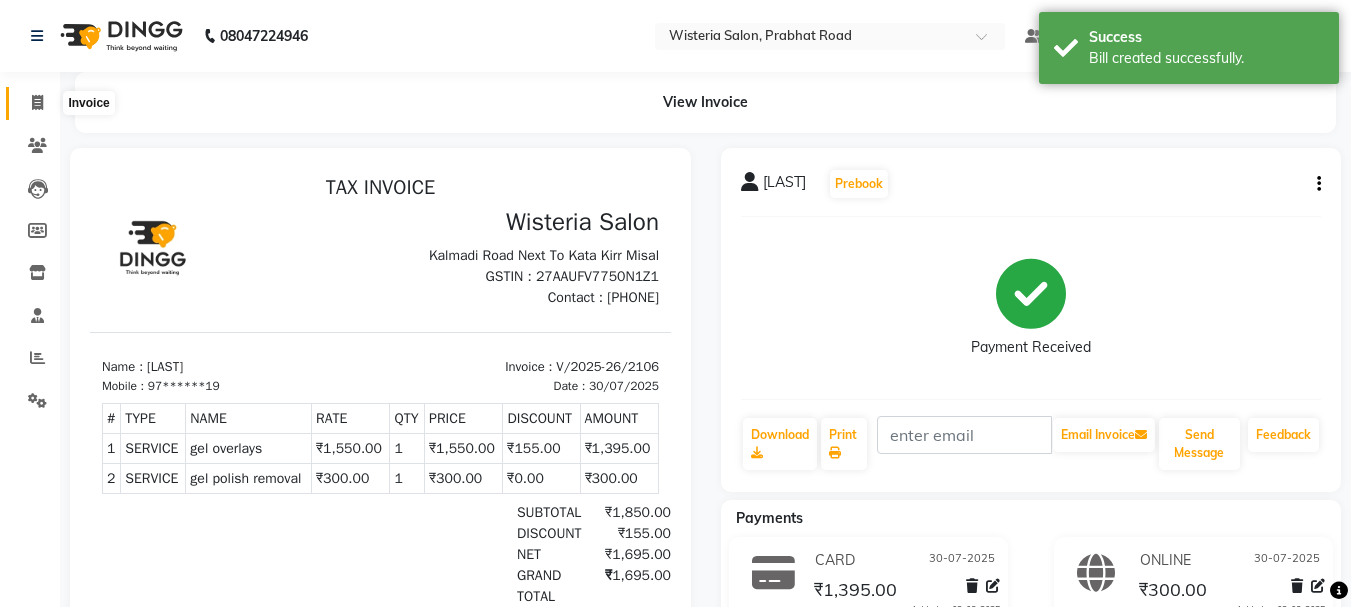 click 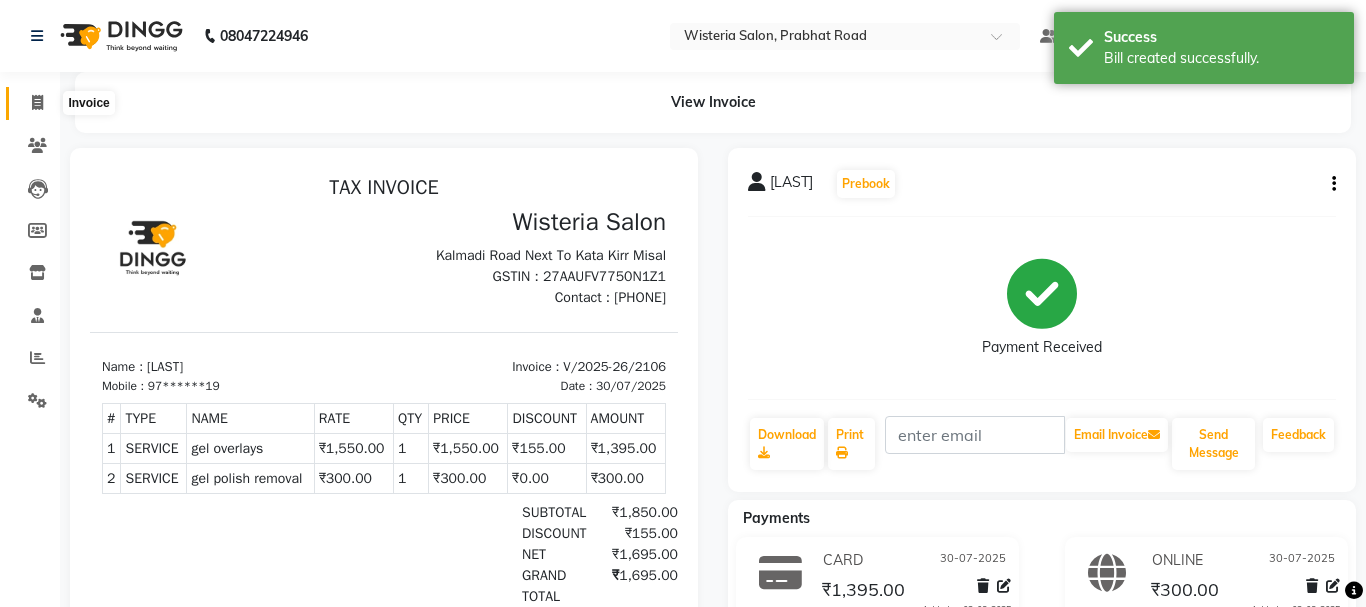 select on "911" 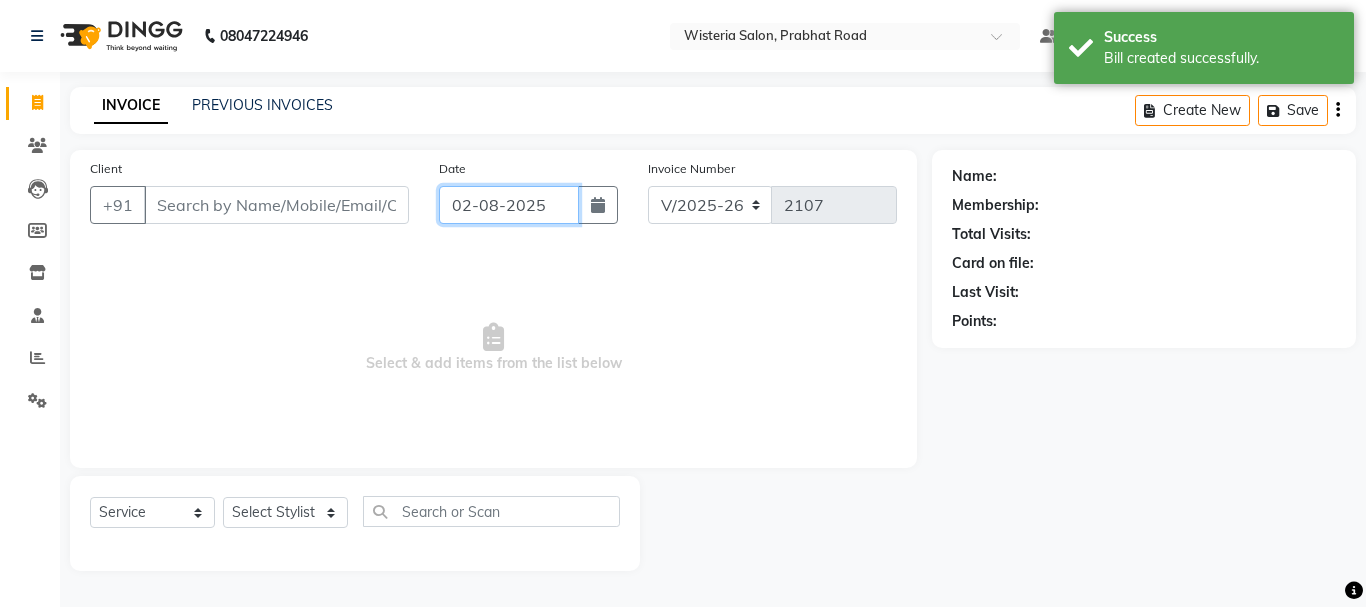 click on "02-08-2025" 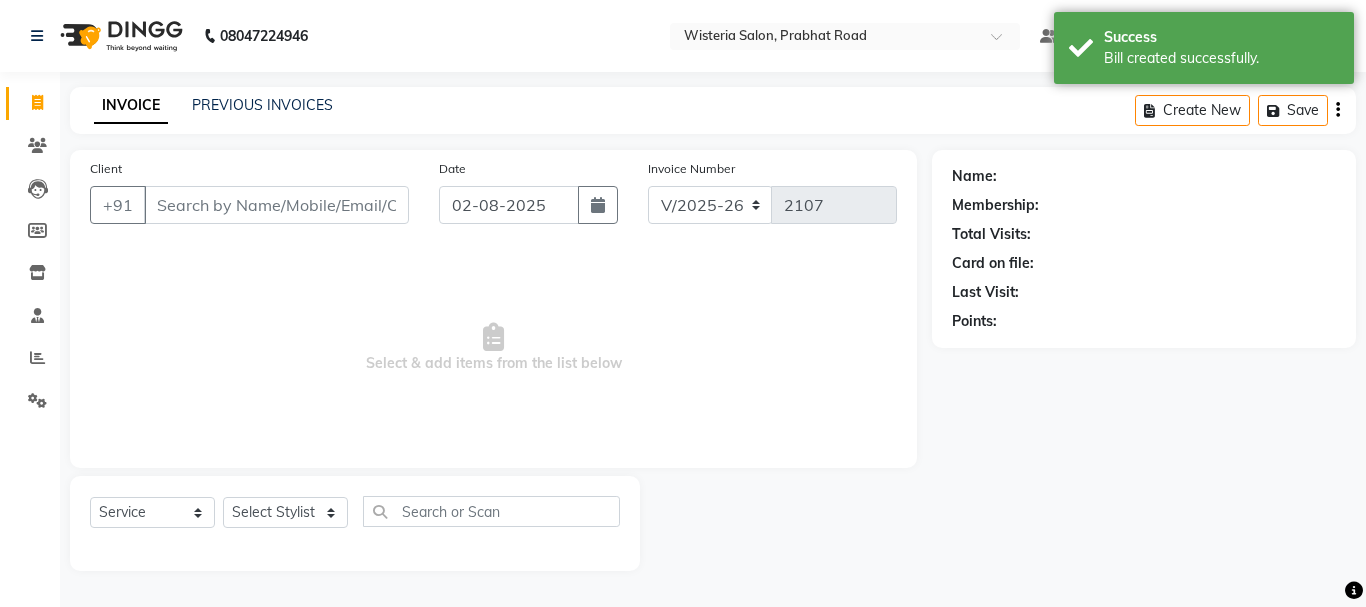 select on "8" 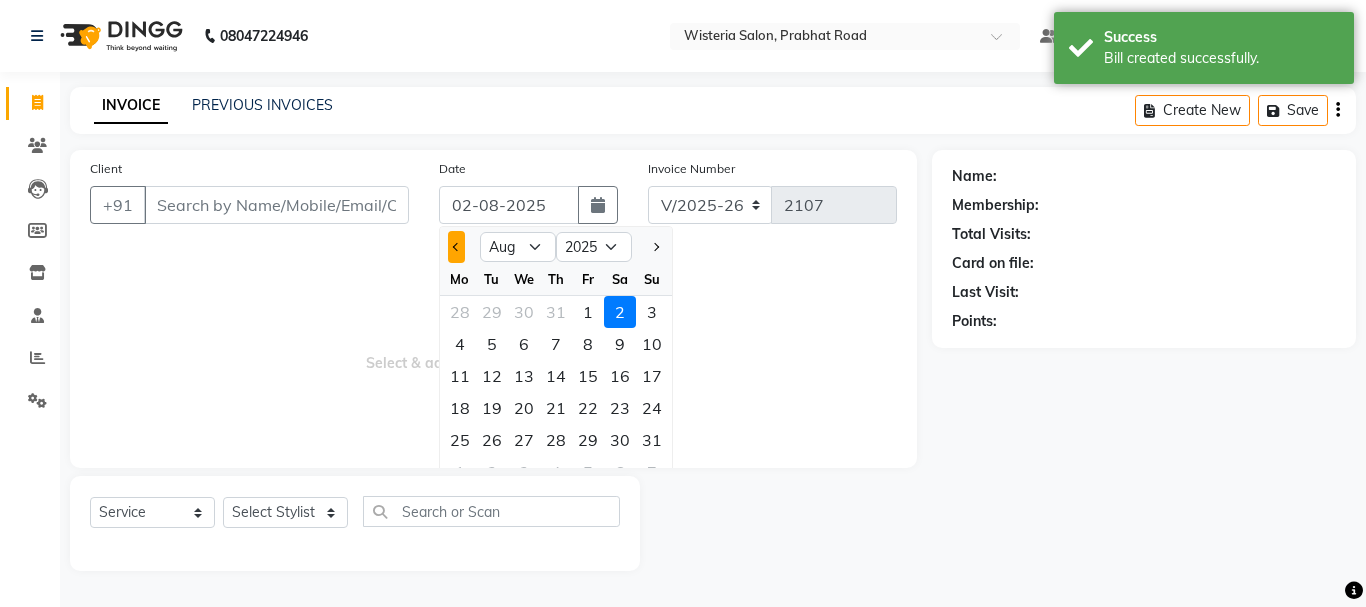 click 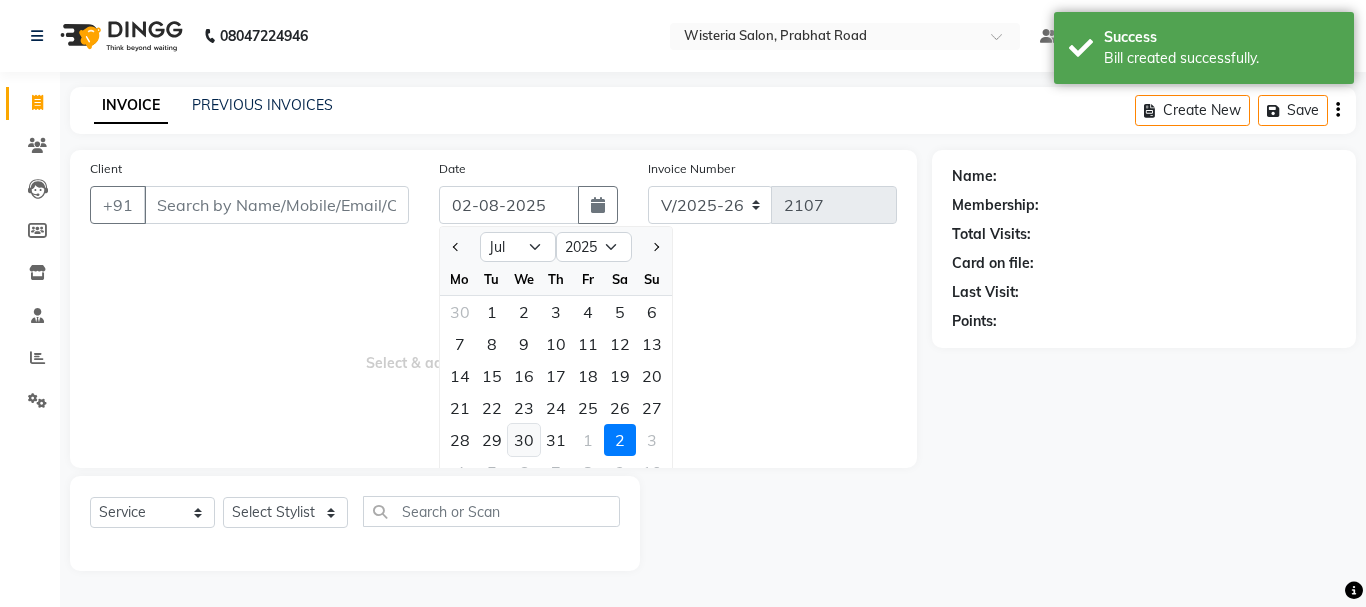 click on "30" 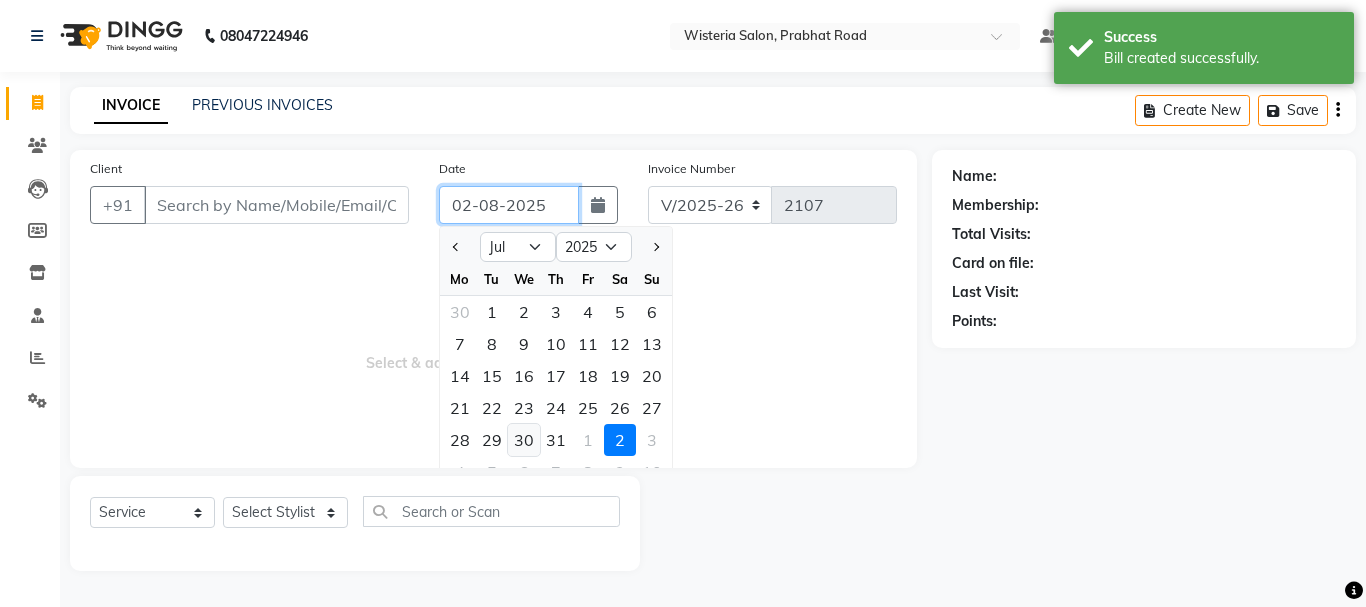 type on "30-07-2025" 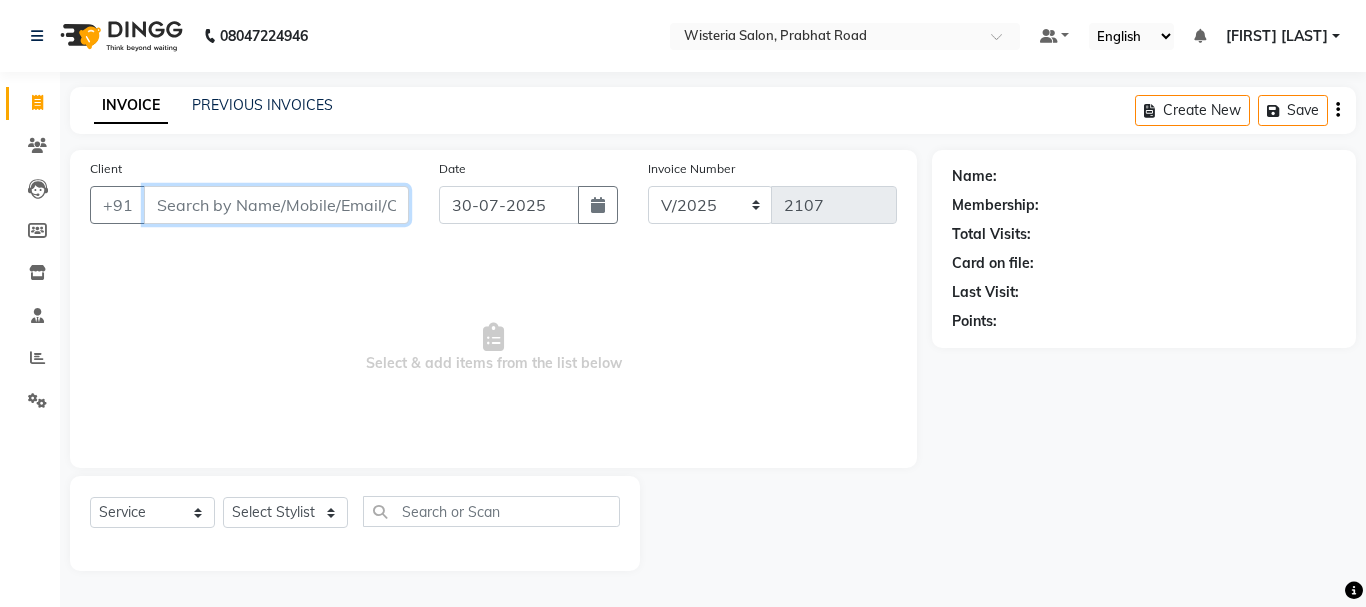 click on "Client" at bounding box center [276, 205] 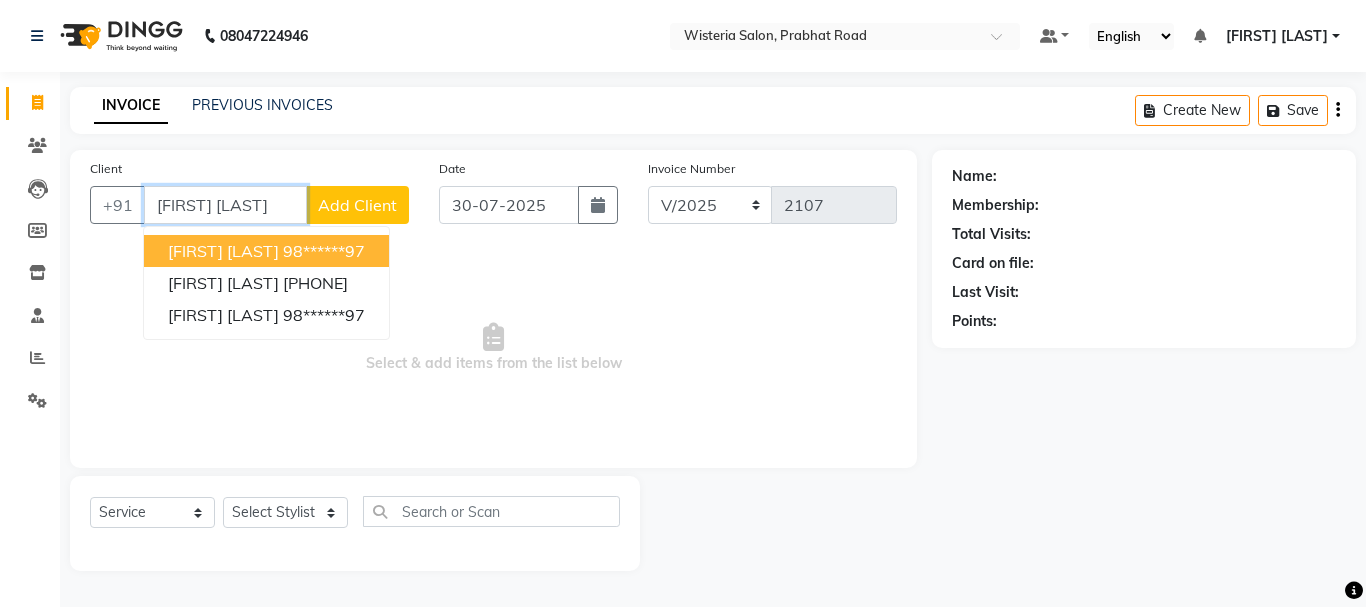 click on "[FIRST] [LAST] [PHONE]" at bounding box center [266, 251] 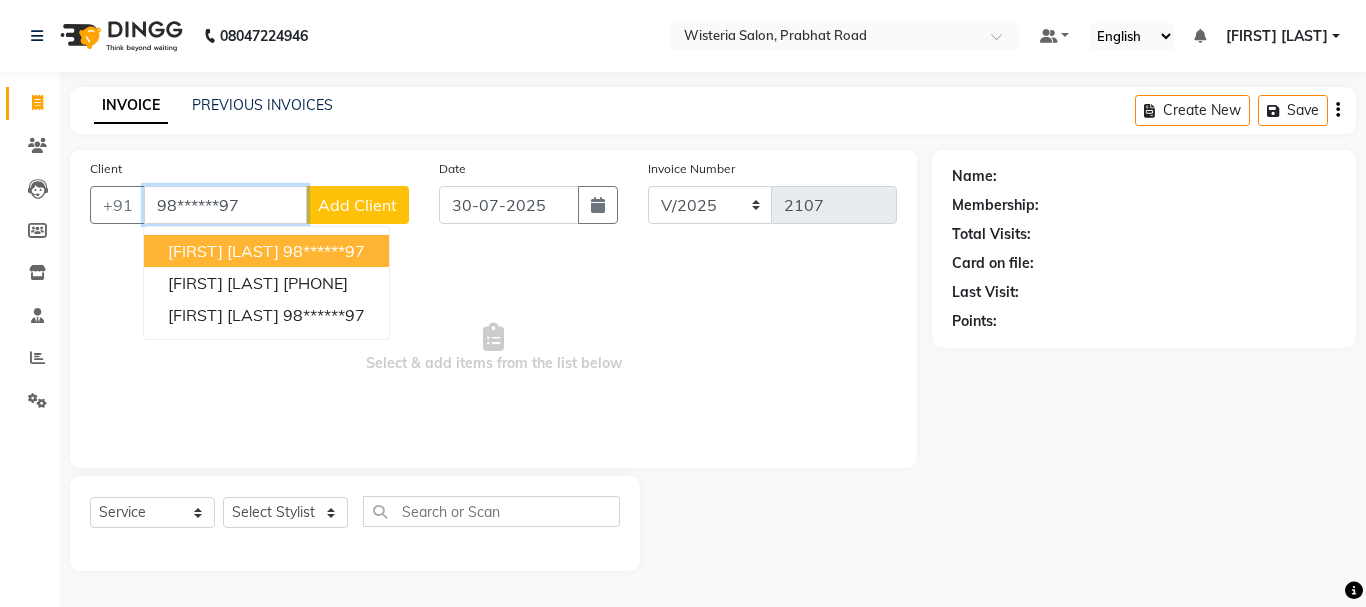 type on "98******97" 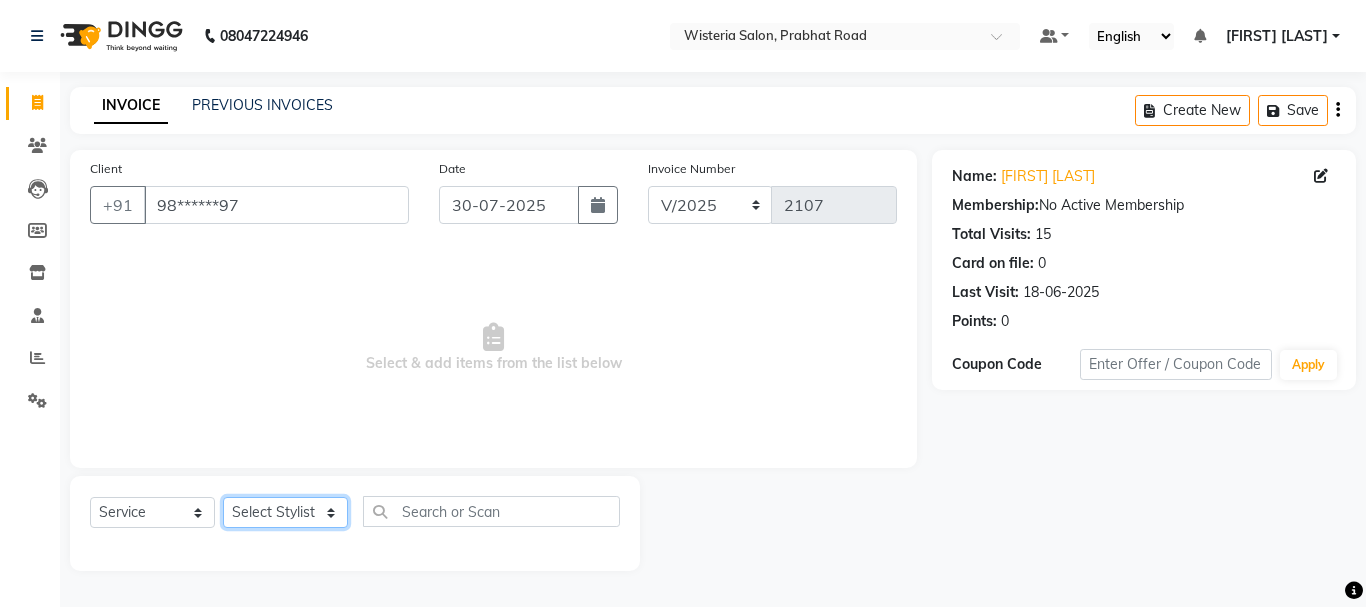 click on "Select Stylist [FIRST] [LAST] [FIRST] [LAST] [FIRST] [LAST] [FIRST] [LAST] [FIRST] [LAST] [FIRST] [LAST] [FIRST] [LAST] Partner id [FIRST] [LAST] [FIRST] [LAST] [FIRST] [LAST] [FIRST] [LAST] [FIRST] [LAST] [FIRST] [LAST]" 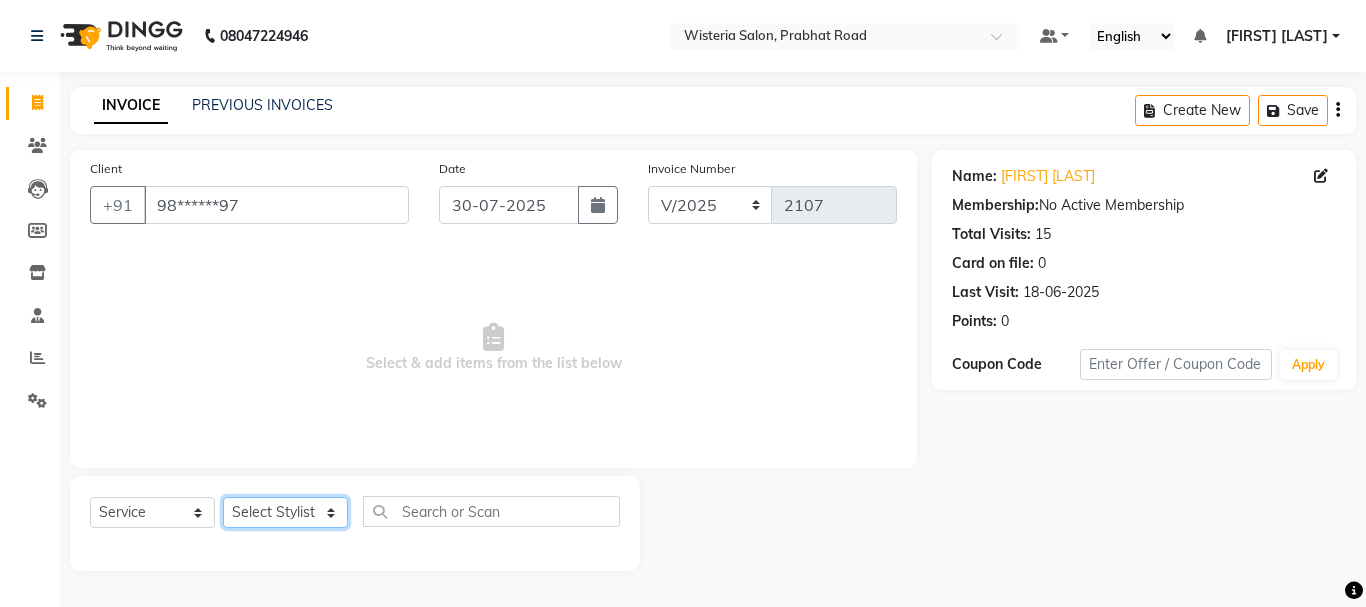 select on "76881" 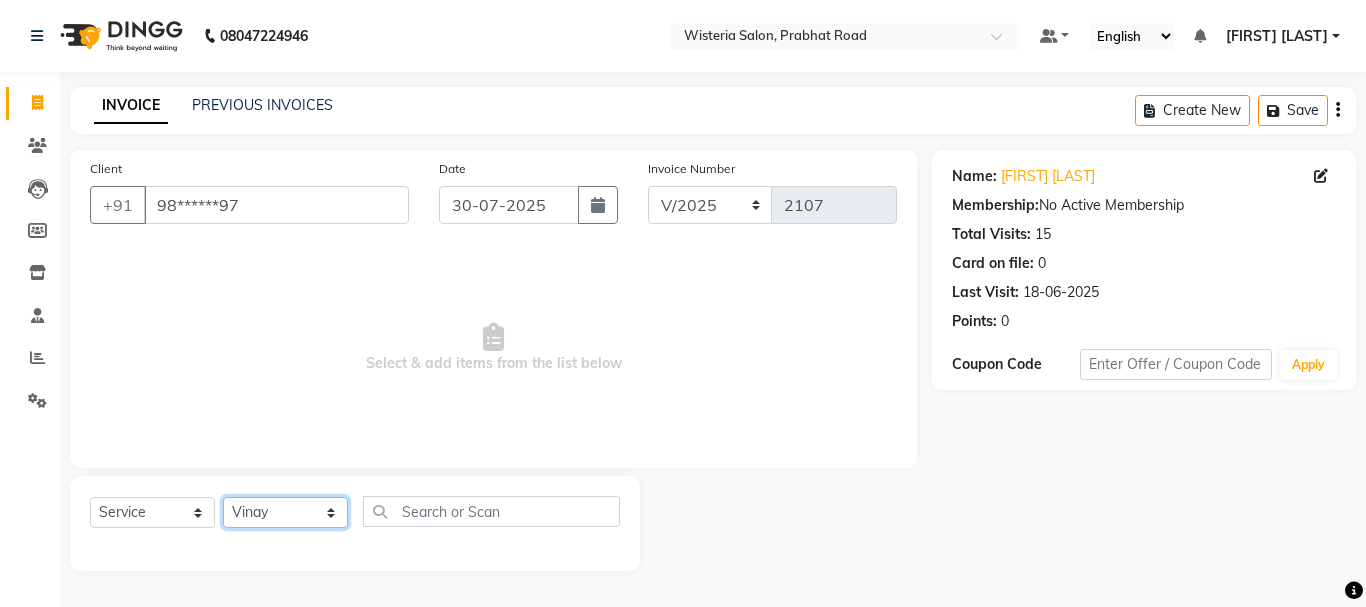 click on "Select Stylist [FIRST] [LAST] [FIRST] [LAST] [FIRST] [LAST] [FIRST] [LAST] [FIRST] [LAST] [FIRST] [LAST] [FIRST] [LAST] Partner id [FIRST] [LAST] [FIRST] [LAST] [FIRST] [LAST] [FIRST] [LAST] [FIRST] [LAST] [FIRST] [LAST]" 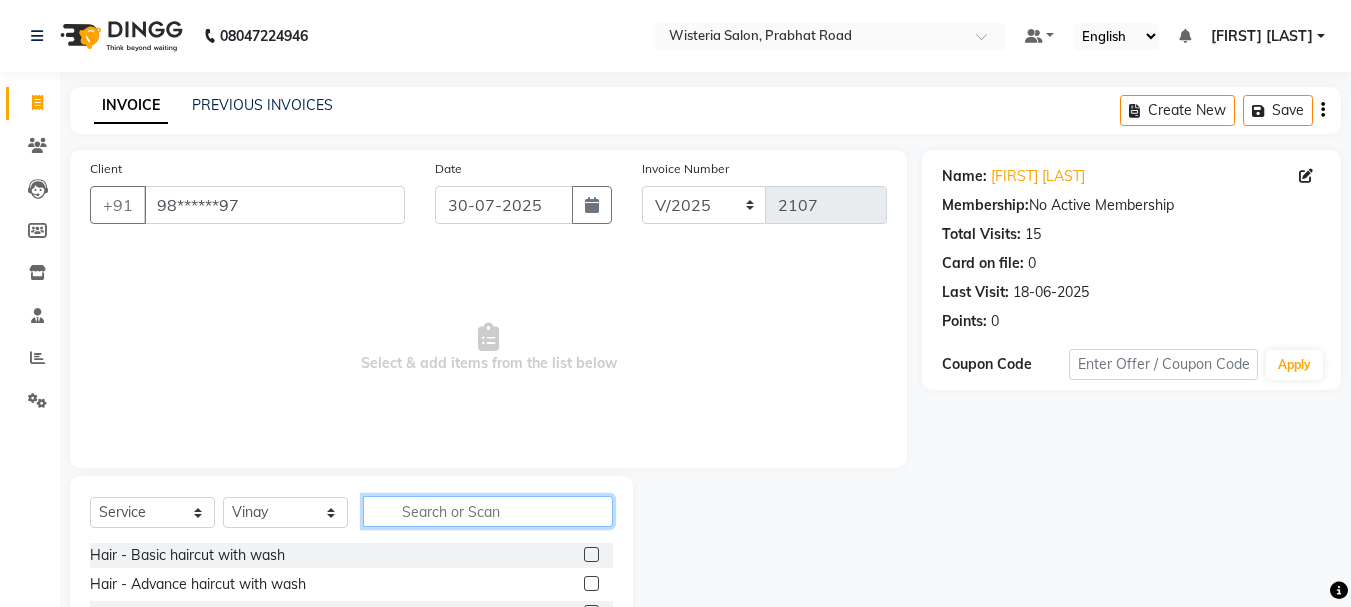 click 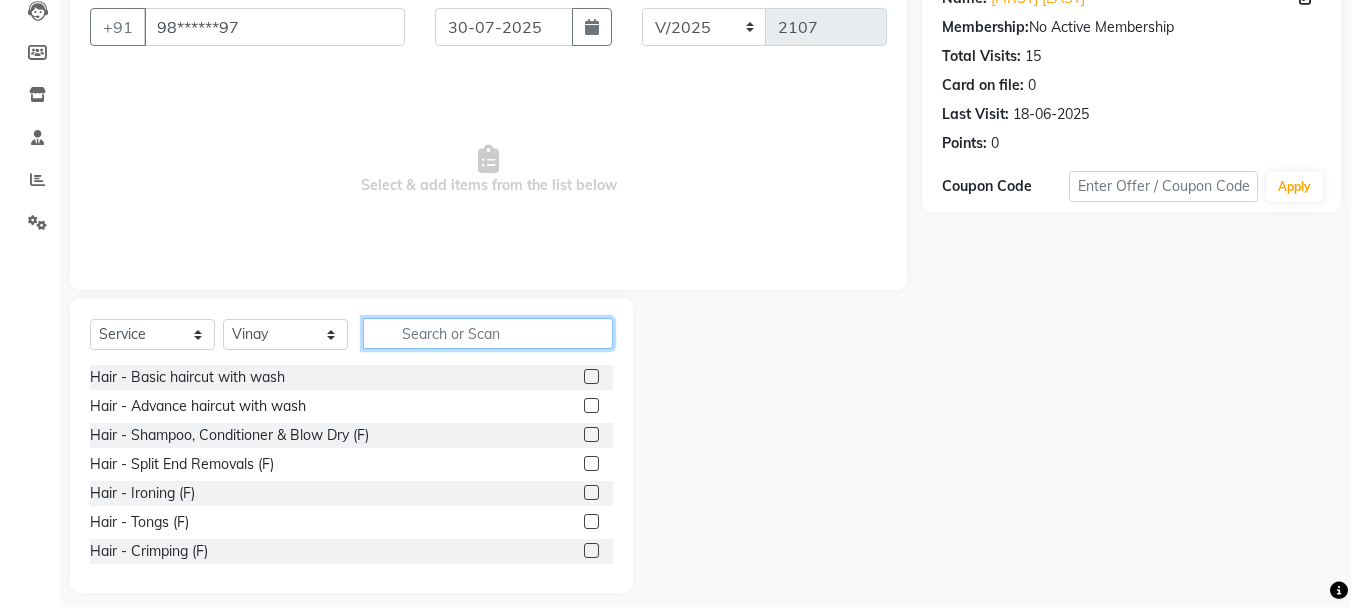 scroll, scrollTop: 194, scrollLeft: 0, axis: vertical 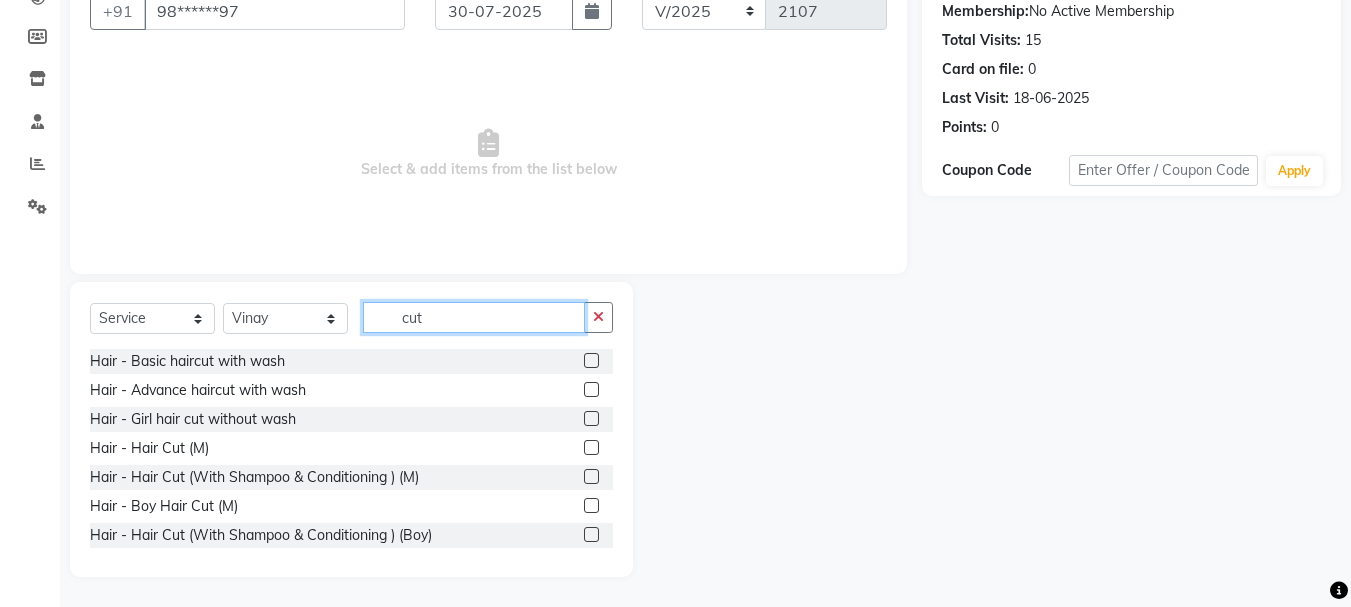 type on "cut" 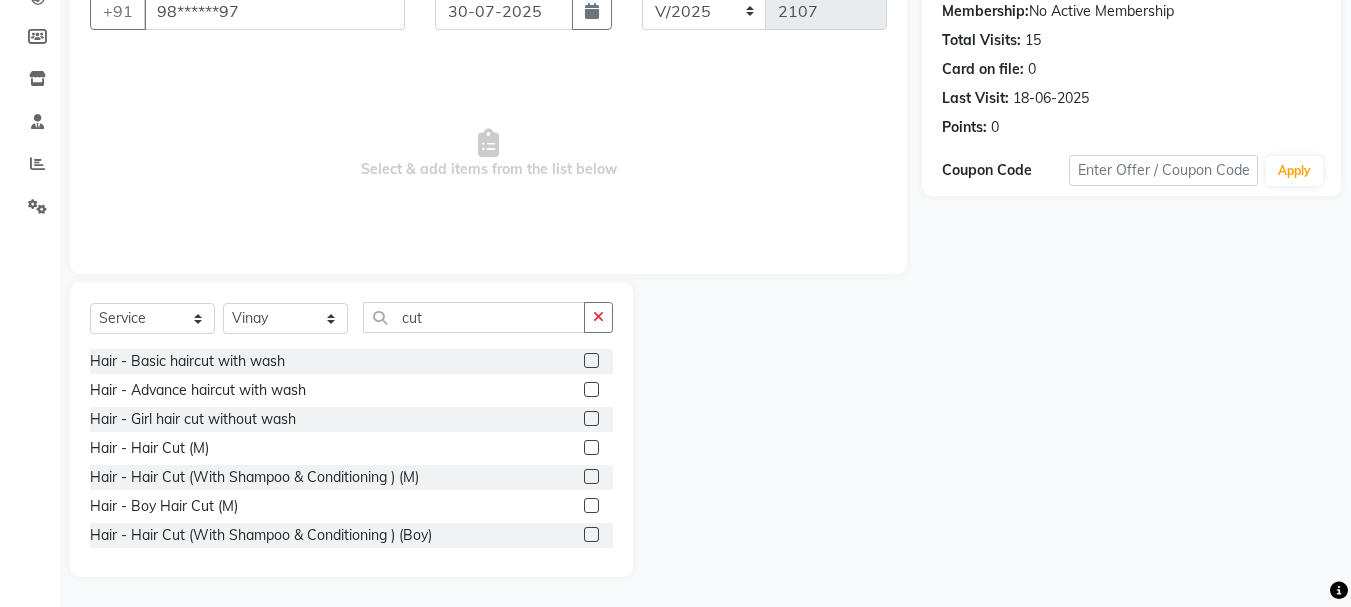 click 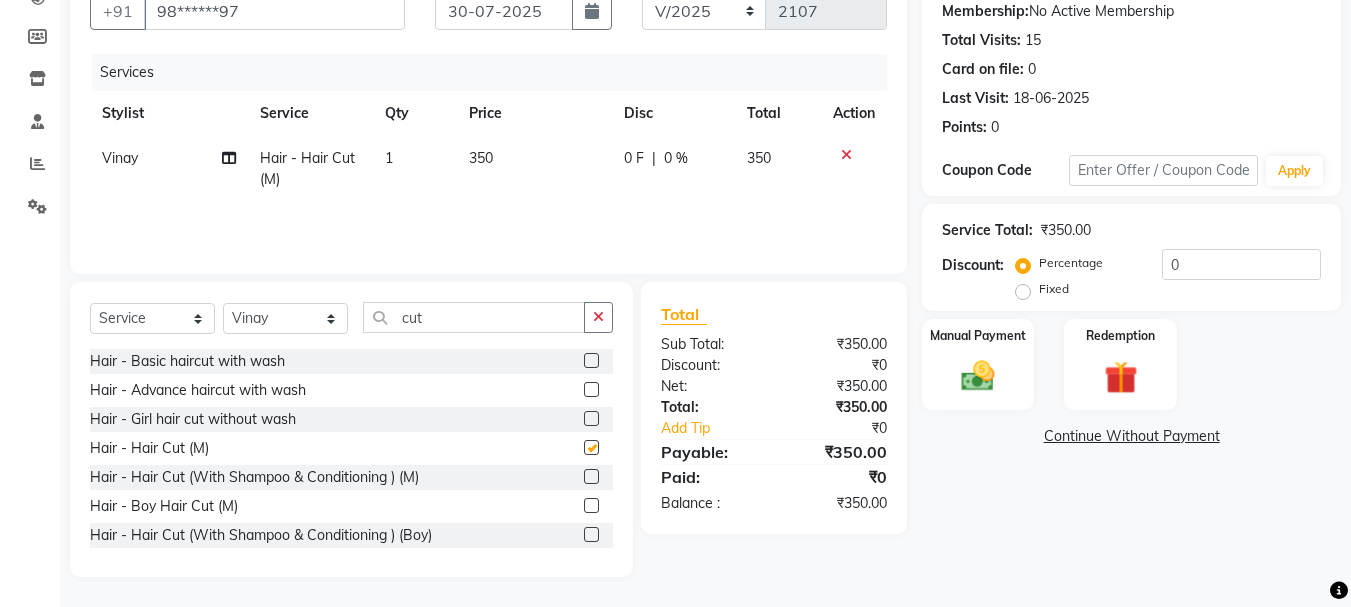 checkbox on "false" 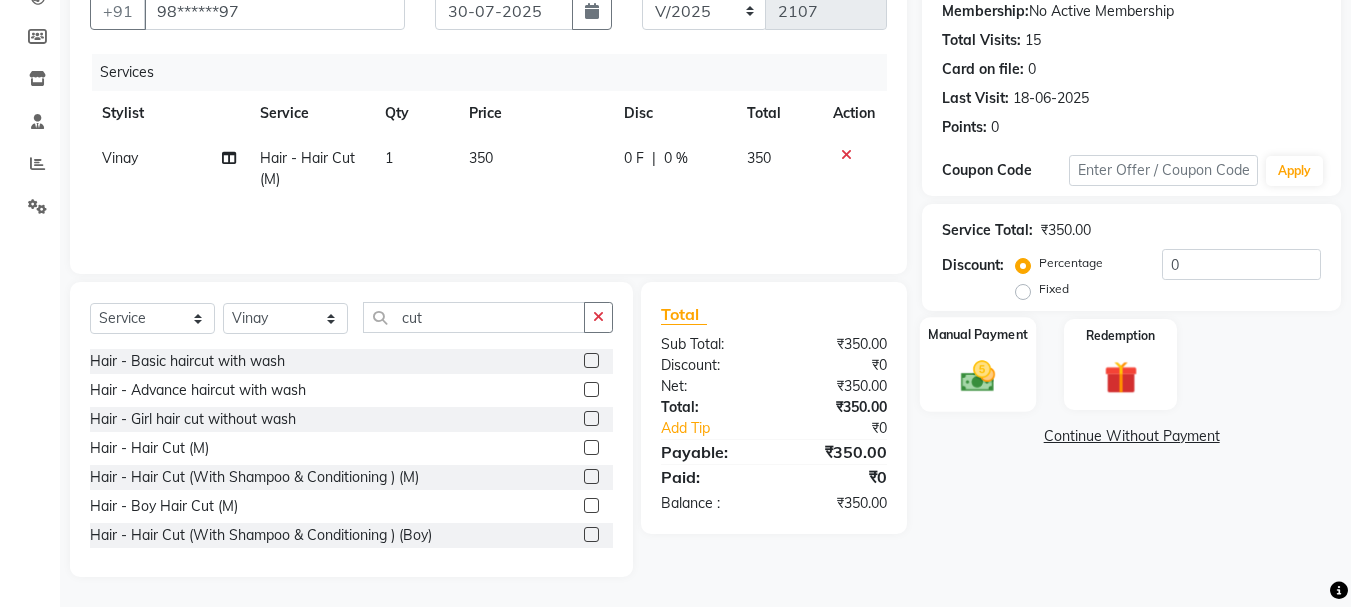 click on "Manual Payment" 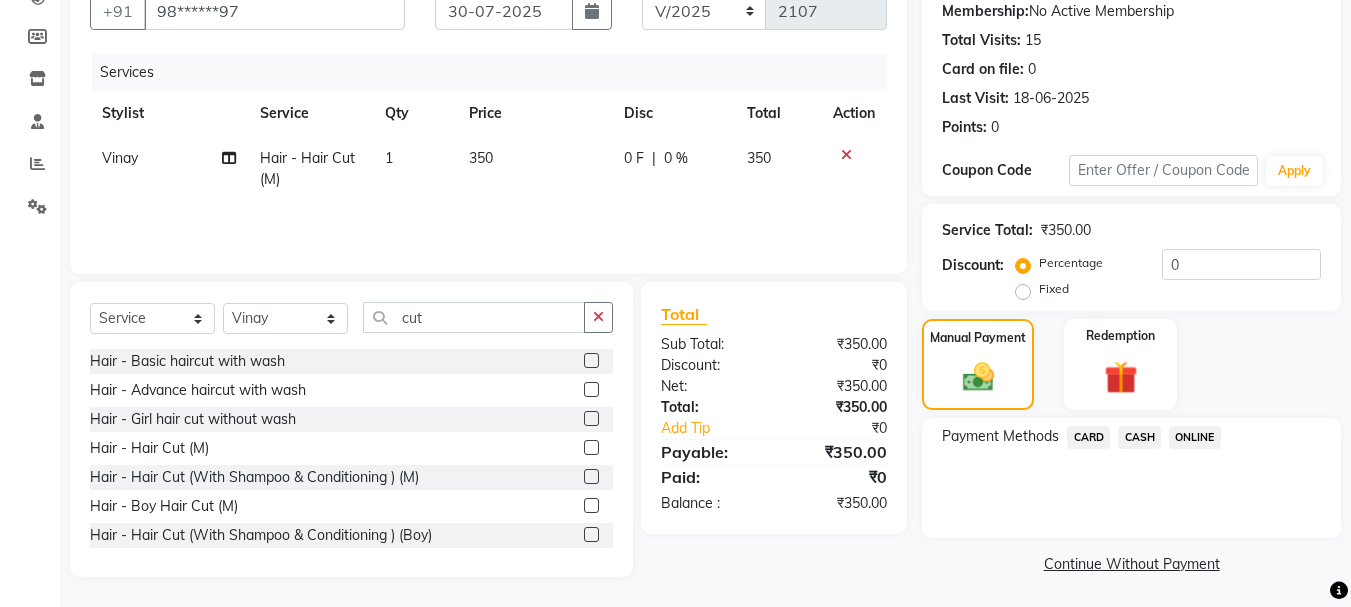 click on "ONLINE" 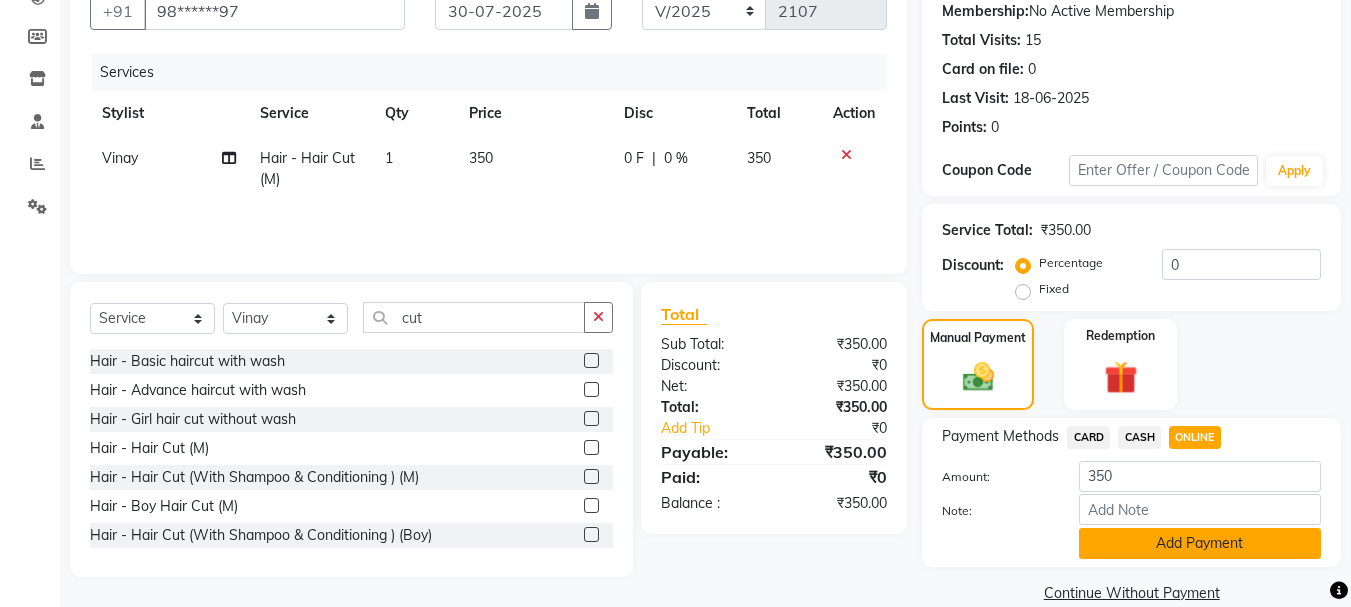 click on "Add Payment" 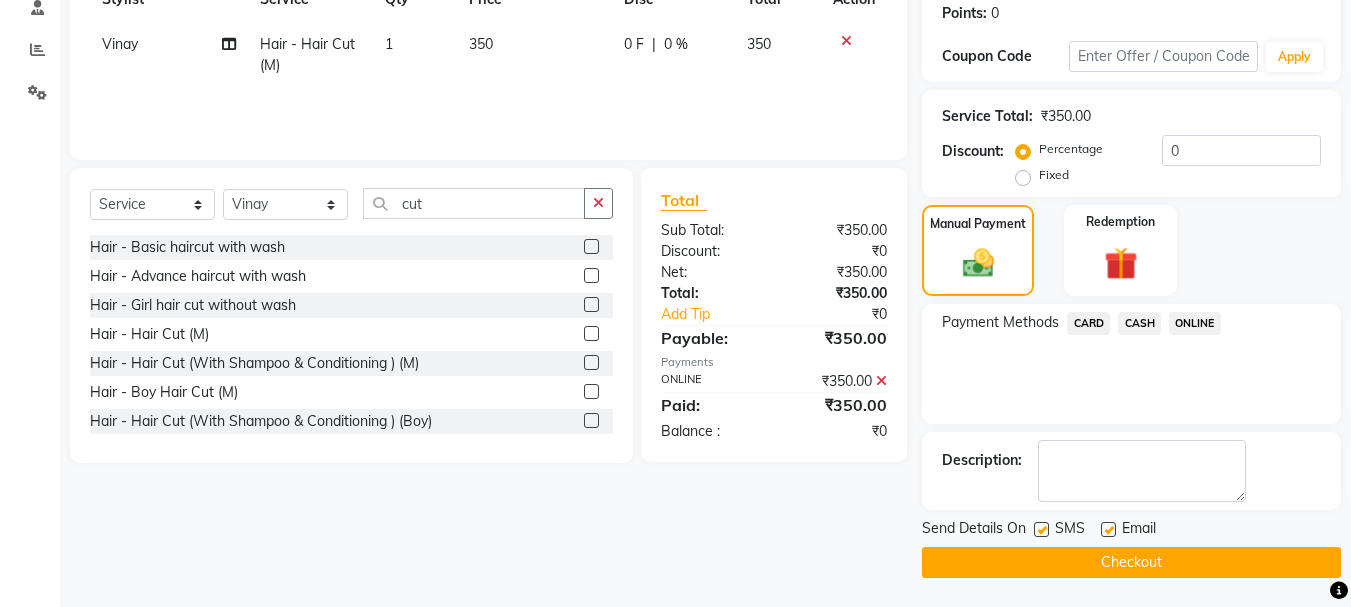 scroll, scrollTop: 309, scrollLeft: 0, axis: vertical 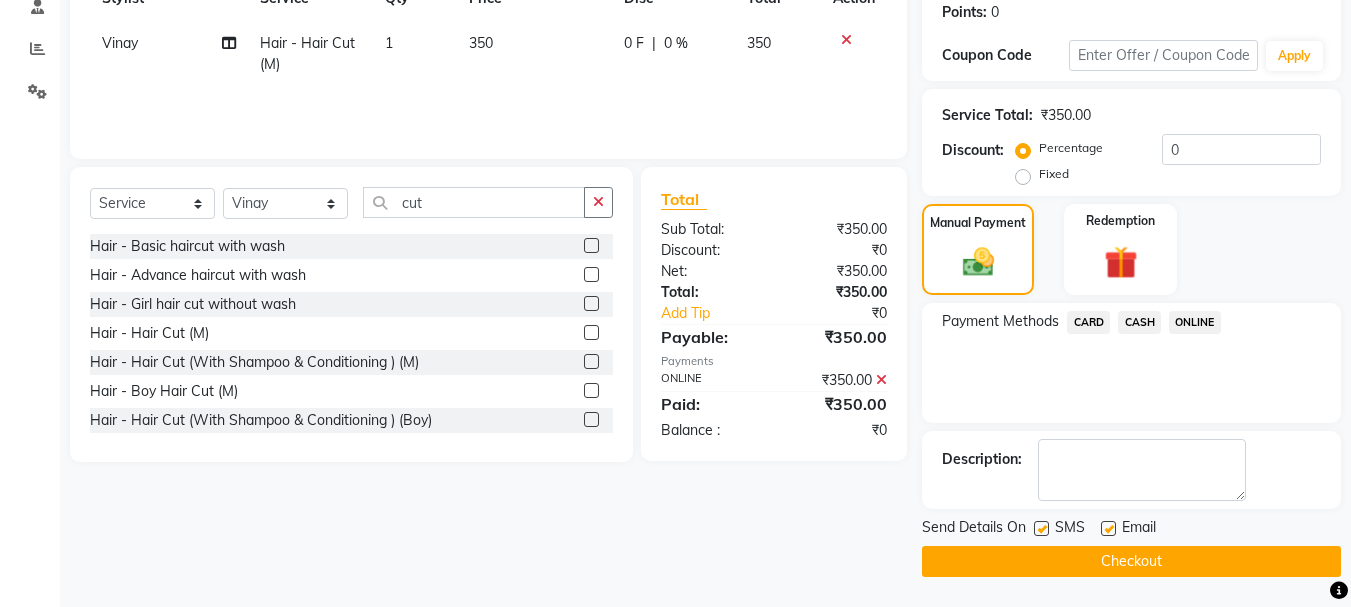 click on "Checkout" 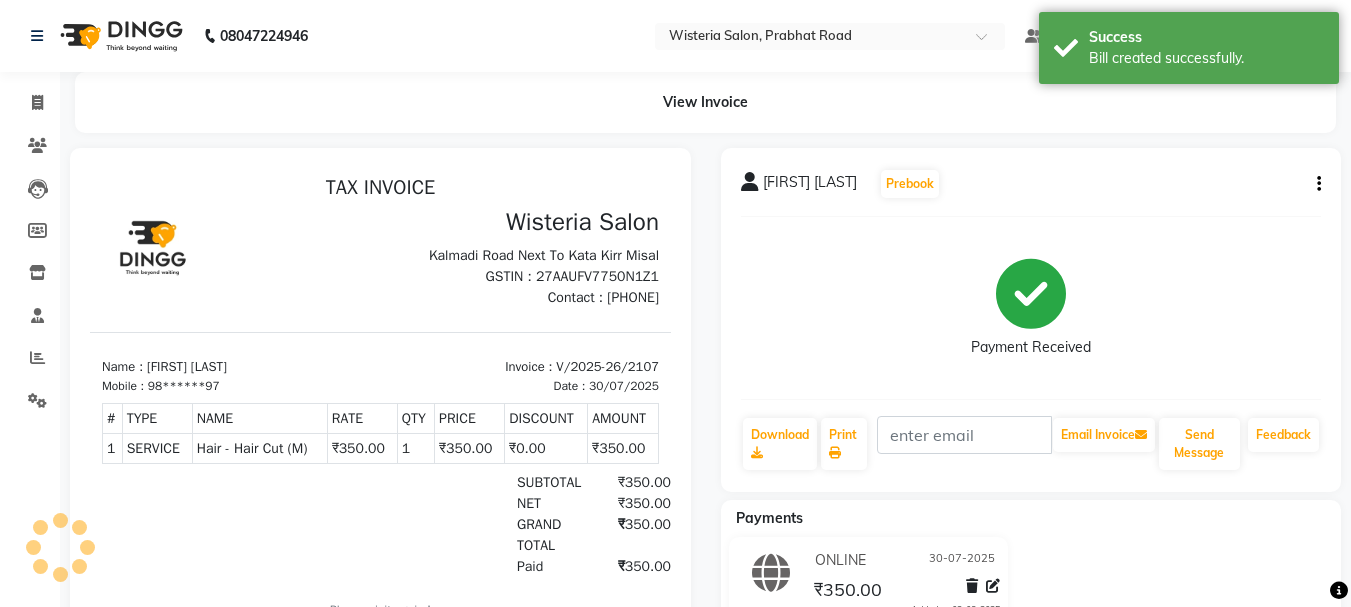 scroll, scrollTop: 0, scrollLeft: 0, axis: both 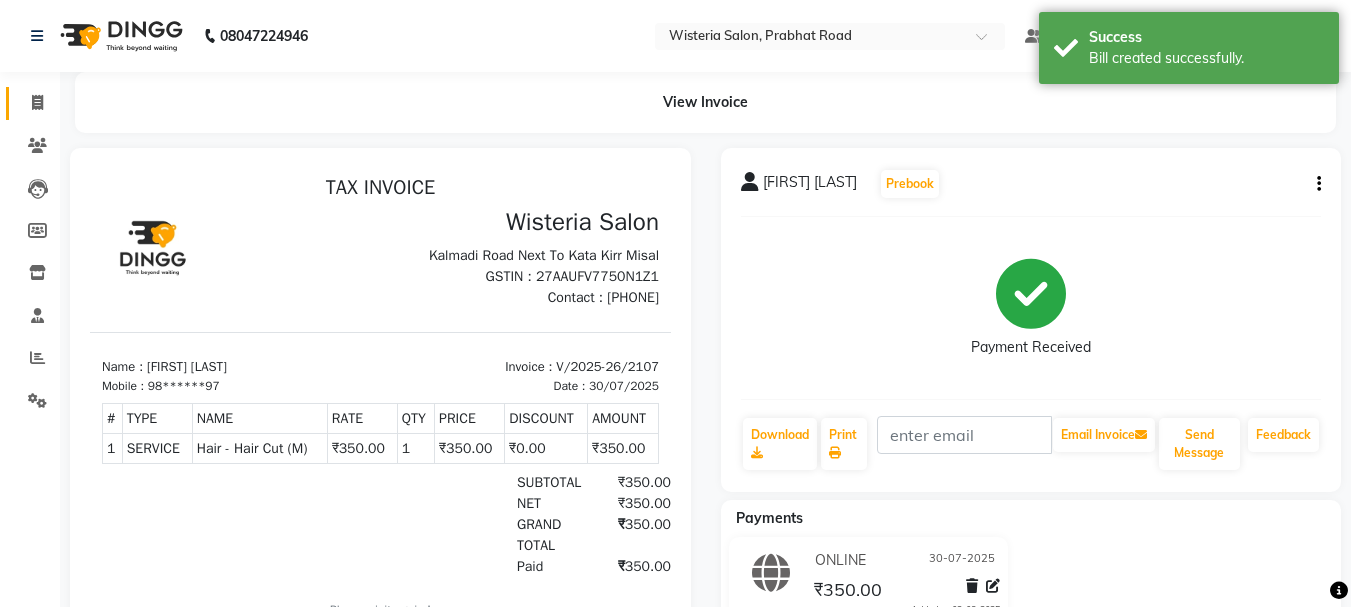 click on "Invoice" 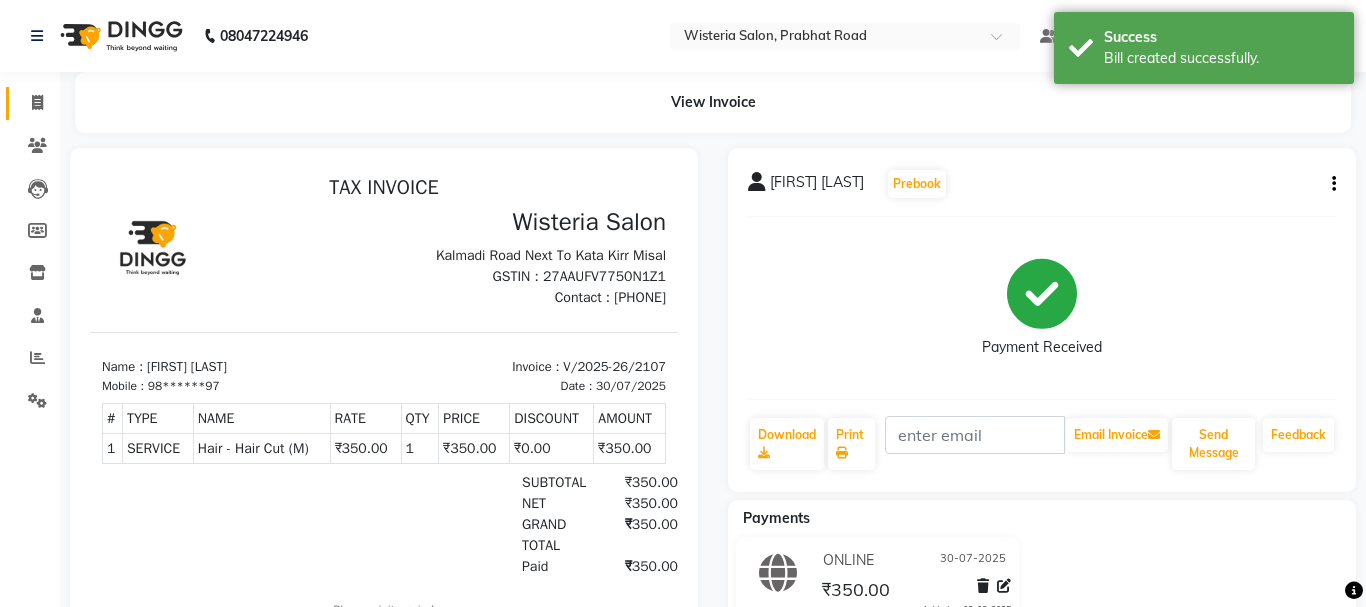 select on "911" 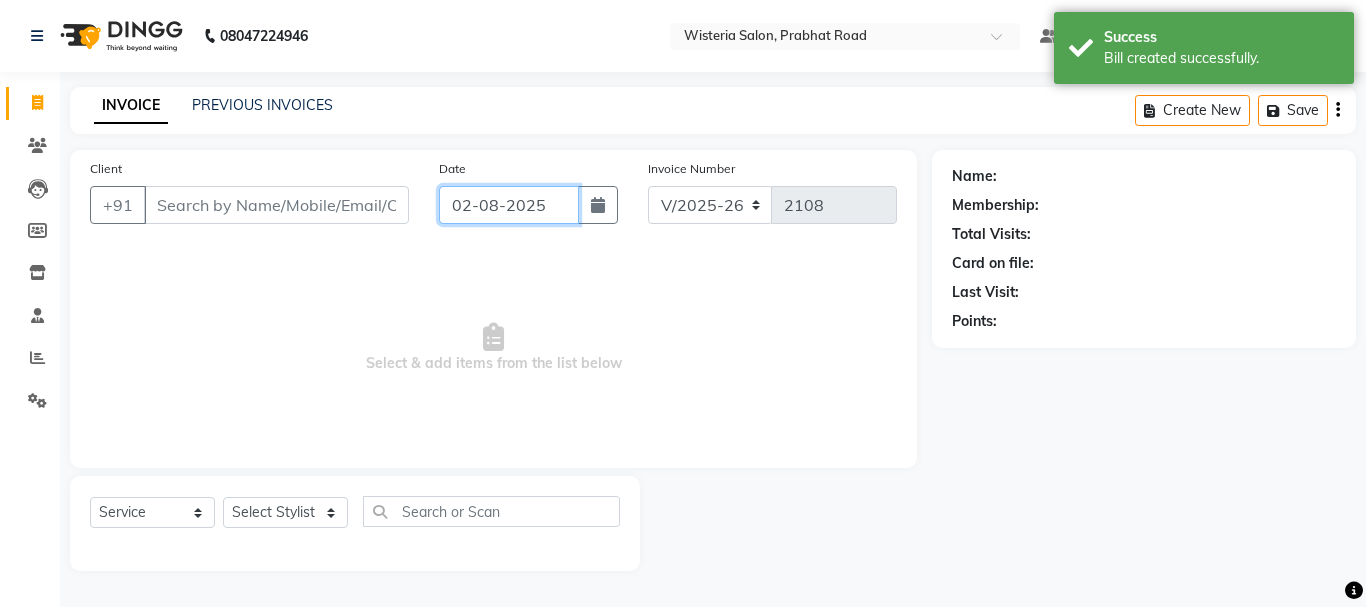 click on "02-08-2025" 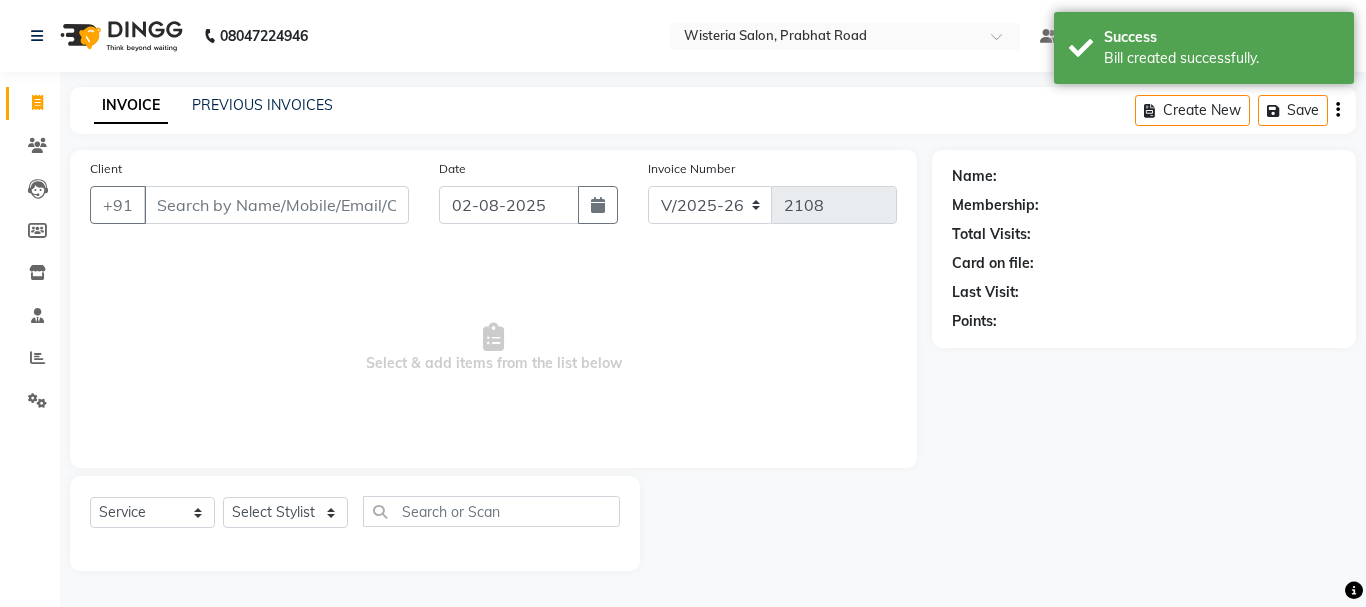 select on "8" 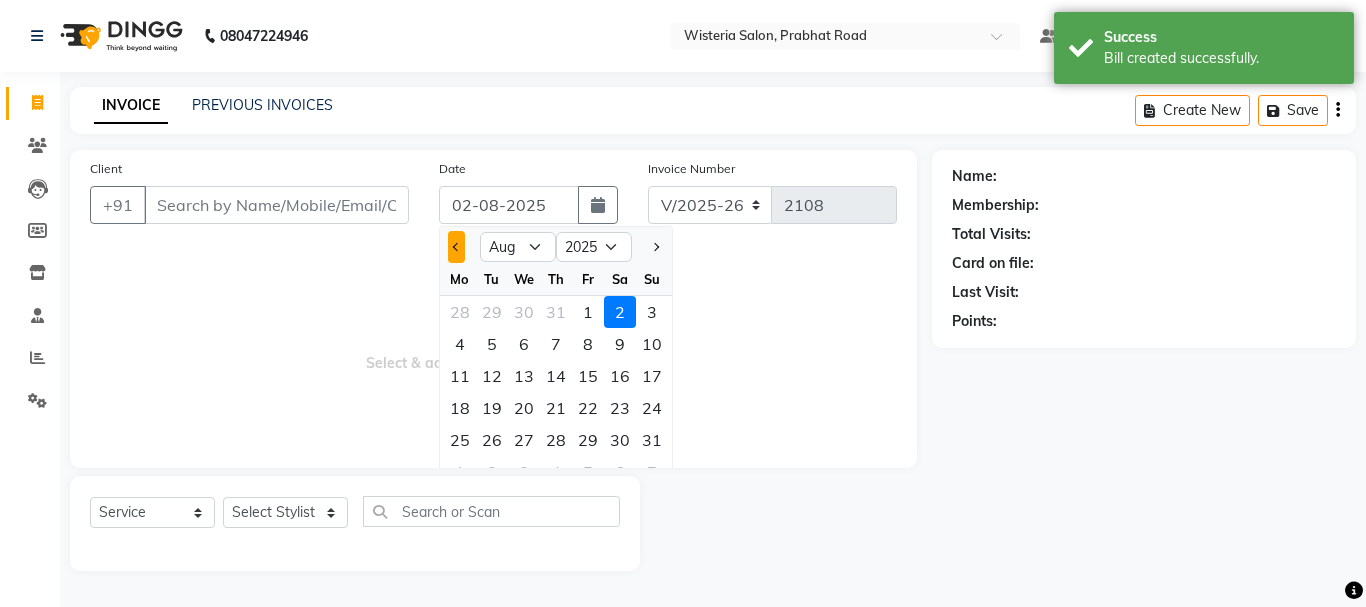 click 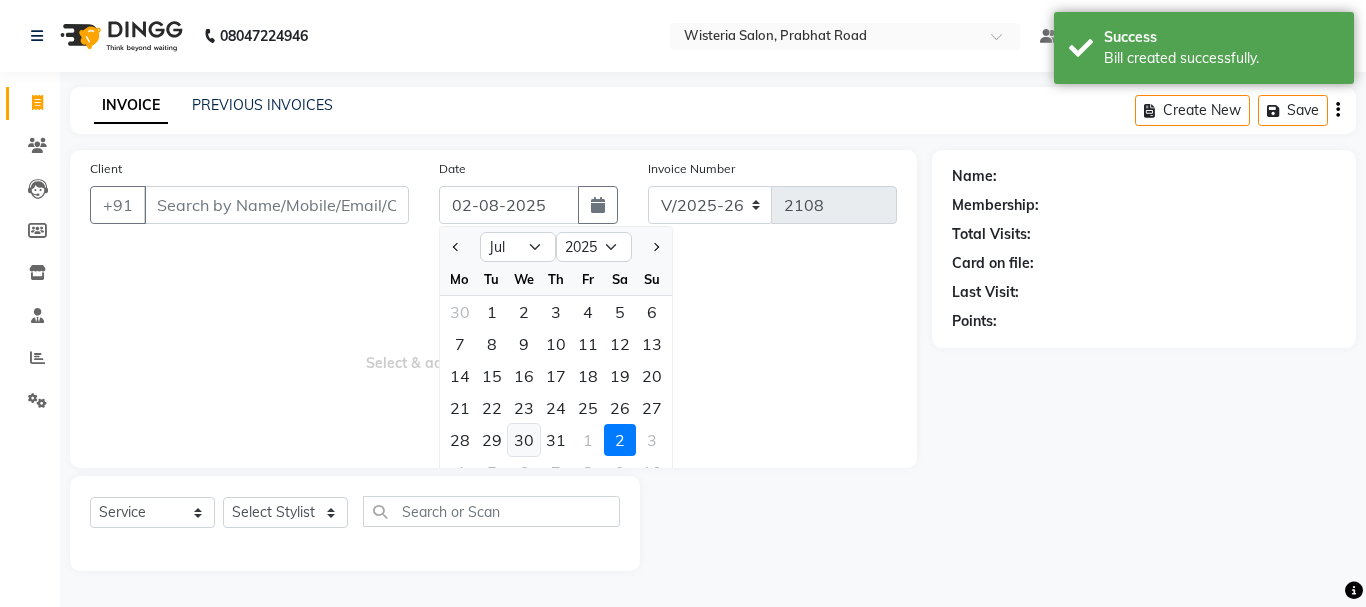 click on "30" 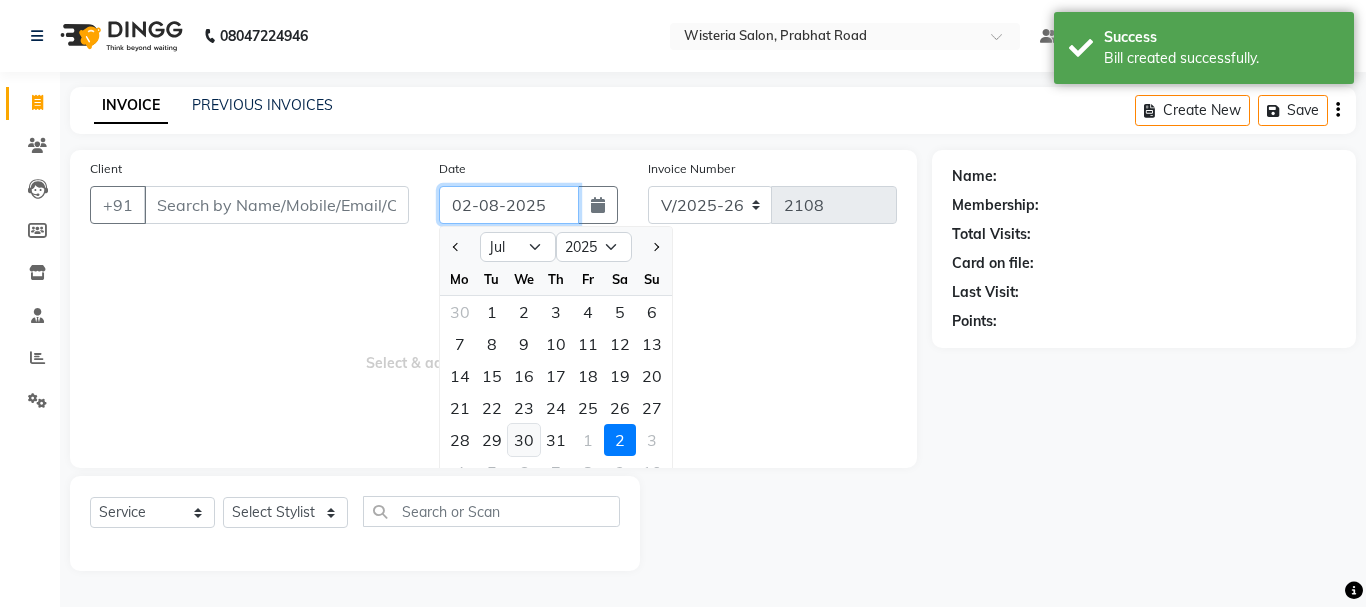 type on "30-07-2025" 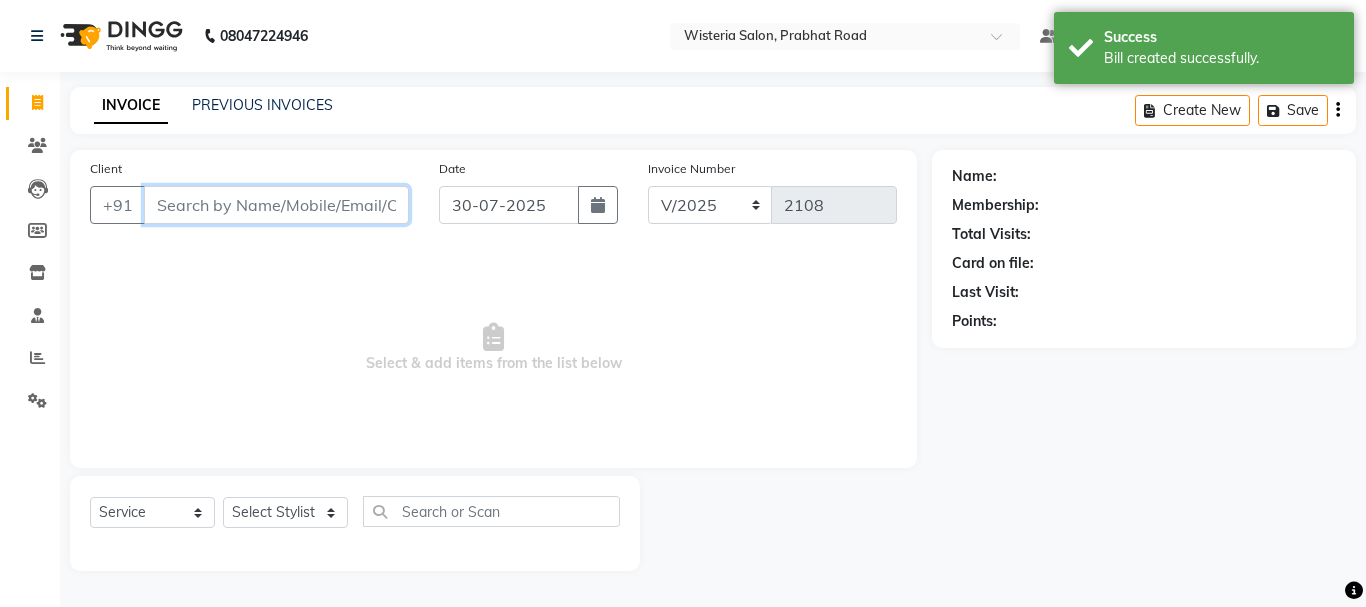 click on "Client" at bounding box center [276, 205] 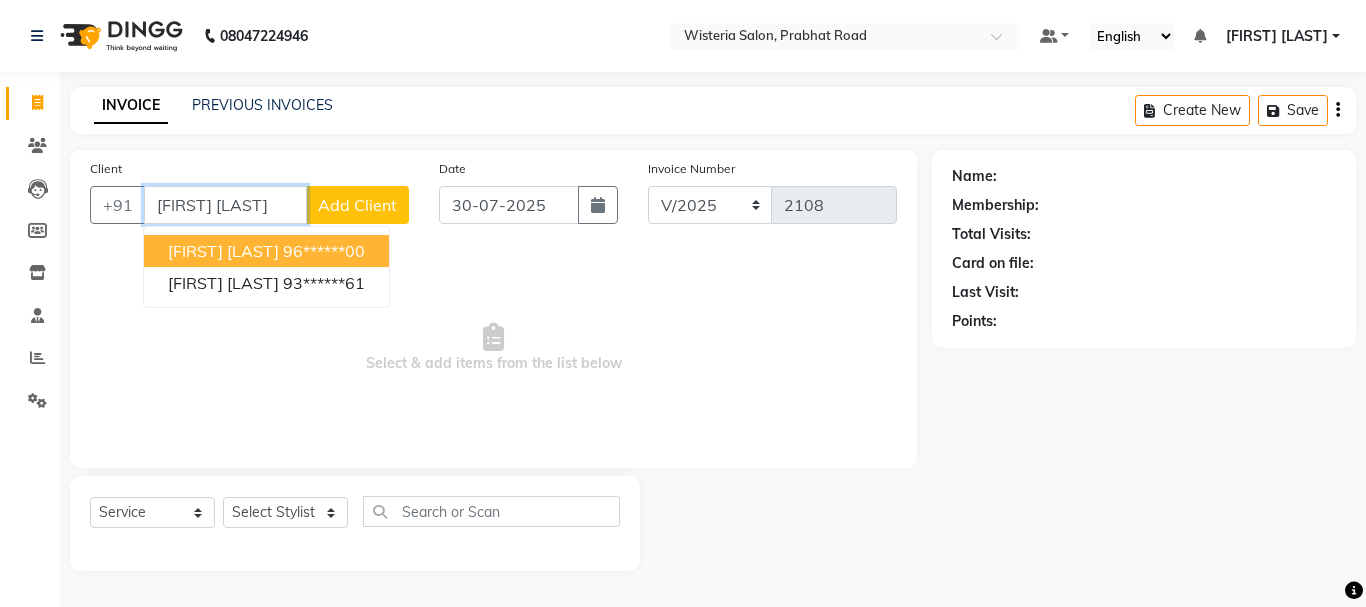 click on "[FIRST] [LAST]" at bounding box center (223, 251) 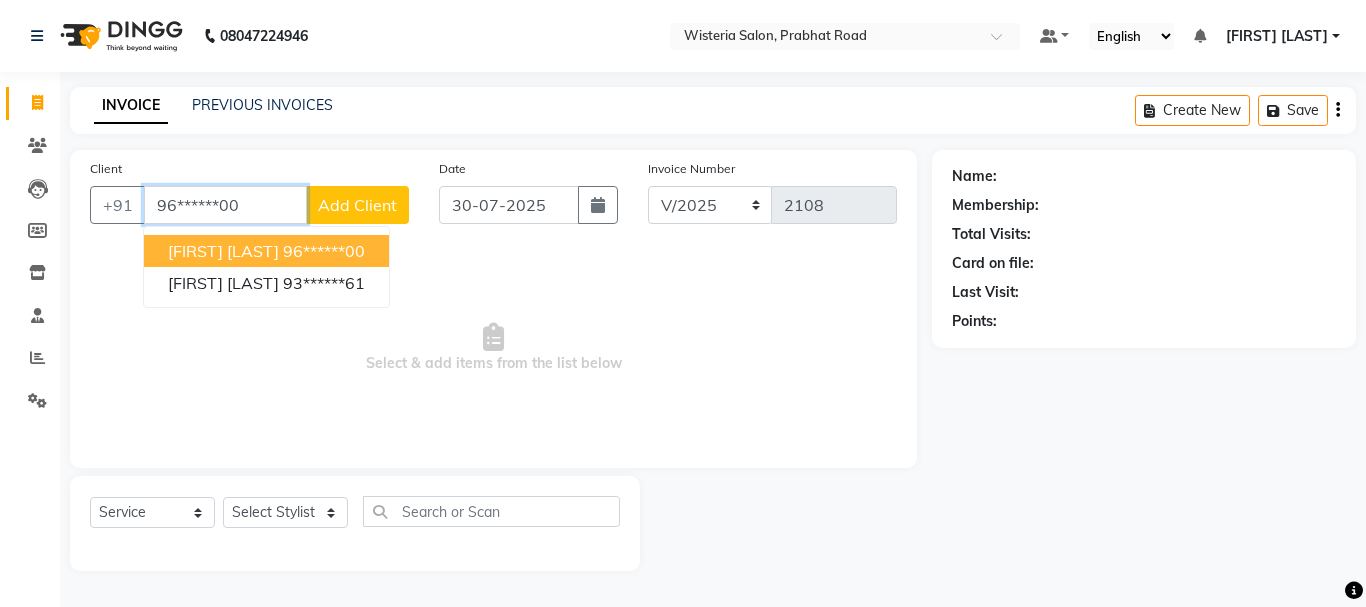 type on "96******00" 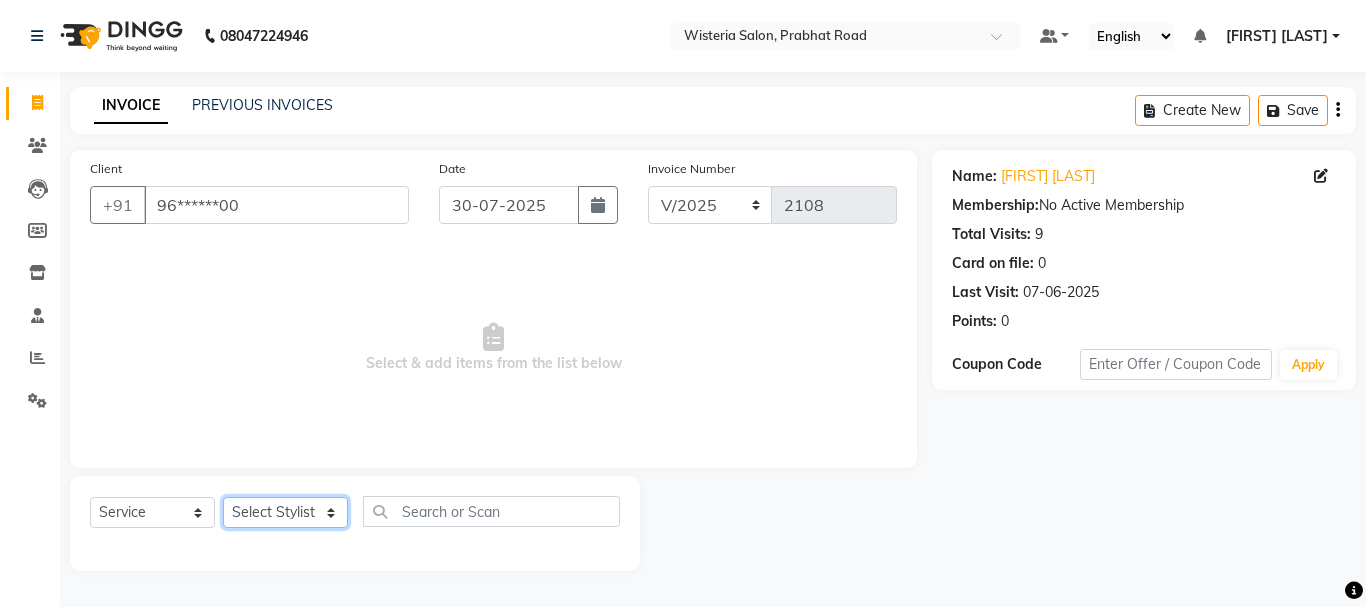 click on "Select Stylist [FIRST] [LAST] [FIRST] [LAST] [FIRST] [LAST] [FIRST] [LAST] [FIRST] [LAST] [FIRST] [LAST] [FIRST] [LAST] Partner id [FIRST] [LAST] [FIRST] [LAST] [FIRST] [LAST] [FIRST] [LAST] [FIRST] [LAST] [FIRST] [LAST]" 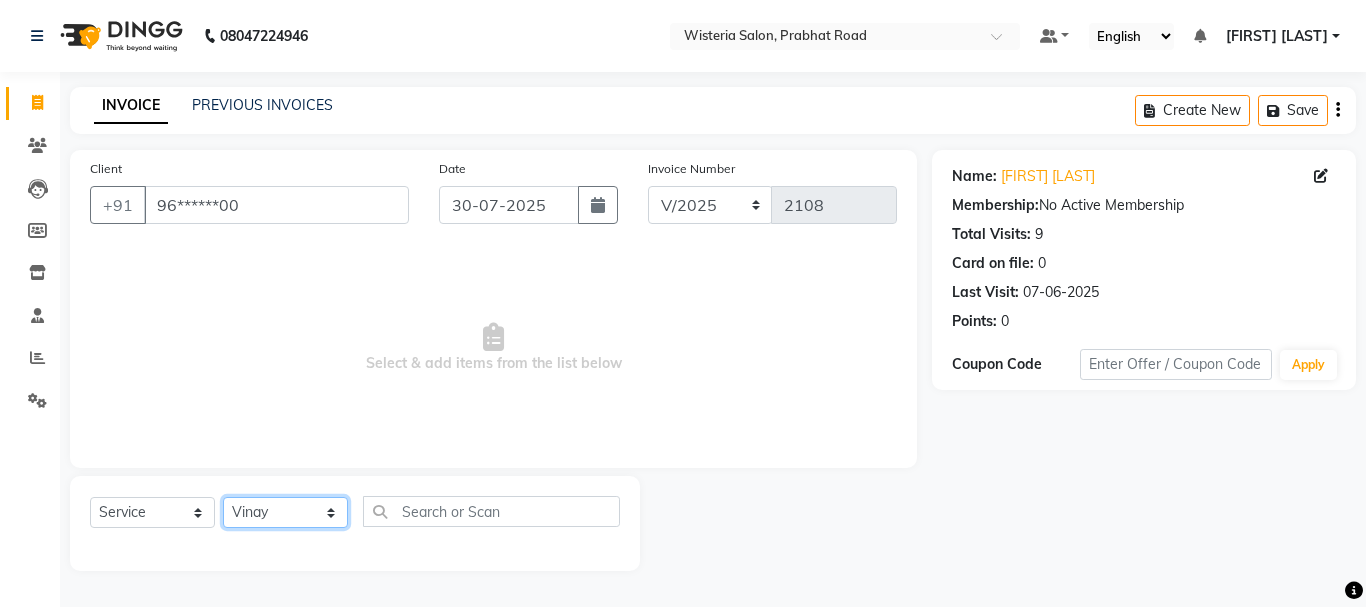 click on "Select Stylist [FIRST] [LAST] [FIRST] [LAST] [FIRST] [LAST] [FIRST] [LAST] [FIRST] [LAST] [FIRST] [LAST] [FIRST] [LAST] Partner id [FIRST] [LAST] [FIRST] [LAST] [FIRST] [LAST] [FIRST] [LAST] [FIRST] [LAST] [FIRST] [LAST]" 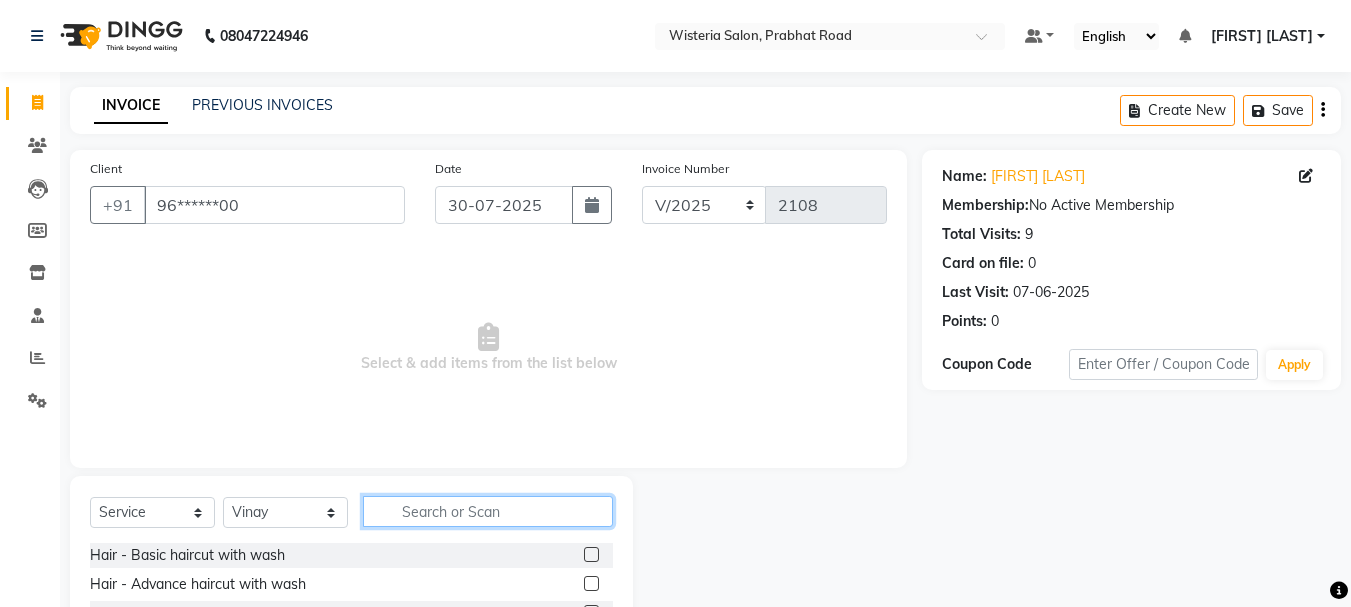click 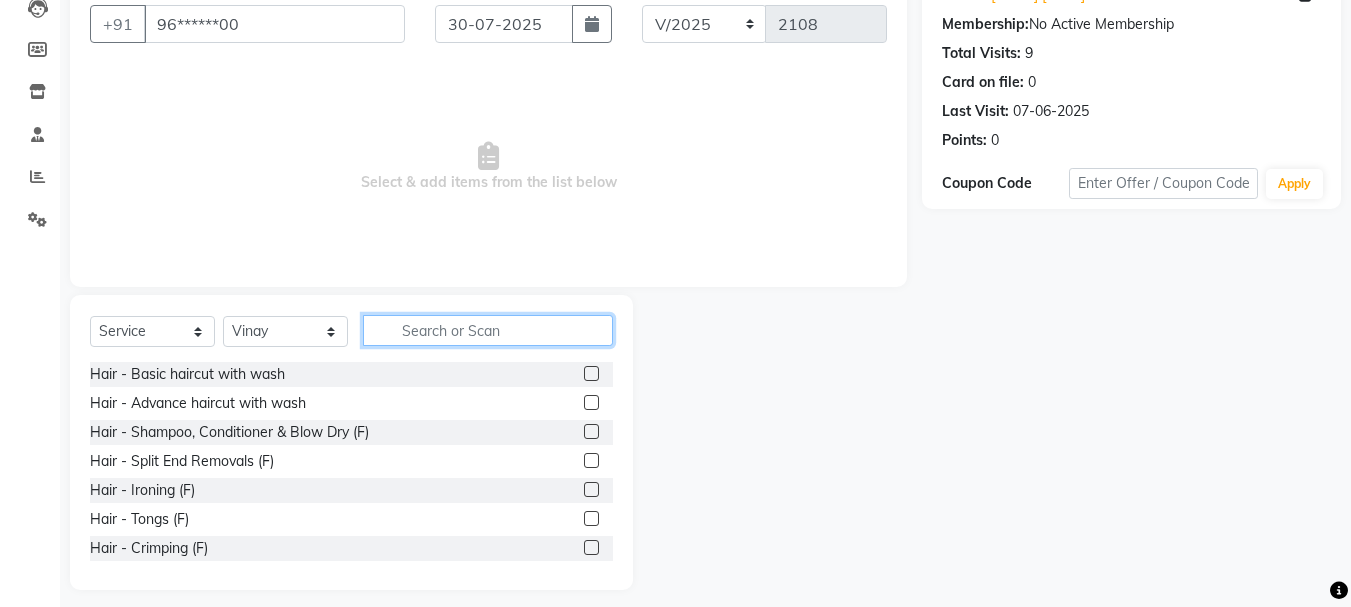 scroll, scrollTop: 194, scrollLeft: 0, axis: vertical 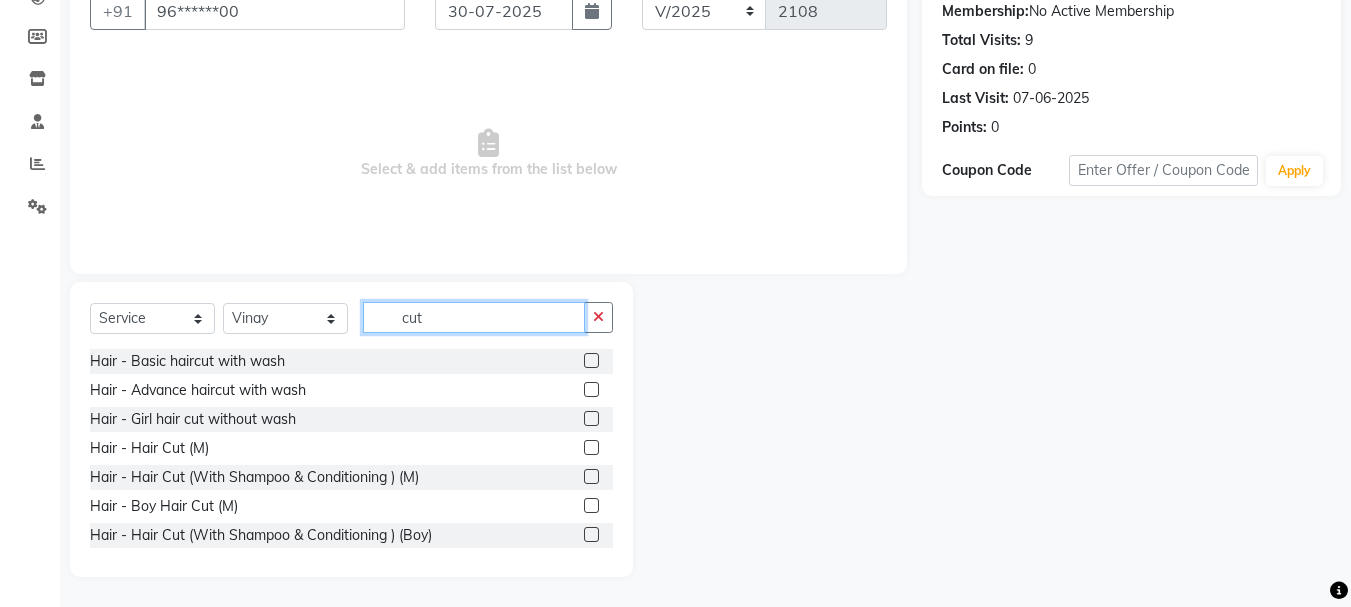 type on "cut" 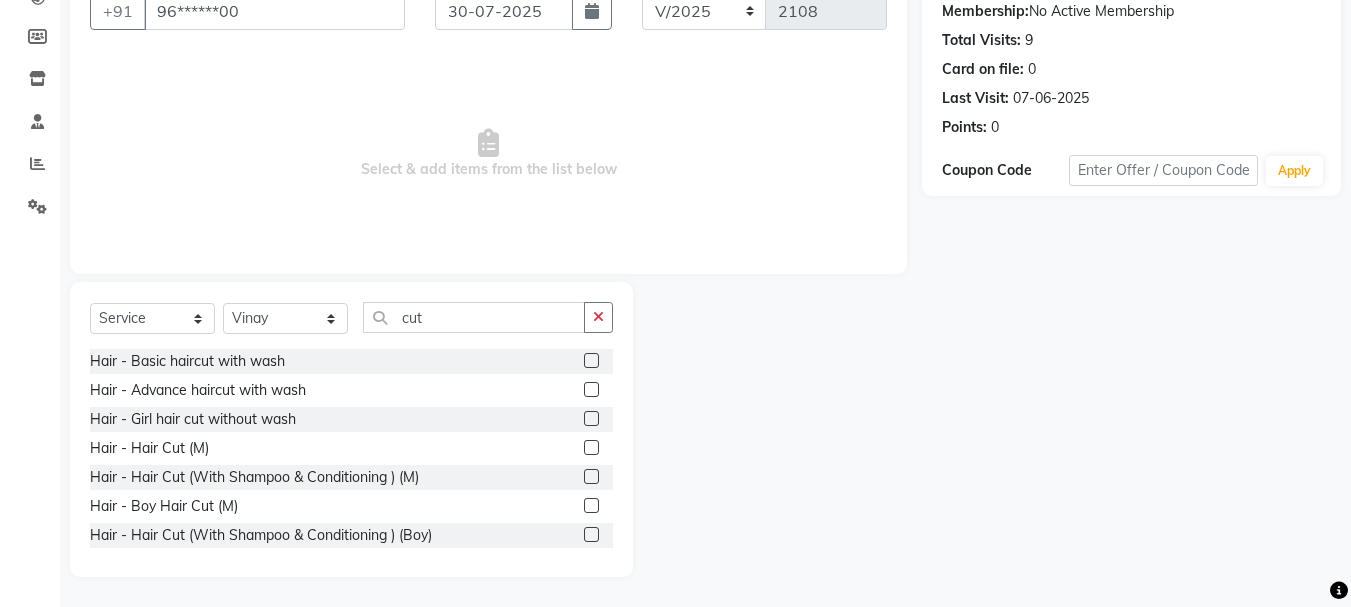 click 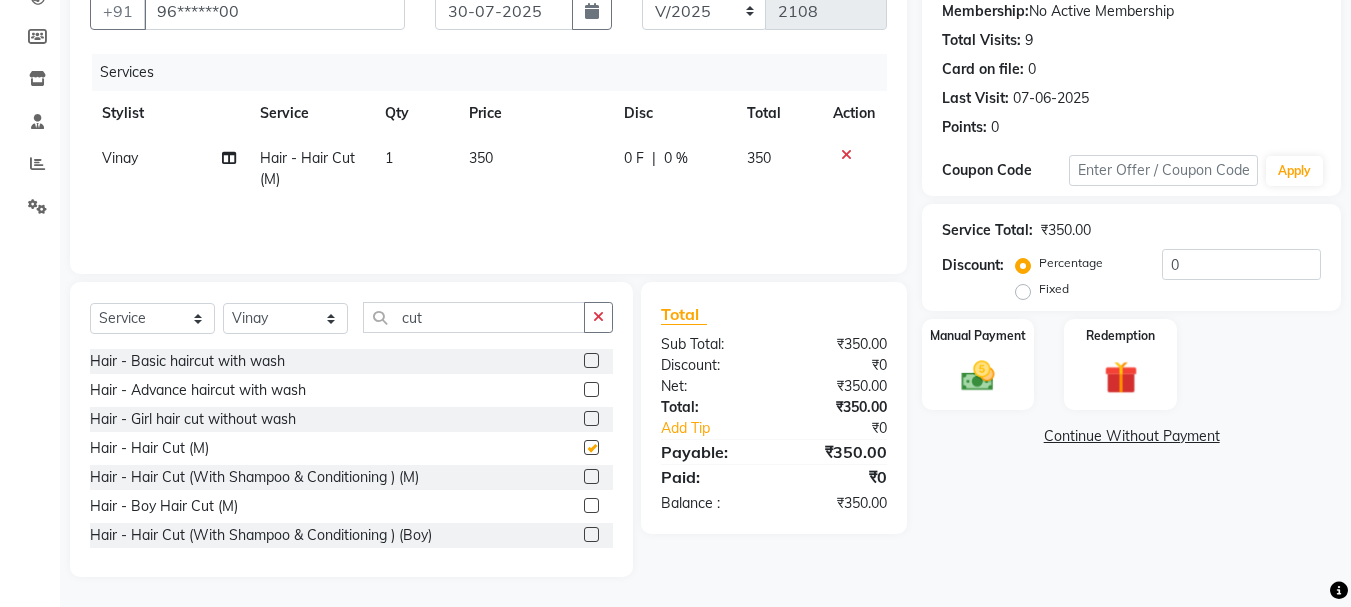 checkbox on "false" 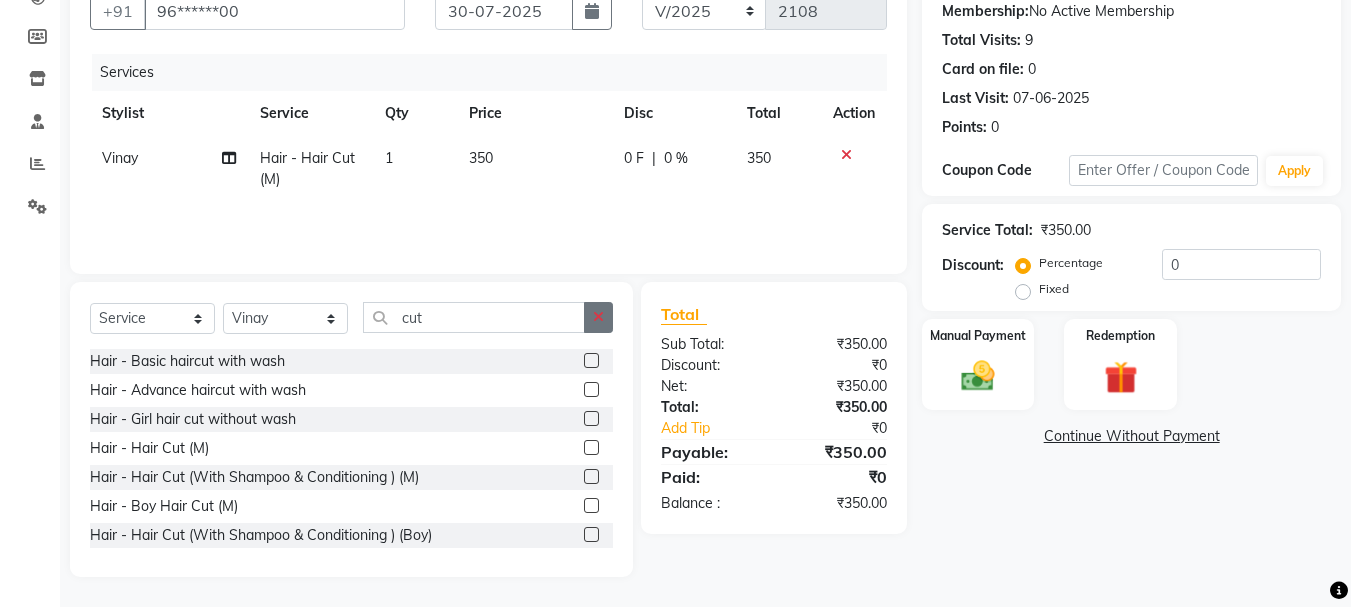 click 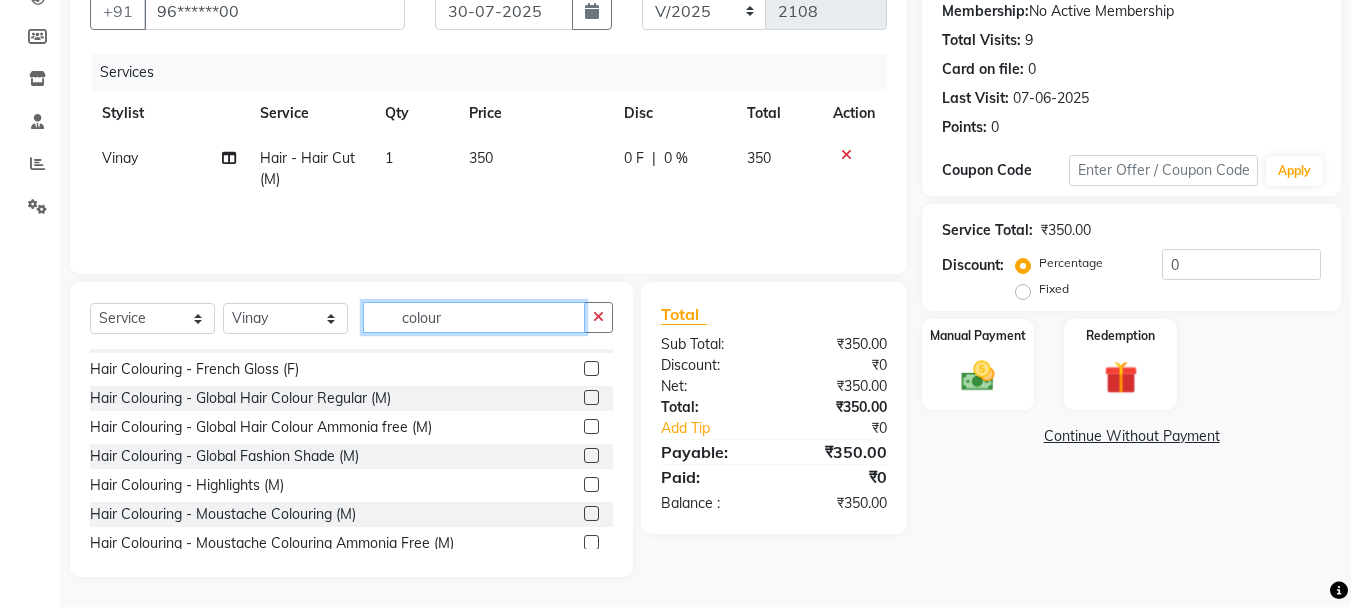 scroll, scrollTop: 433, scrollLeft: 0, axis: vertical 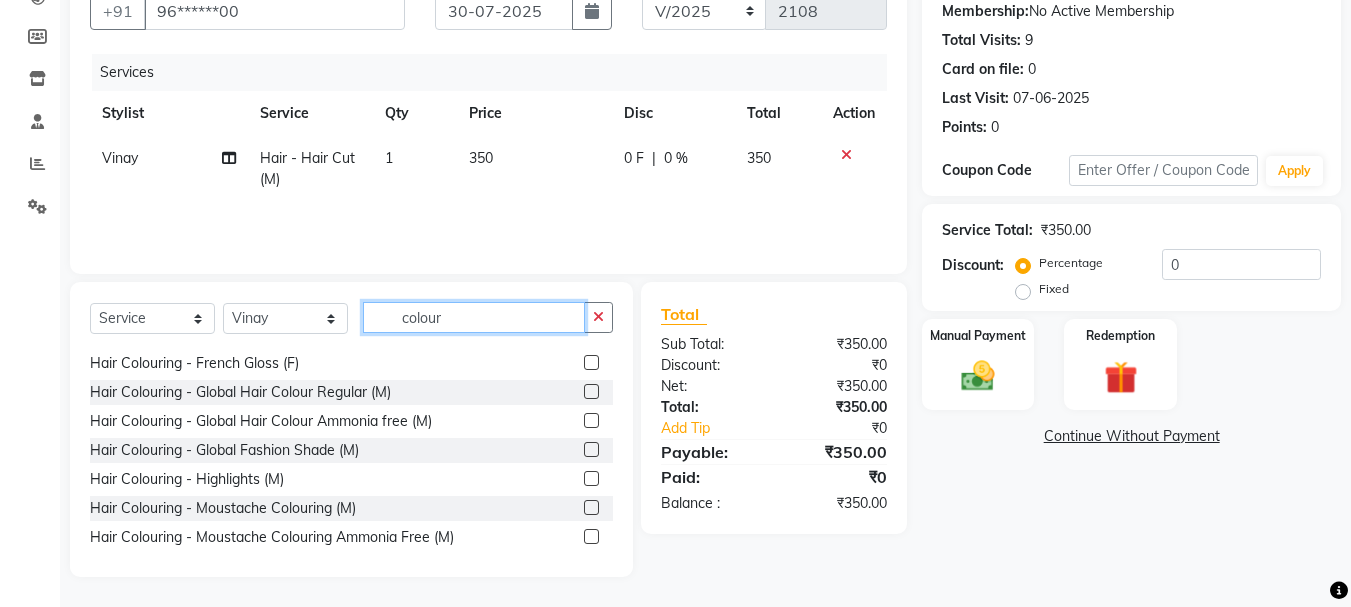 type on "colour" 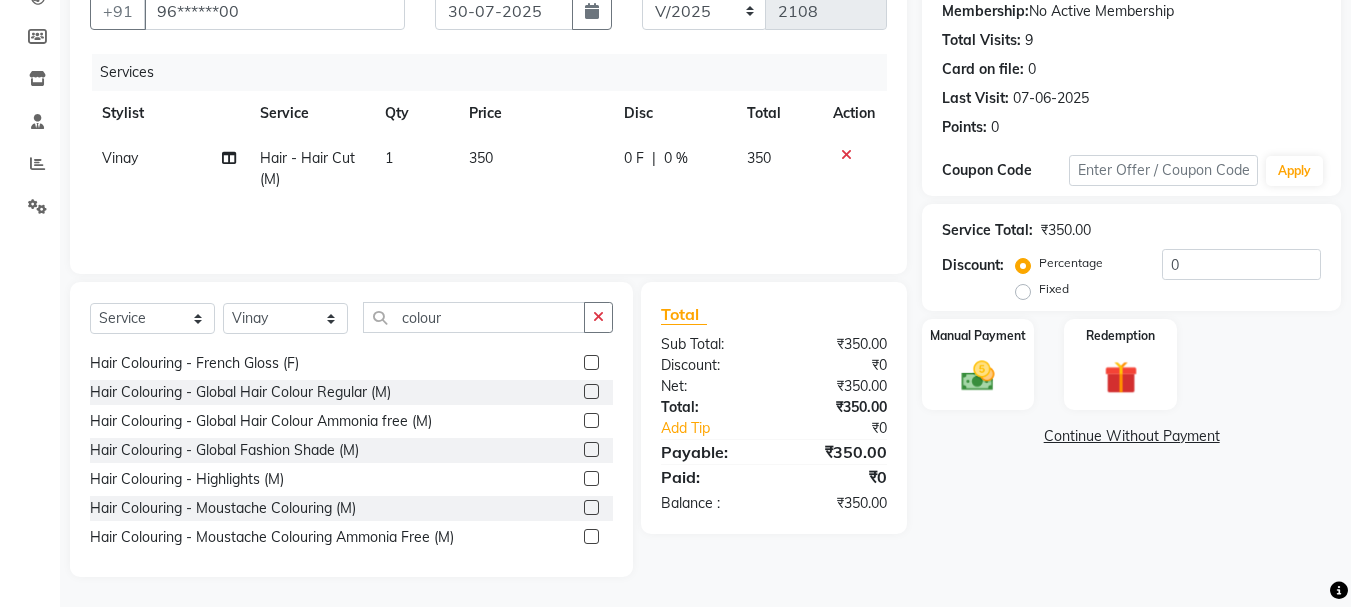 click 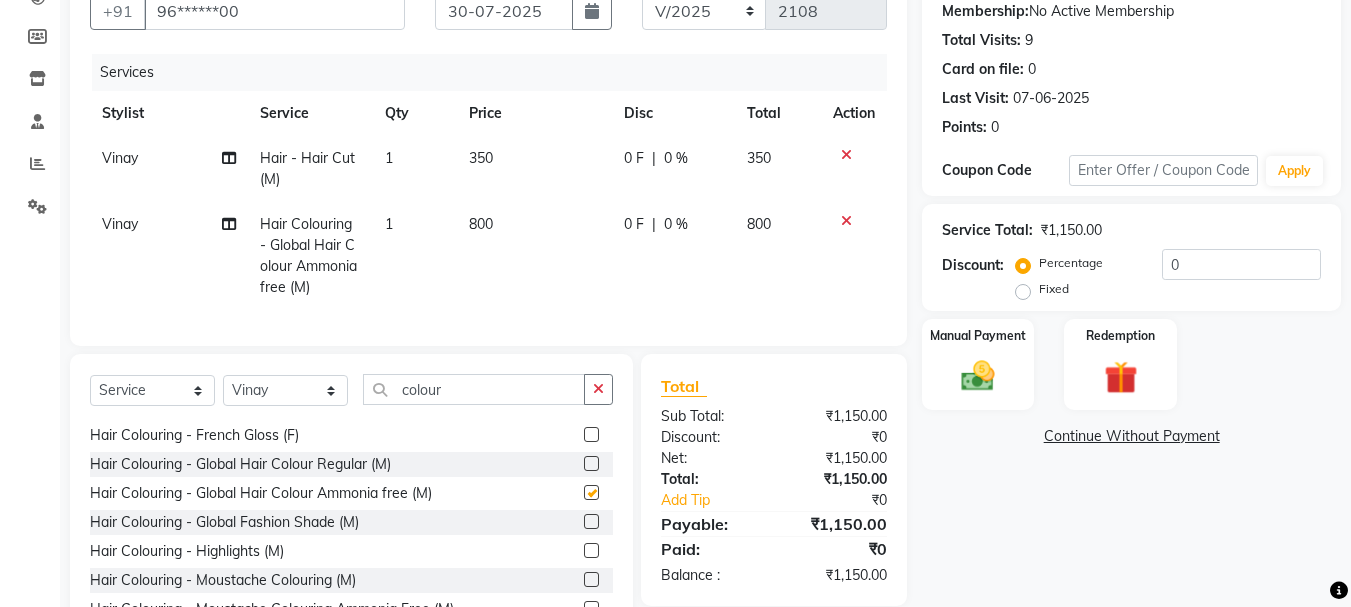 checkbox on "false" 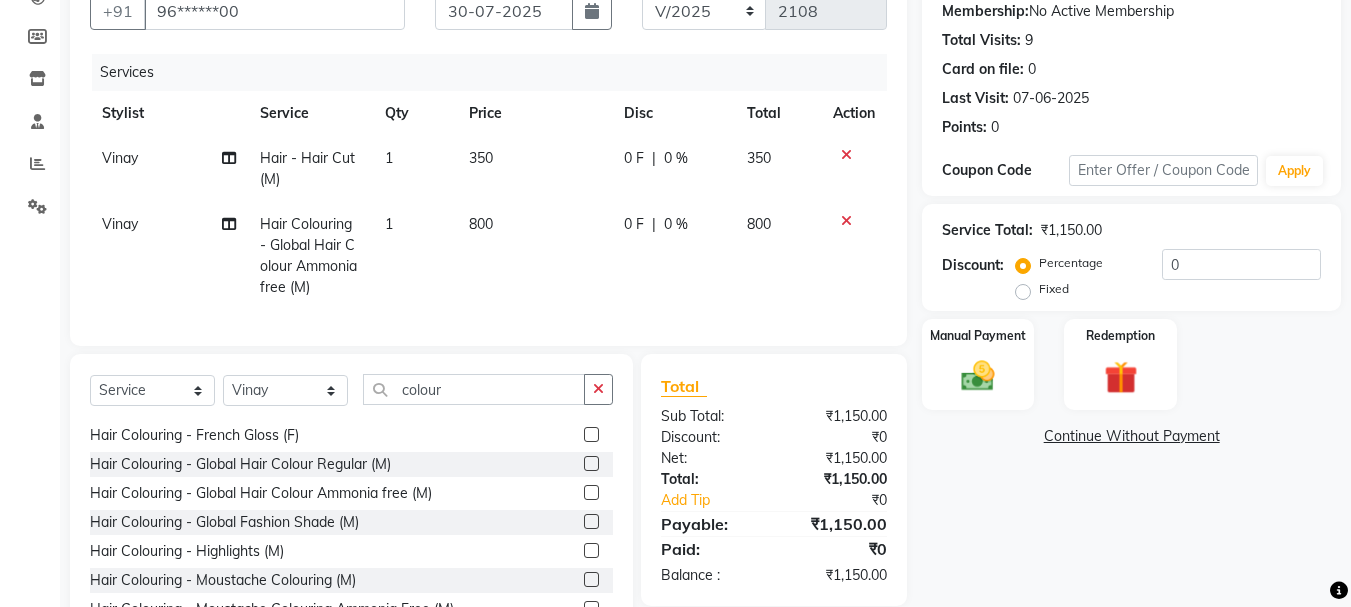 click on "800" 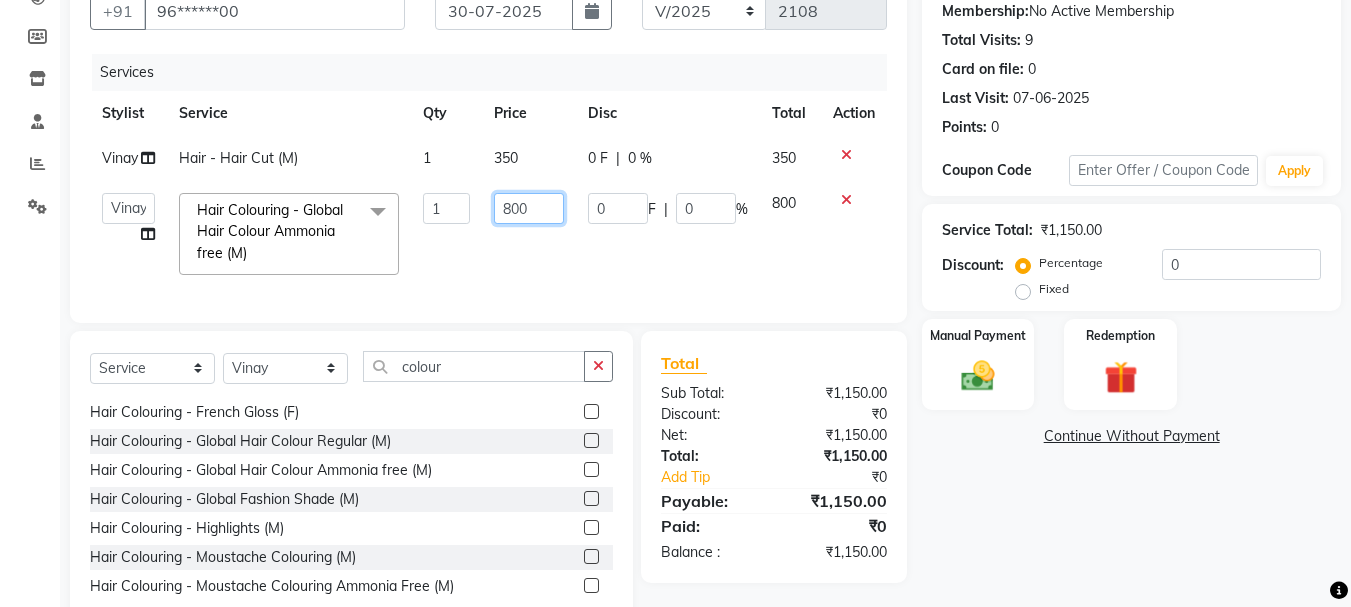 click on "800" 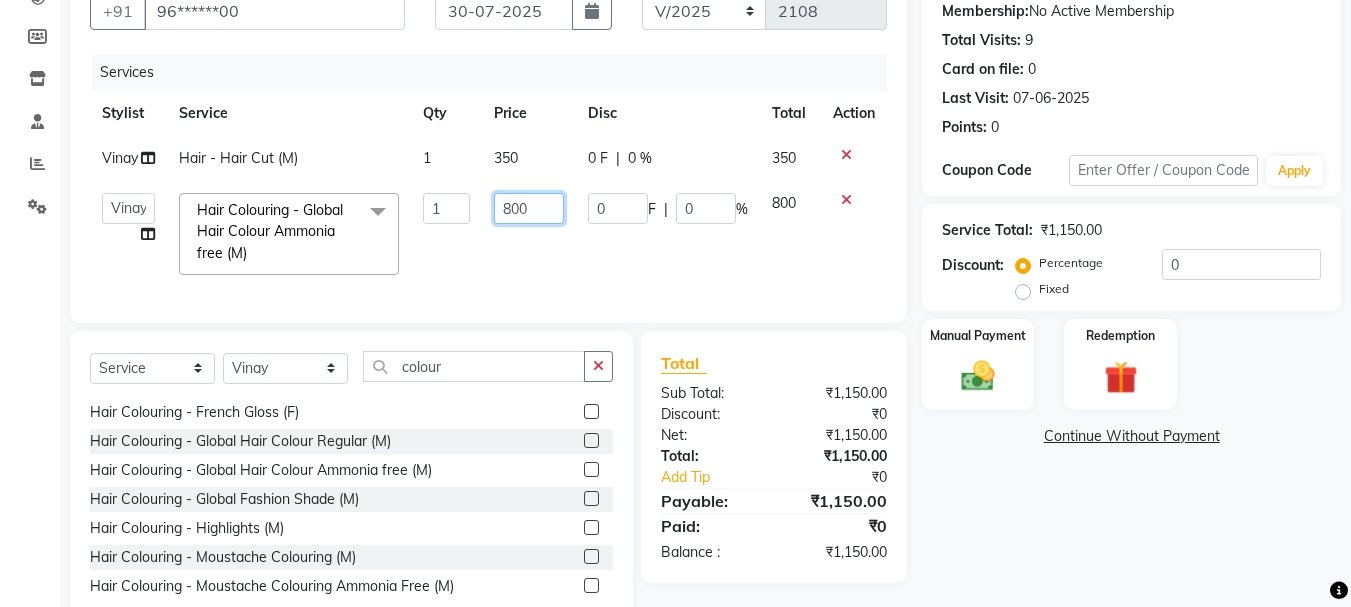 click on "800" 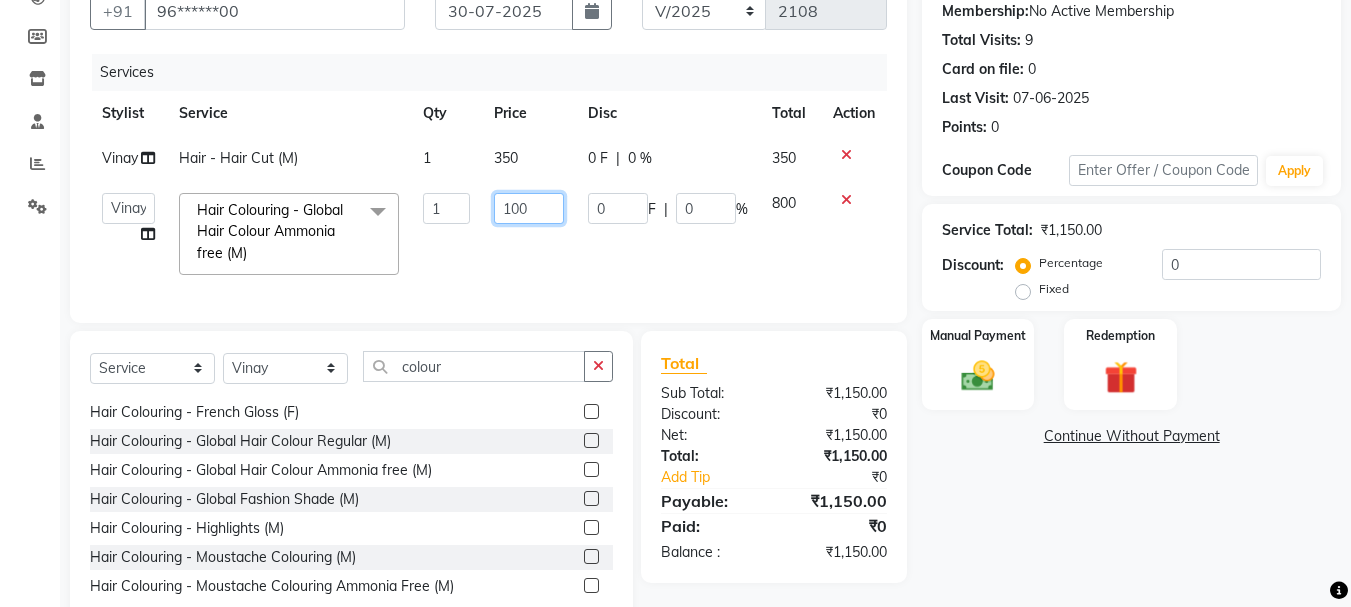 type on "1200" 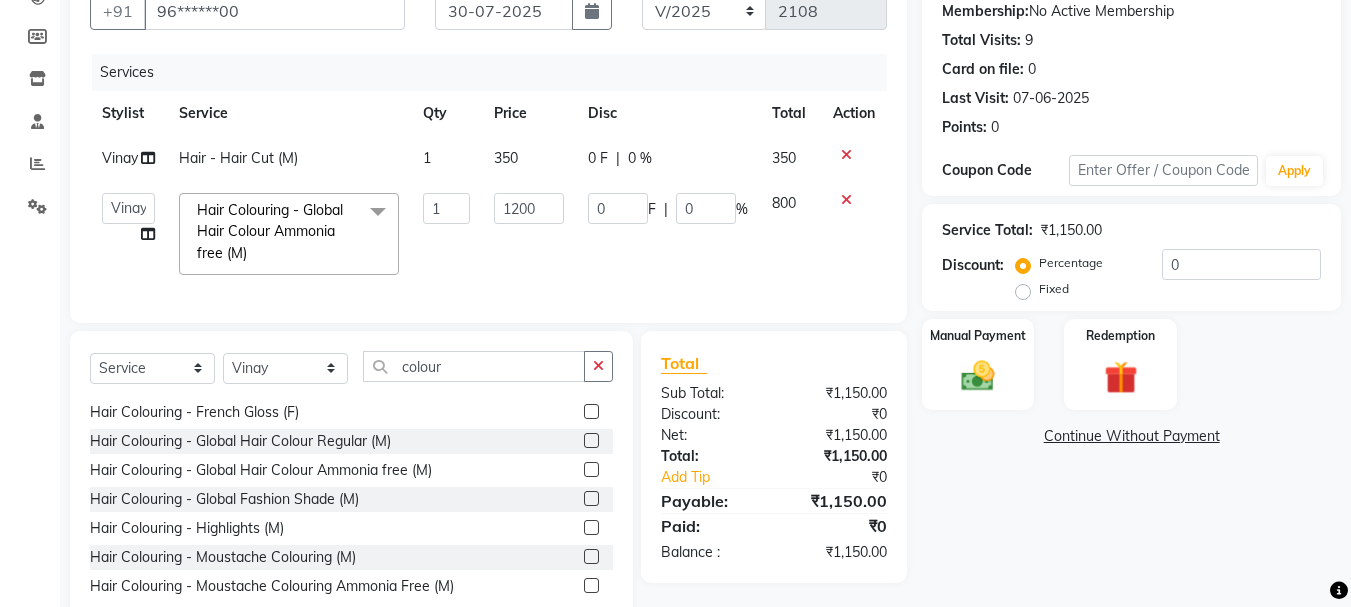 click on "1200" 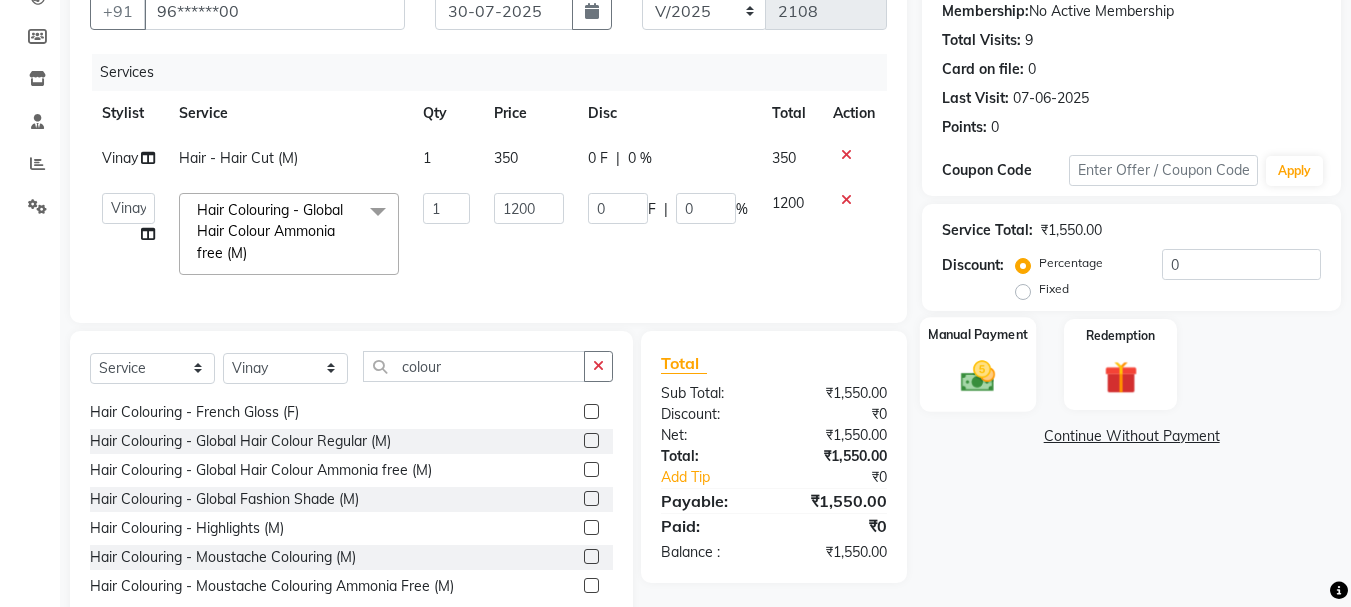 click on "Manual Payment" 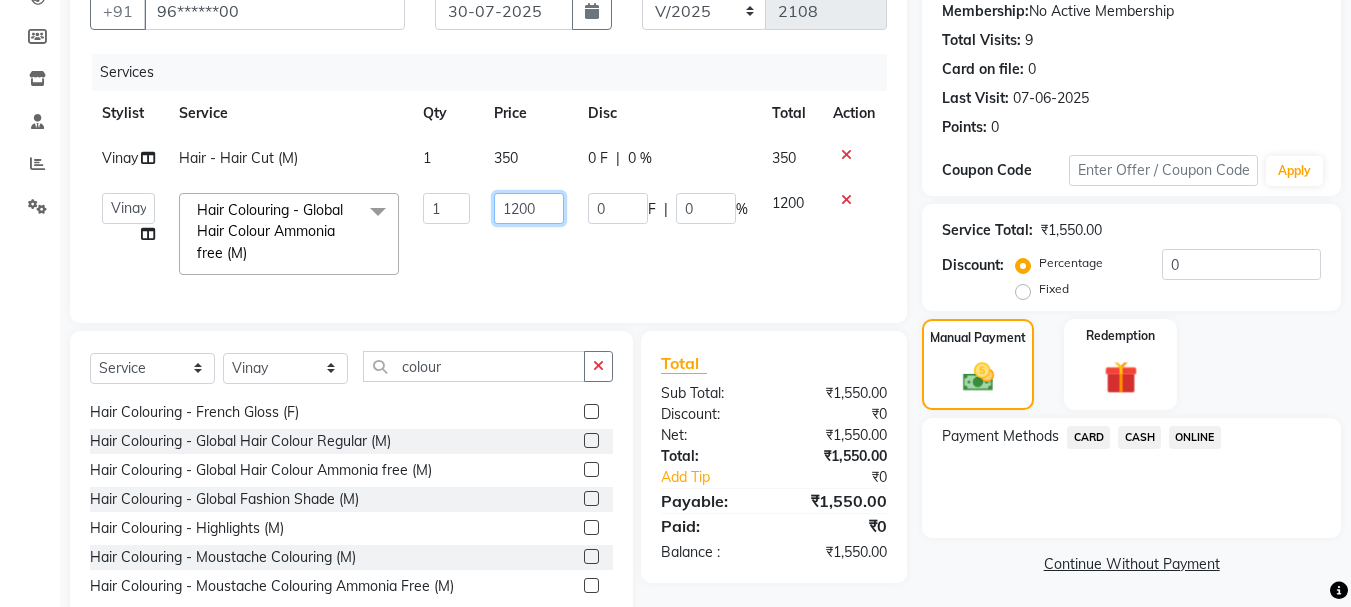 click on "1200" 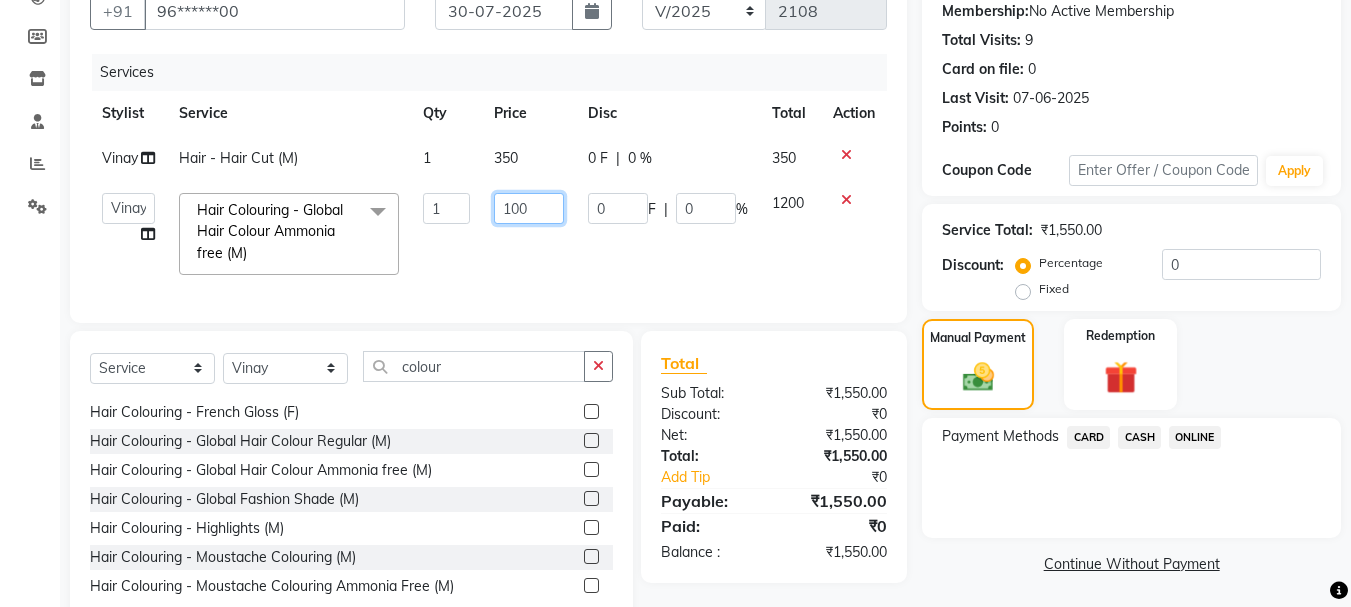 type on "1000" 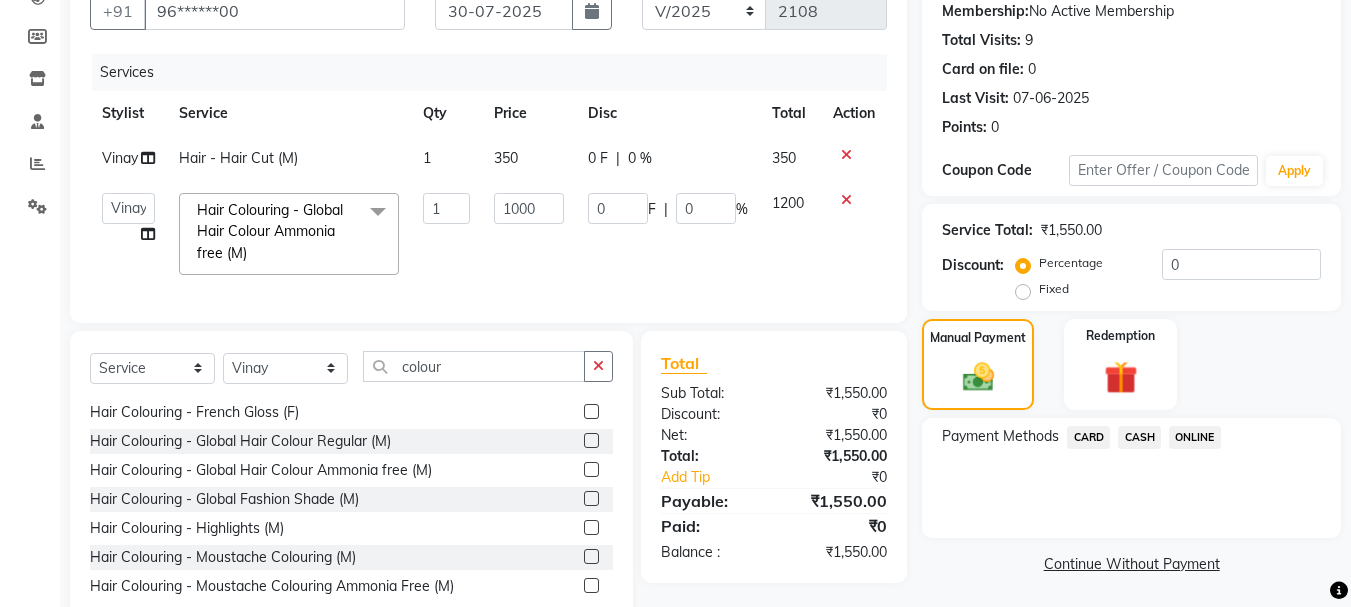 click on "1000" 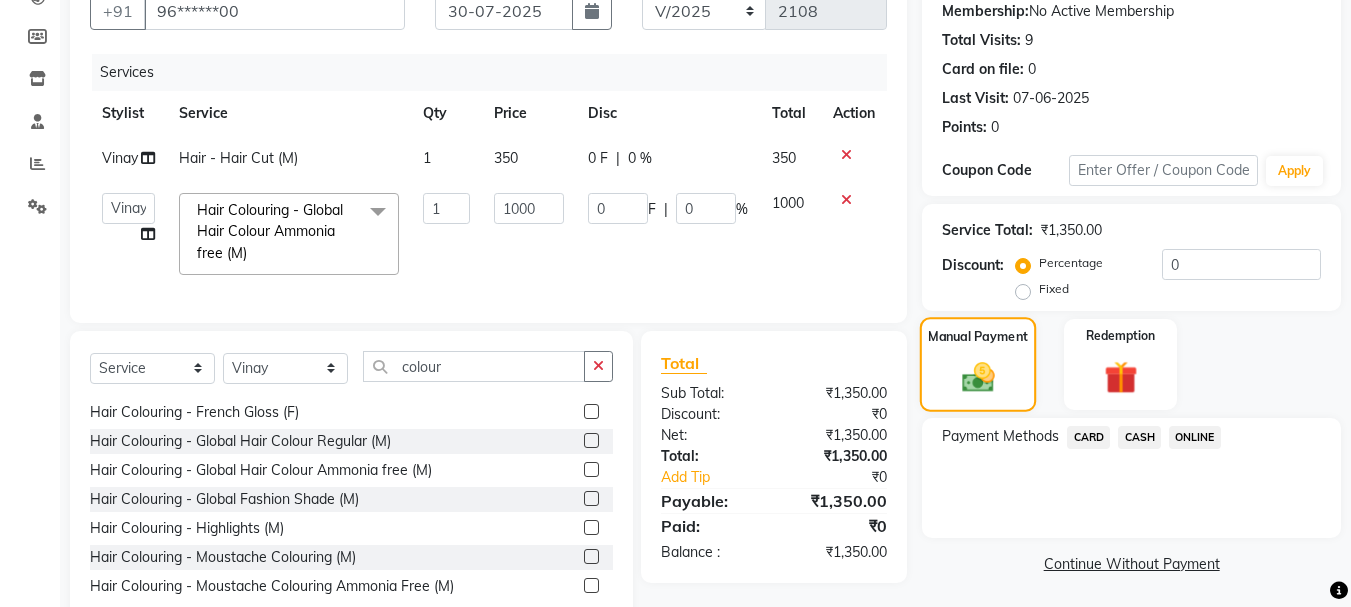click on "Manual Payment" 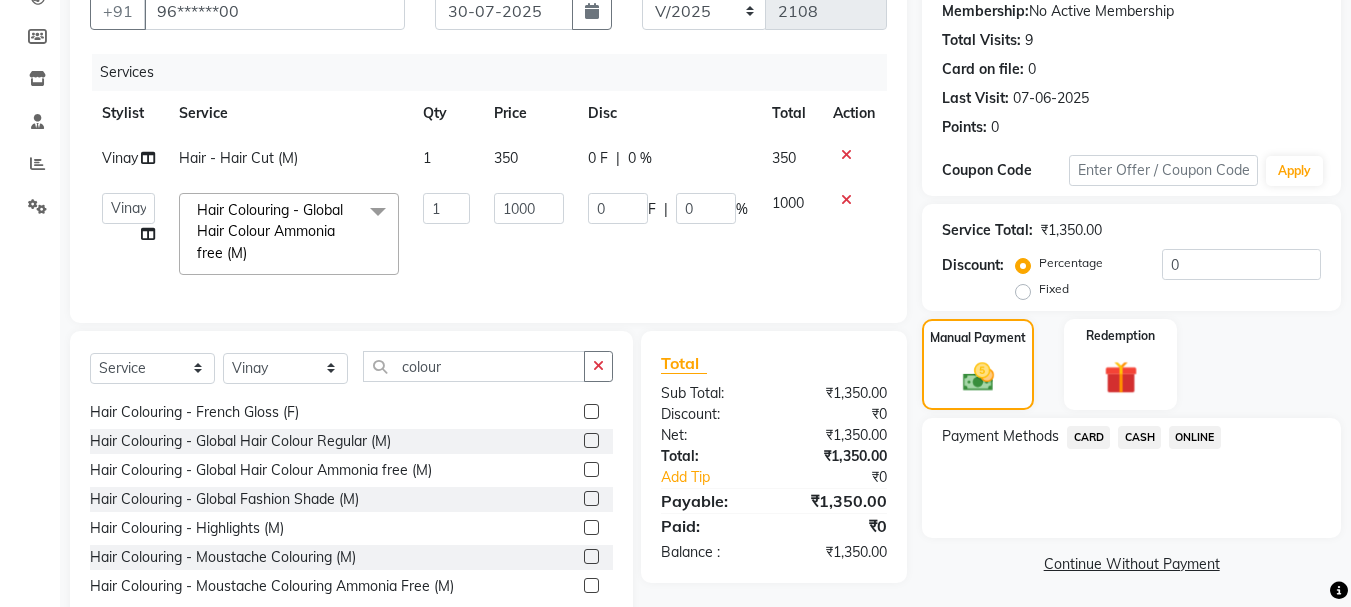 click on "CASH" 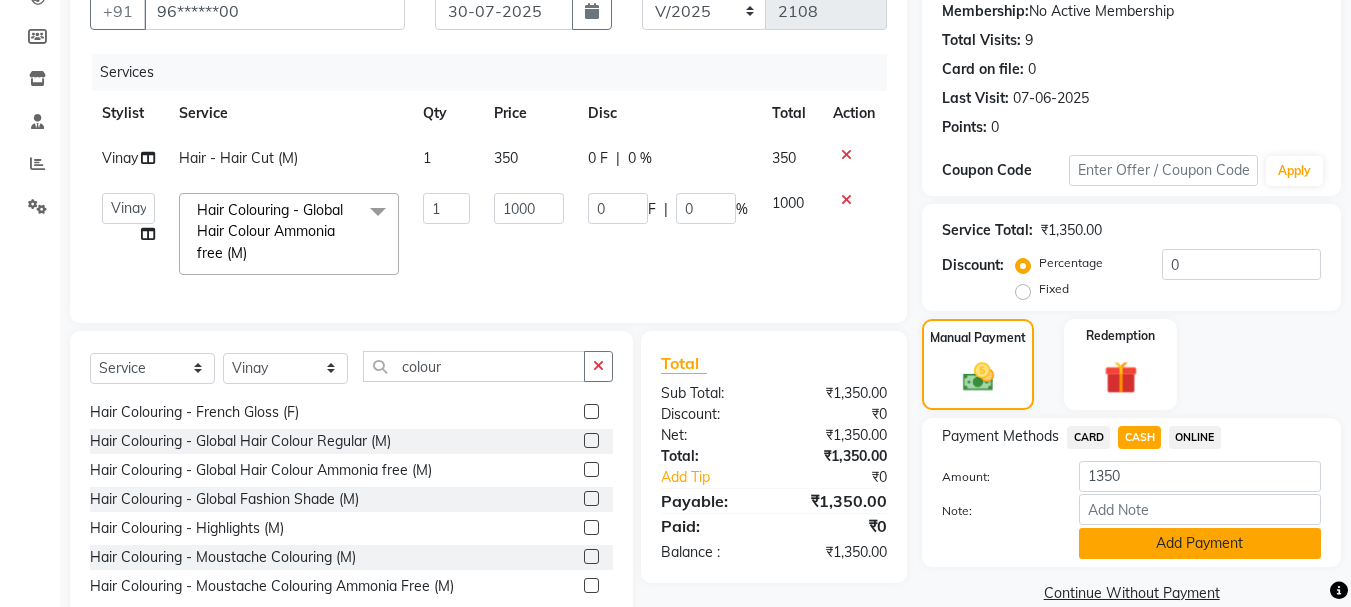 click on "Add Payment" 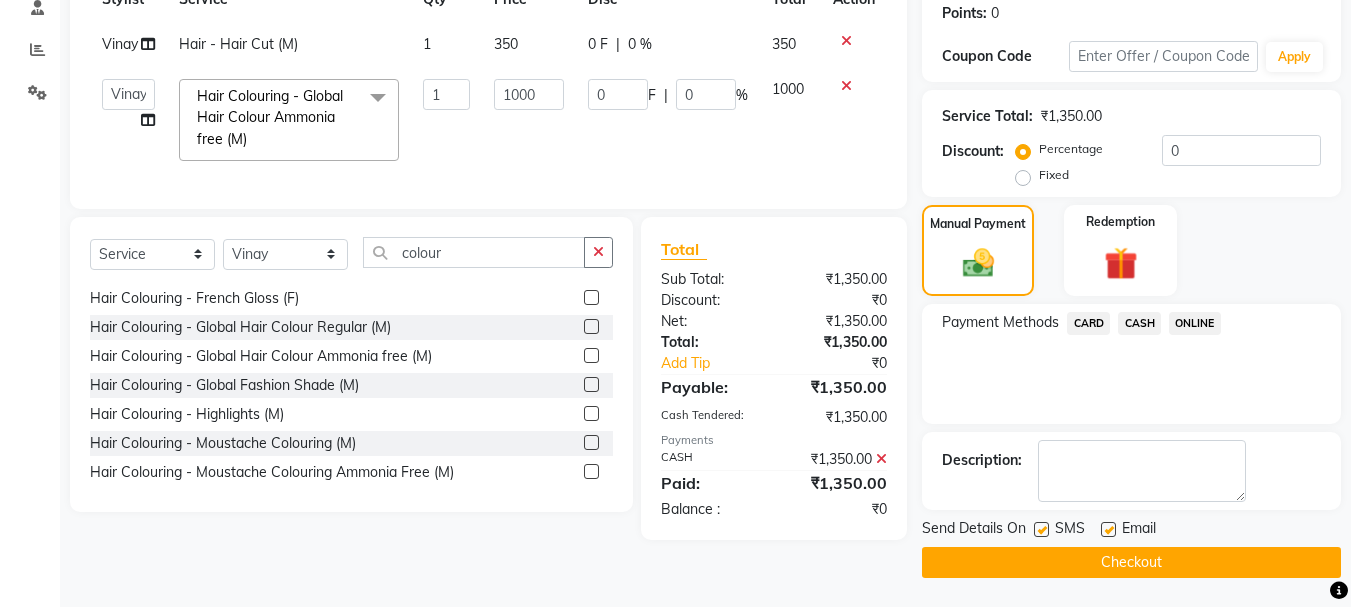 scroll, scrollTop: 309, scrollLeft: 0, axis: vertical 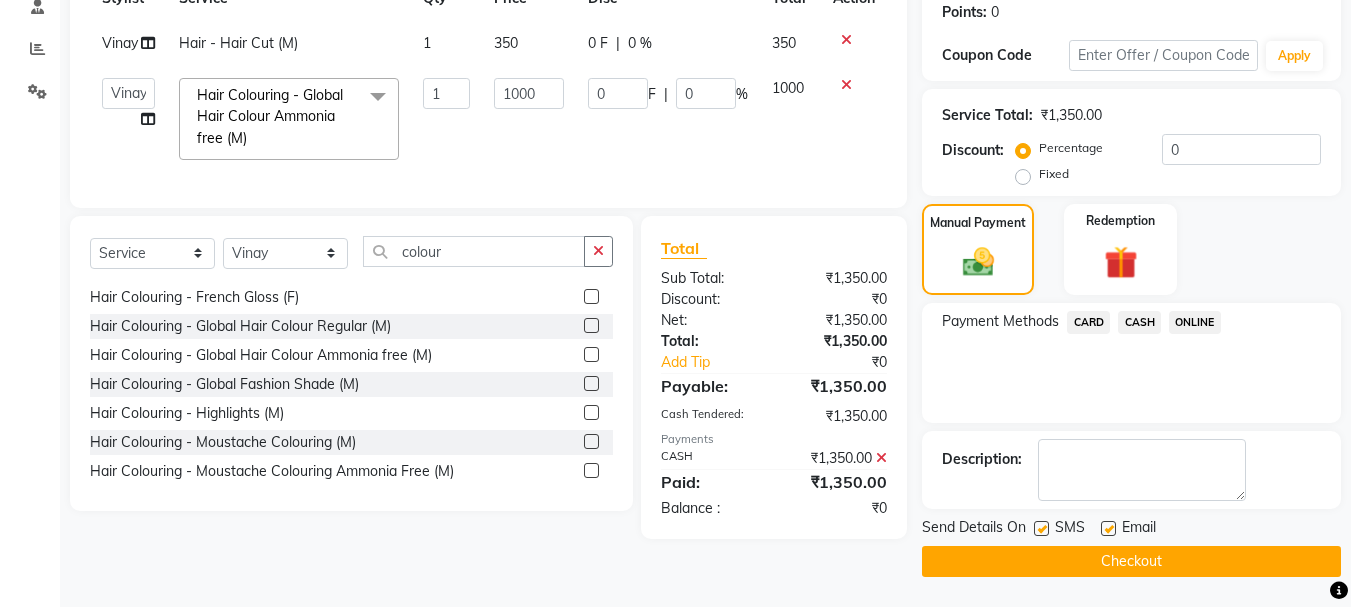 click on "Checkout" 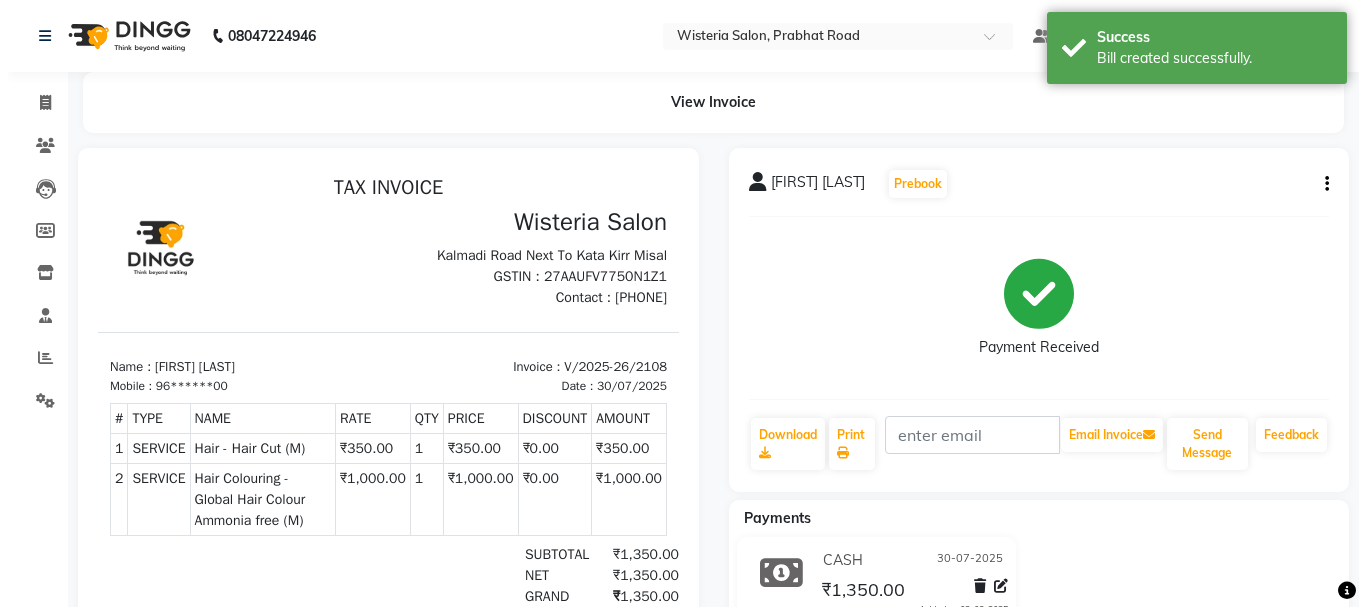 scroll, scrollTop: 0, scrollLeft: 0, axis: both 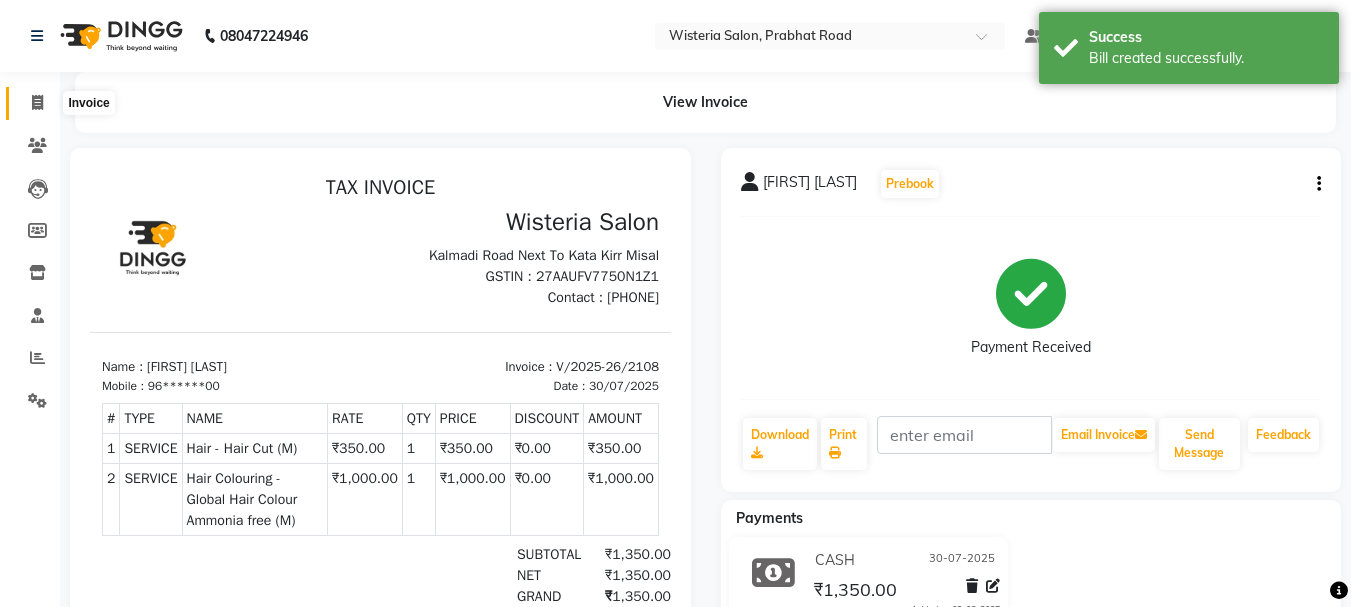 click 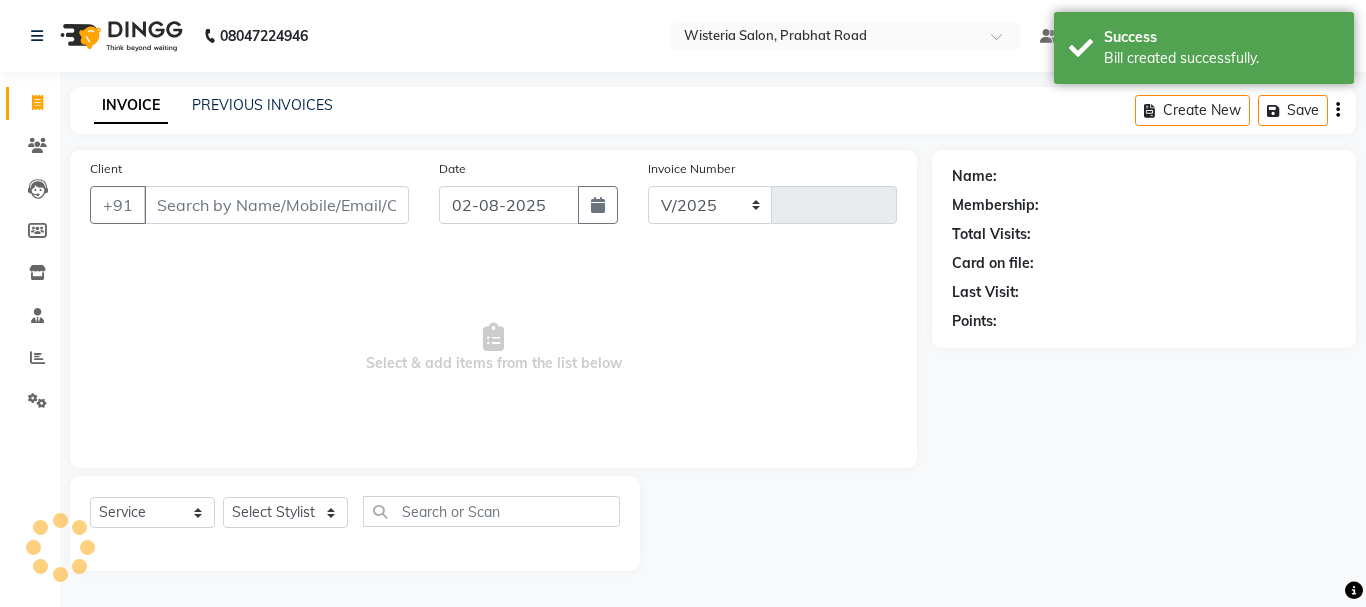 select on "911" 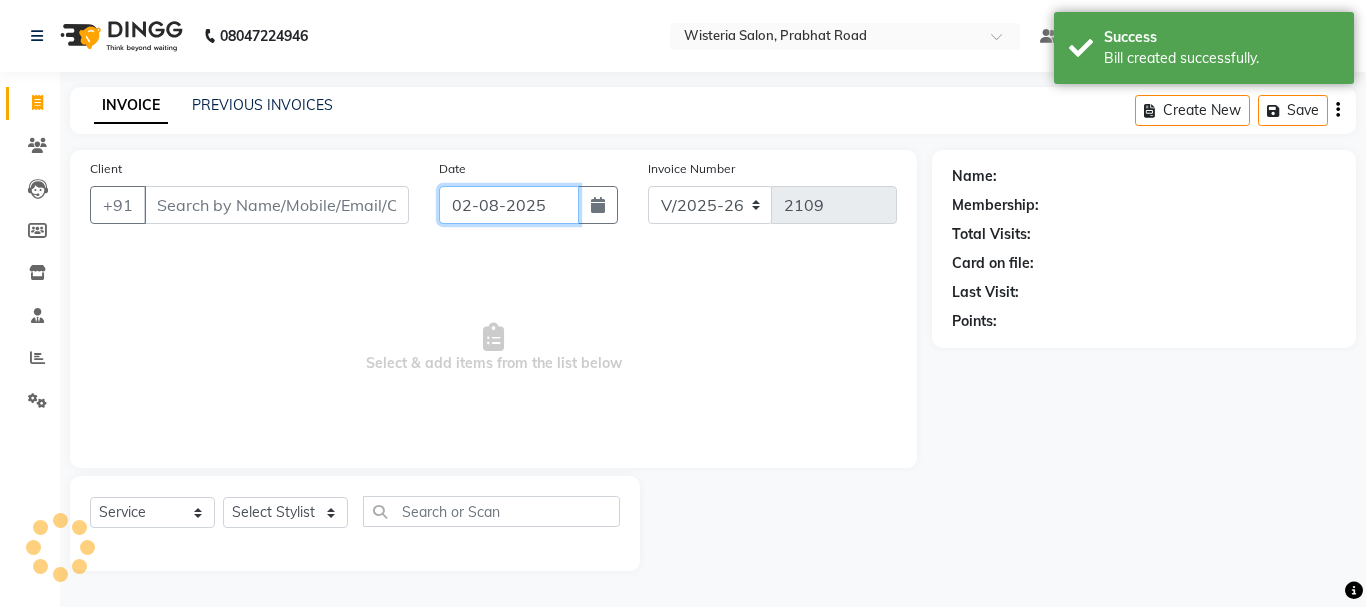 click on "02-08-2025" 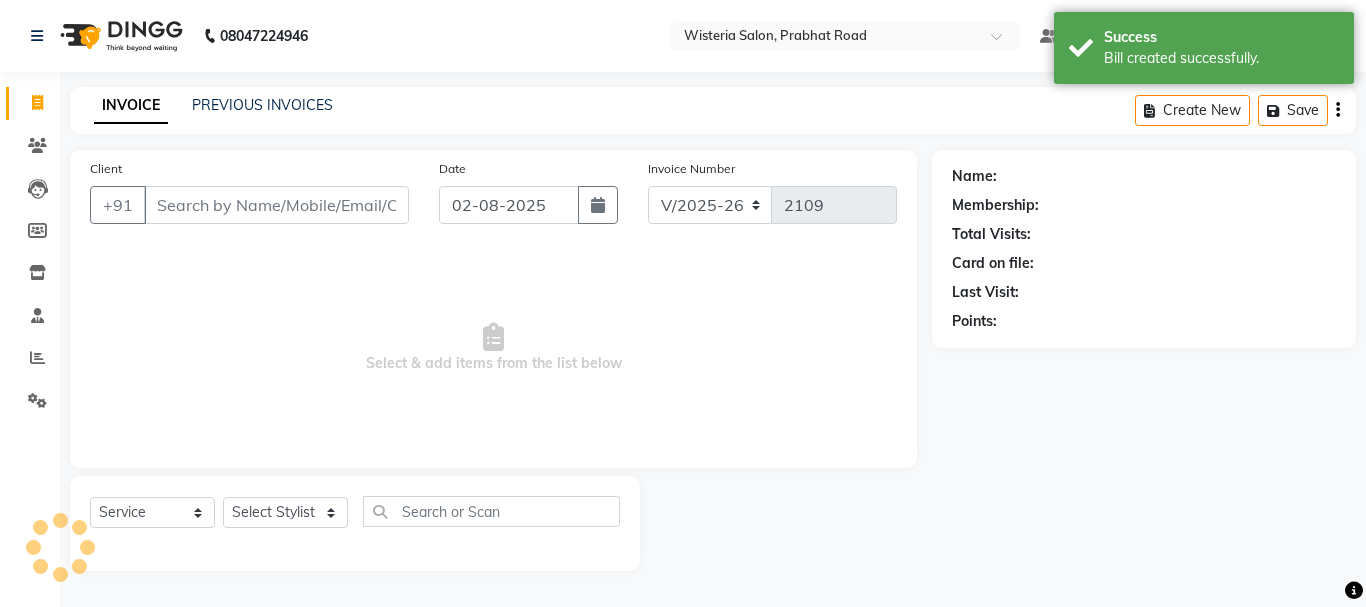 select on "8" 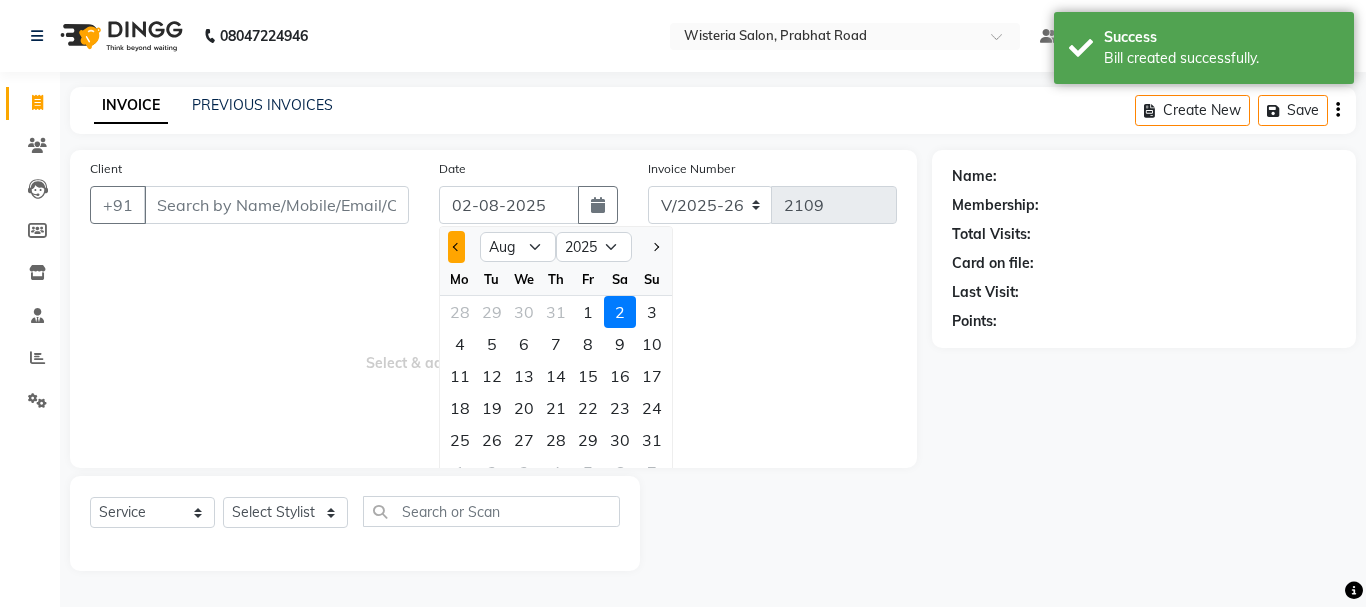 click 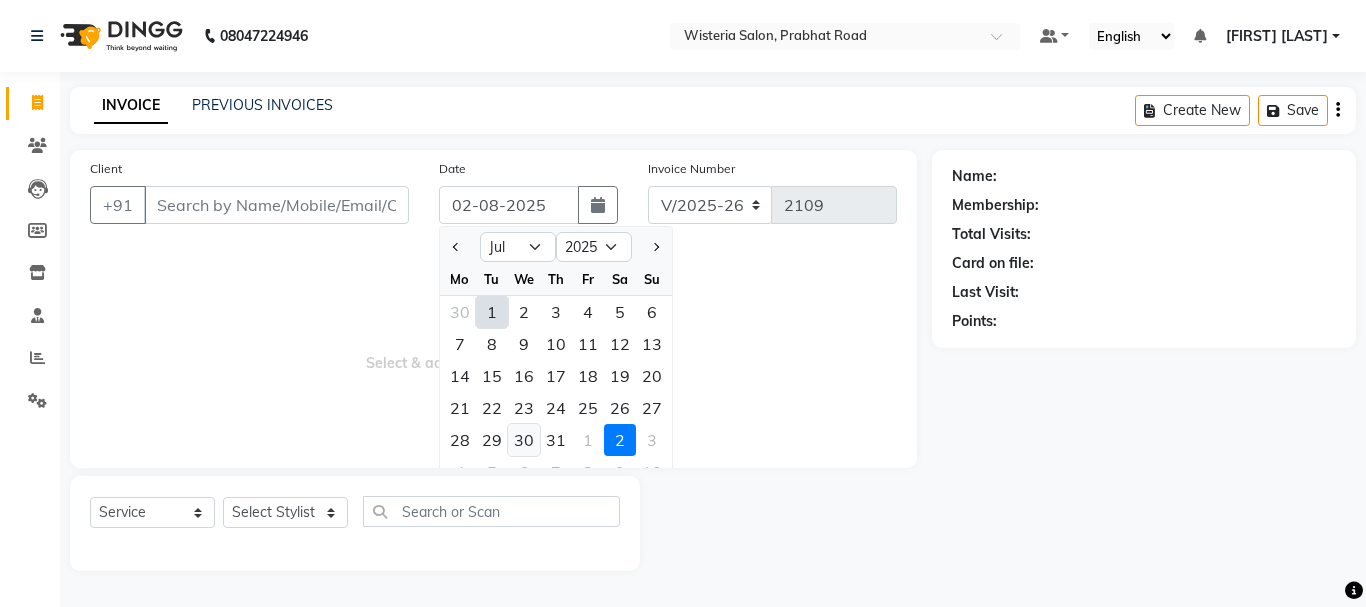 click on "30" 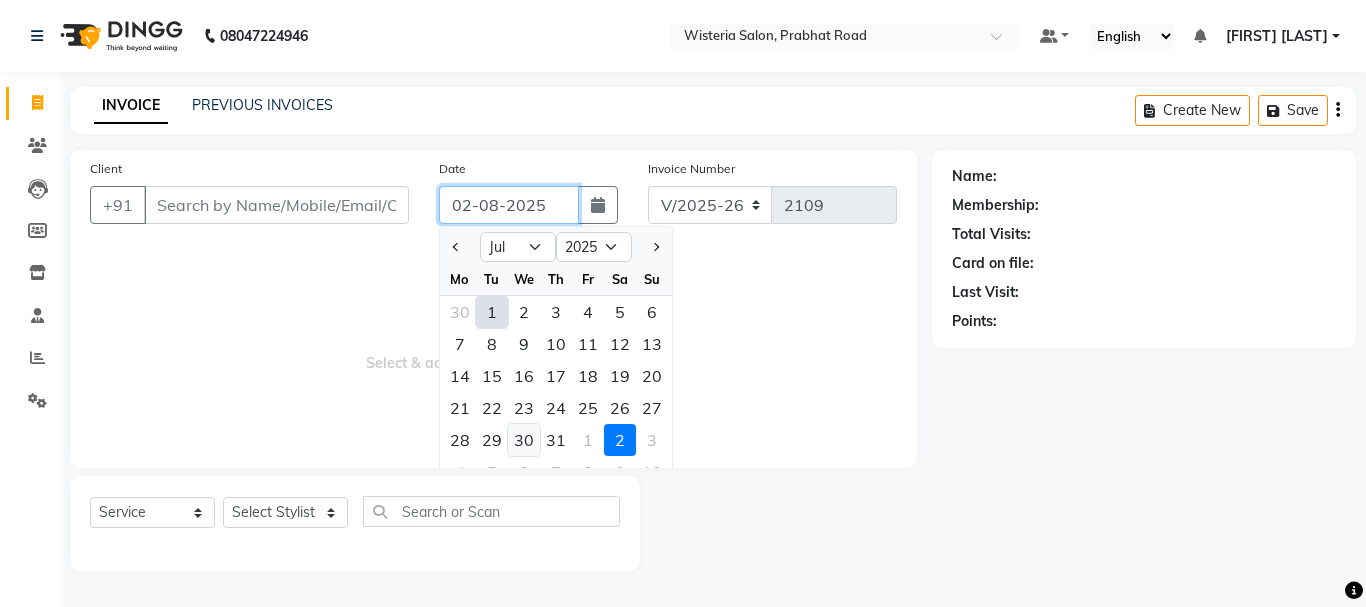 type on "30-07-2025" 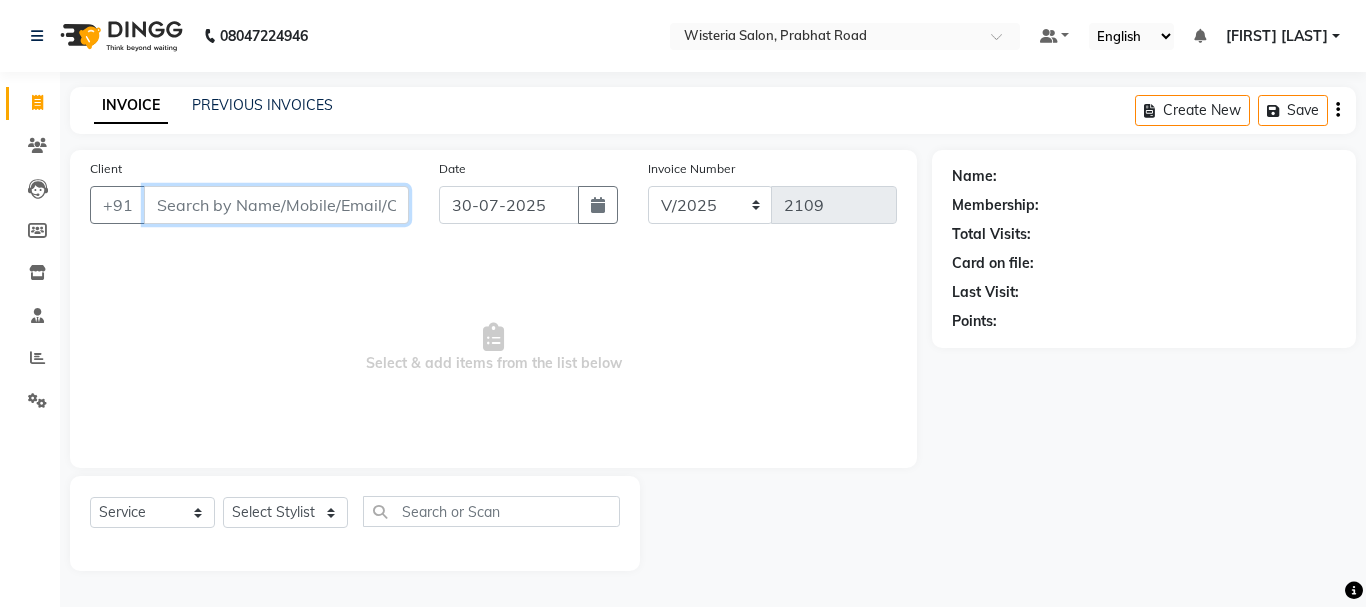 click on "Client" at bounding box center [276, 205] 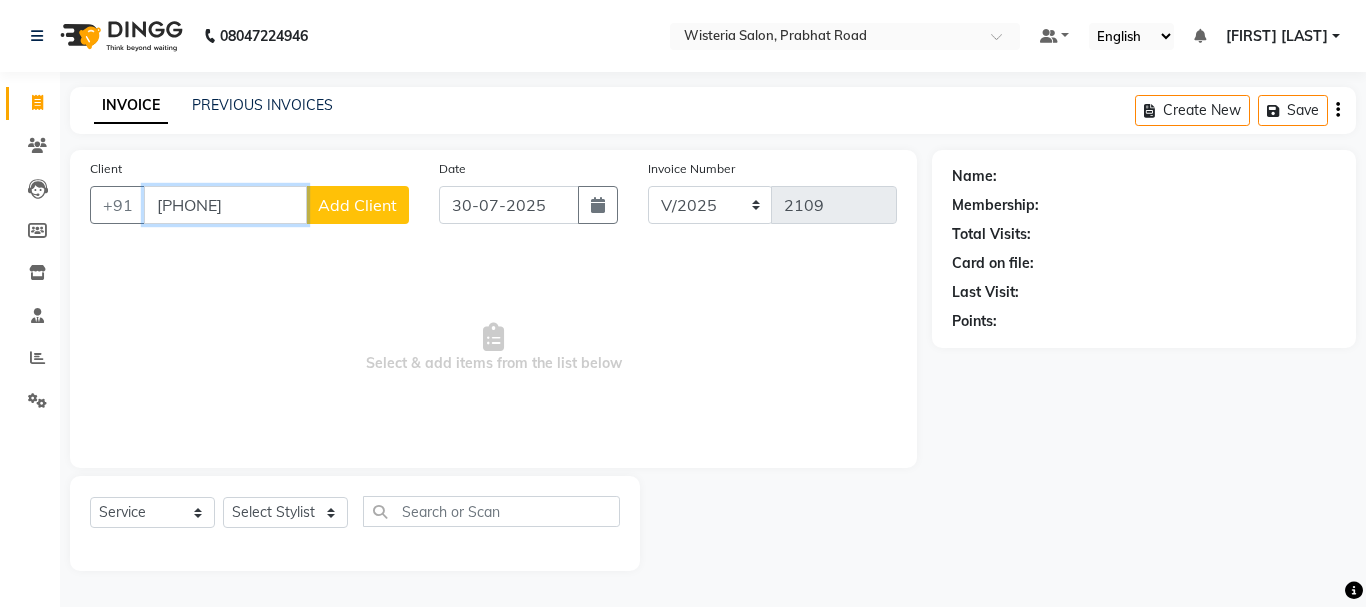 type on "[PHONE]" 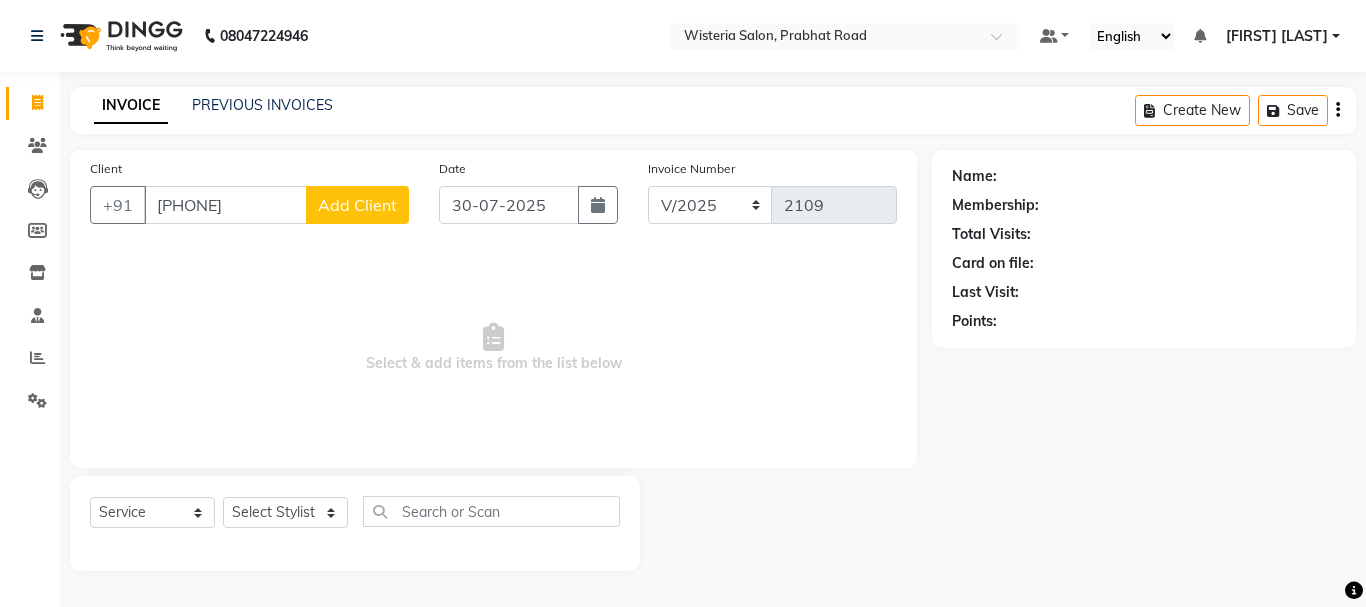 click on "Add Client" 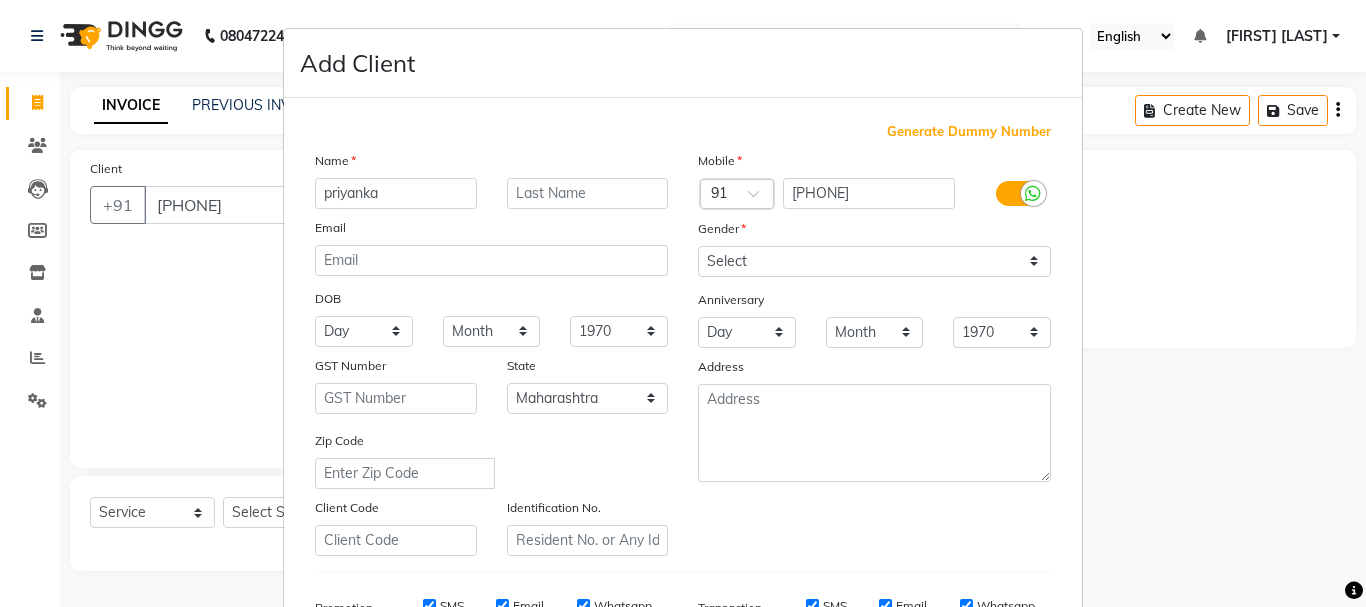 type on "priyanka" 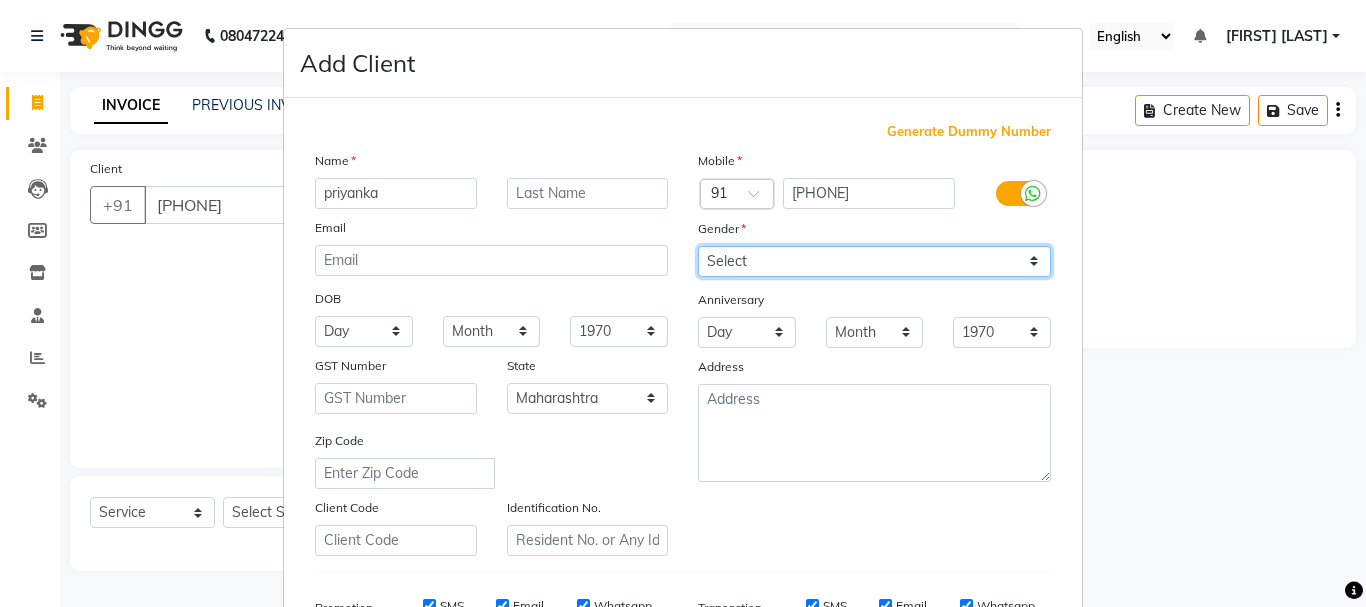 click on "Select Male Female Other Prefer Not To Say" at bounding box center (874, 261) 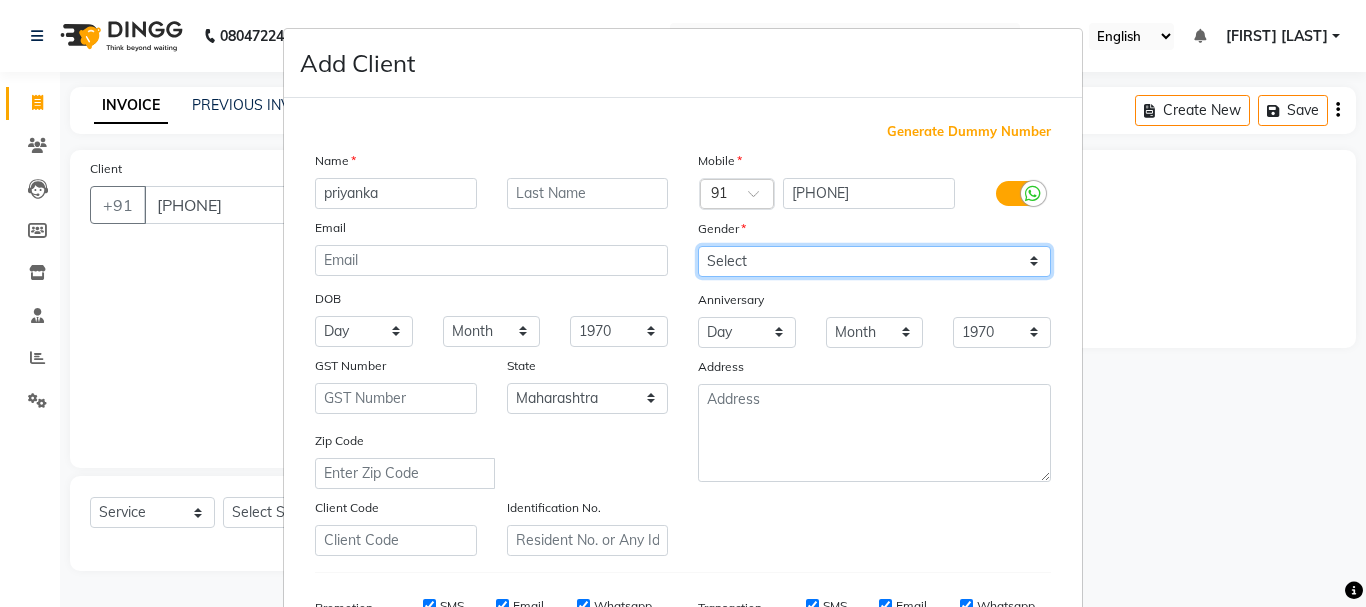 select on "female" 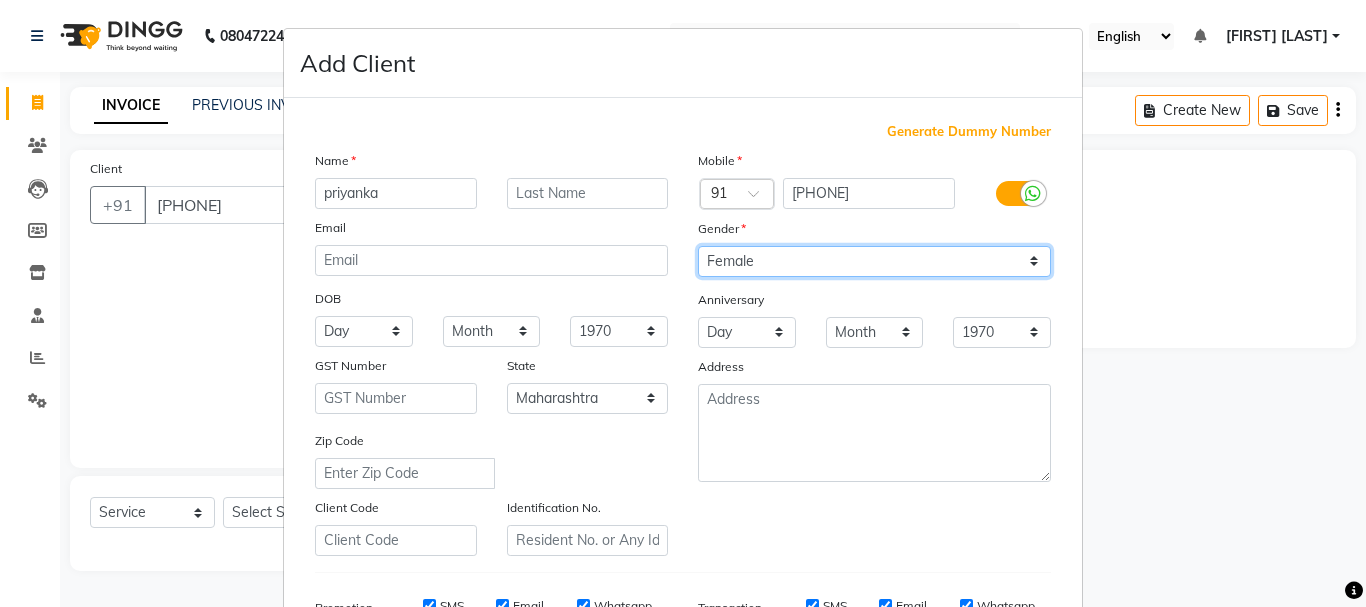 click on "Select Male Female Other Prefer Not To Say" at bounding box center (874, 261) 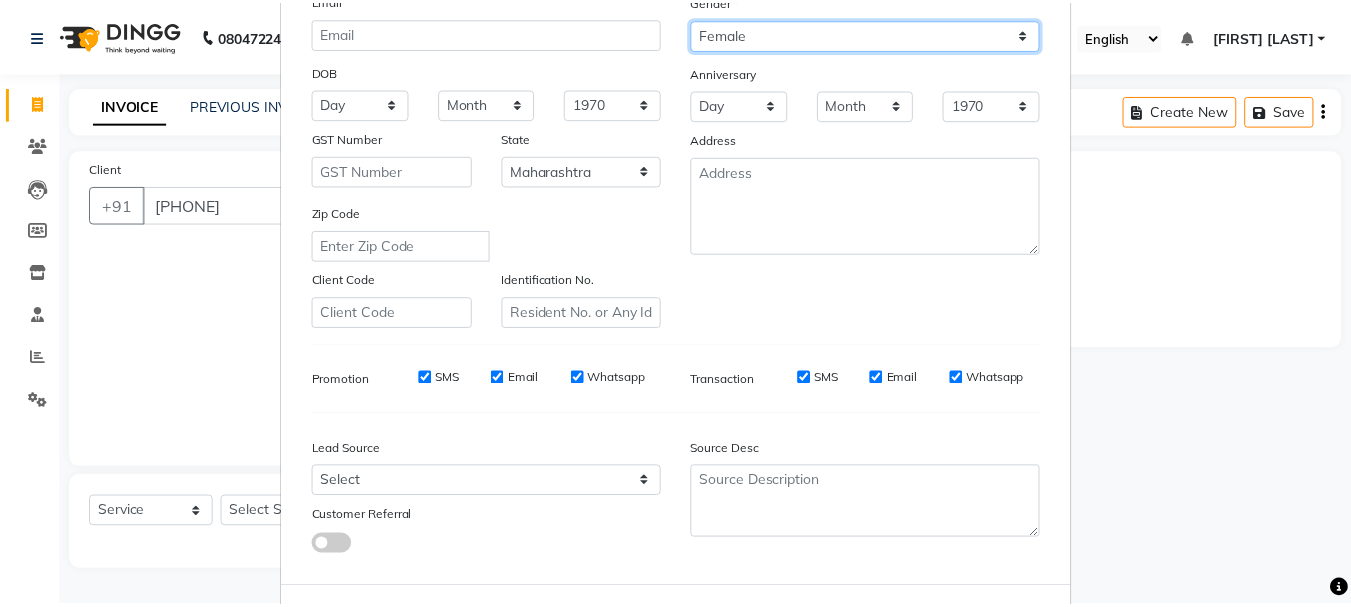 scroll, scrollTop: 316, scrollLeft: 0, axis: vertical 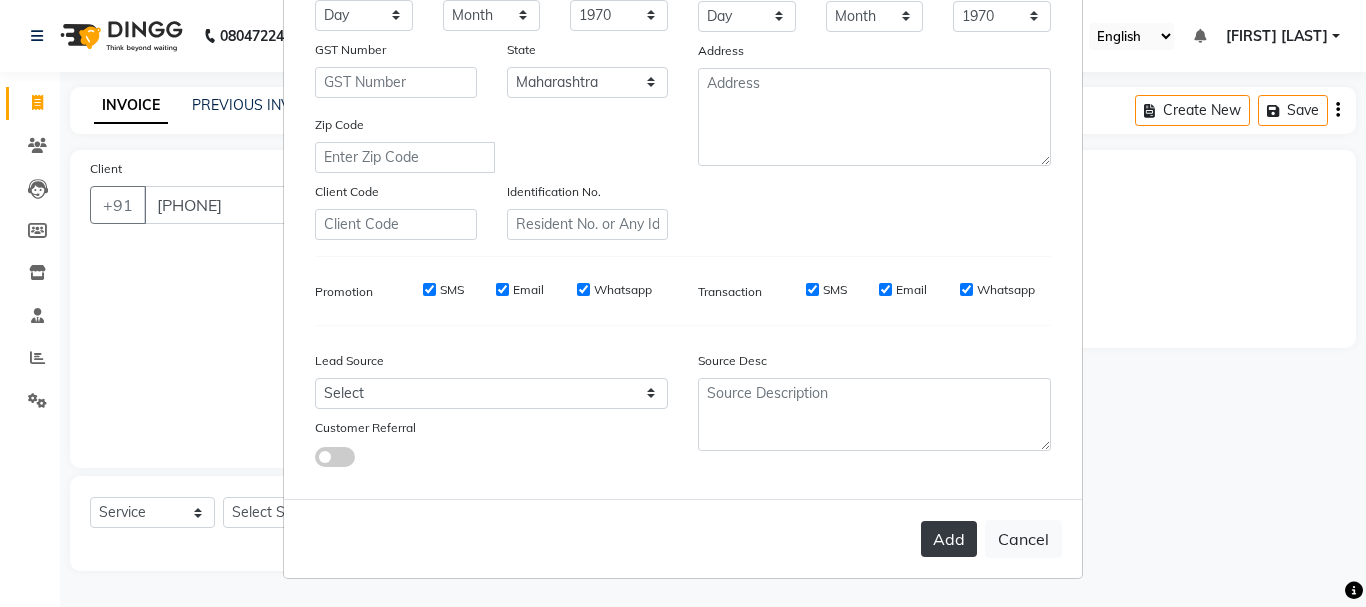 click on "Add" at bounding box center (949, 539) 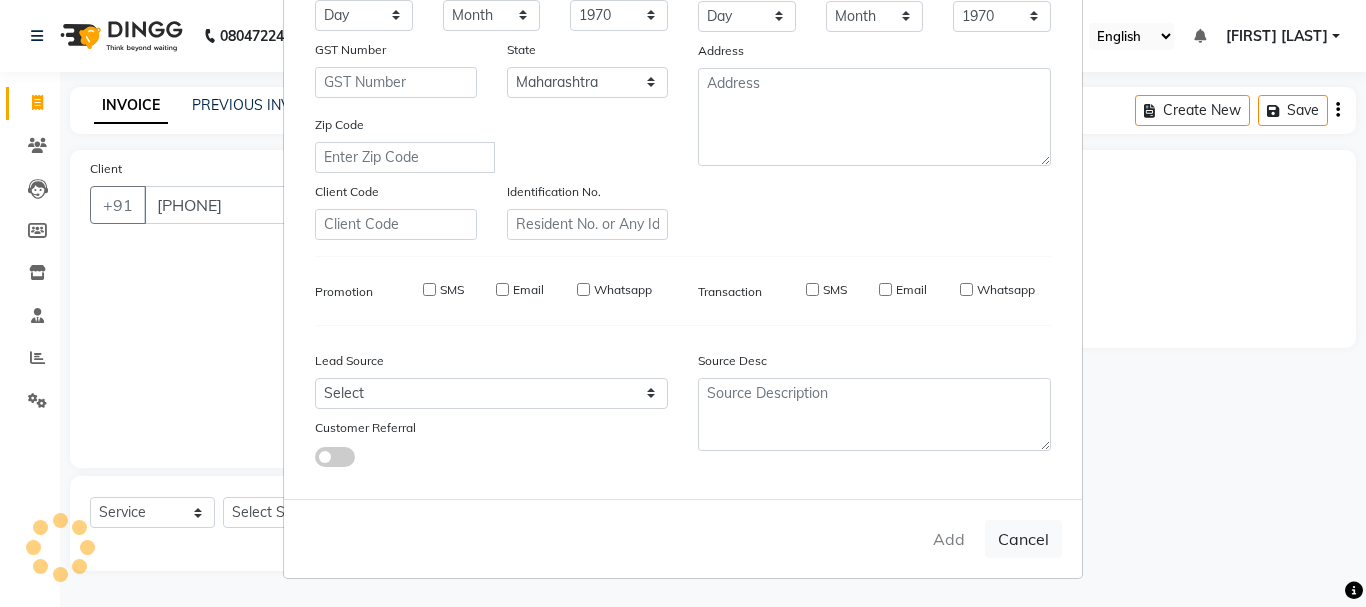 type on "84******20" 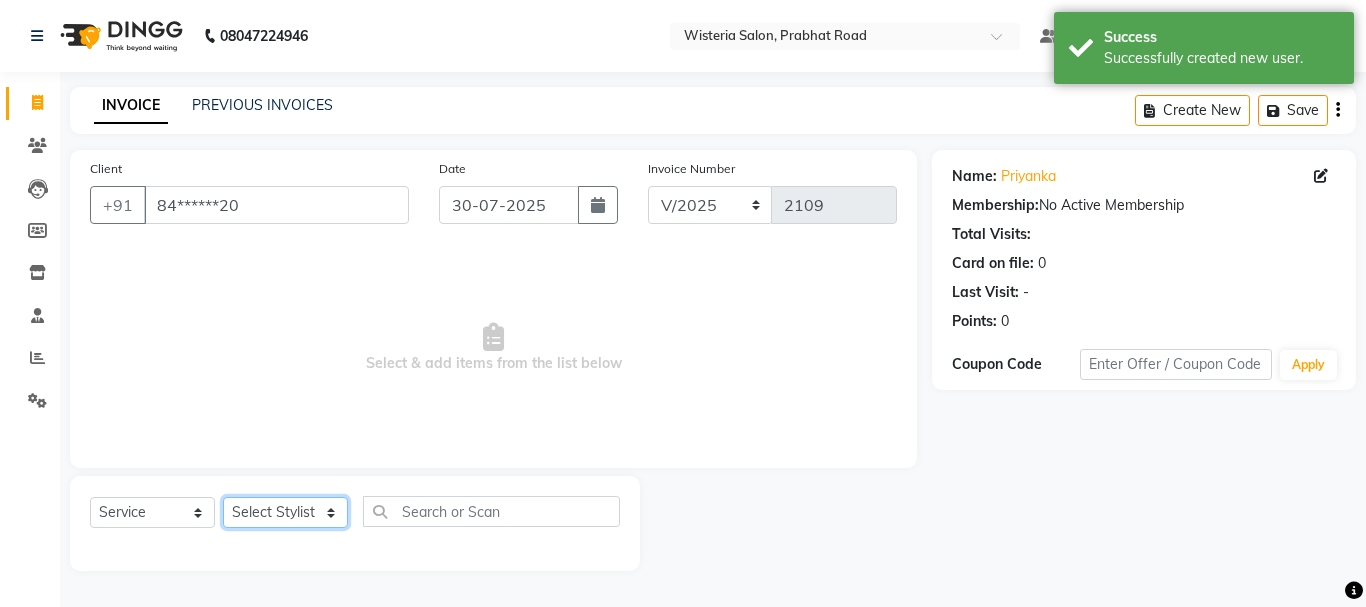 click on "Select Stylist [FIRST] [LAST] [FIRST] [LAST] [FIRST] [LAST] [FIRST] [LAST] [FIRST] [LAST] [FIRST] [LAST] [FIRST] [LAST] Partner id [FIRST] [LAST] [FIRST] [LAST] [FIRST] [LAST] [FIRST] [LAST] [FIRST] [LAST] [FIRST] [LAST]" 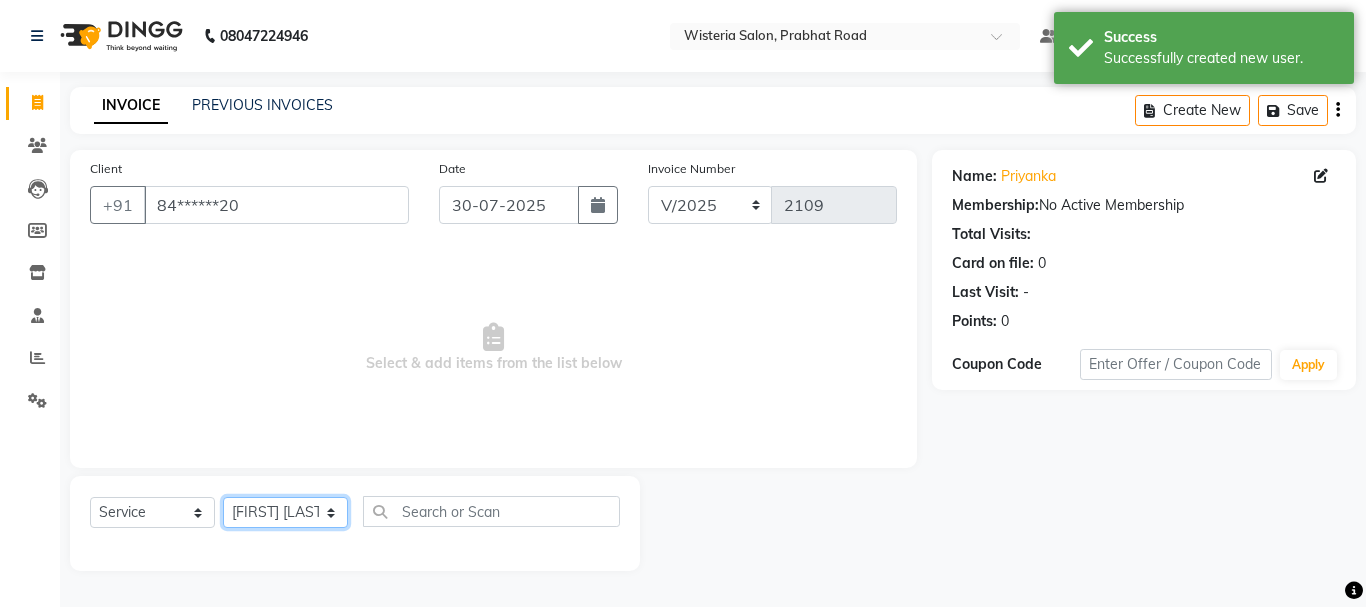 click on "Select Stylist [FIRST] [LAST] [FIRST] [LAST] [FIRST] [LAST] [FIRST] [LAST] [FIRST] [LAST] [FIRST] [LAST] [FIRST] [LAST] Partner id [FIRST] [LAST] [FIRST] [LAST] [FIRST] [LAST] [FIRST] [LAST] [FIRST] [LAST] [FIRST] [LAST]" 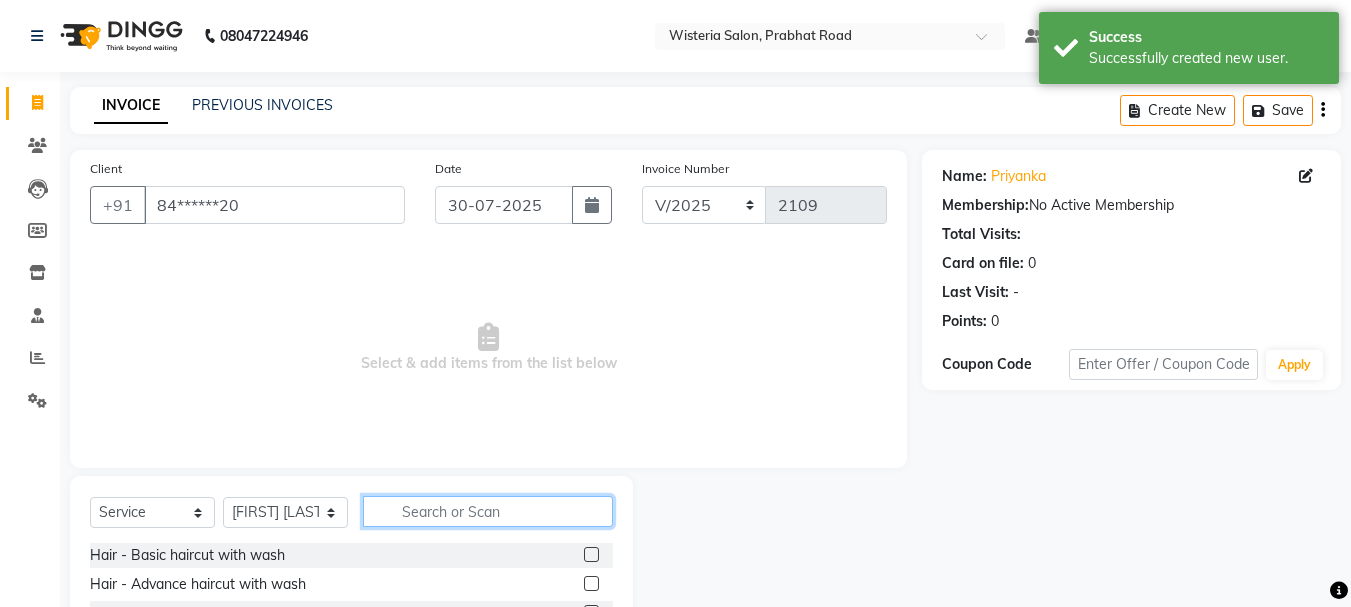 click 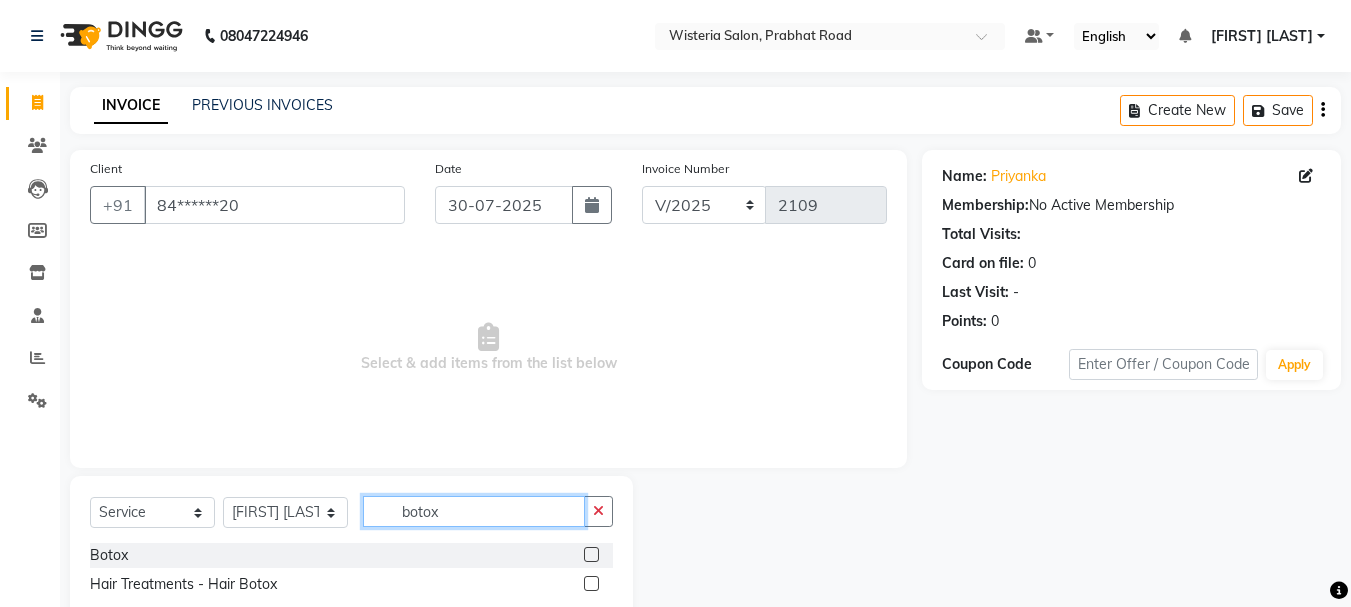type on "botox" 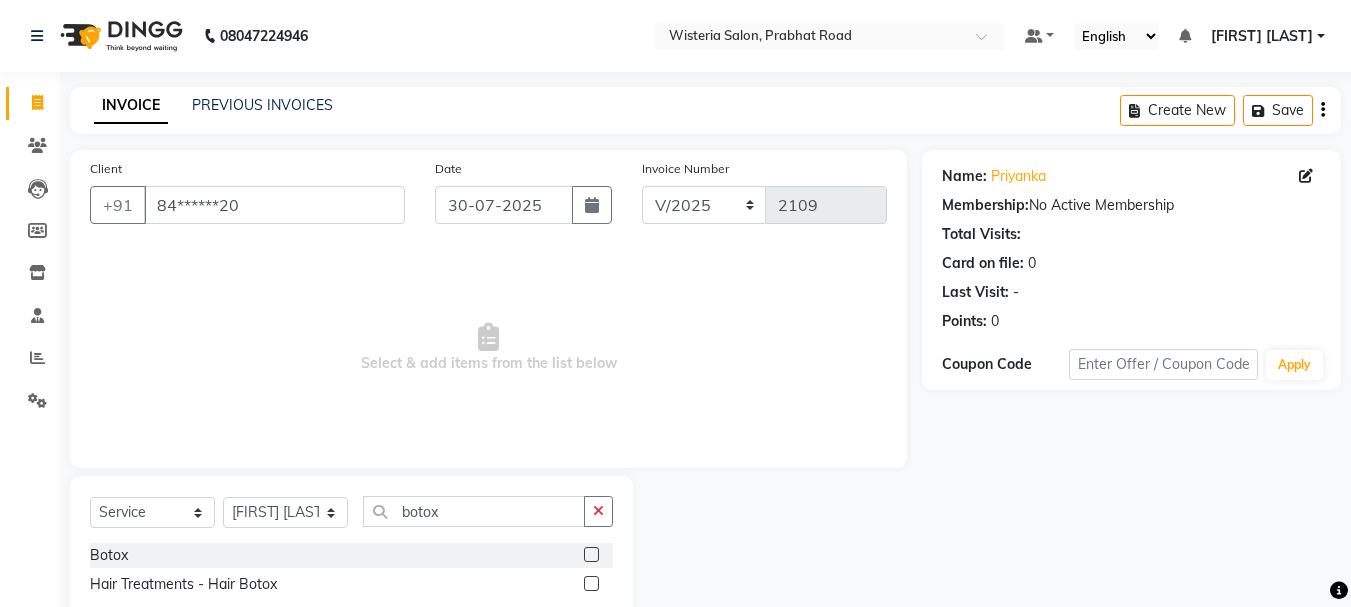 click 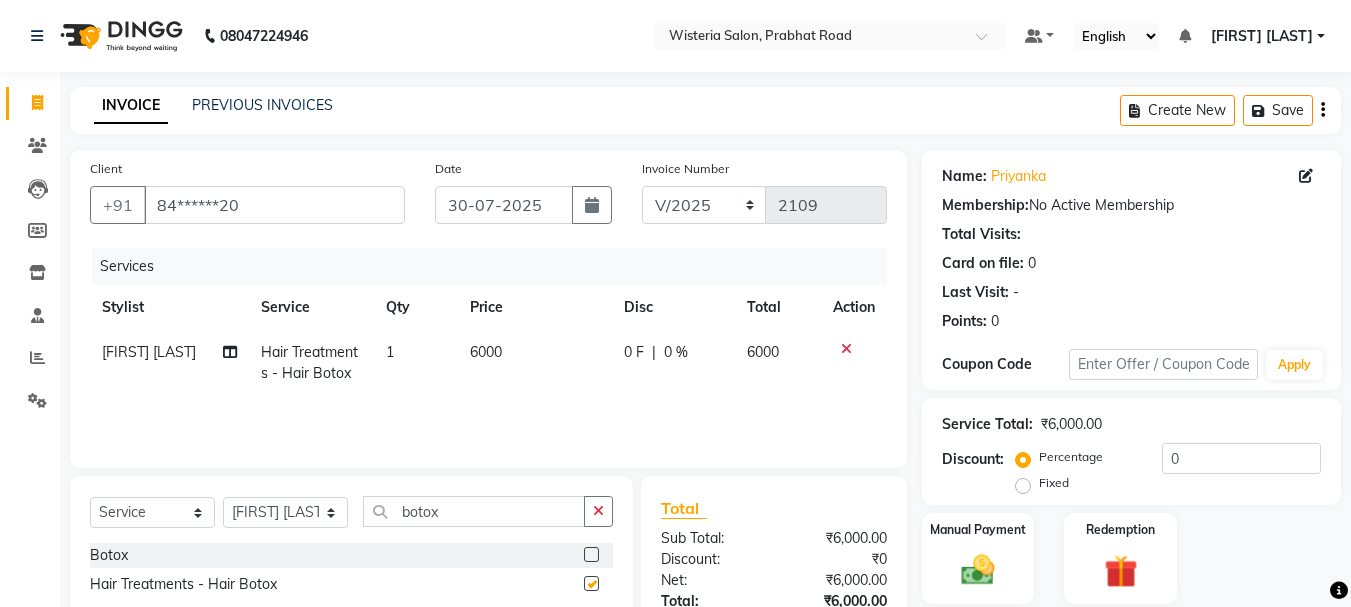 checkbox on "false" 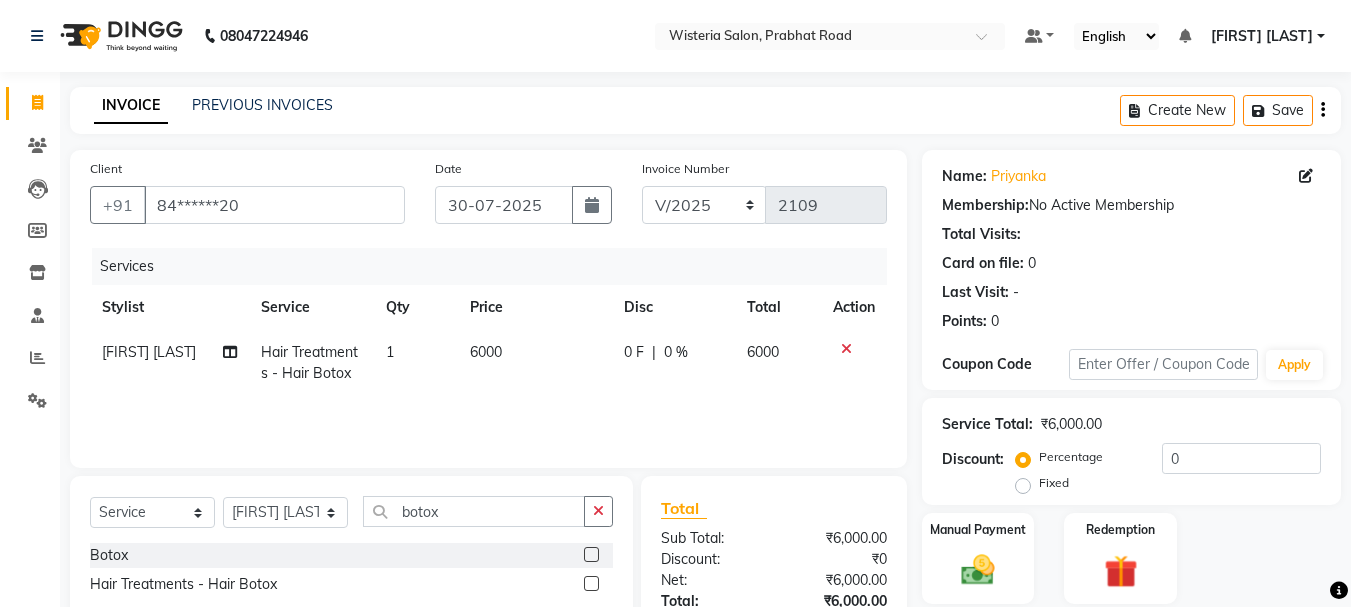 click on "Price" 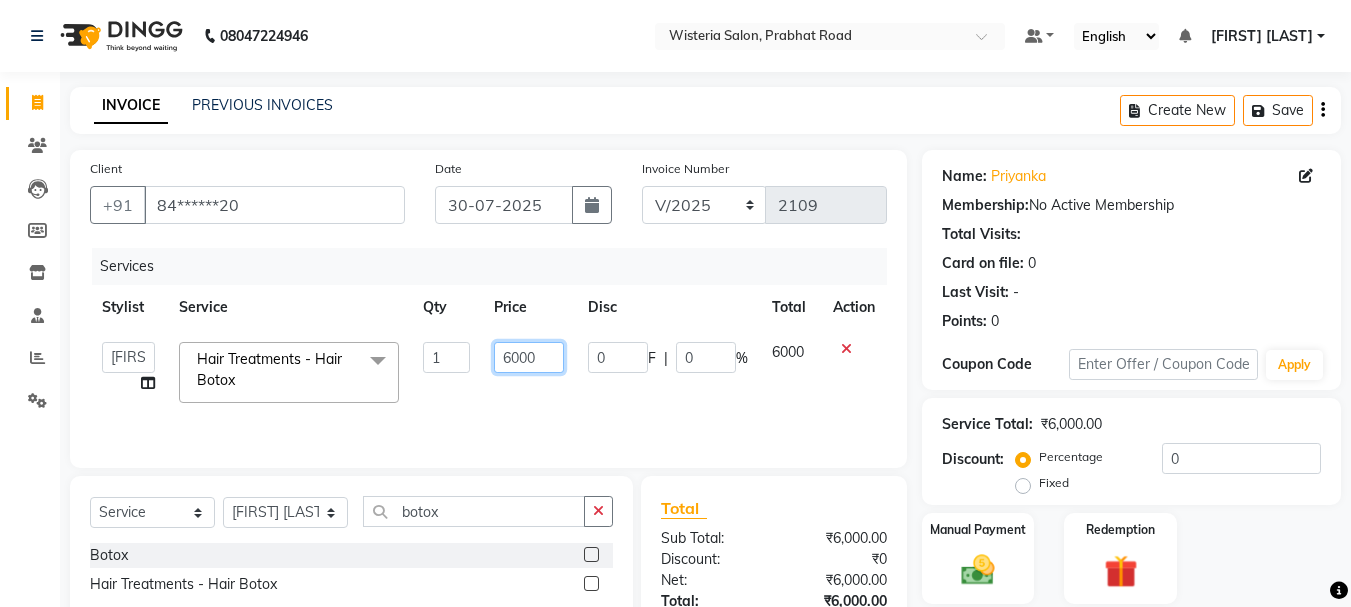 click on "6000" 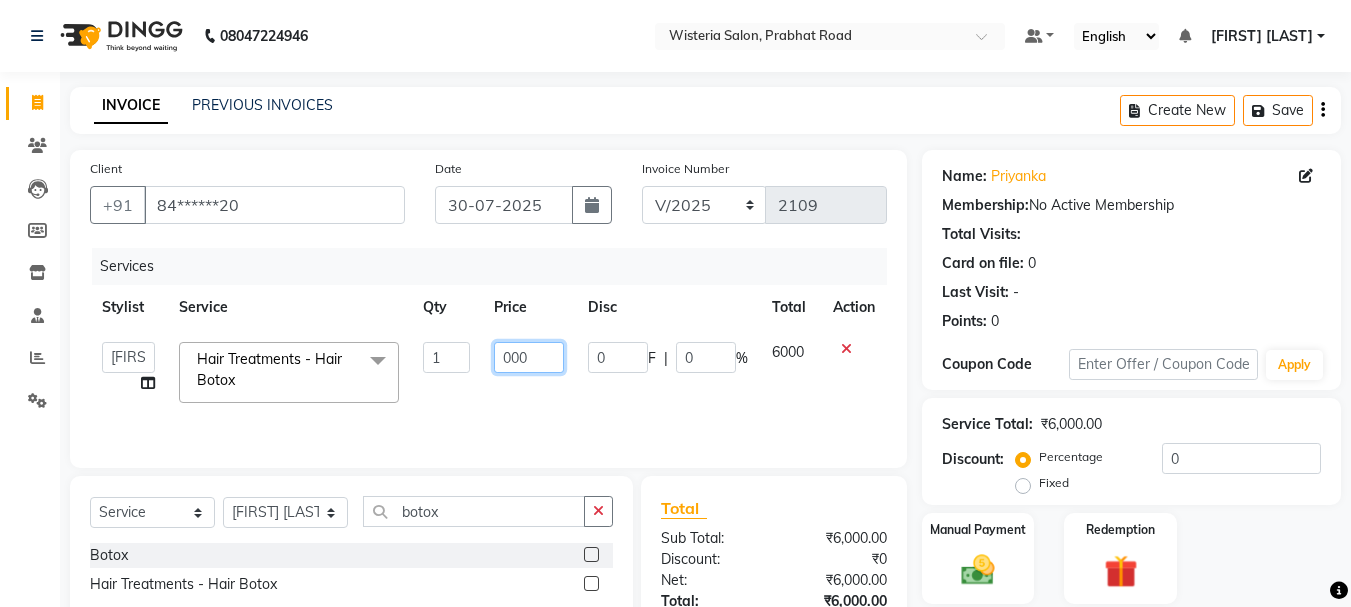 type on "7000" 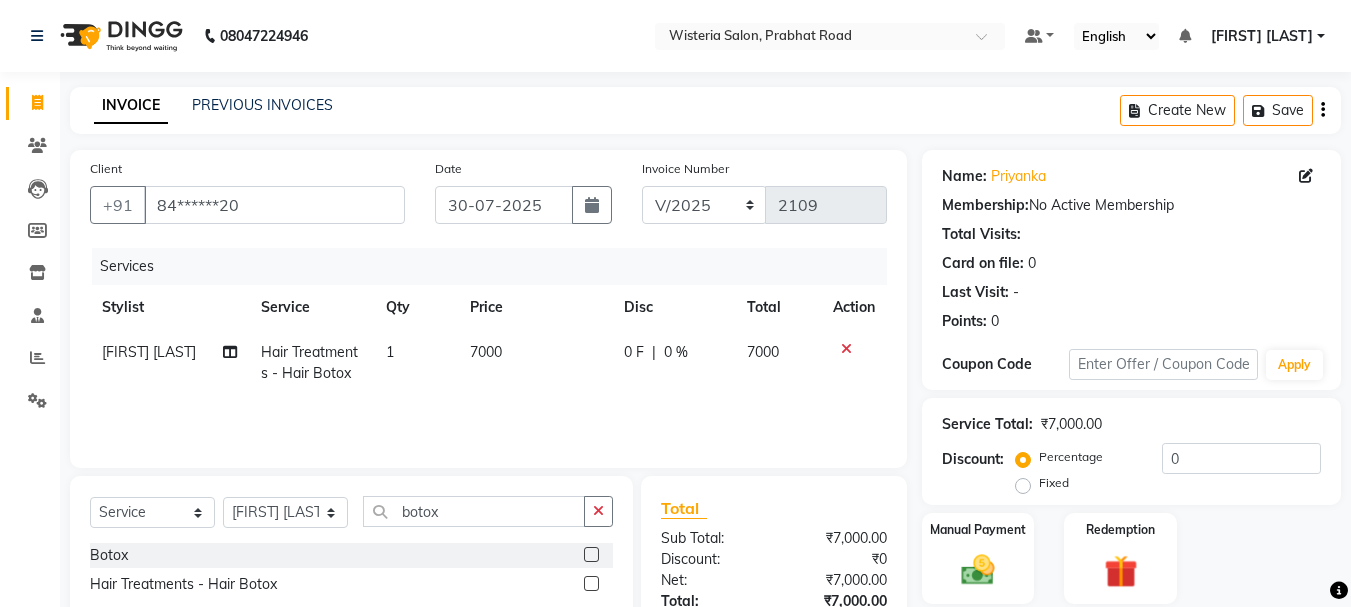 click on "Services Stylist Service Qty Price Disc Total Action [FIRST] [LAST] Hair Treatments - Hair Botox 1 7000 0 F | 0 % 7000" 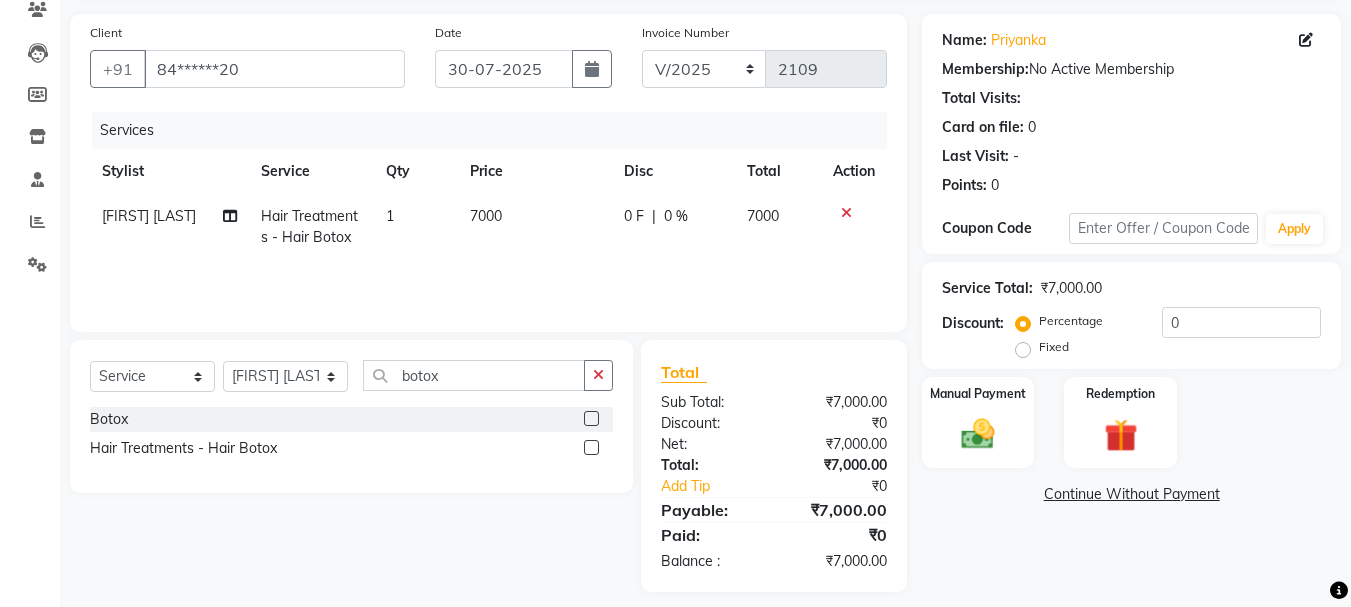 scroll, scrollTop: 151, scrollLeft: 0, axis: vertical 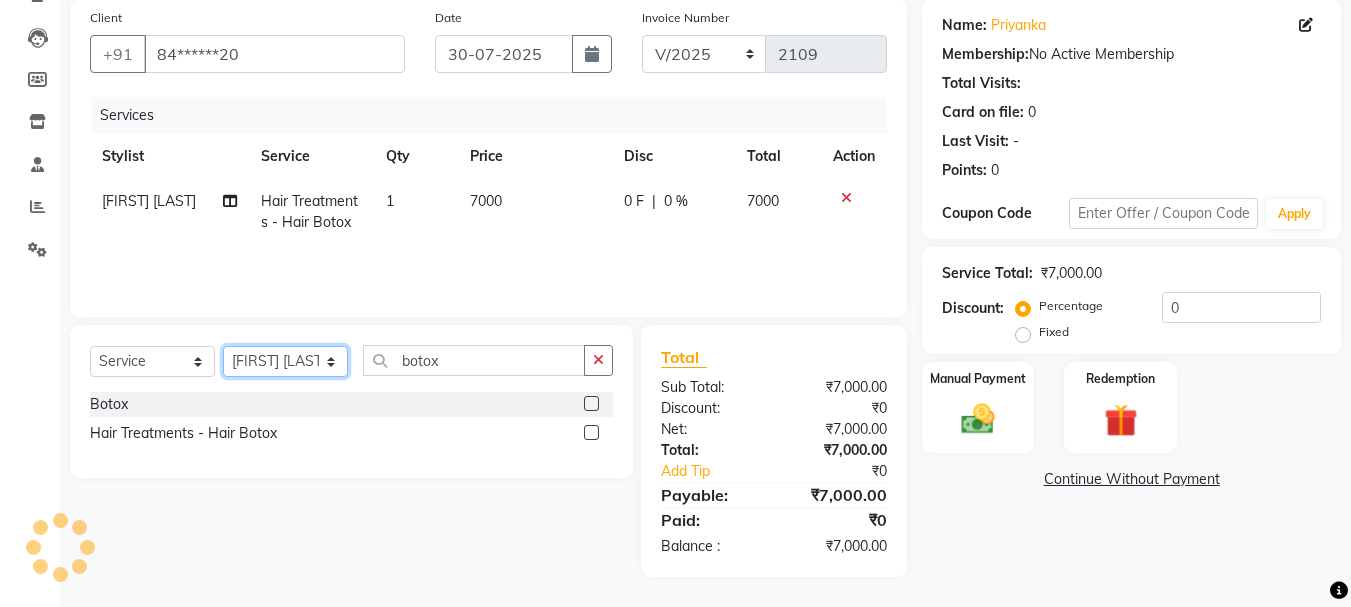 click on "Select Stylist [FIRST] [LAST] [FIRST] [LAST] [FIRST] [LAST] [FIRST] [LAST] [FIRST] [LAST] [FIRST] [LAST] [FIRST] [LAST] Partner id [FIRST] [LAST] [FIRST] [LAST] [FIRST] [LAST] [FIRST] [LAST] [FIRST] [LAST] [FIRST] [LAST]" 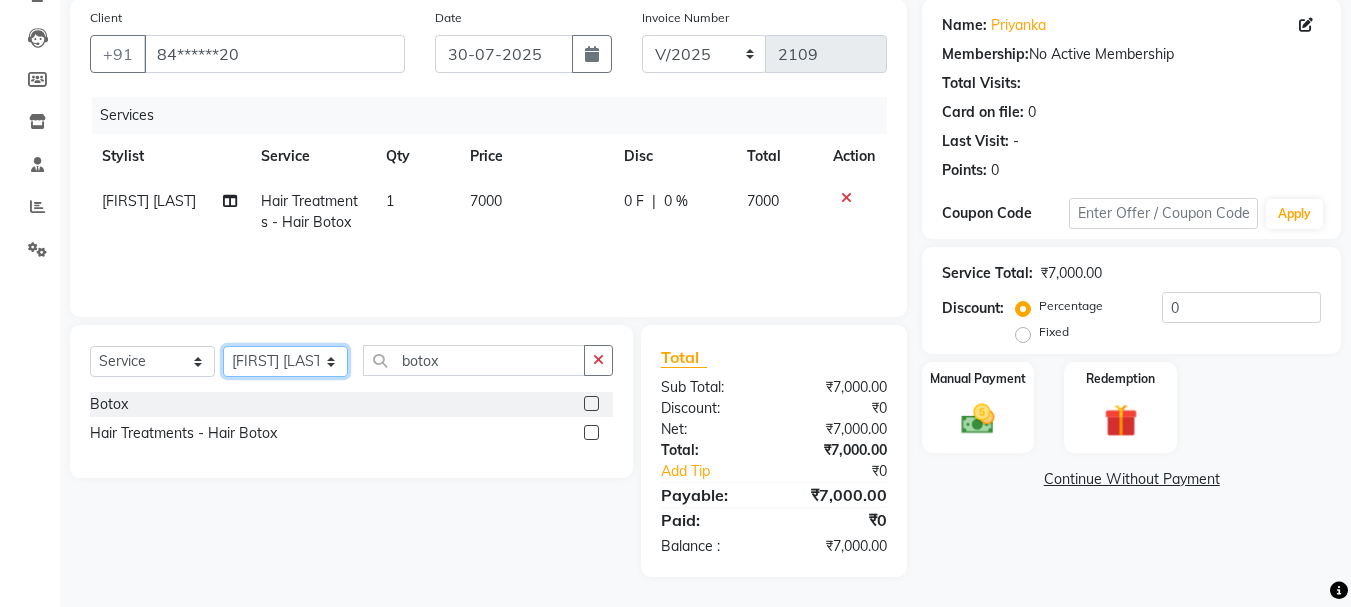 select on "53875" 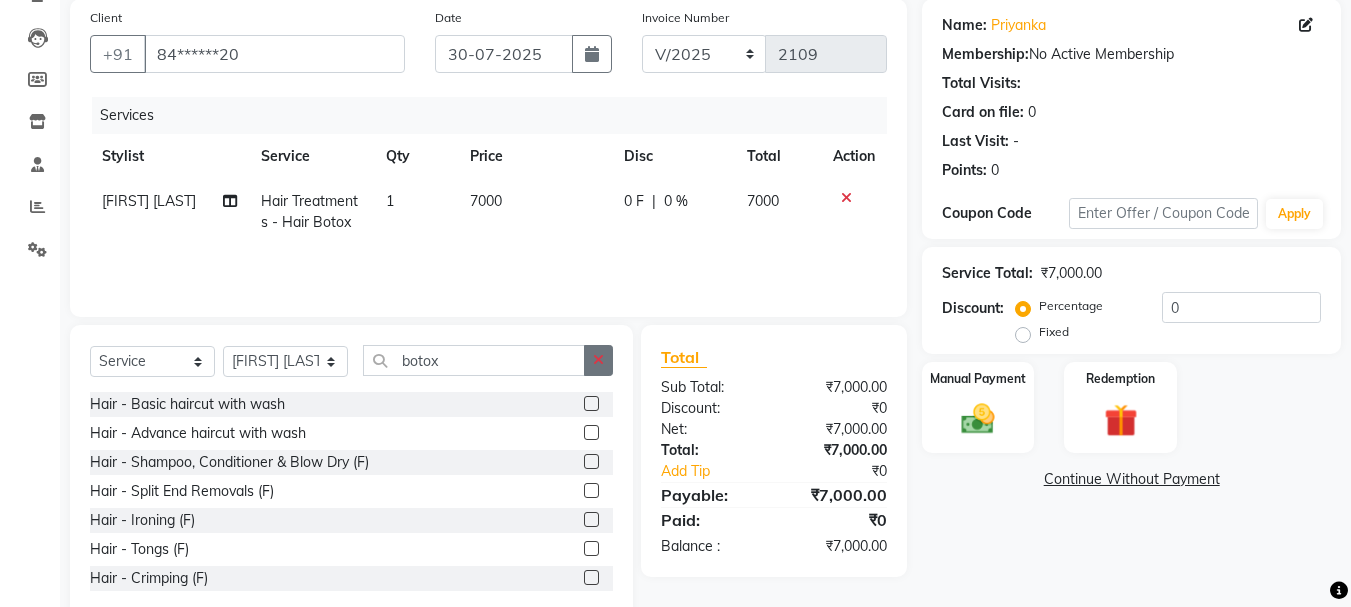 click 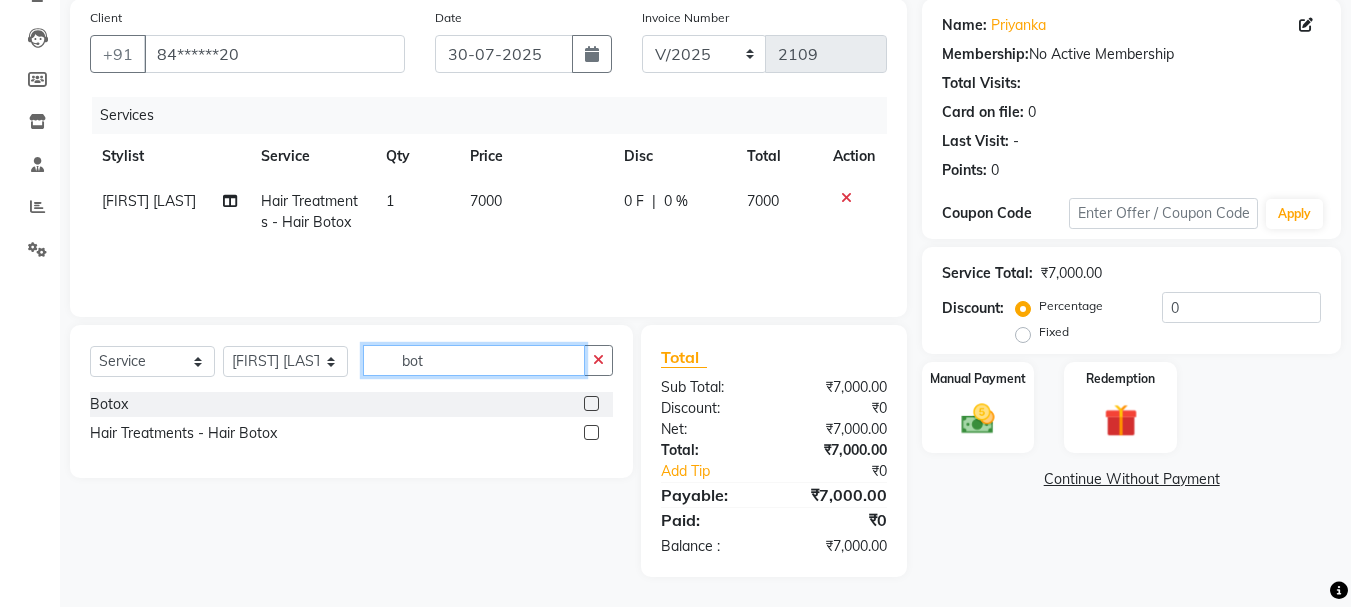 type on "bot" 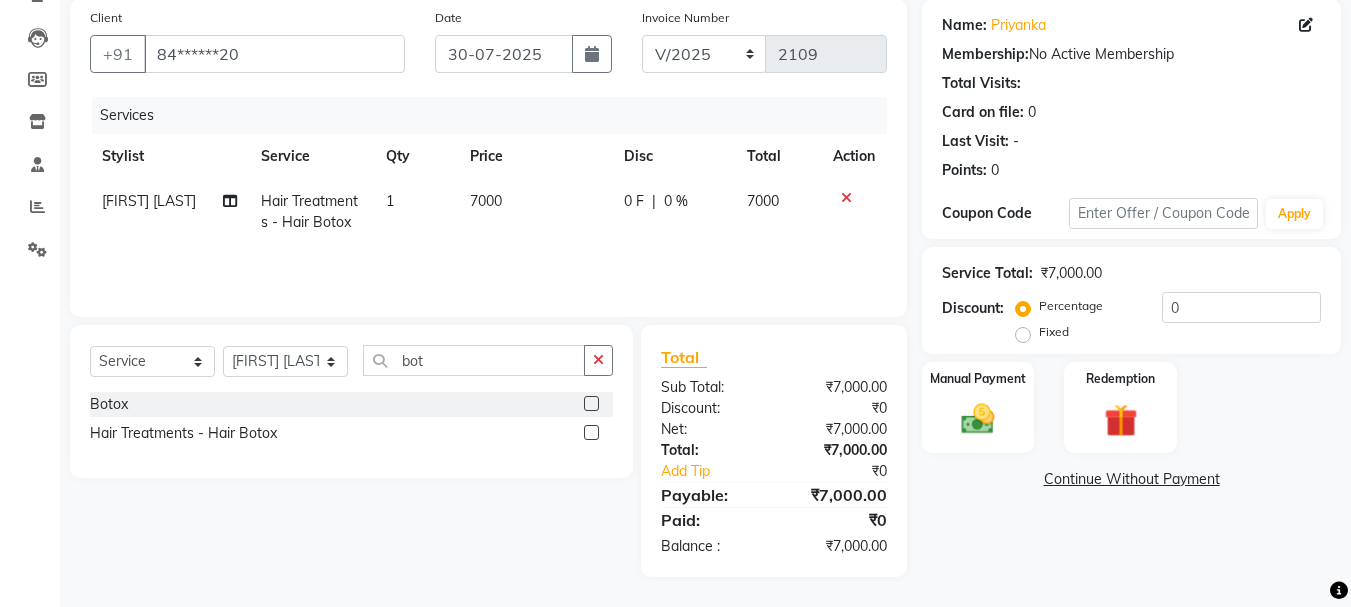 click 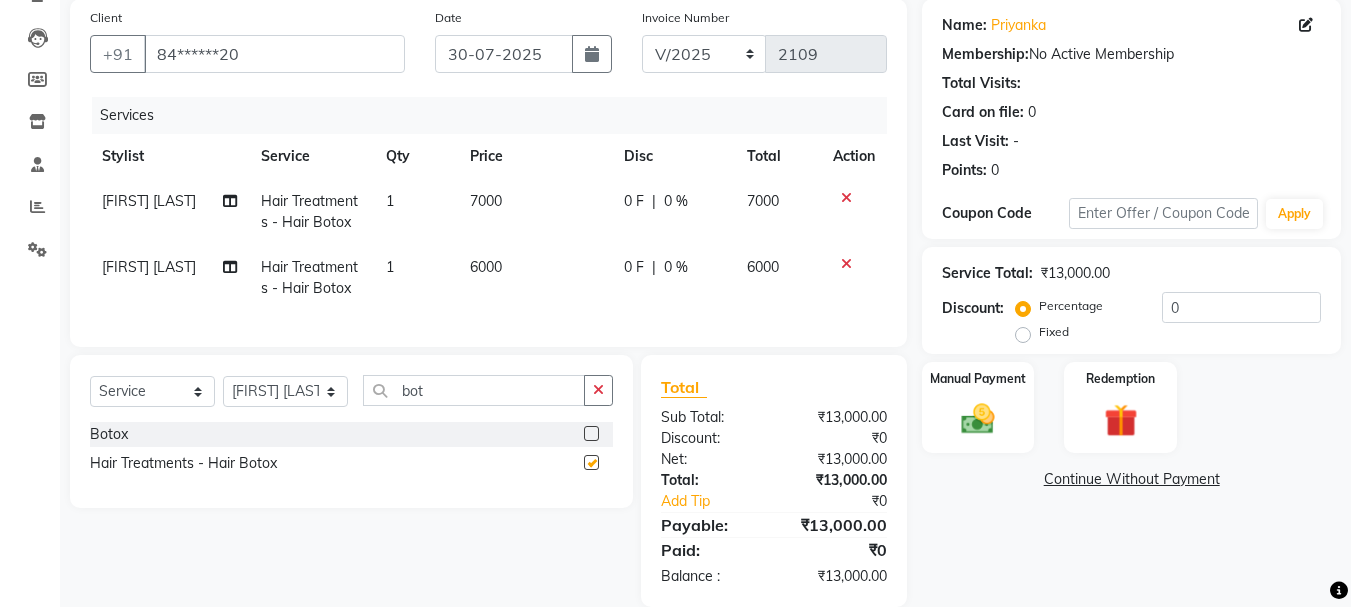 checkbox on "false" 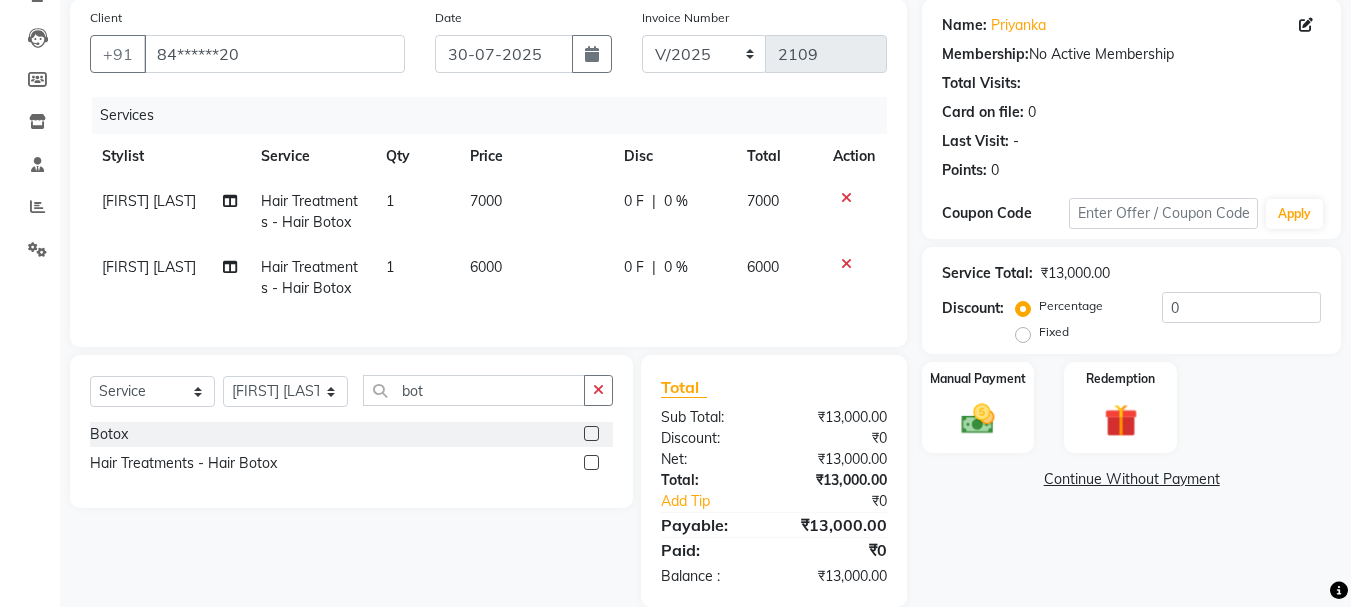 click on "6000" 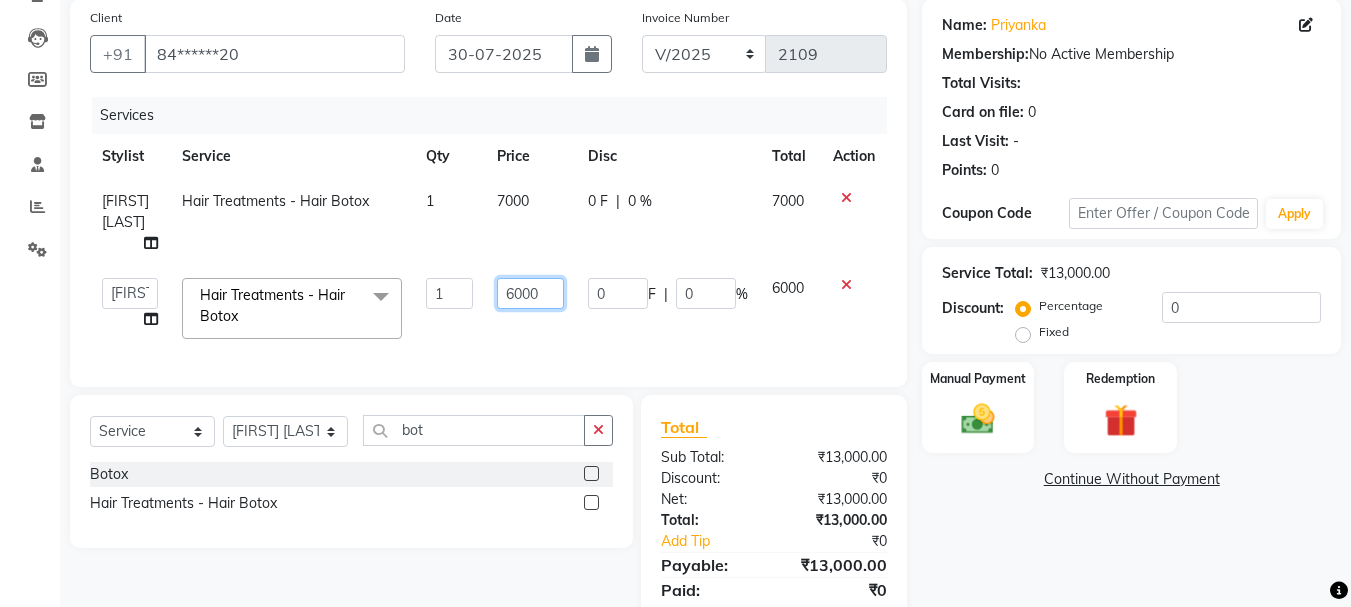 click on "6000" 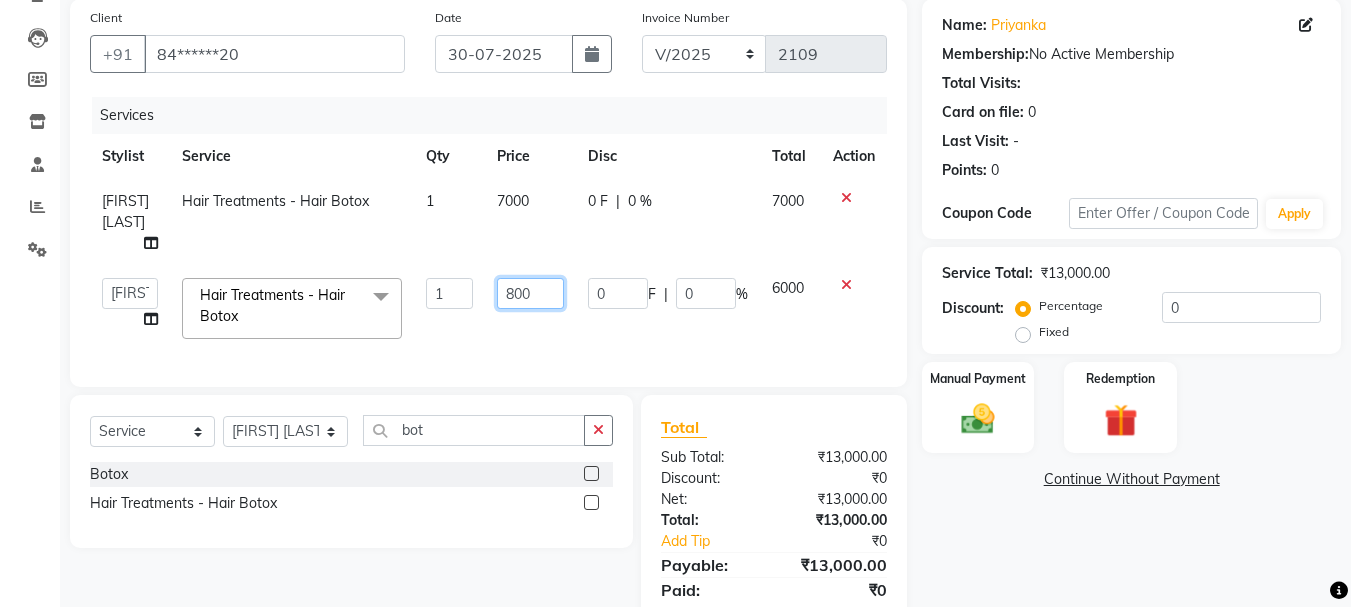 type on "8500" 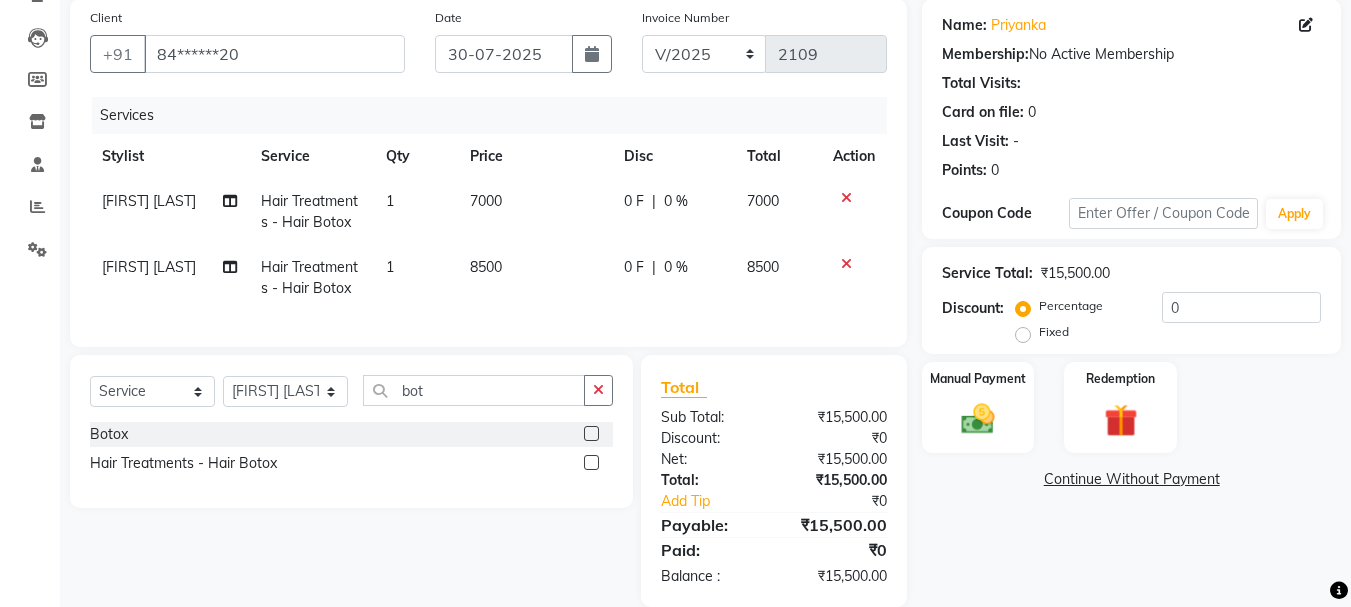 click on "8500" 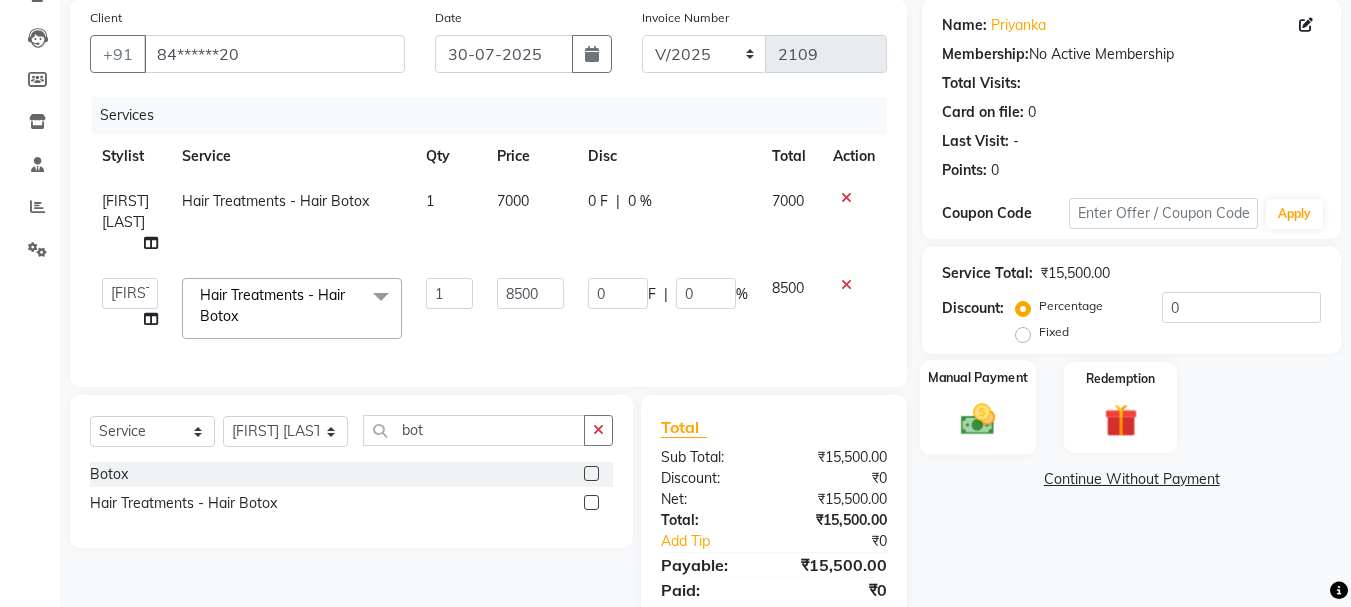 click on "Manual Payment" 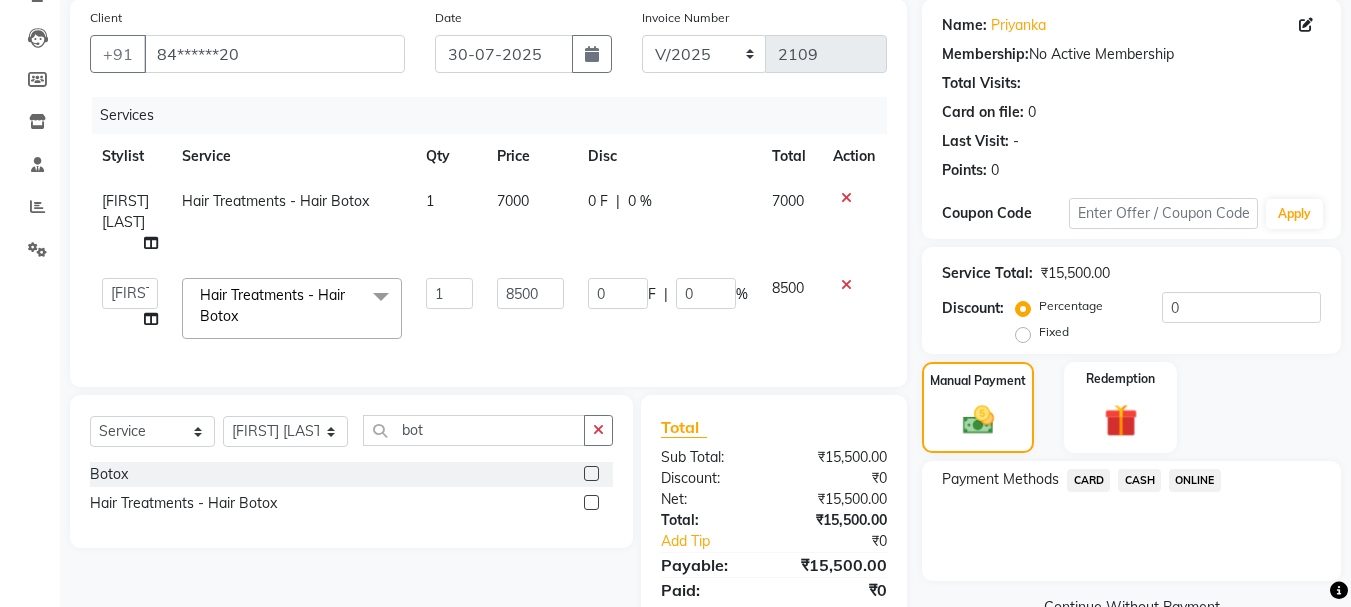 click on "CARD" 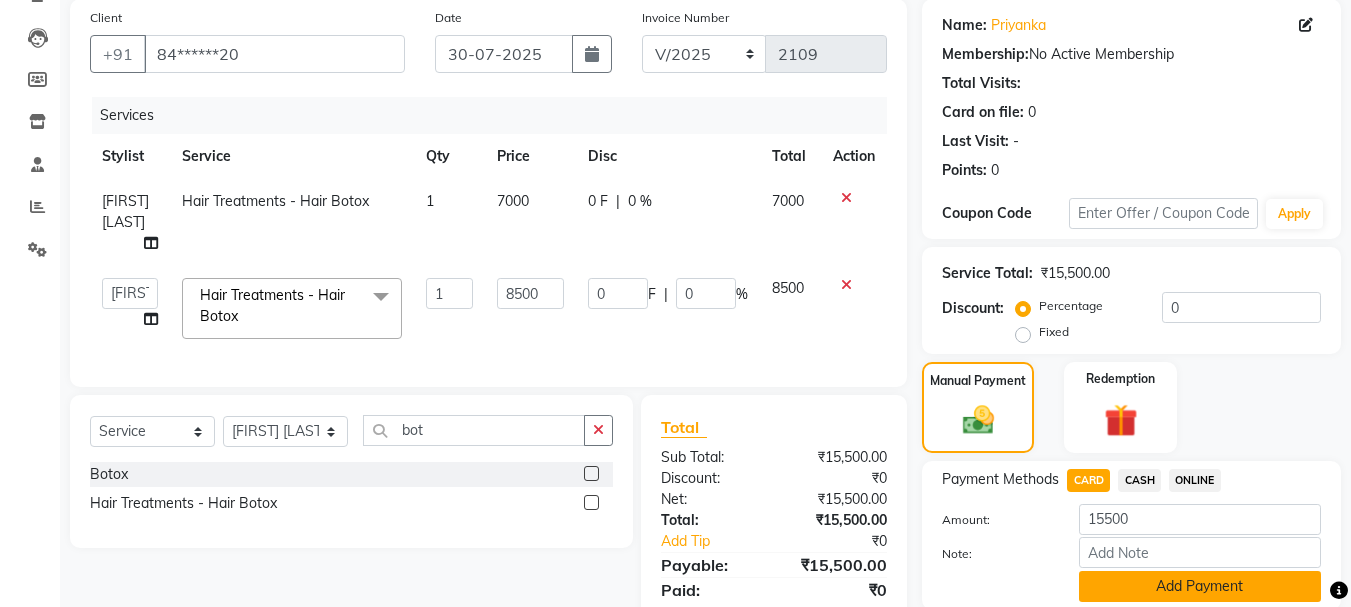 click on "Add Payment" 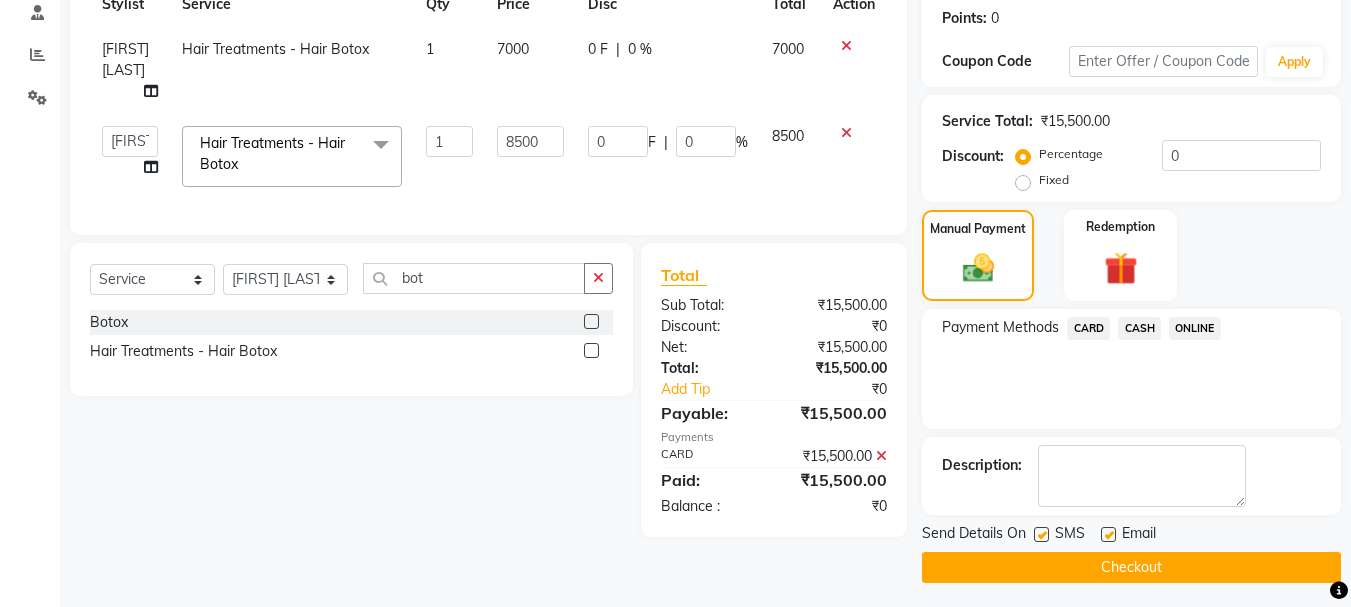 scroll, scrollTop: 309, scrollLeft: 0, axis: vertical 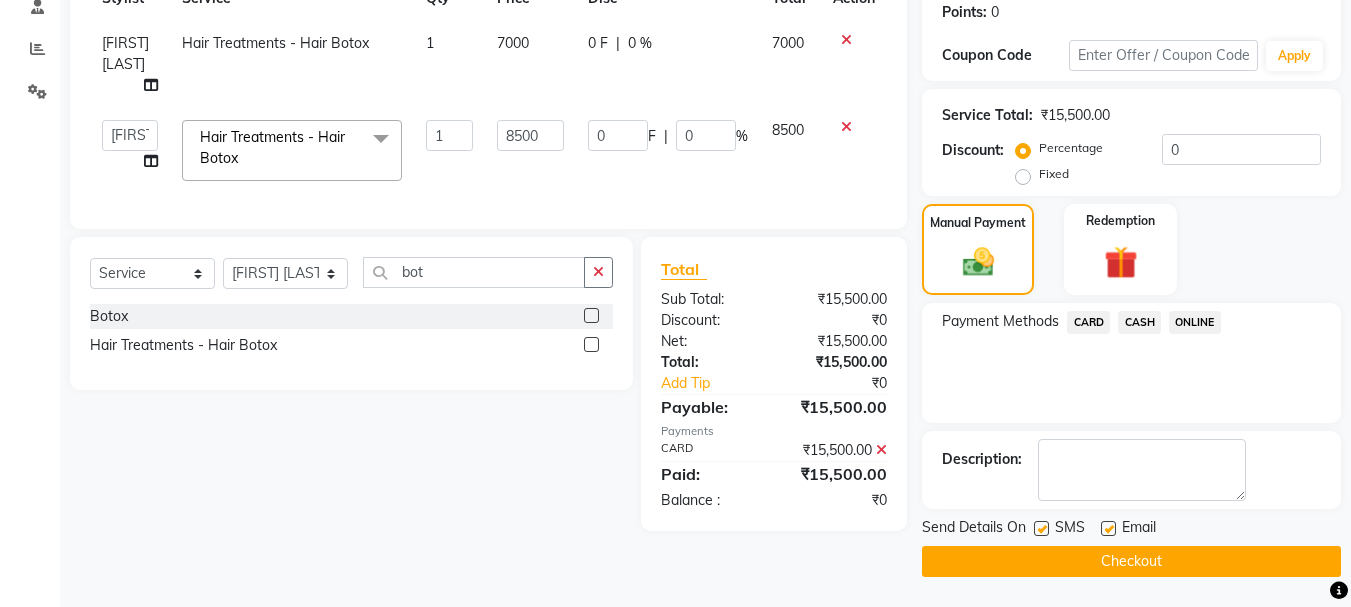 click on "Checkout" 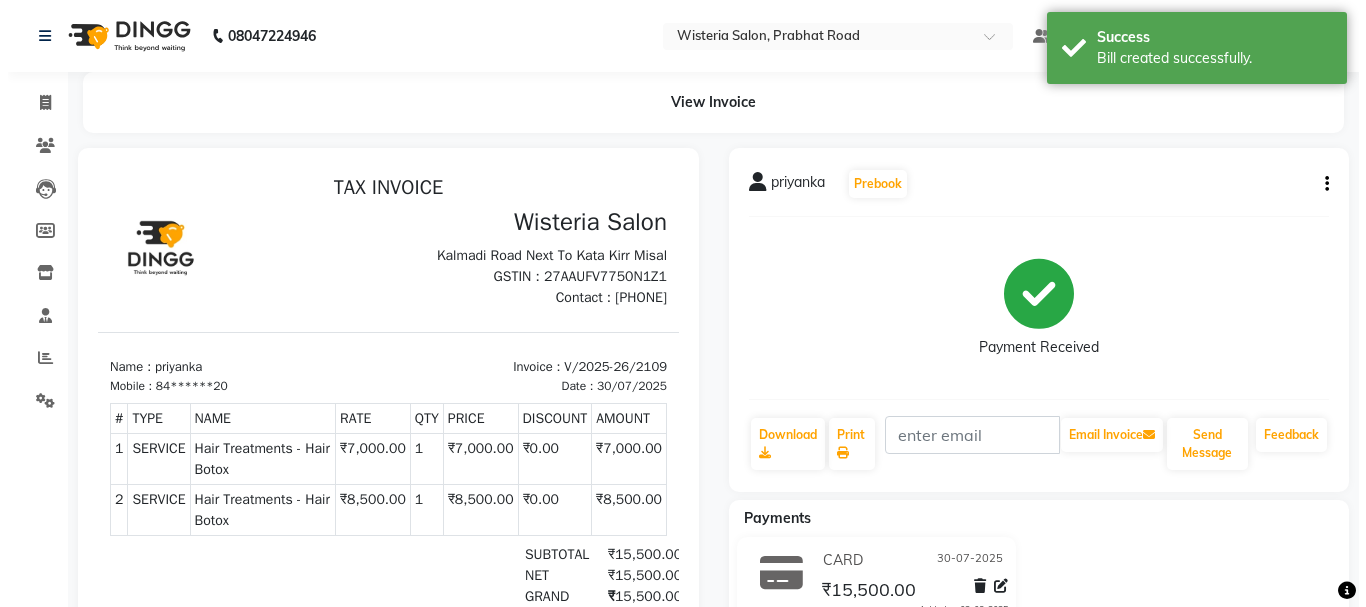 scroll, scrollTop: 0, scrollLeft: 0, axis: both 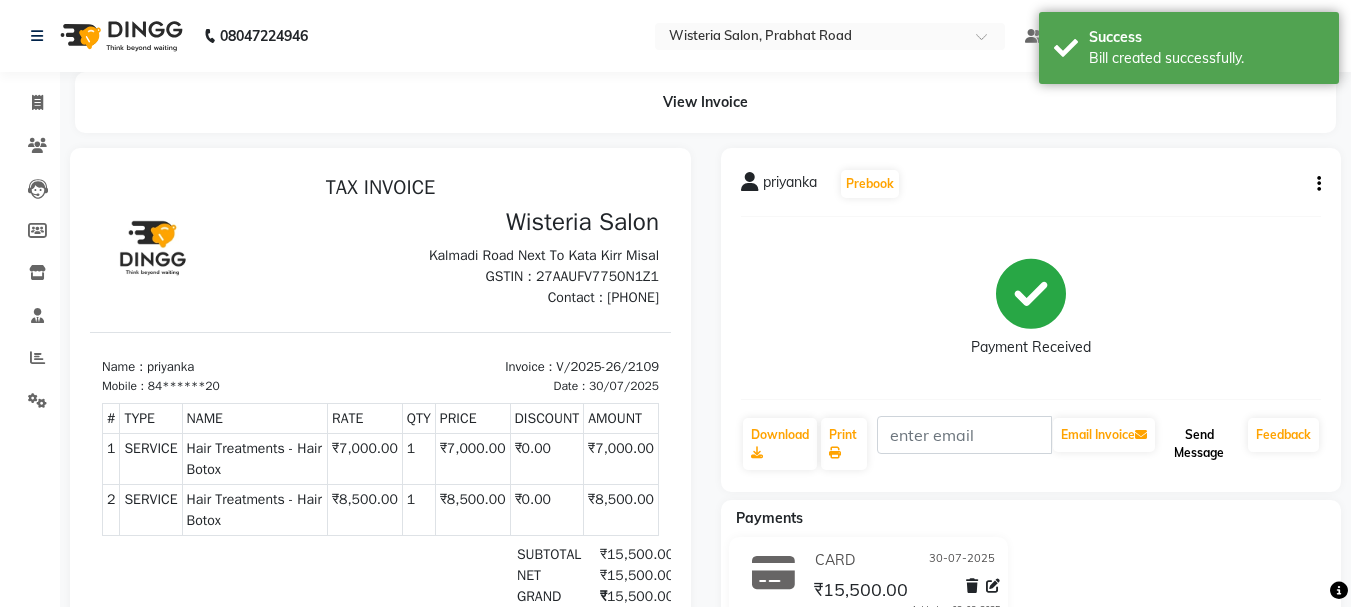 click on "Send Message" 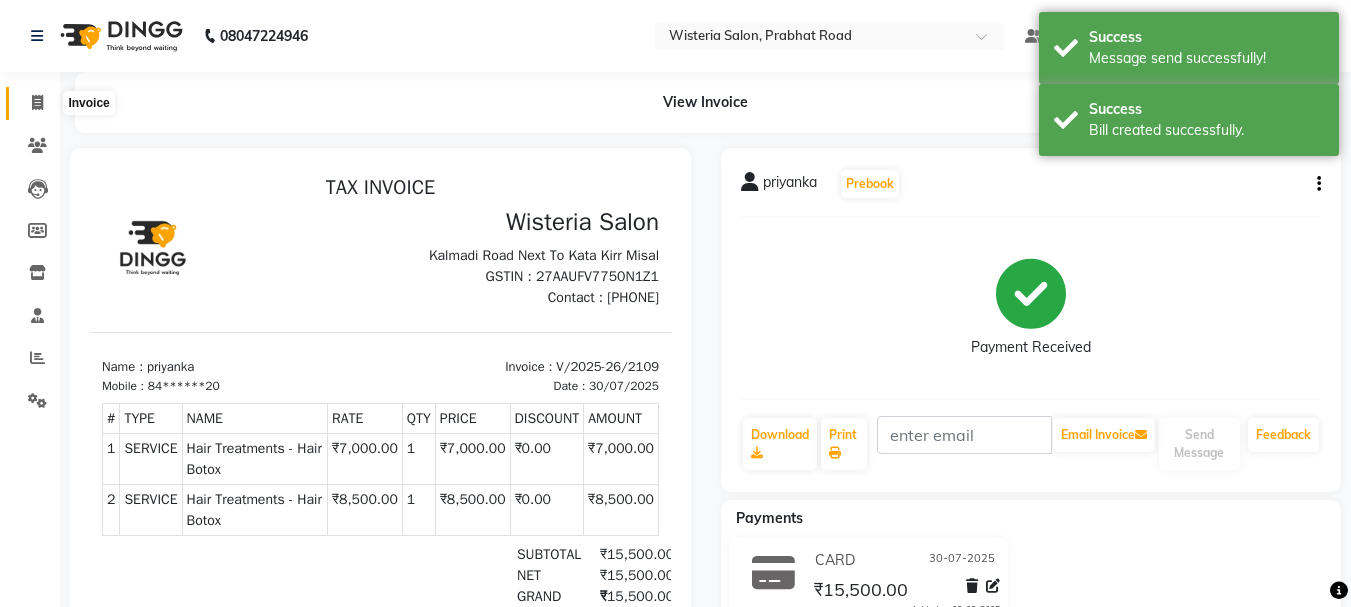 click 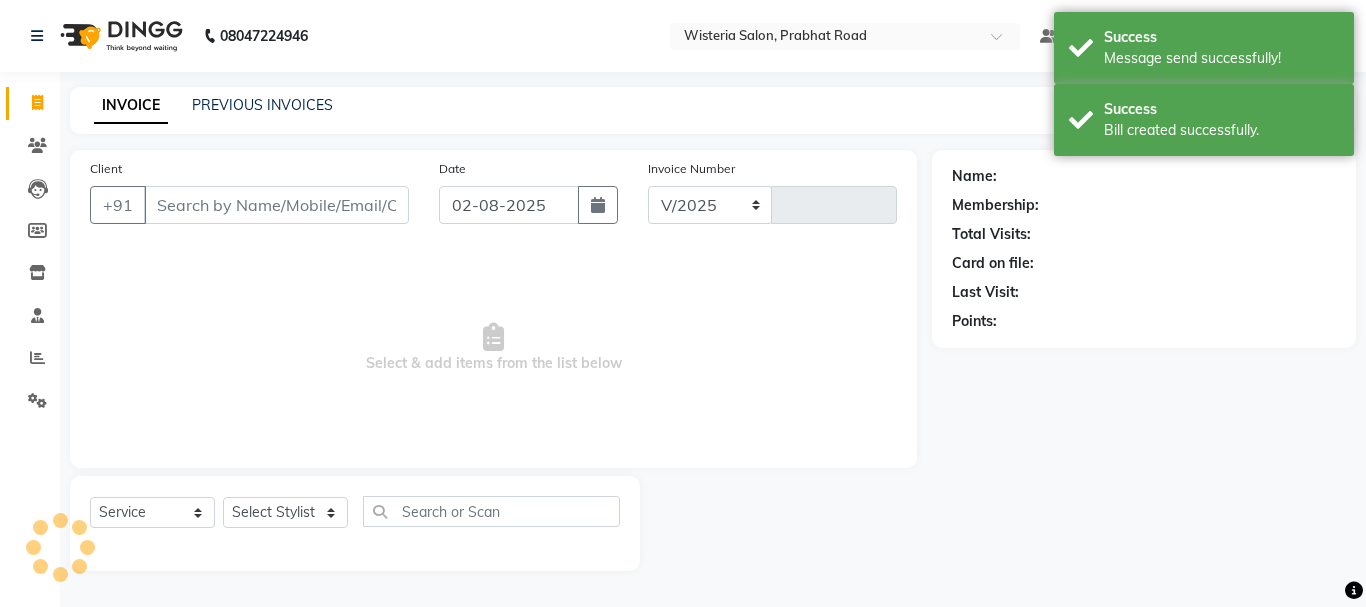 select on "911" 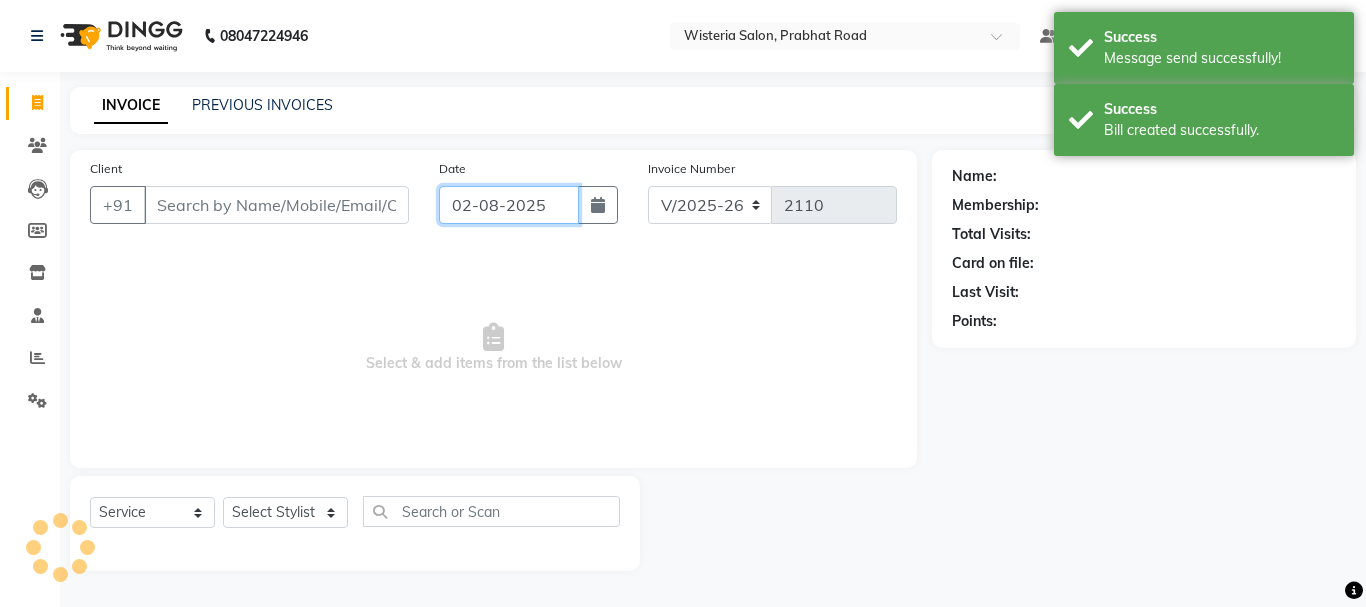 click on "02-08-2025" 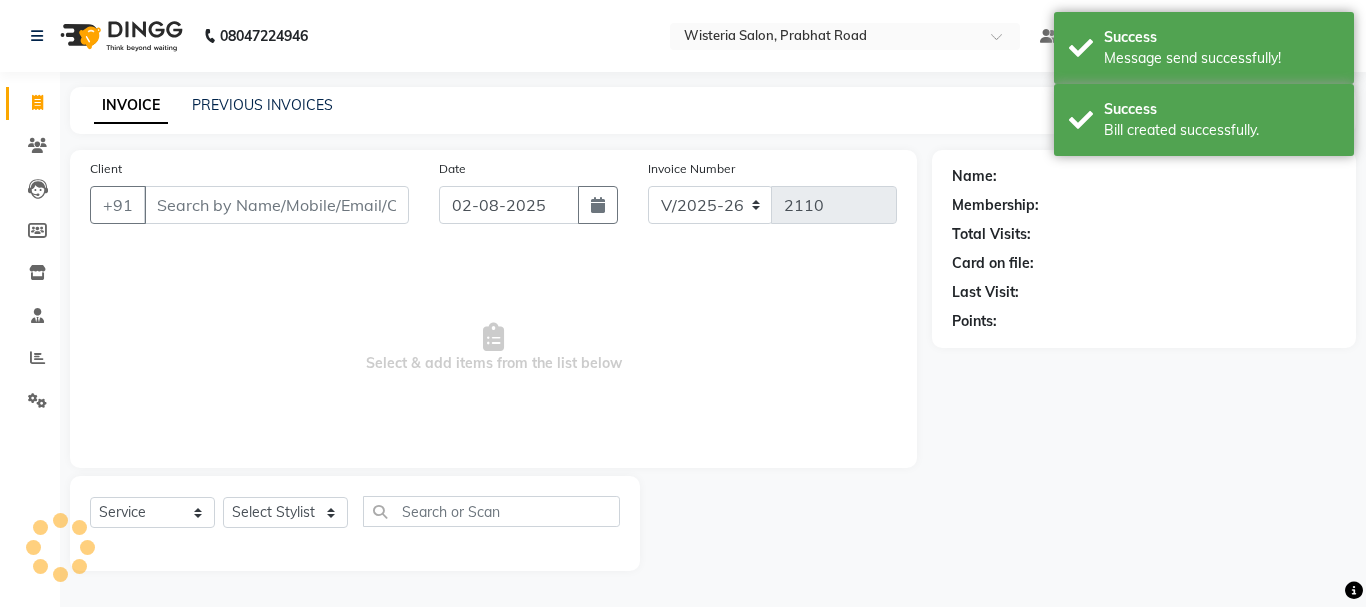 select on "8" 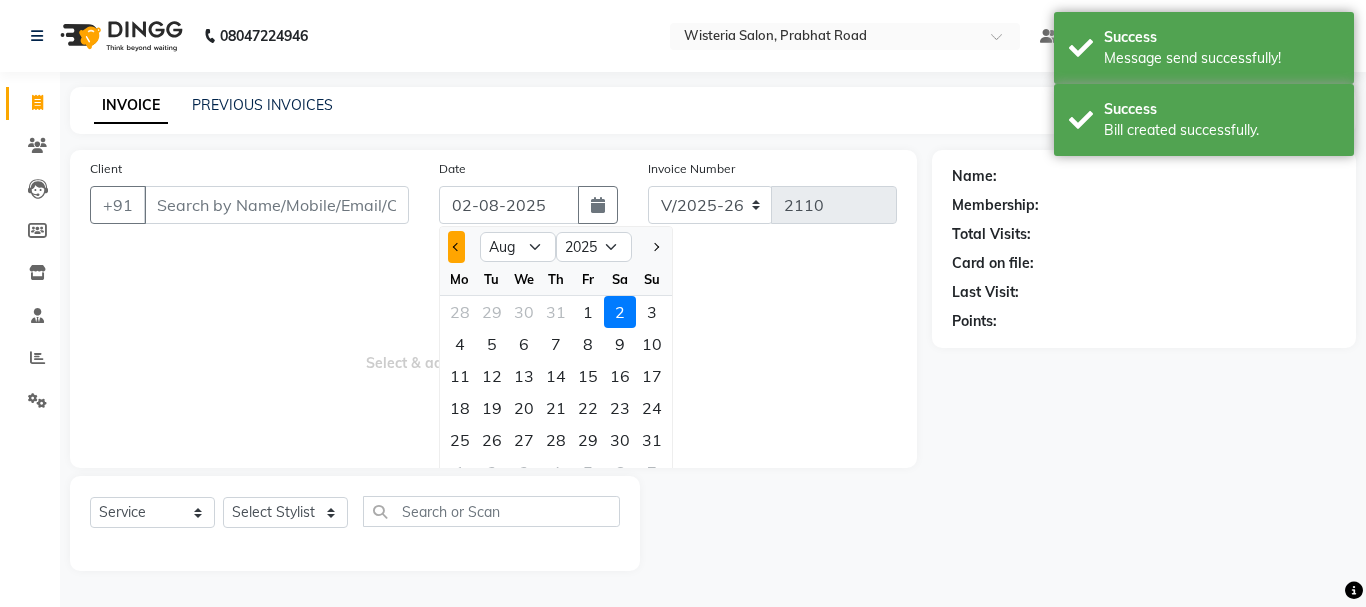 click 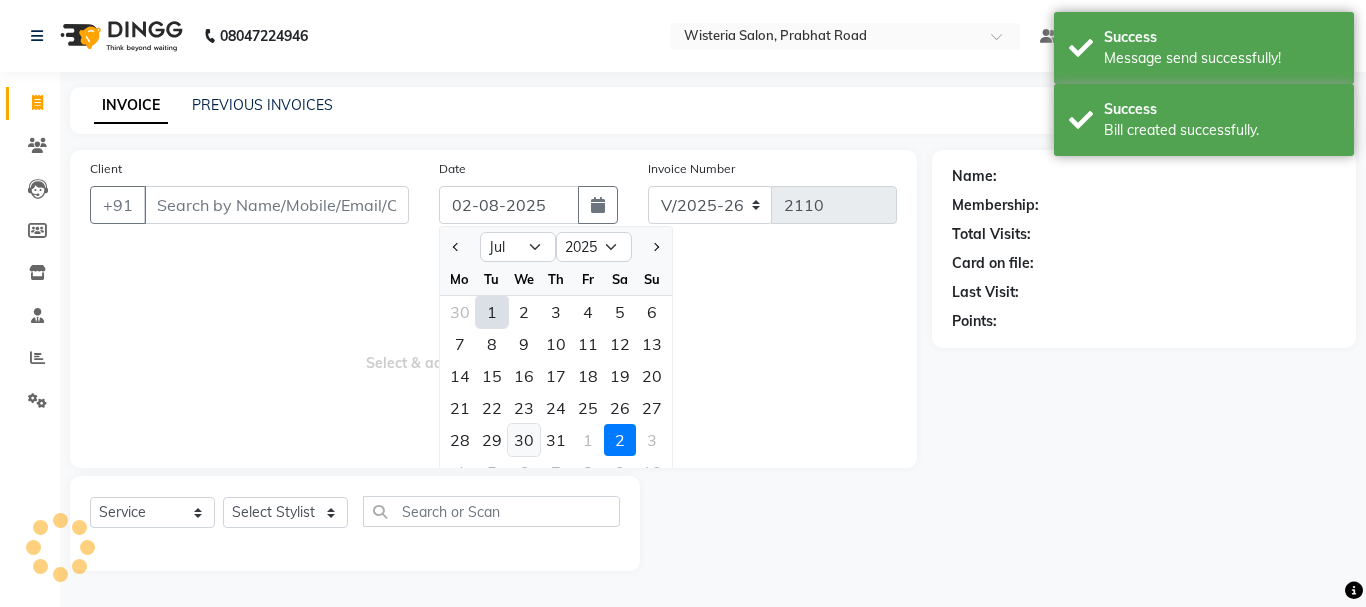click on "30" 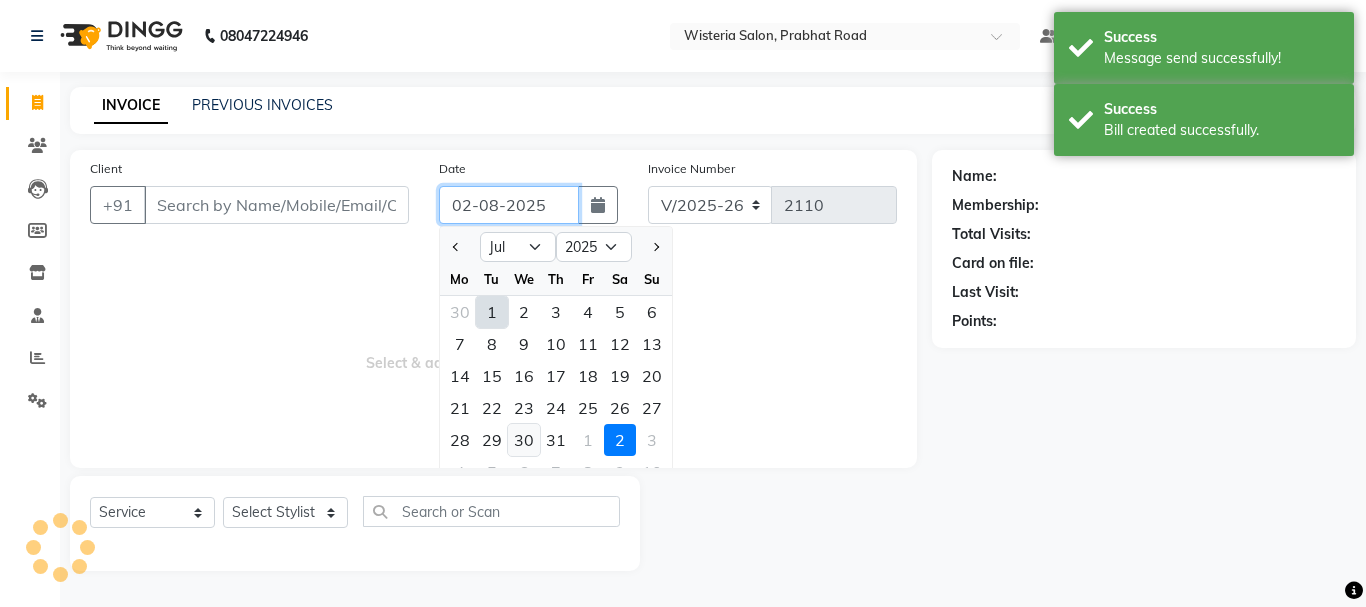 type on "30-07-2025" 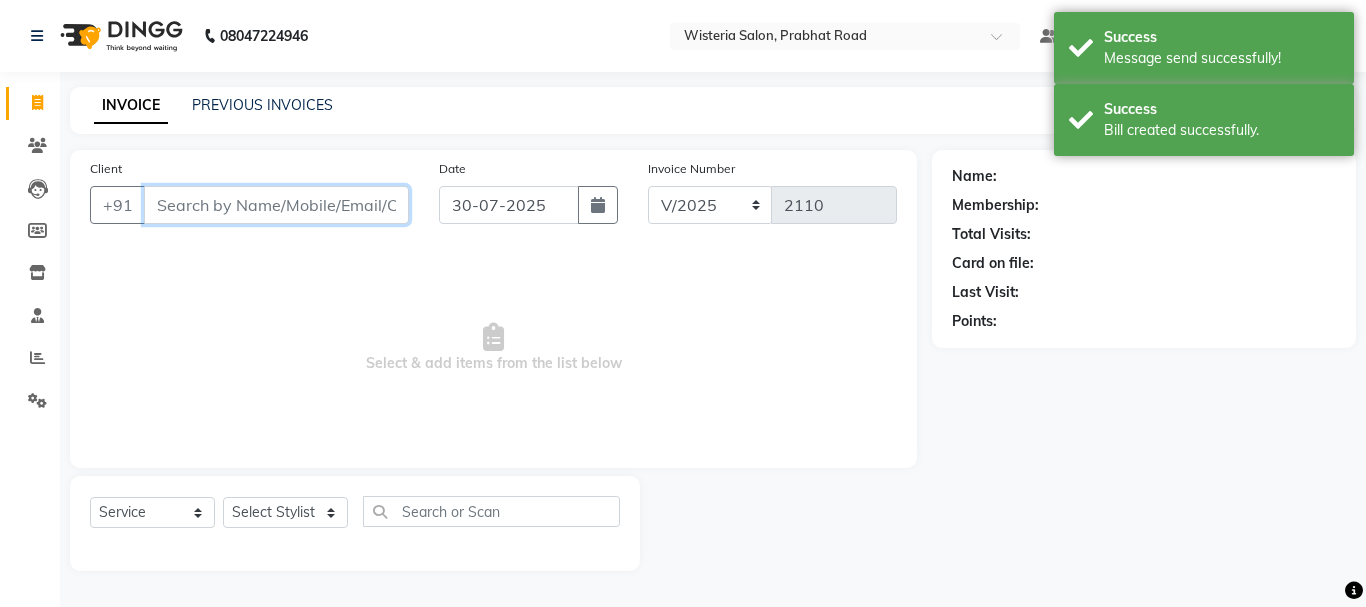 click on "Client" at bounding box center [276, 205] 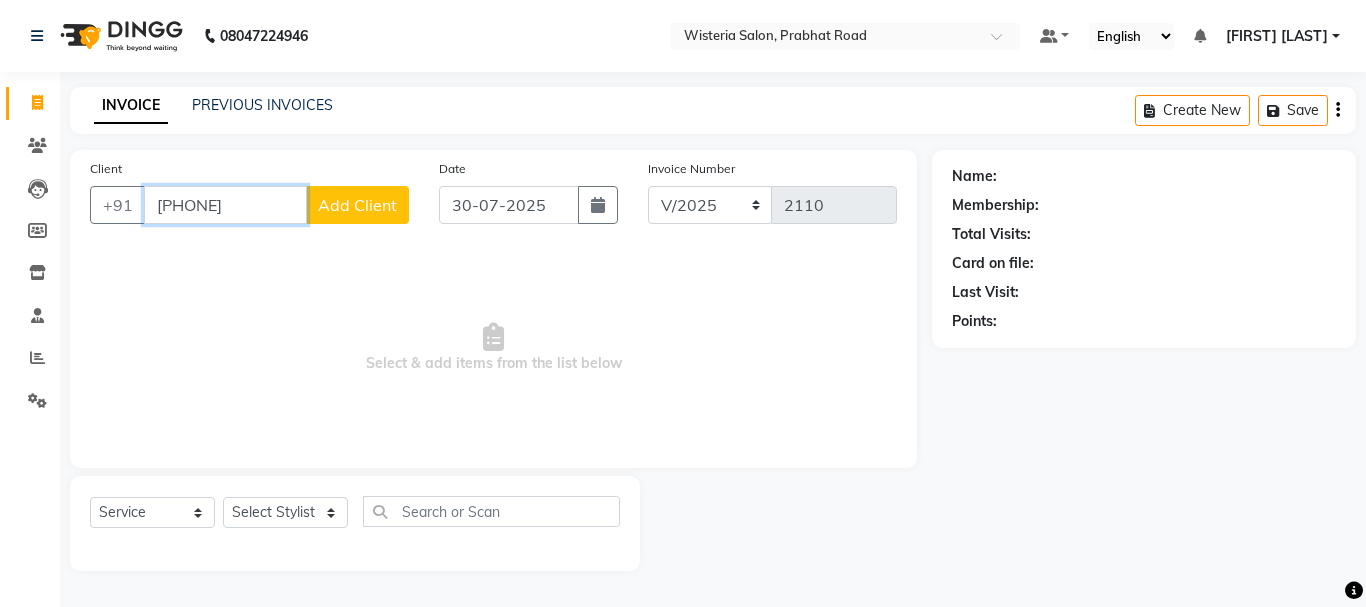 type on "[PHONE]" 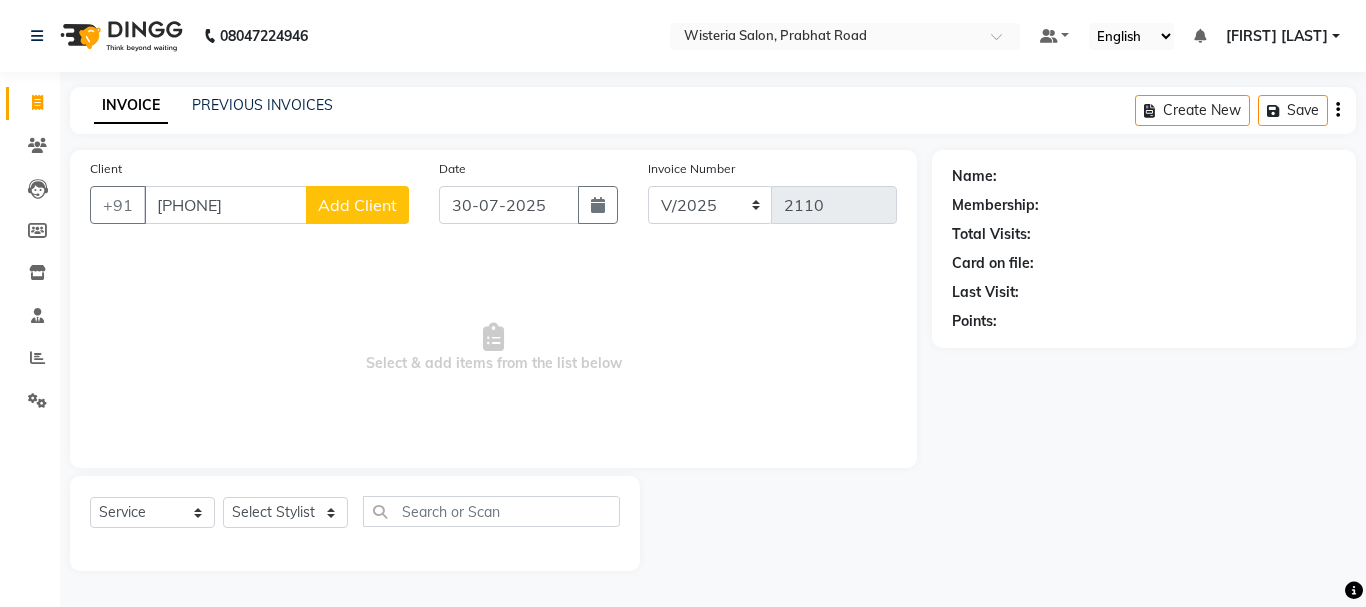 click on "Add Client" 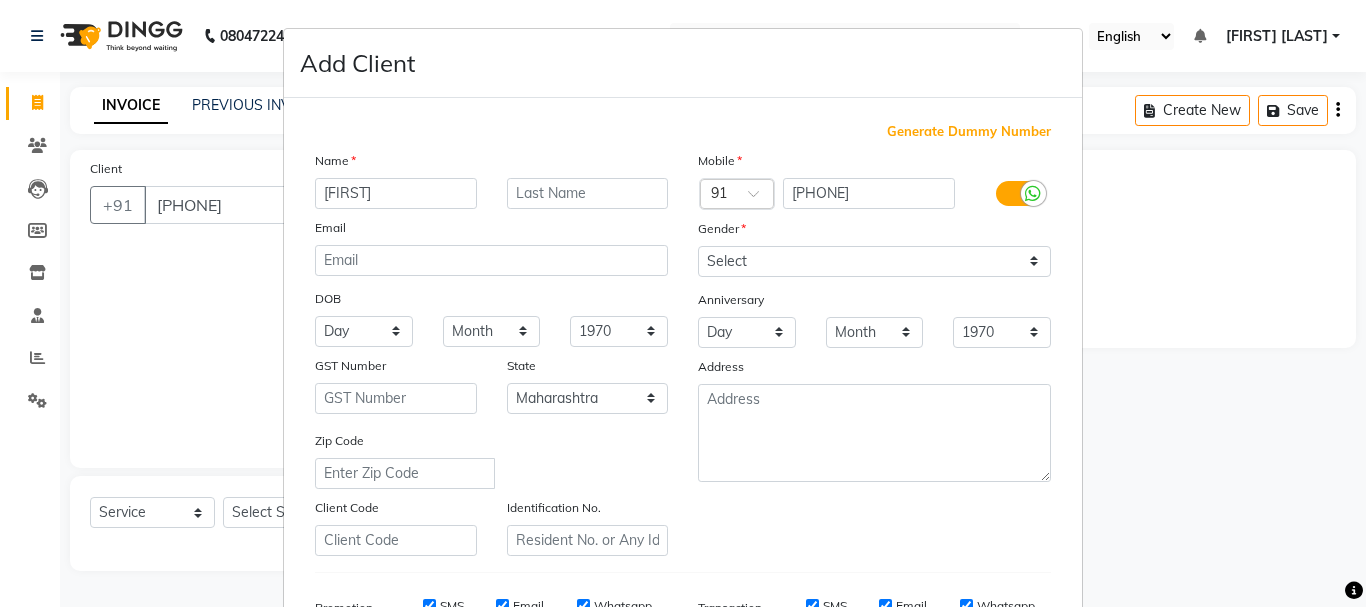 type 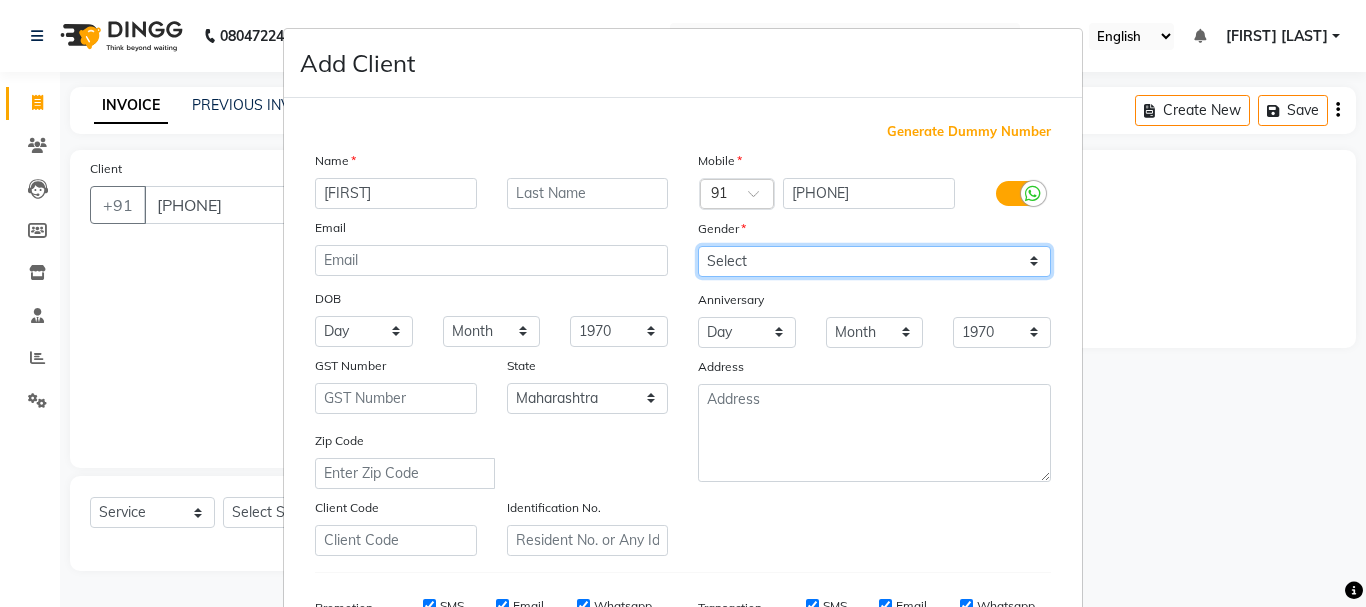 click on "Select Male Female Other Prefer Not To Say" at bounding box center [874, 261] 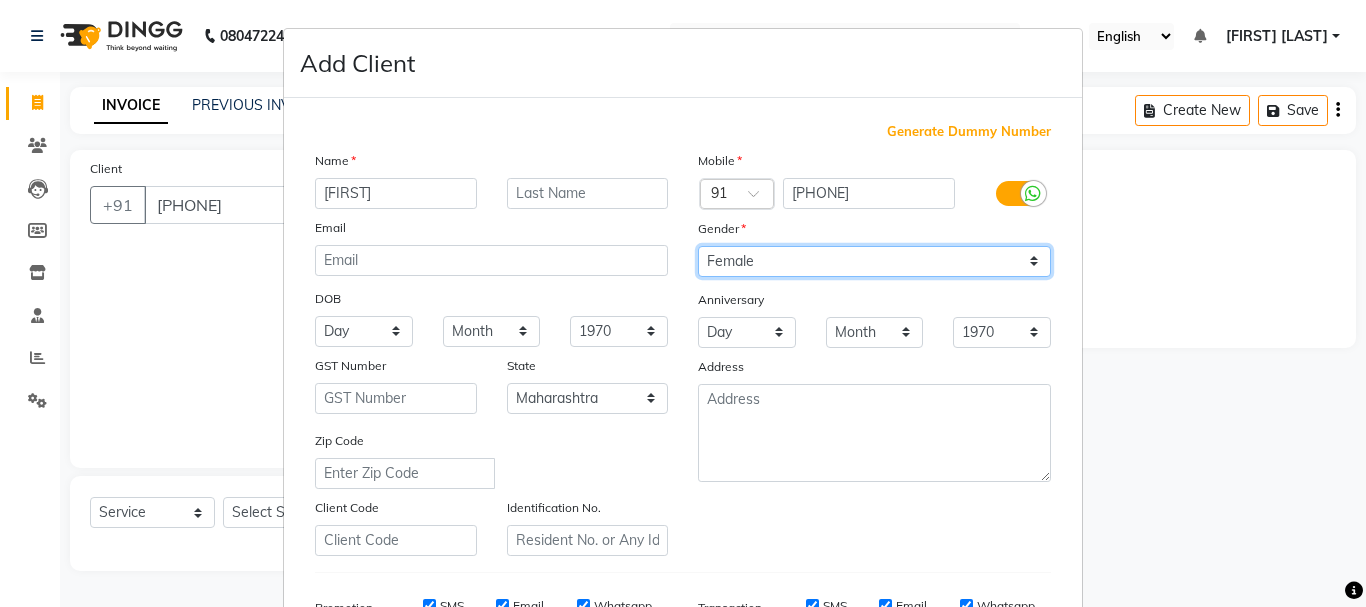 click on "Select Male Female Other Prefer Not To Say" at bounding box center (874, 261) 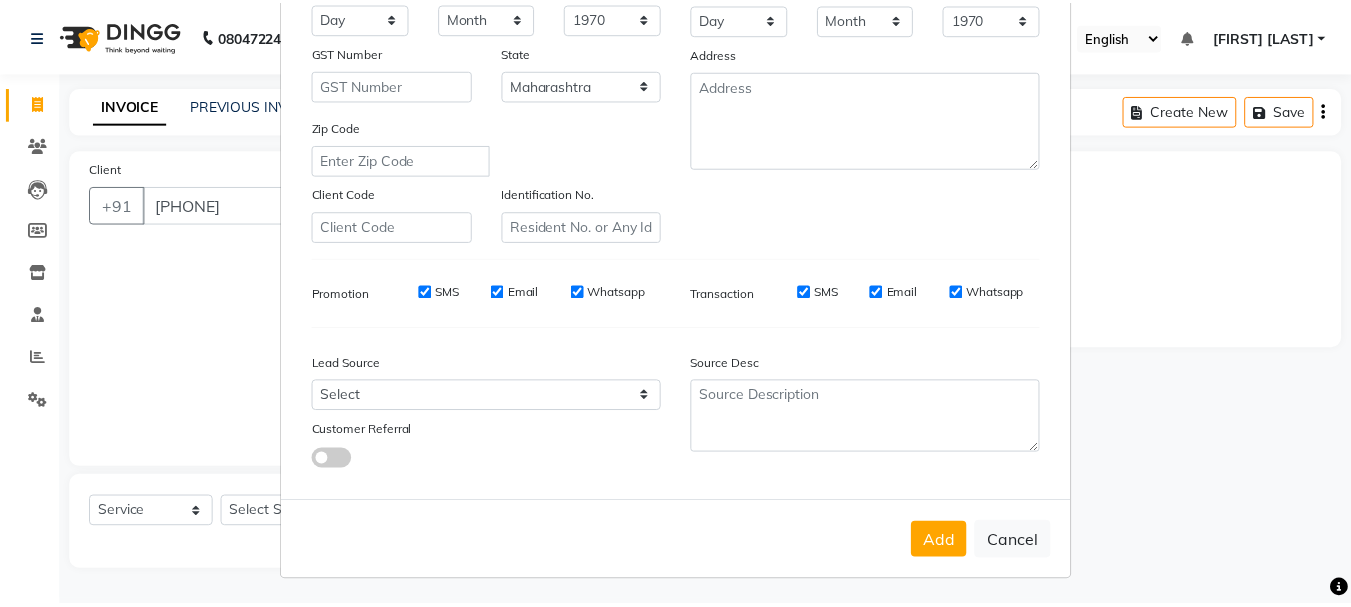 scroll, scrollTop: 316, scrollLeft: 0, axis: vertical 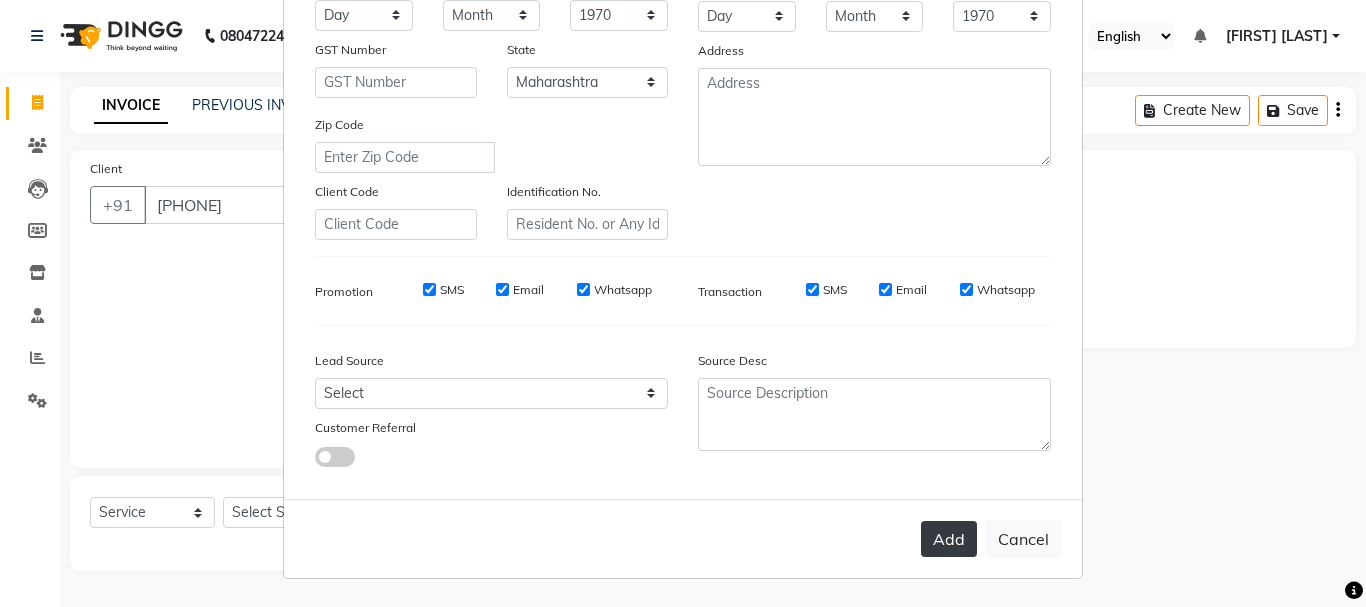 click on "Add" at bounding box center [949, 539] 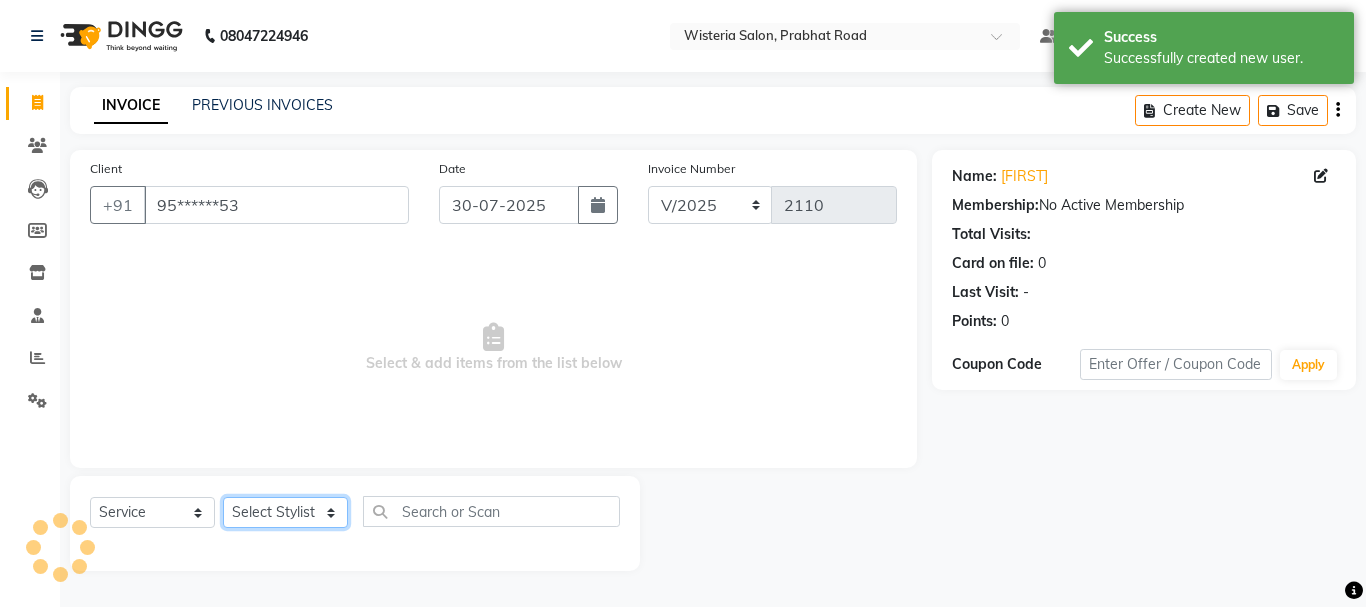 click on "Select Stylist [FIRST] [LAST] [FIRST] [LAST] [FIRST] [LAST] [FIRST] [LAST] [FIRST] [LAST] [FIRST] [LAST] [FIRST] [LAST] Partner id [FIRST] [LAST] [FIRST] [LAST] [FIRST] [LAST] [FIRST] [LAST] [FIRST] [LAST] [FIRST] [LAST]" 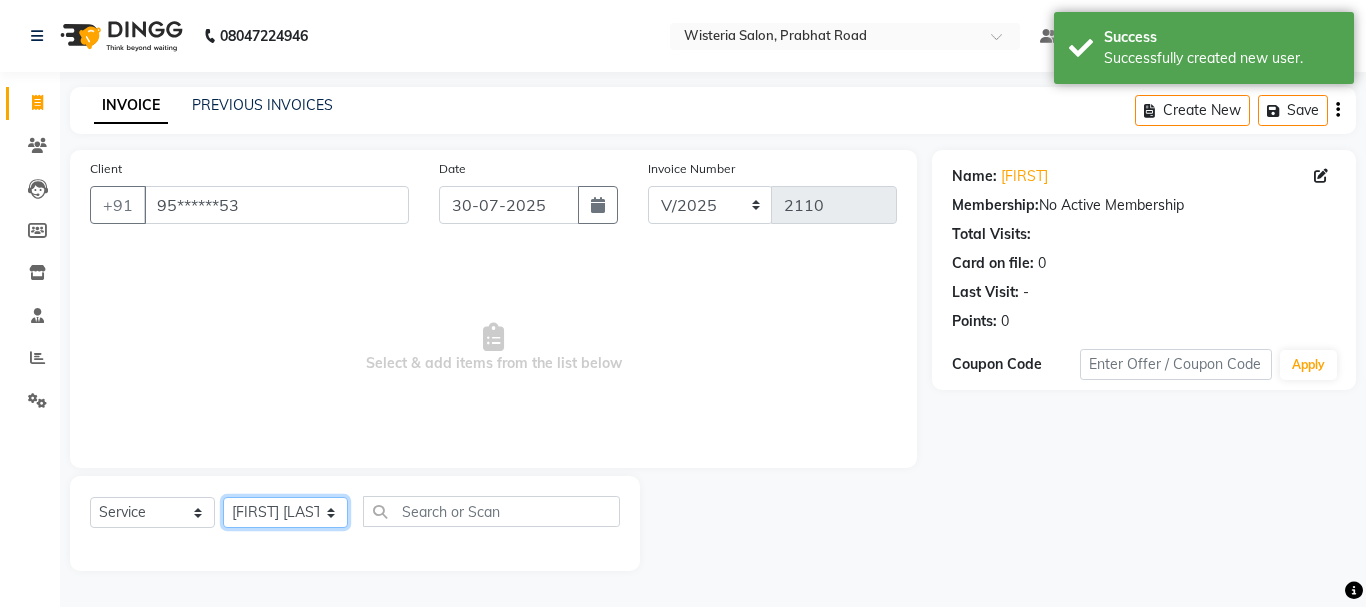 click on "Select Stylist [FIRST] [LAST] [FIRST] [LAST] [FIRST] [LAST] [FIRST] [LAST] [FIRST] [LAST] [FIRST] [LAST] [FIRST] [LAST] Partner id [FIRST] [LAST] [FIRST] [LAST] [FIRST] [LAST] [FIRST] [LAST] [FIRST] [LAST] [FIRST] [LAST]" 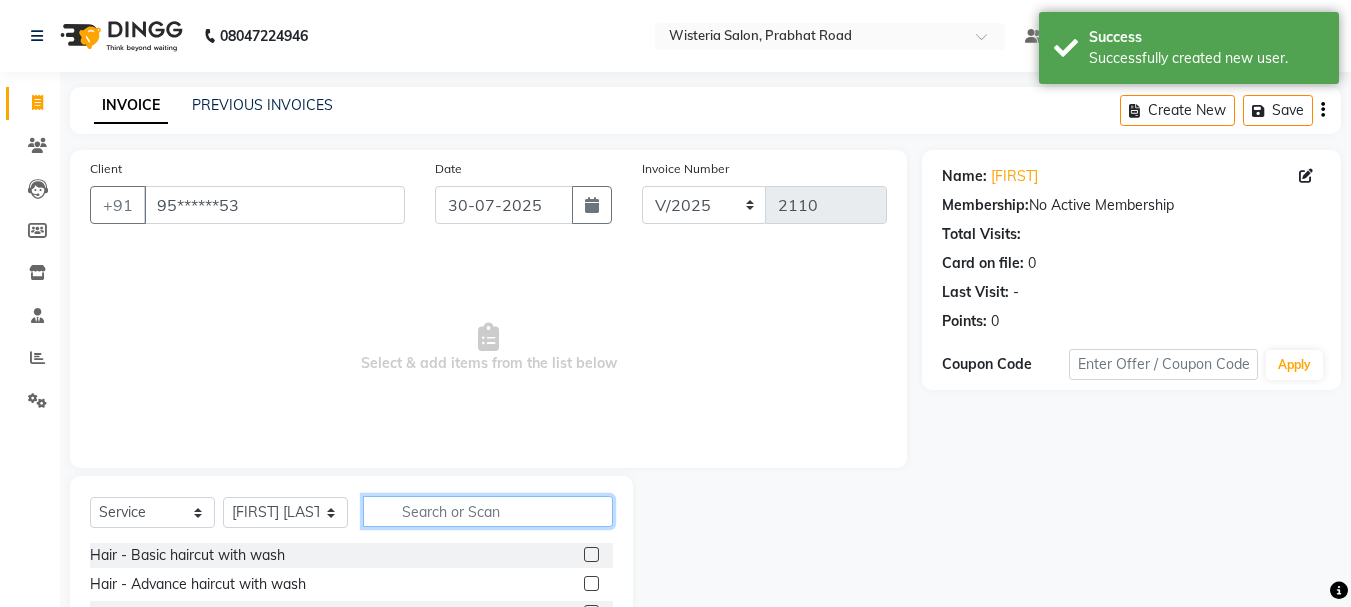click 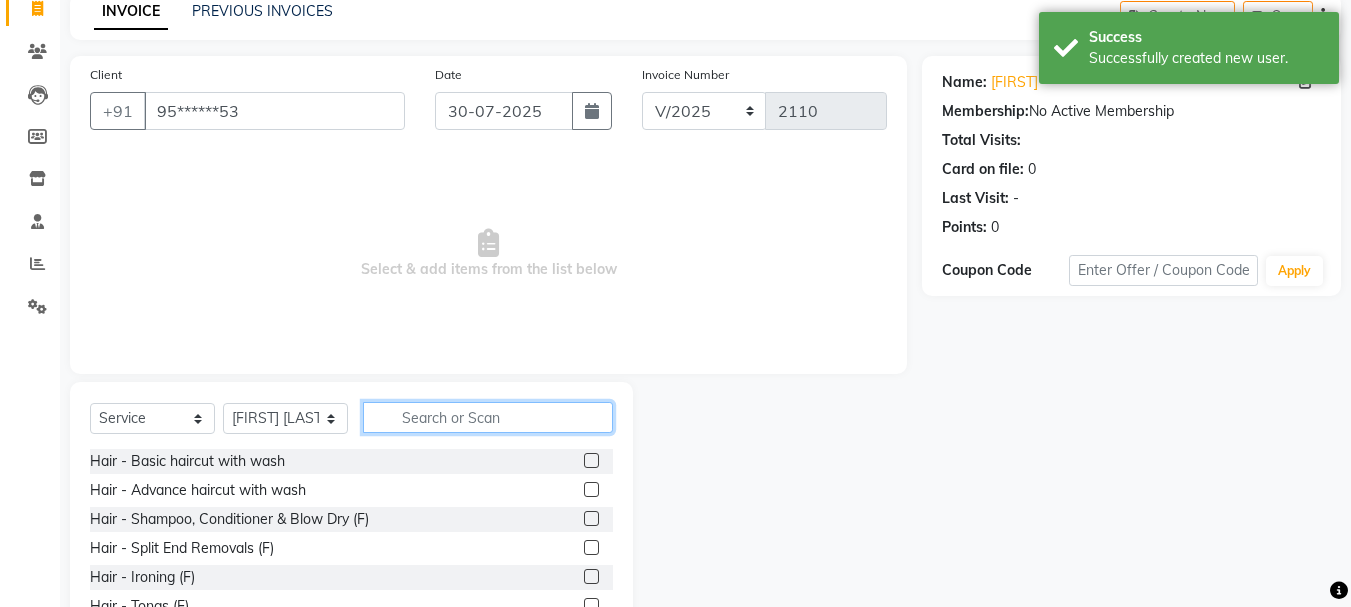 scroll, scrollTop: 127, scrollLeft: 0, axis: vertical 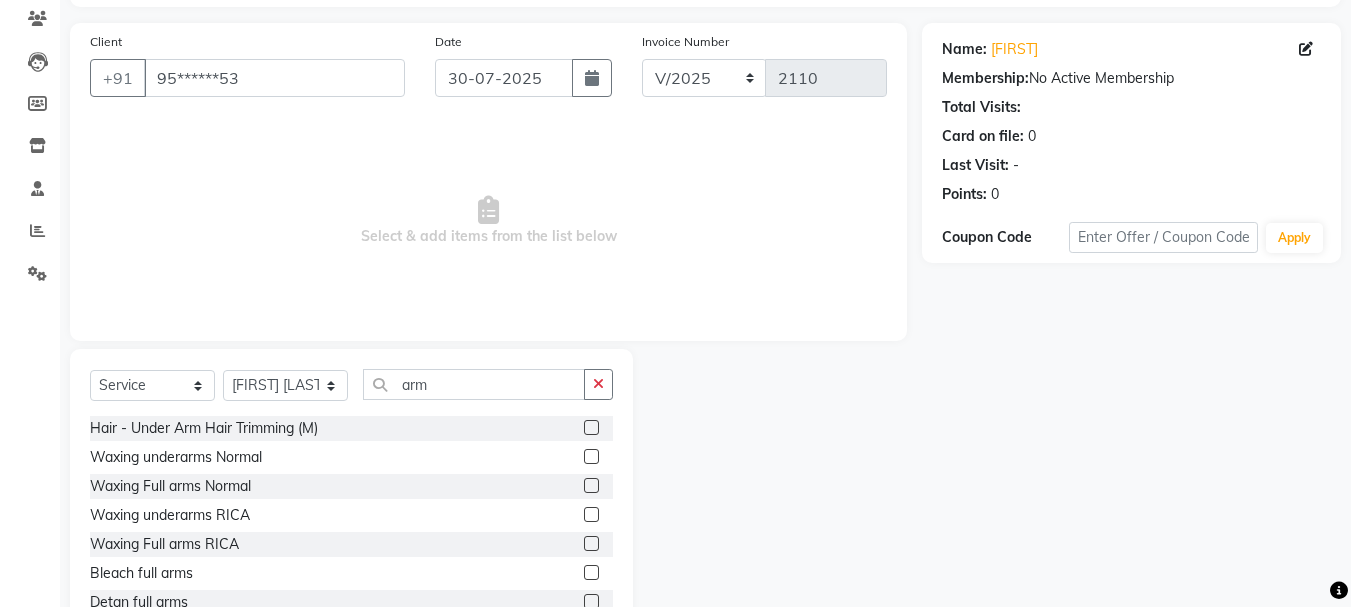 click 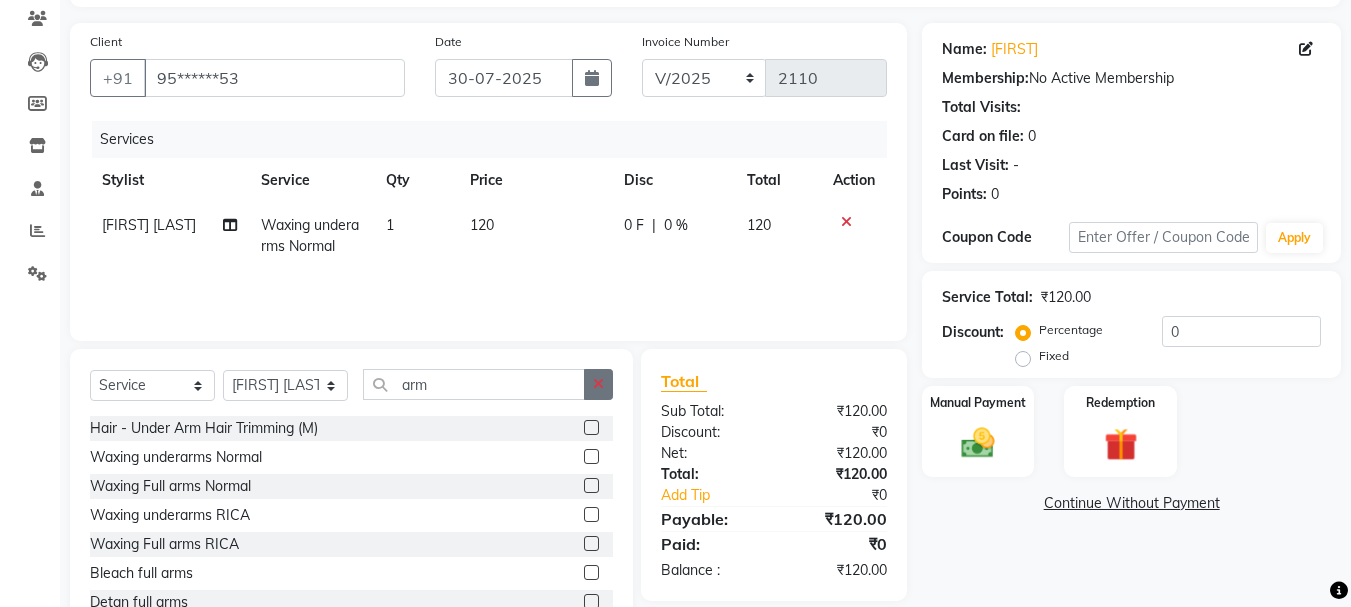 click 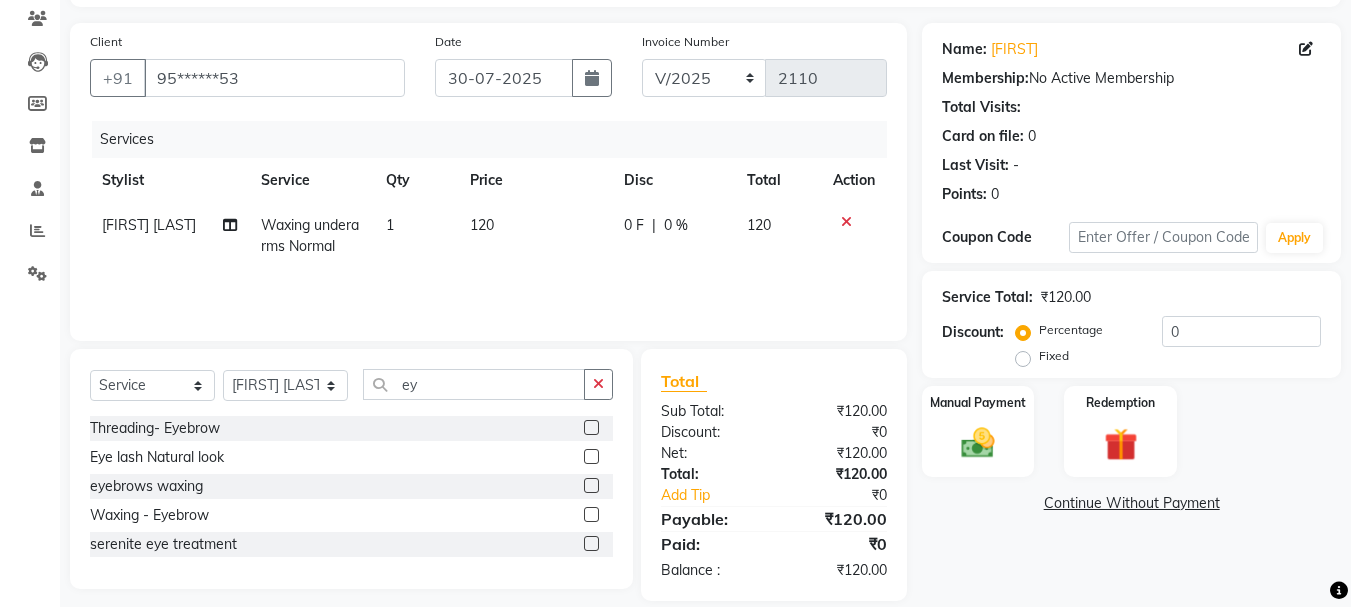 click 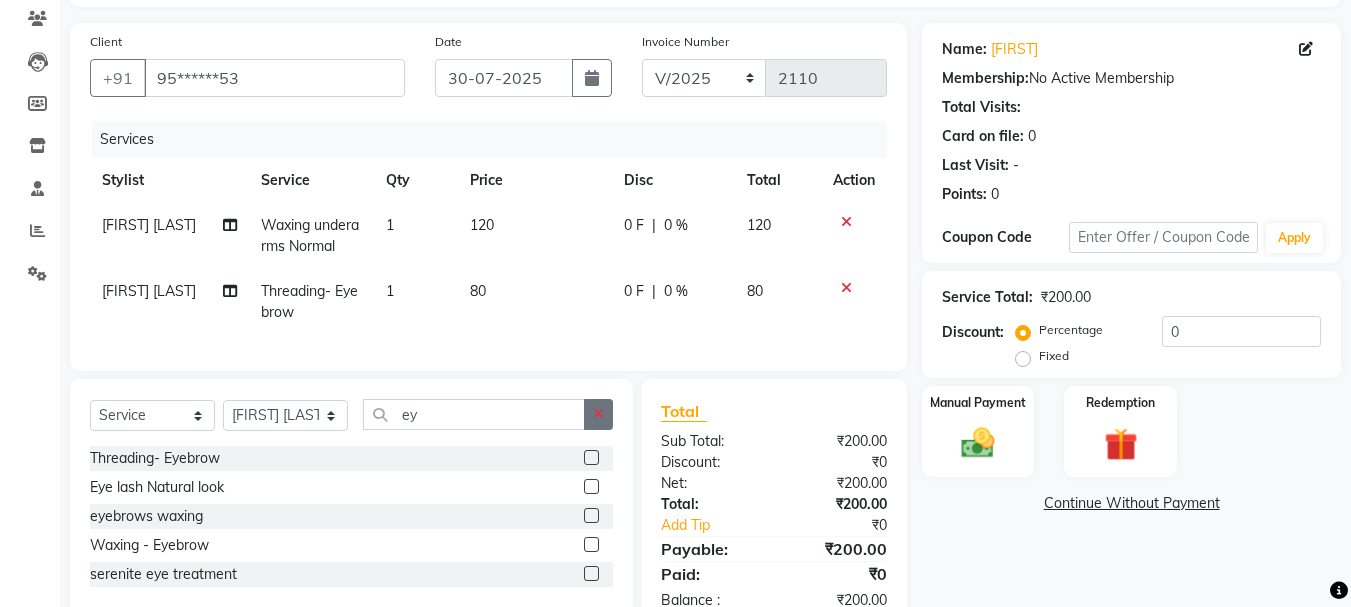 click 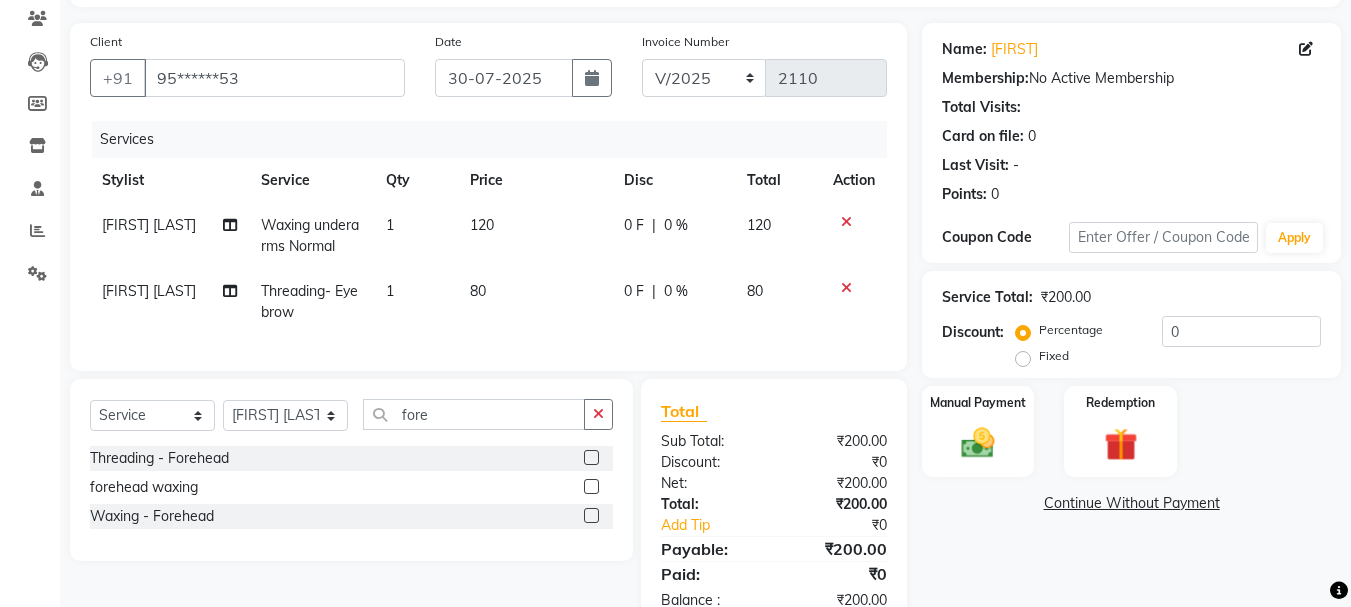 click 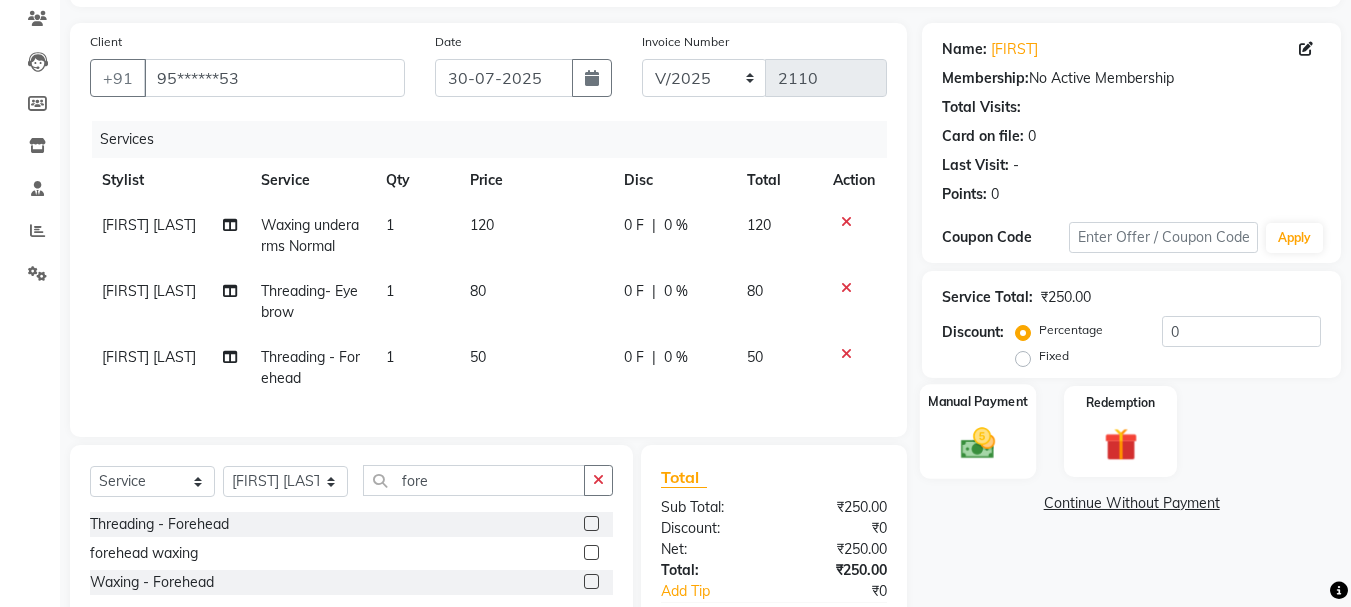 click on "Manual Payment" 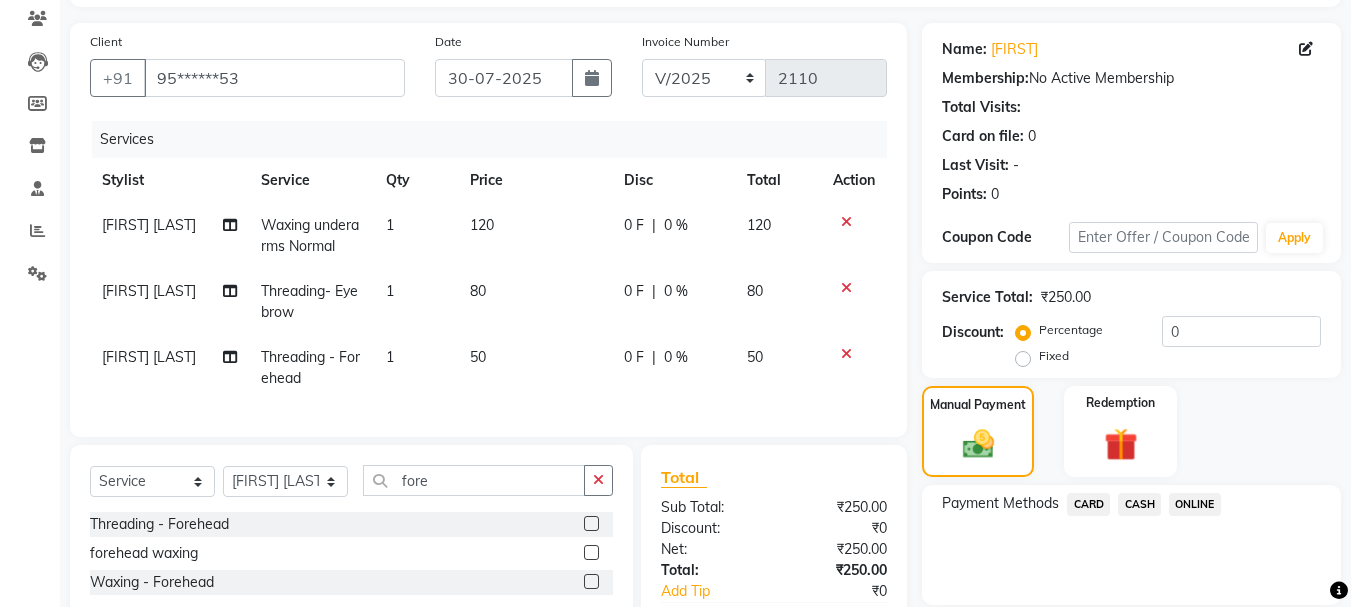 click on "ONLINE" 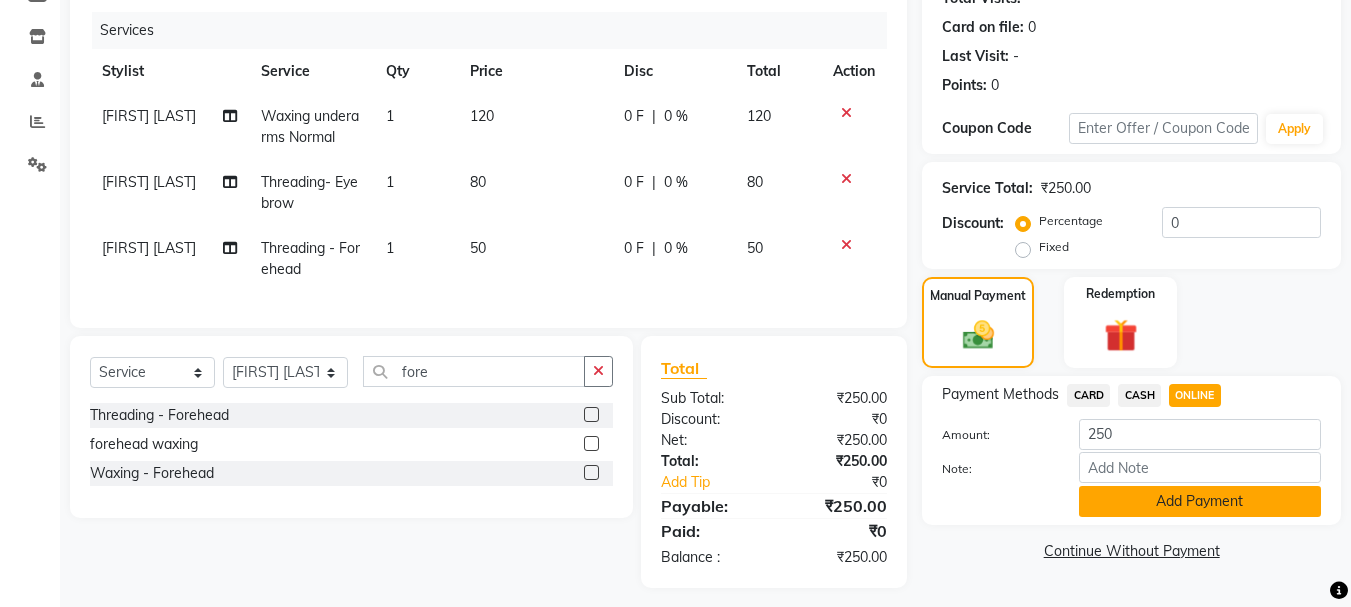 click on "Add Payment" 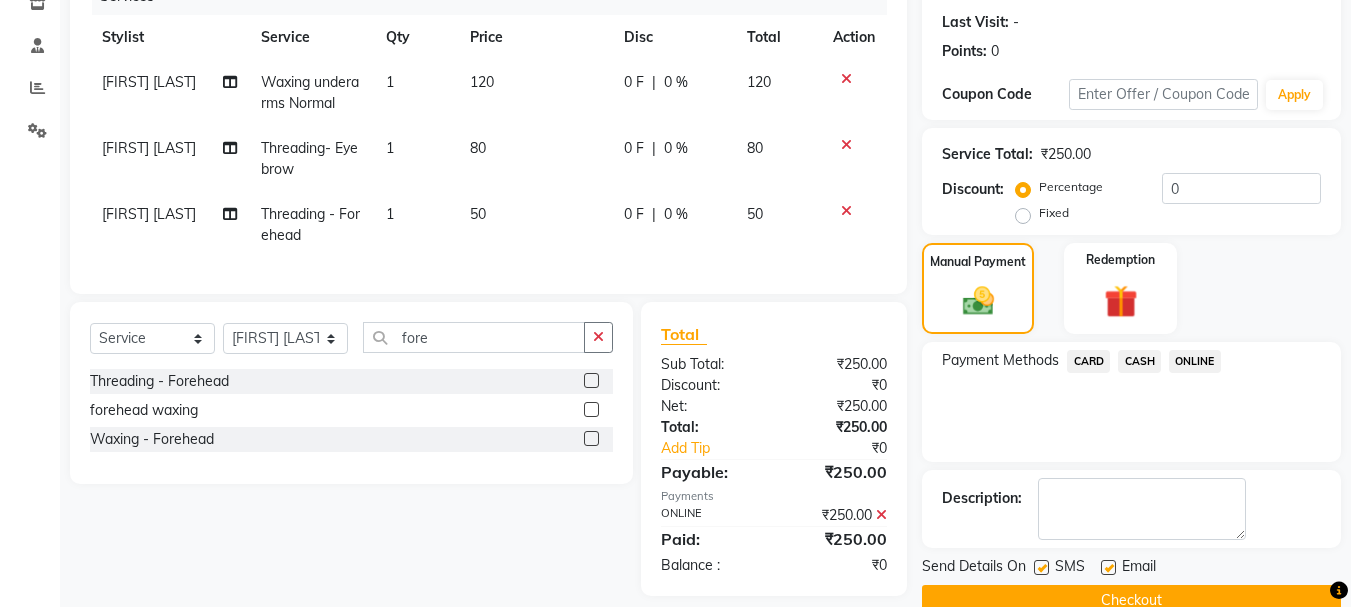 scroll, scrollTop: 309, scrollLeft: 0, axis: vertical 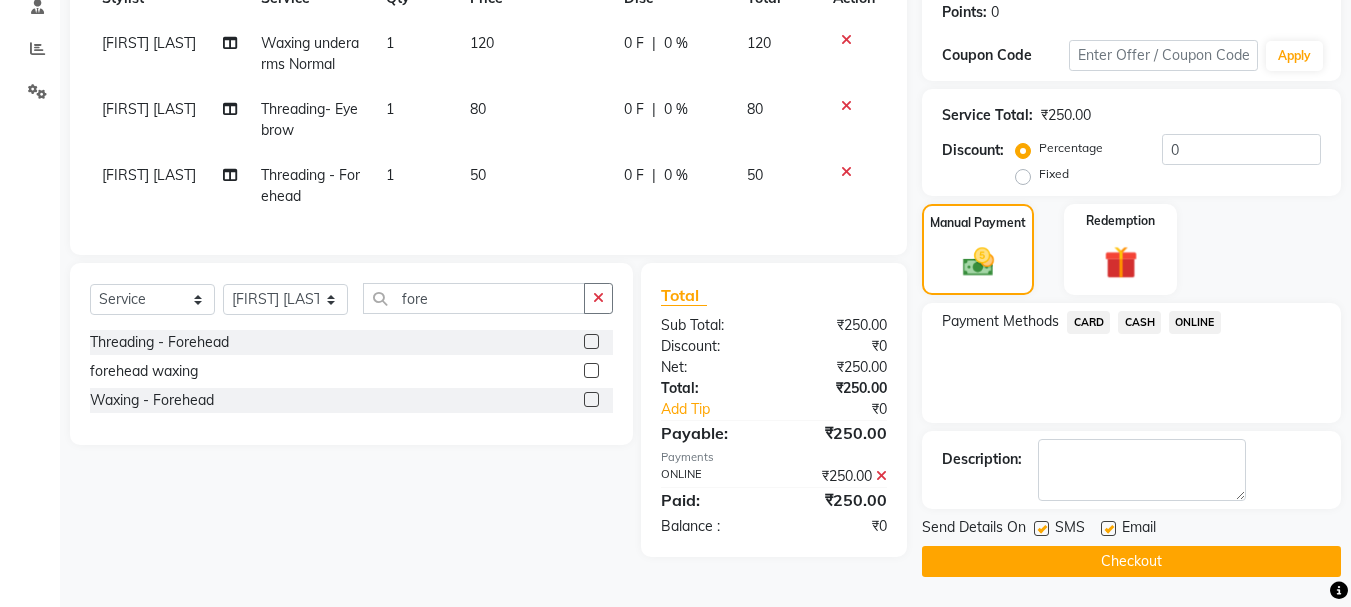 click on "Checkout" 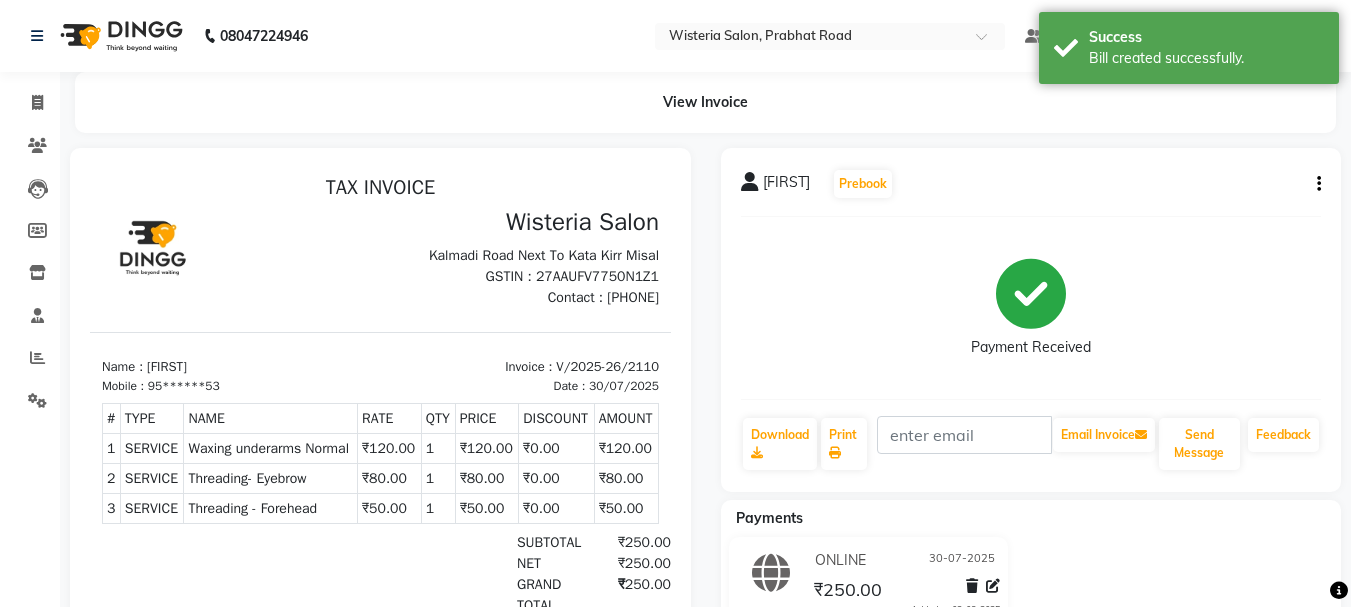 scroll, scrollTop: 0, scrollLeft: 0, axis: both 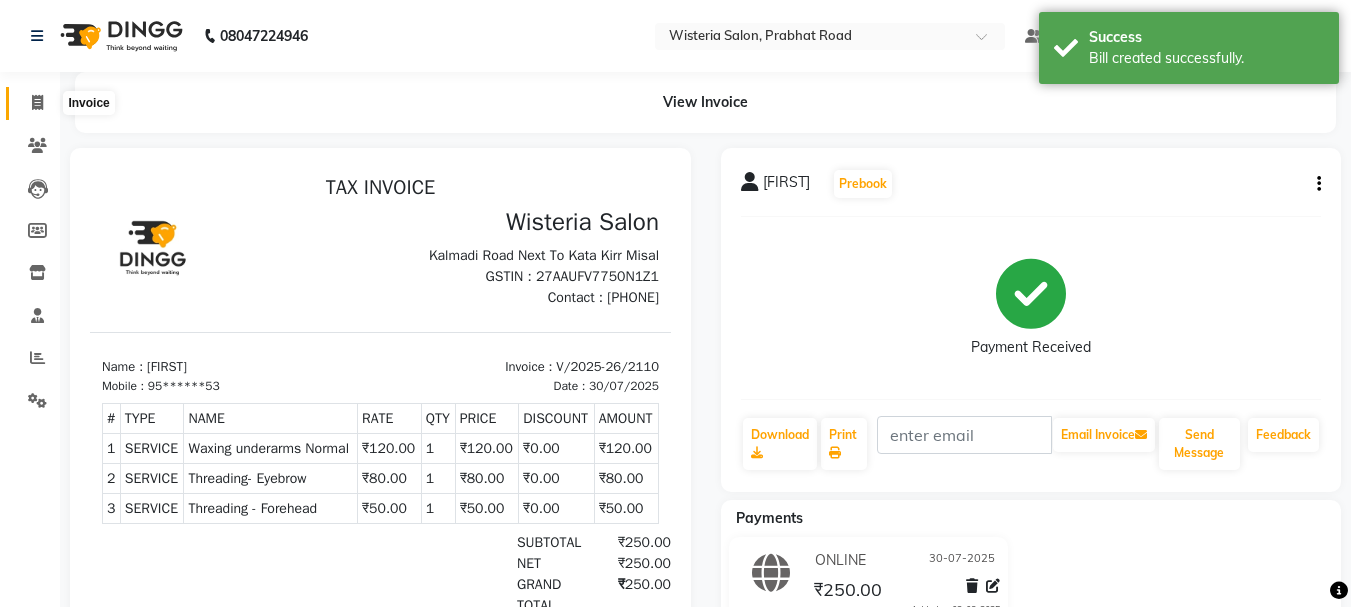 click 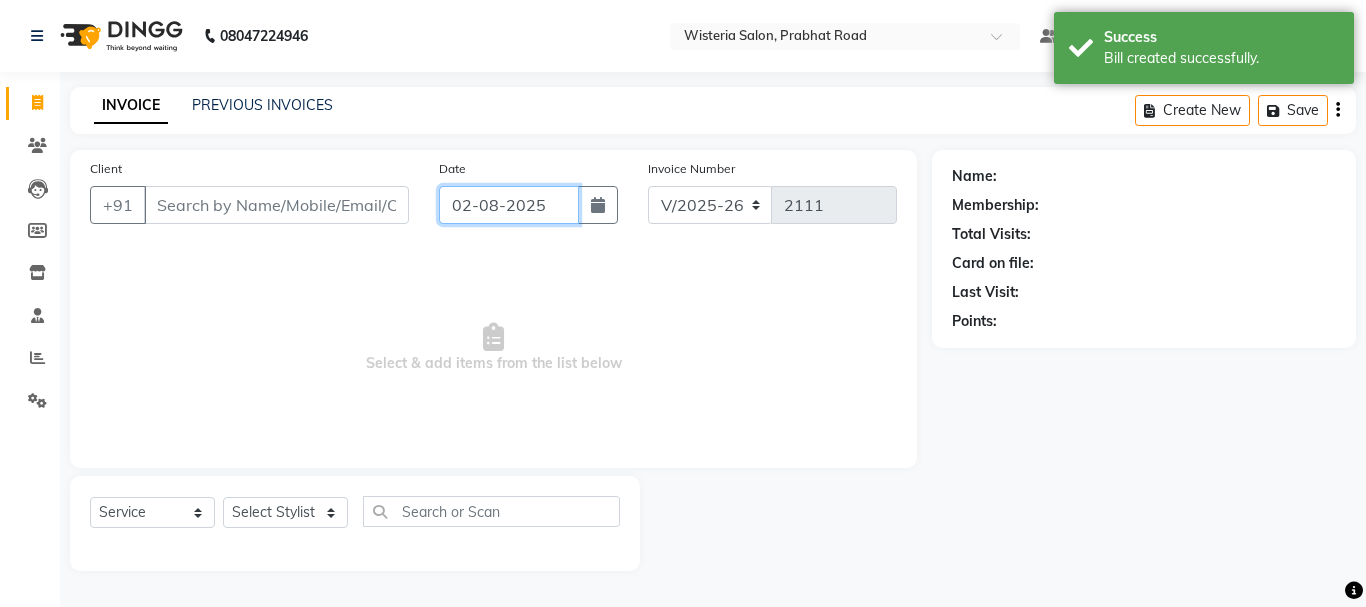 click on "02-08-2025" 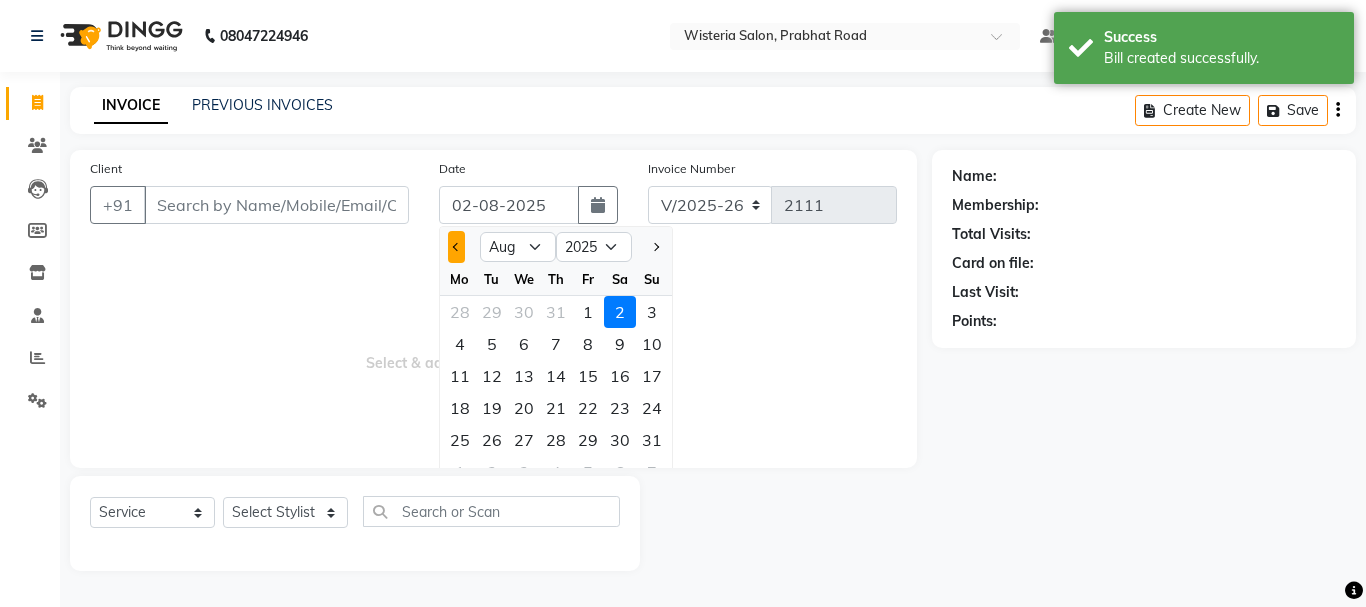 click 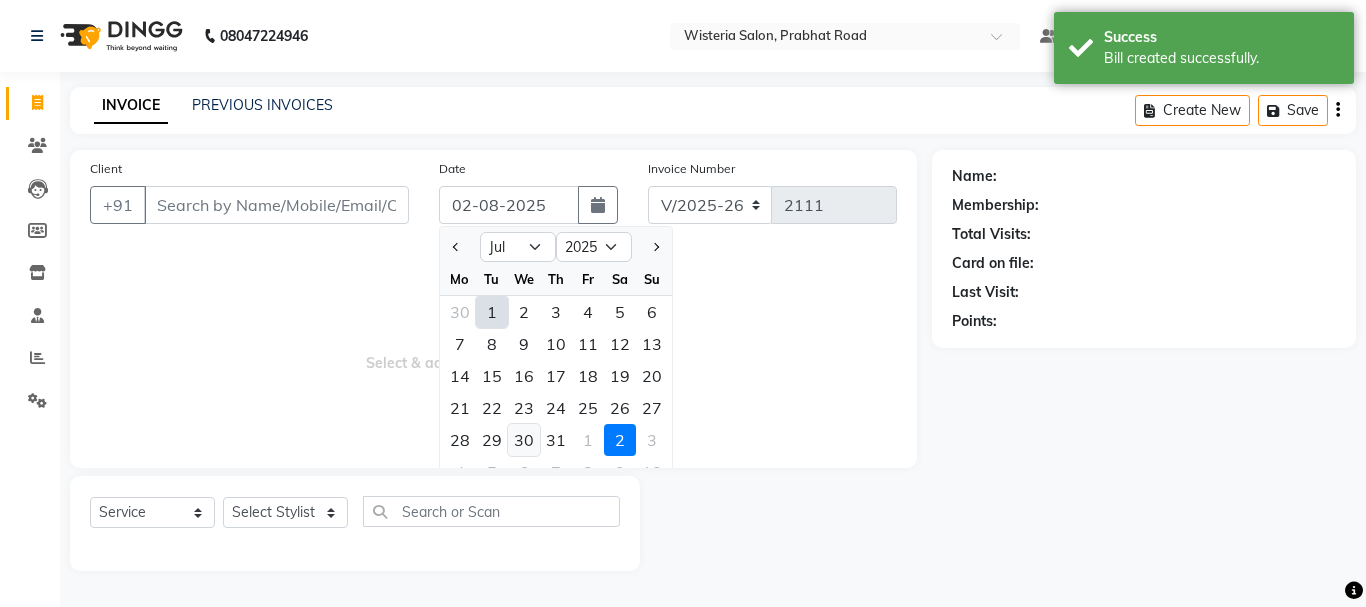 click on "30" 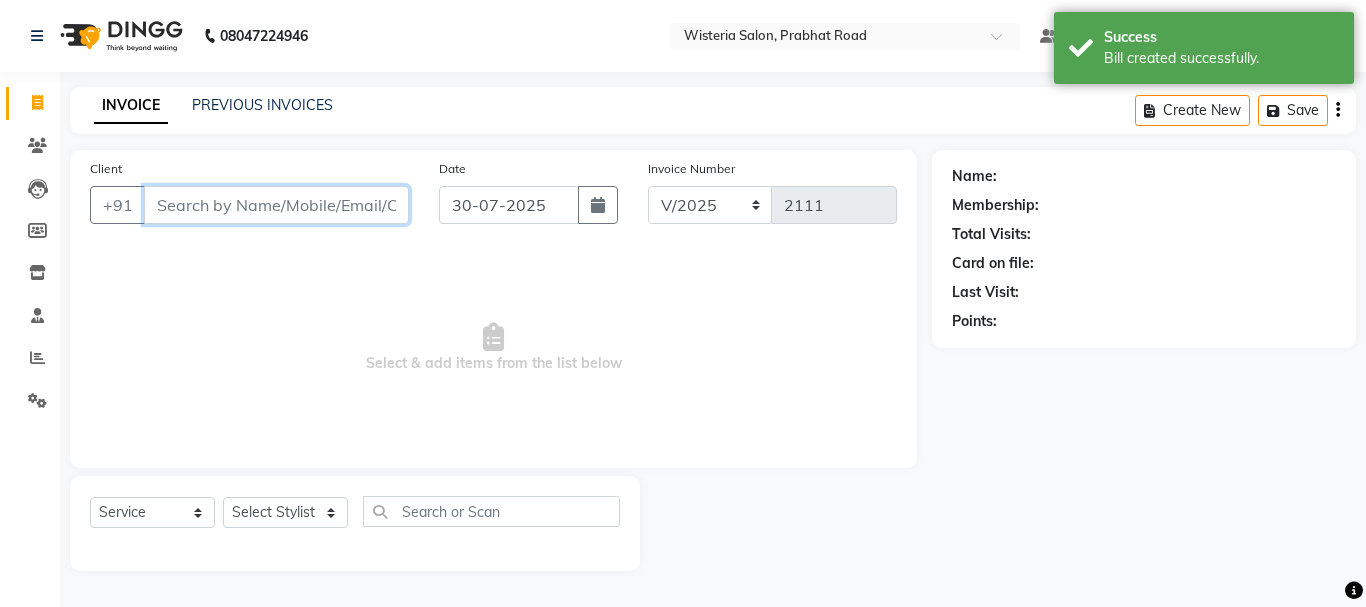 click on "Client" at bounding box center [276, 205] 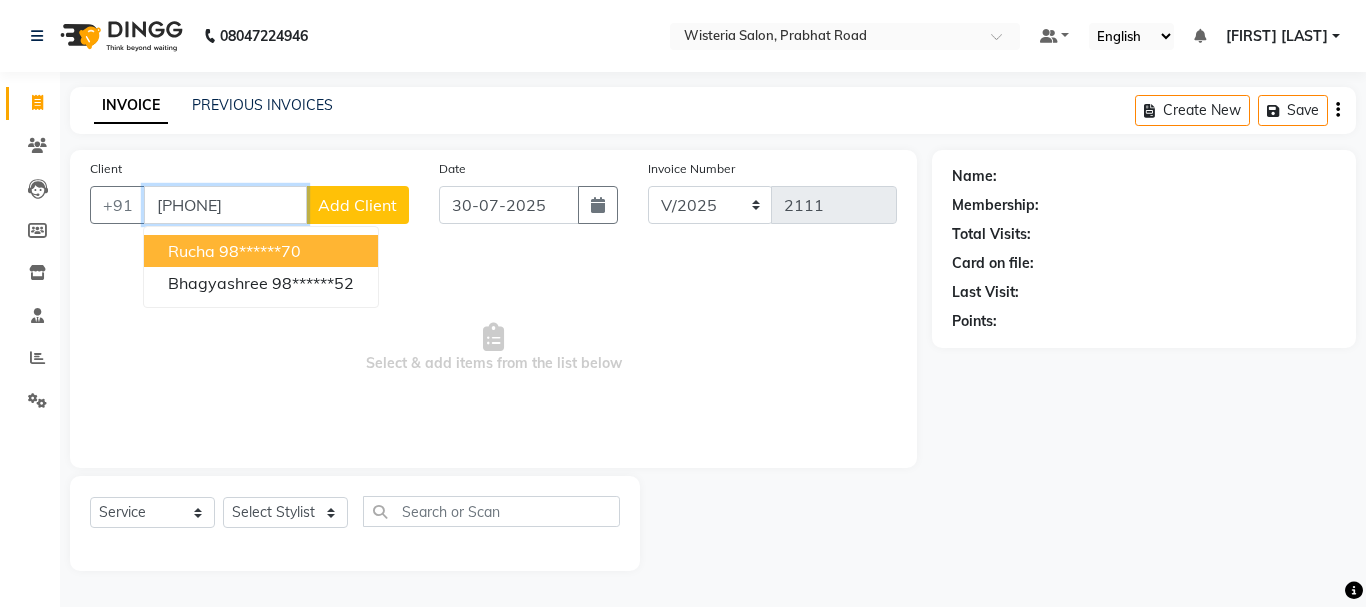 click on "98******70" at bounding box center [260, 251] 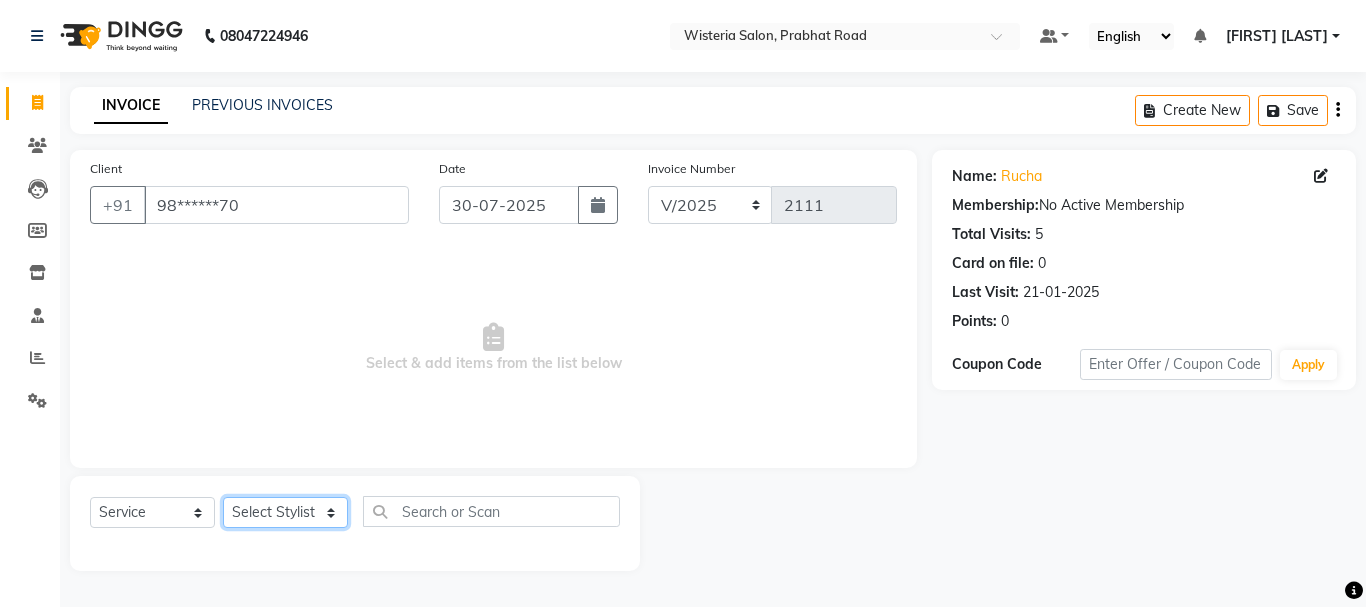 click on "Select Stylist [FIRST] [LAST] [FIRST] [LAST] [FIRST] [LAST] [FIRST] [LAST] [FIRST] [LAST] [FIRST] [LAST] [FIRST] [LAST] Partner id [FIRST] [LAST] [FIRST] [LAST] [FIRST] [LAST] [FIRST] [LAST] [FIRST] [LAST] [FIRST] [LAST]" 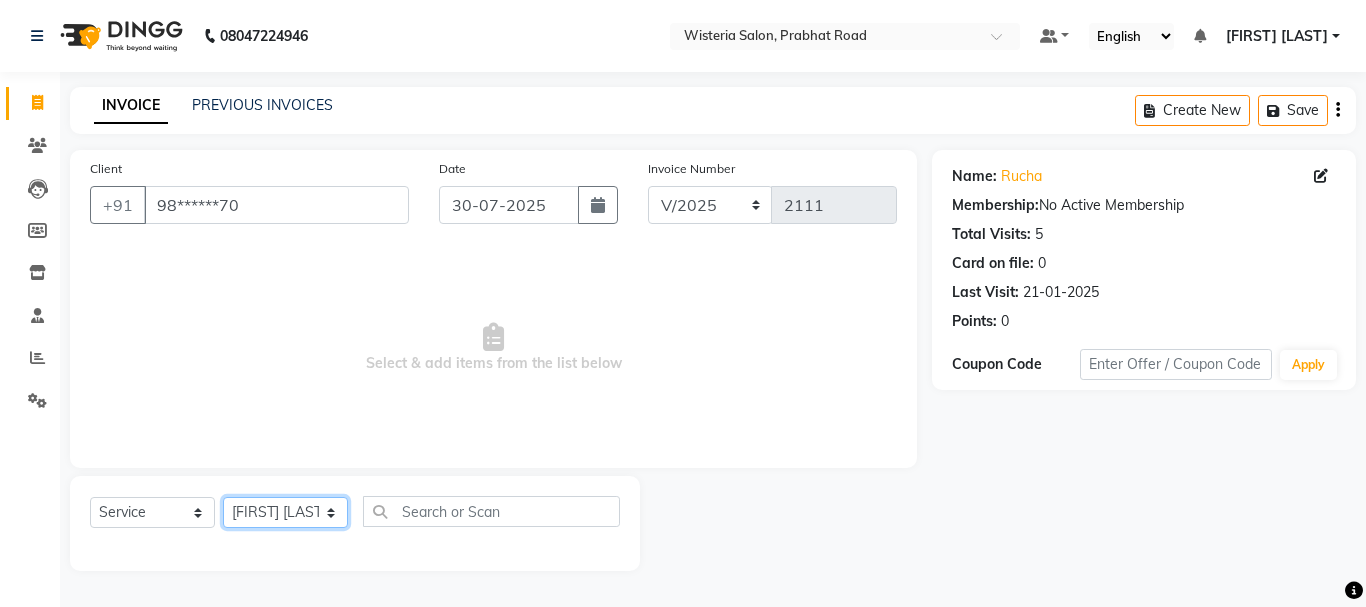 click on "Select Stylist [FIRST] [LAST] [FIRST] [LAST] [FIRST] [LAST] [FIRST] [LAST] [FIRST] [LAST] [FIRST] [LAST] [FIRST] [LAST] Partner id [FIRST] [LAST] [FIRST] [LAST] [FIRST] [LAST] [FIRST] [LAST] [FIRST] [LAST] [FIRST] [LAST]" 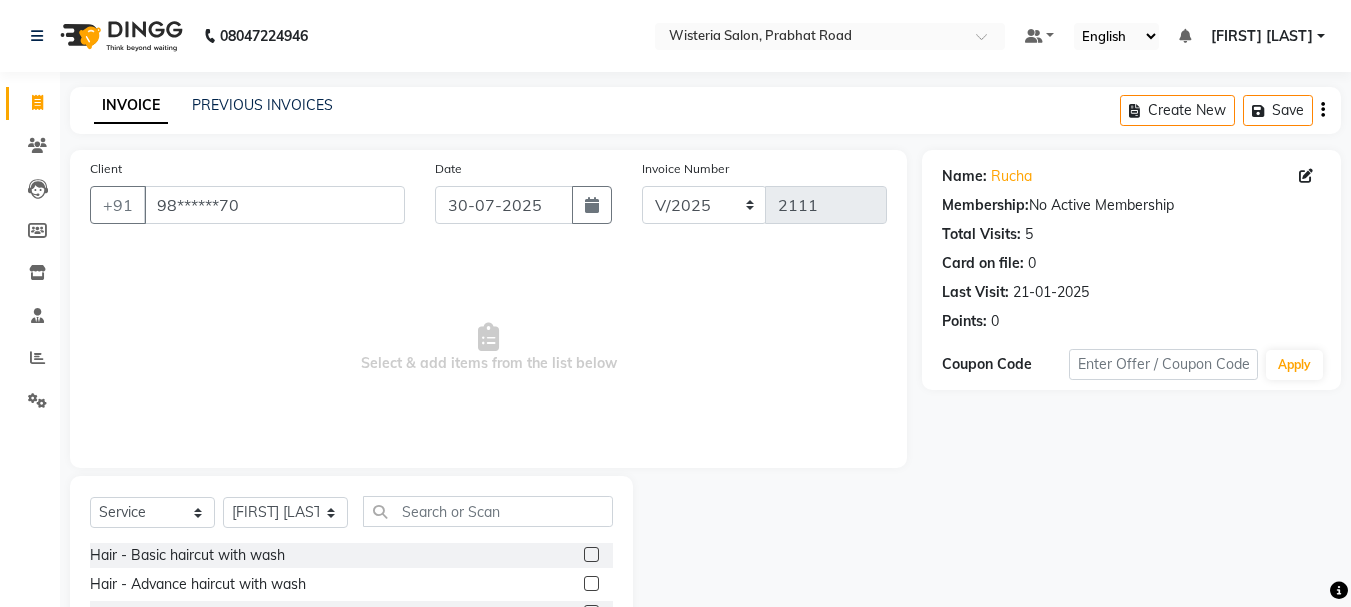 click 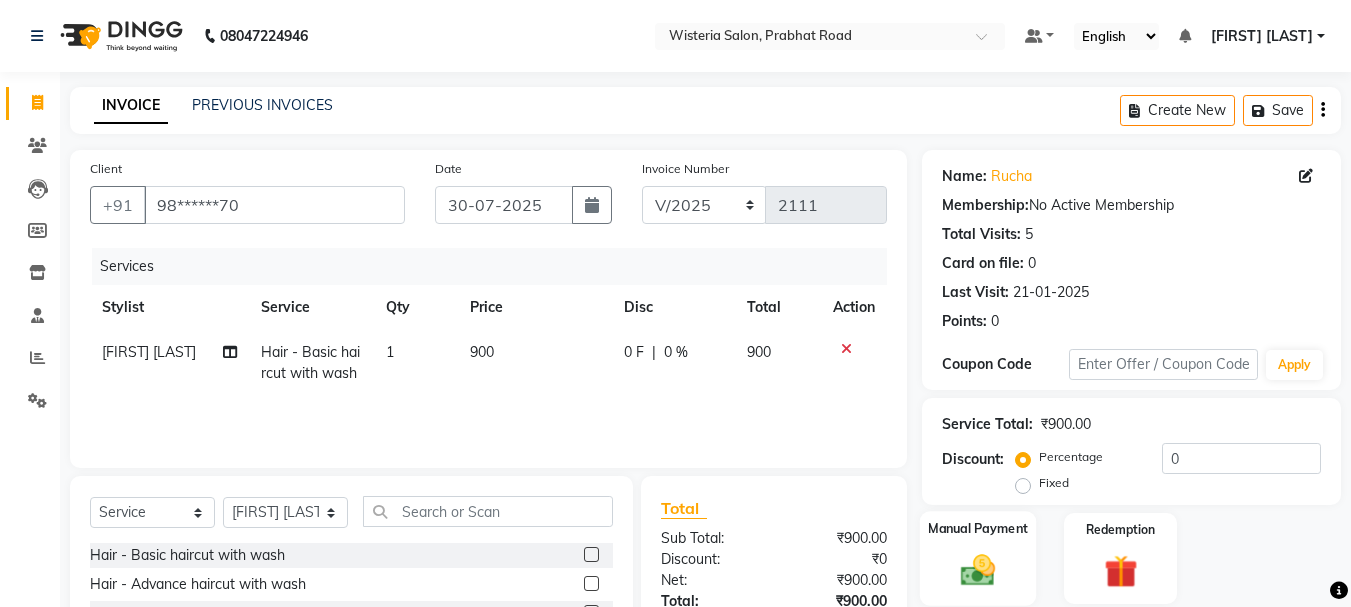 click 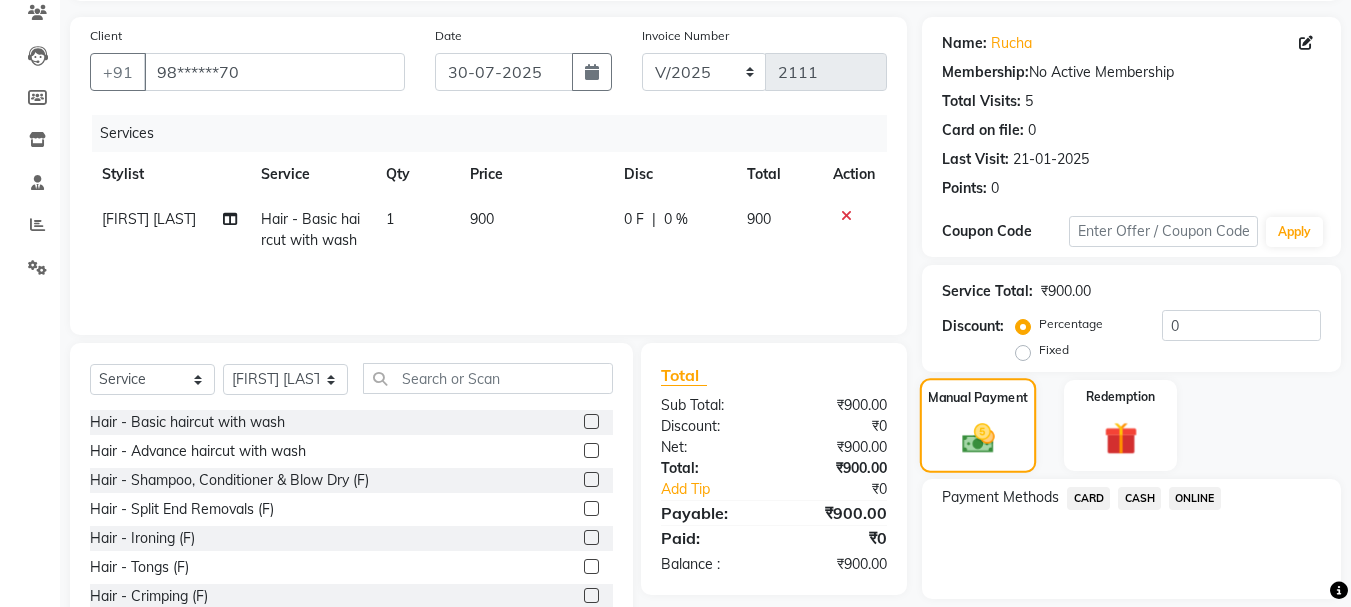 scroll, scrollTop: 196, scrollLeft: 0, axis: vertical 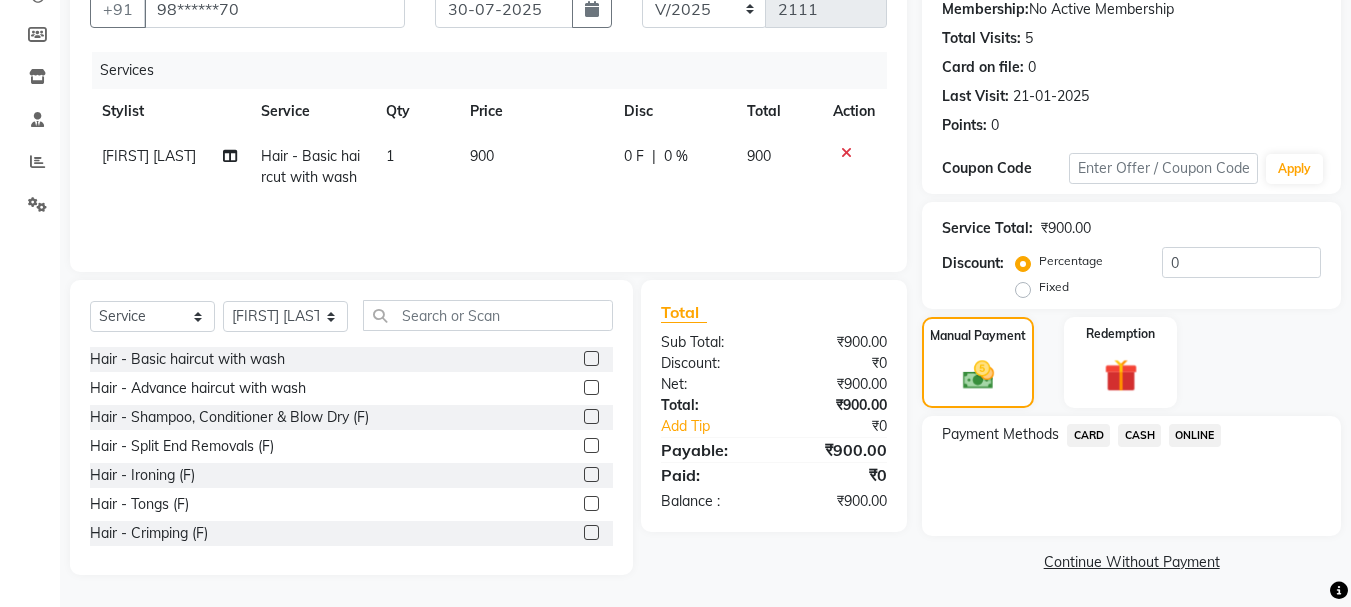 click on "ONLINE" 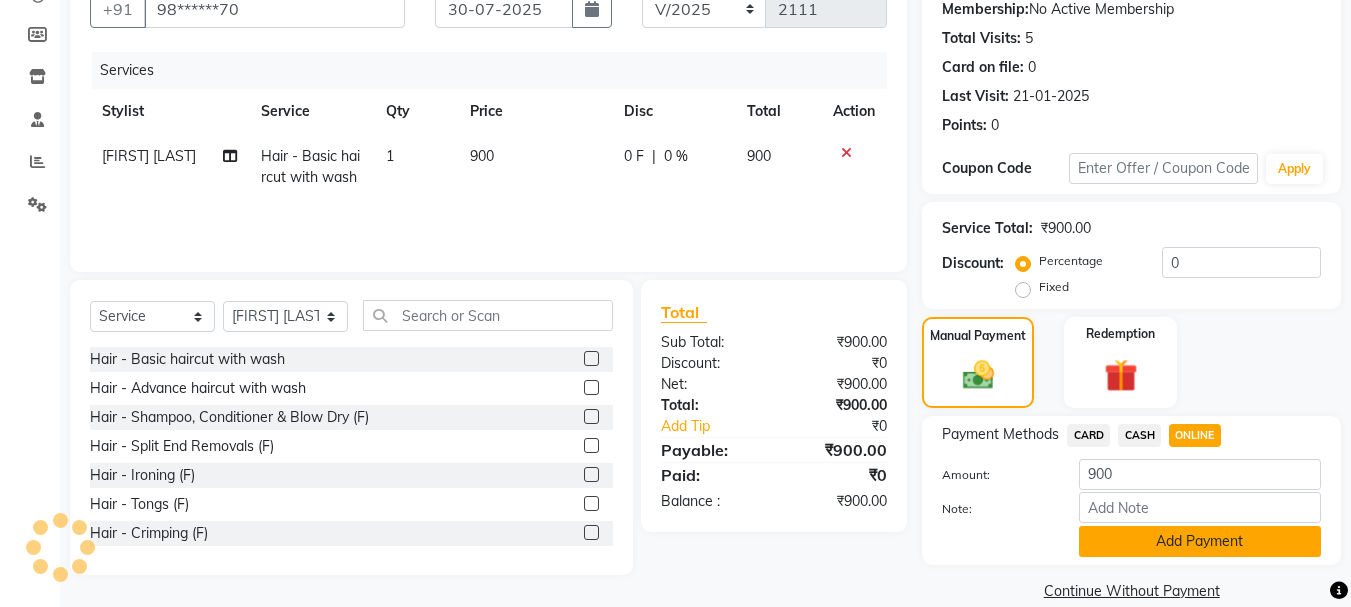 click on "Add Payment" 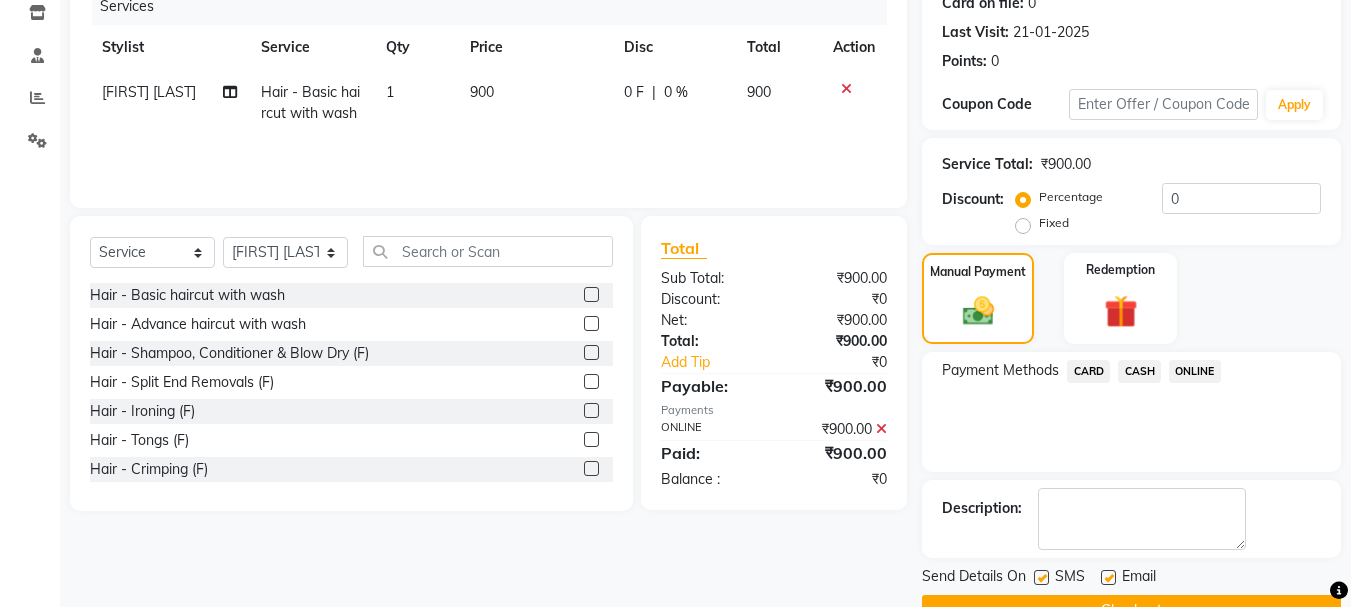 scroll, scrollTop: 309, scrollLeft: 0, axis: vertical 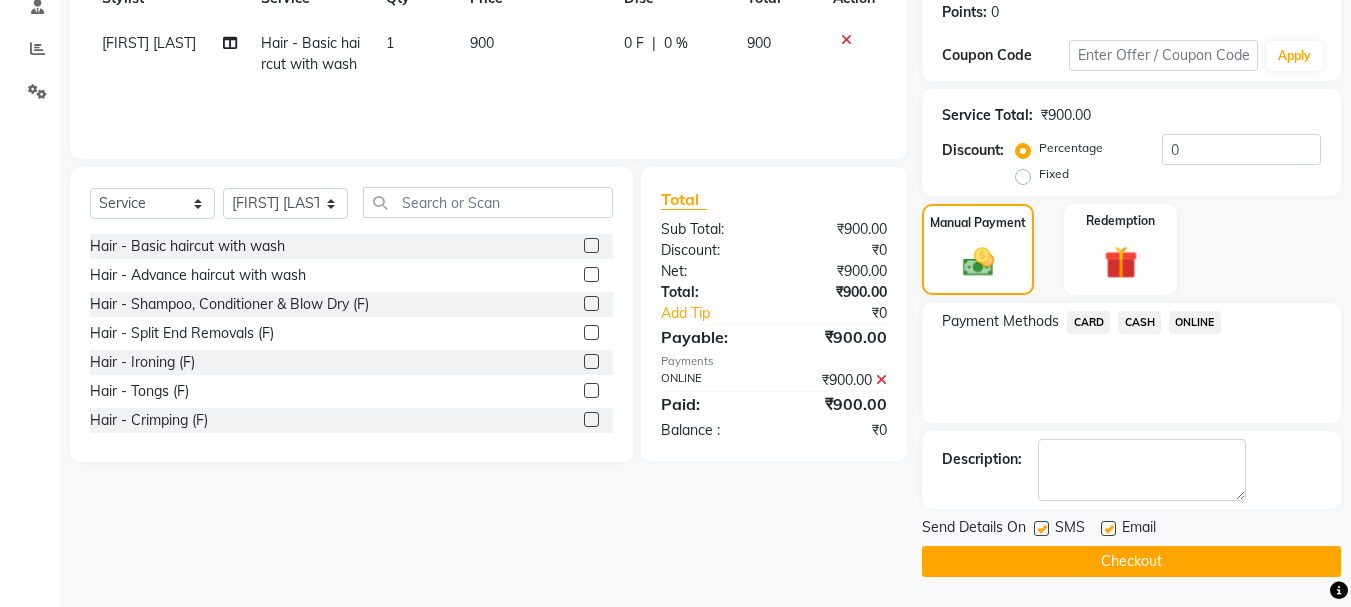 click on "Checkout" 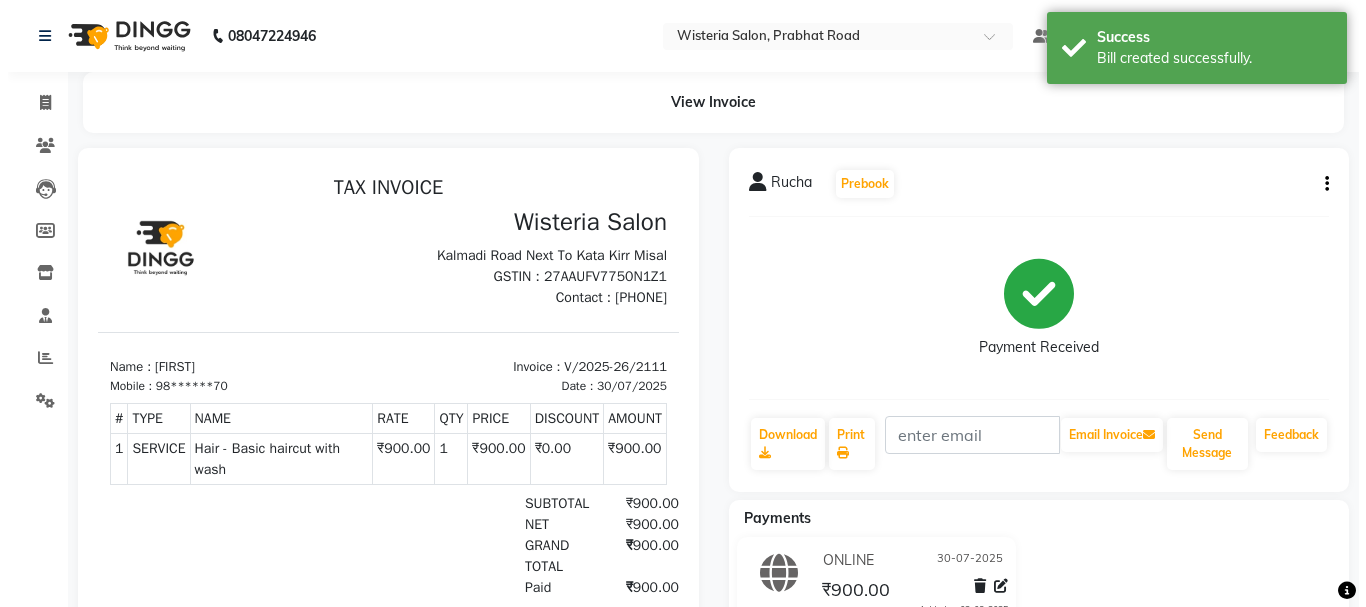scroll, scrollTop: 0, scrollLeft: 0, axis: both 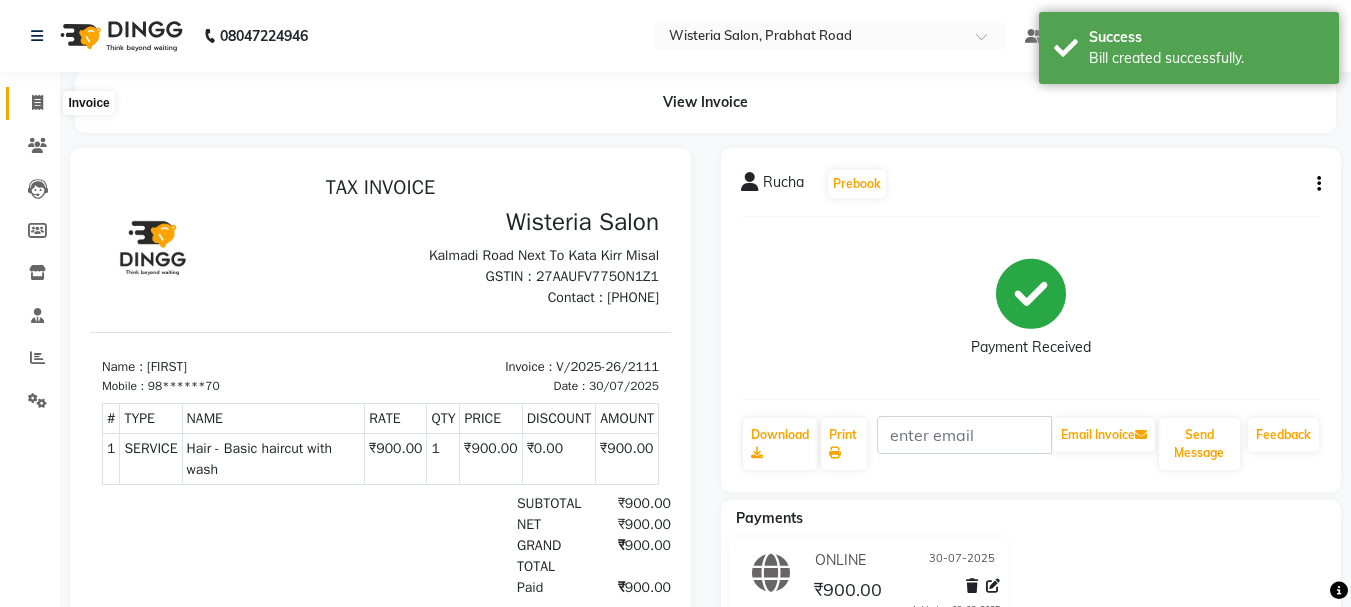 click 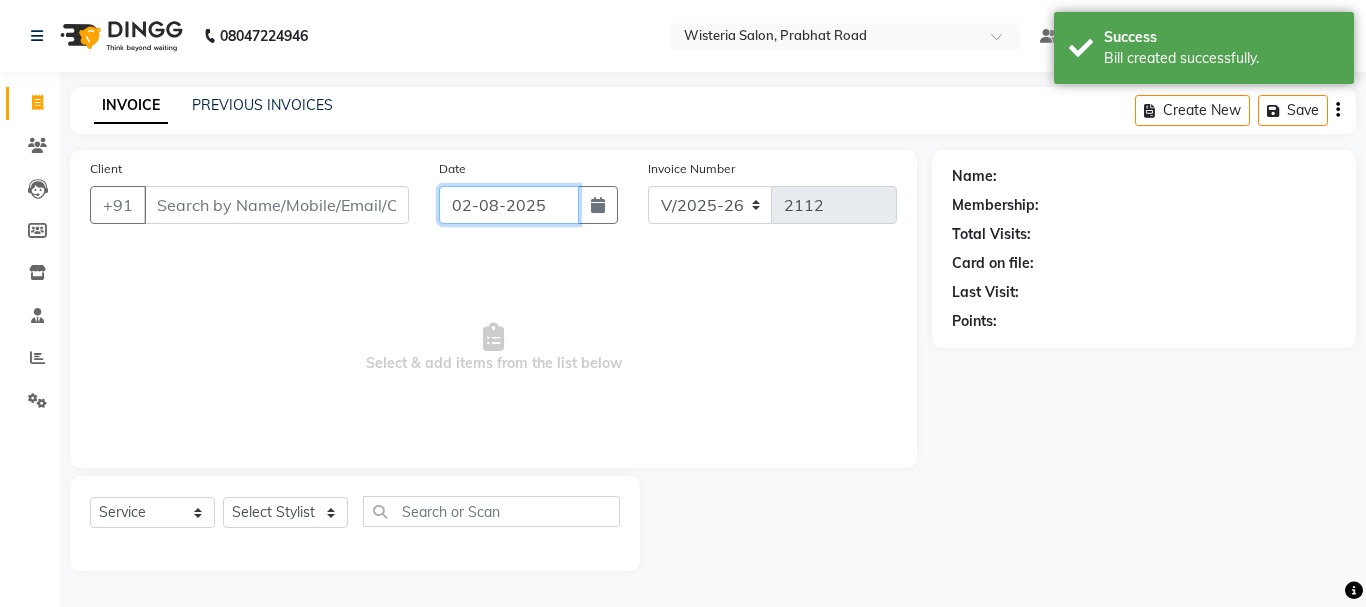 click on "02-08-2025" 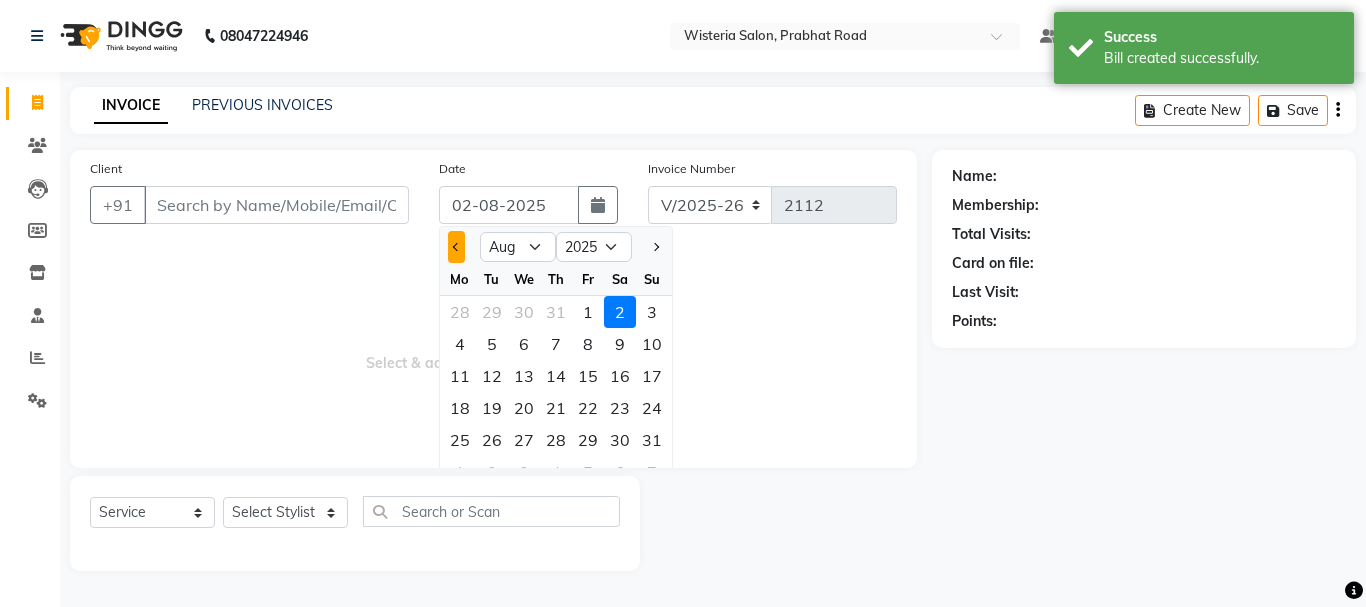 click 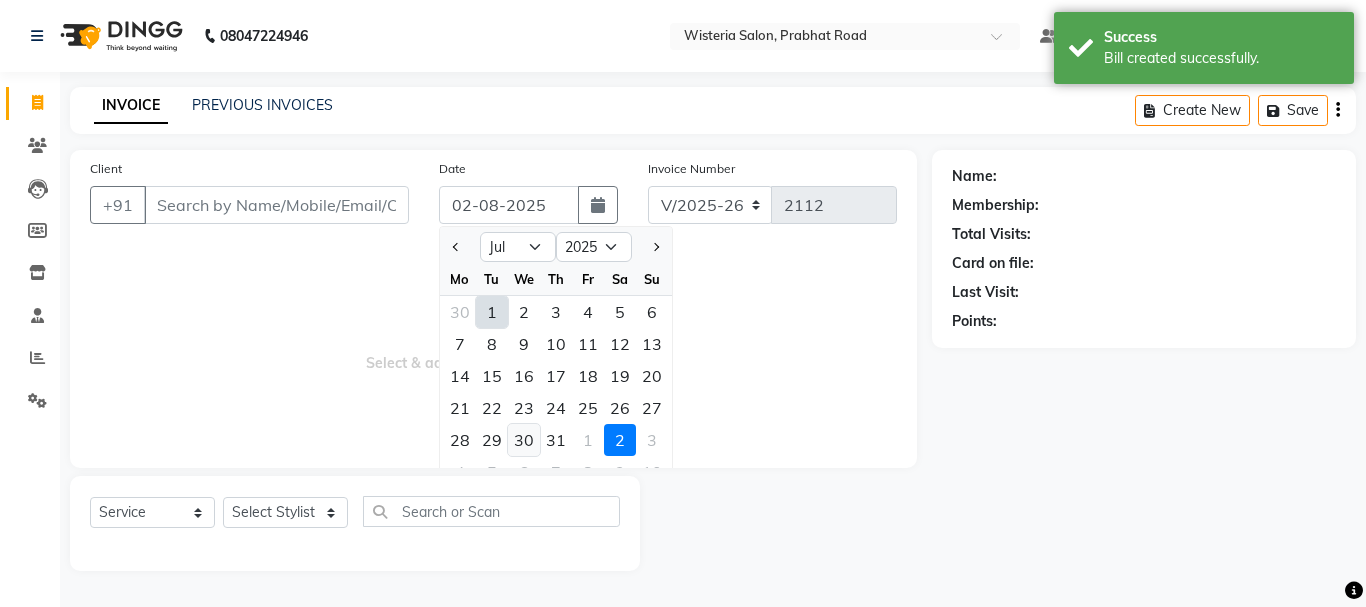 click on "30" 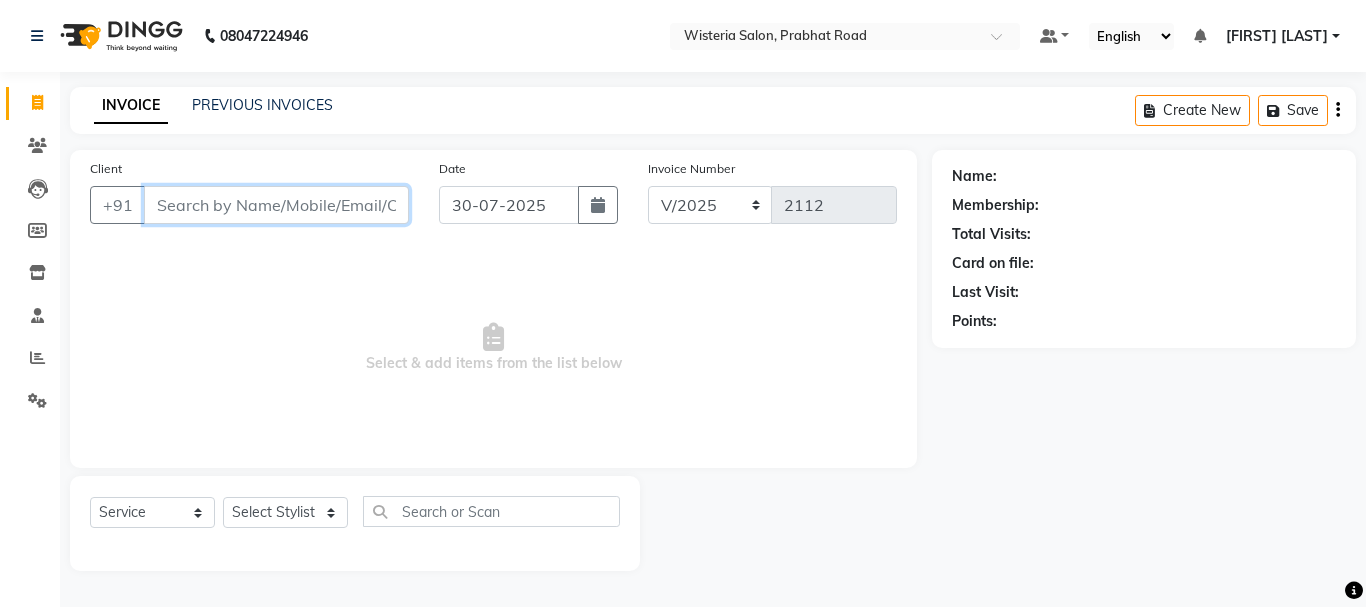 click on "Client" at bounding box center [276, 205] 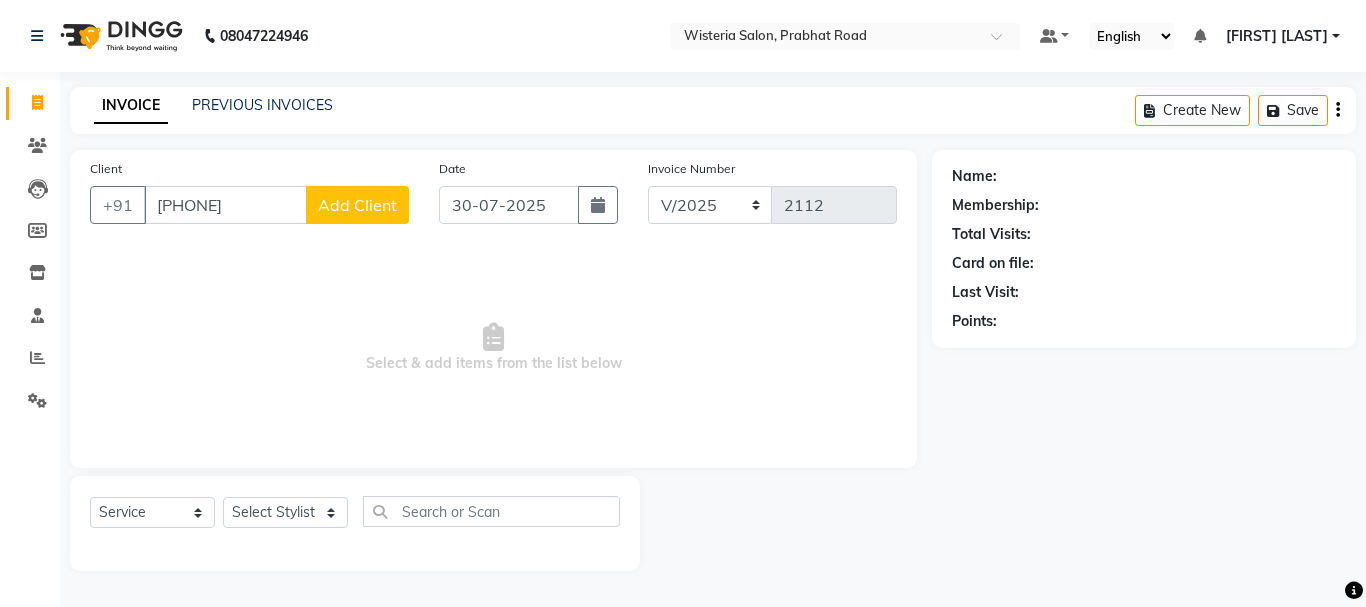 click on "Add Client" 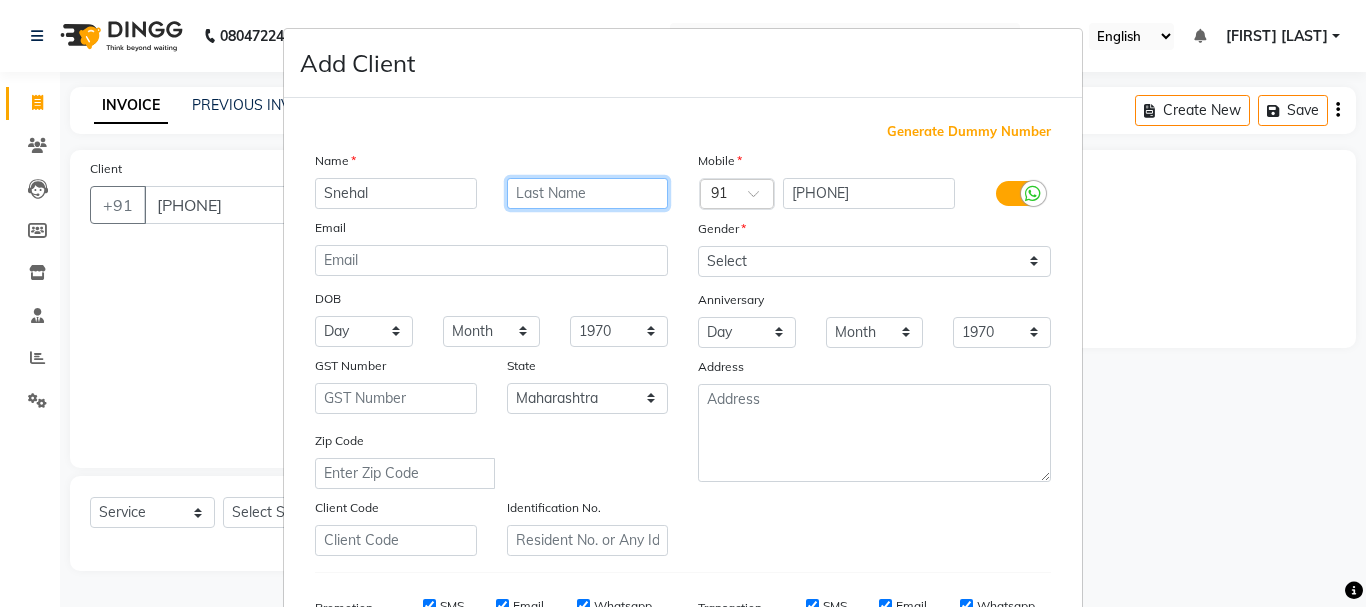 click at bounding box center (588, 193) 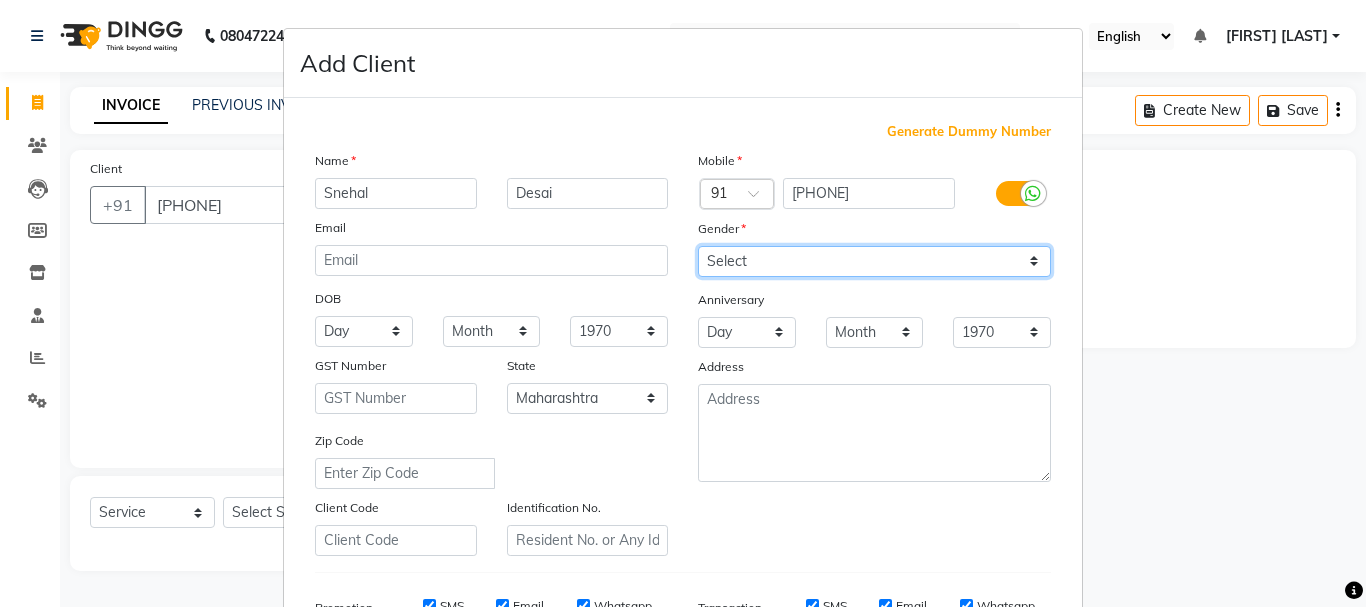 click on "Select Male Female Other Prefer Not To Say" at bounding box center (874, 261) 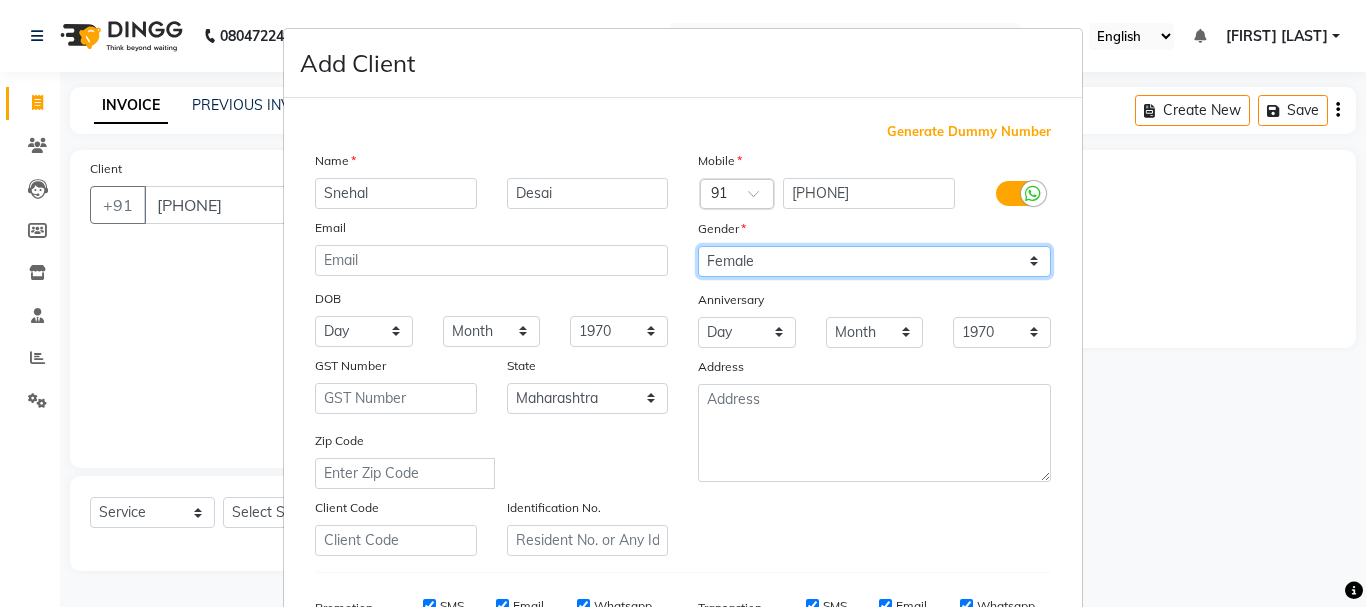 click on "Select Male Female Other Prefer Not To Say" at bounding box center (874, 261) 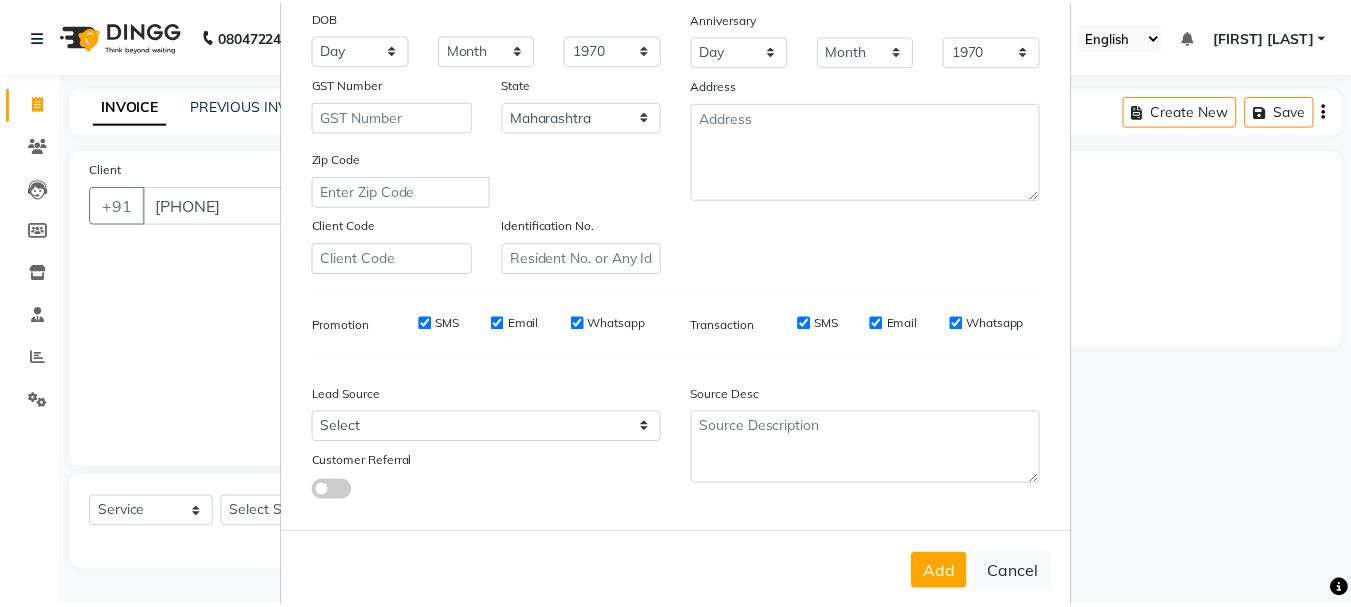scroll, scrollTop: 316, scrollLeft: 0, axis: vertical 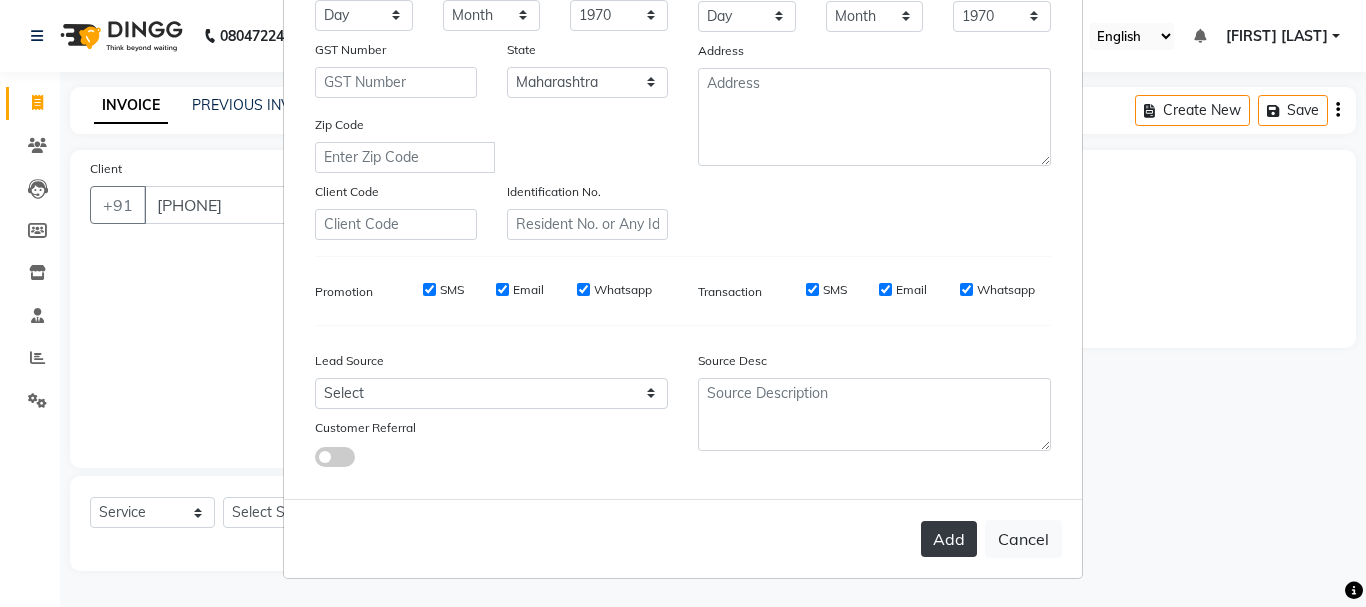 click on "Add" at bounding box center [949, 539] 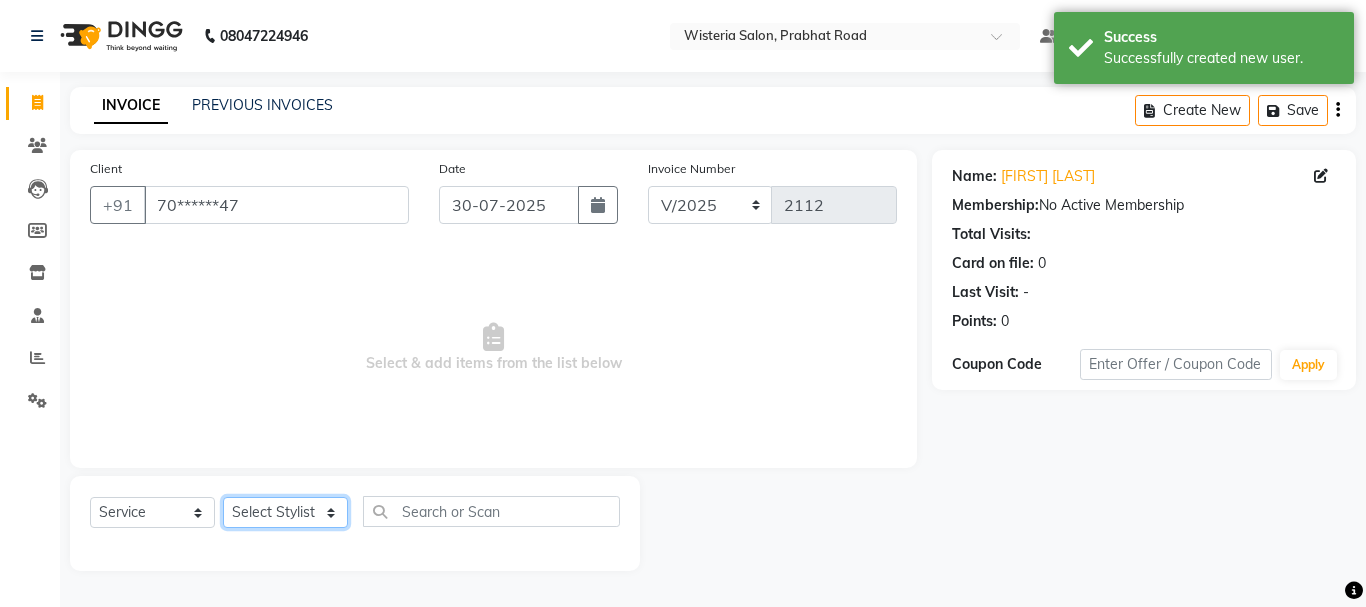 click on "Select Stylist [FIRST] [LAST] [FIRST] [LAST] [FIRST] [LAST] [FIRST] [LAST] [FIRST] [LAST] [FIRST] [LAST] [FIRST] [LAST] Partner id [FIRST] [LAST] [FIRST] [LAST] [FIRST] [LAST] [FIRST] [LAST] [FIRST] [LAST] [FIRST] [LAST]" 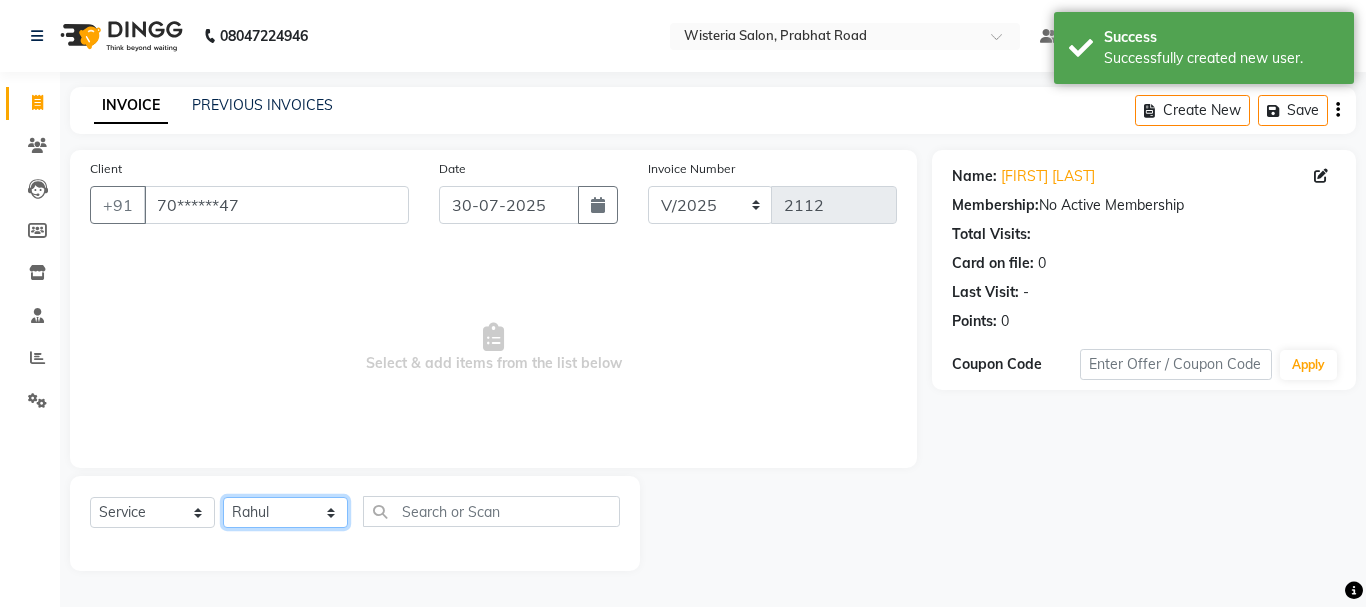 click on "Select Stylist [FIRST] [LAST] [FIRST] [LAST] [FIRST] [LAST] [FIRST] [LAST] [FIRST] [LAST] [FIRST] [LAST] [FIRST] [LAST] Partner id [FIRST] [LAST] [FIRST] [LAST] [FIRST] [LAST] [FIRST] [LAST] [FIRST] [LAST] [FIRST] [LAST]" 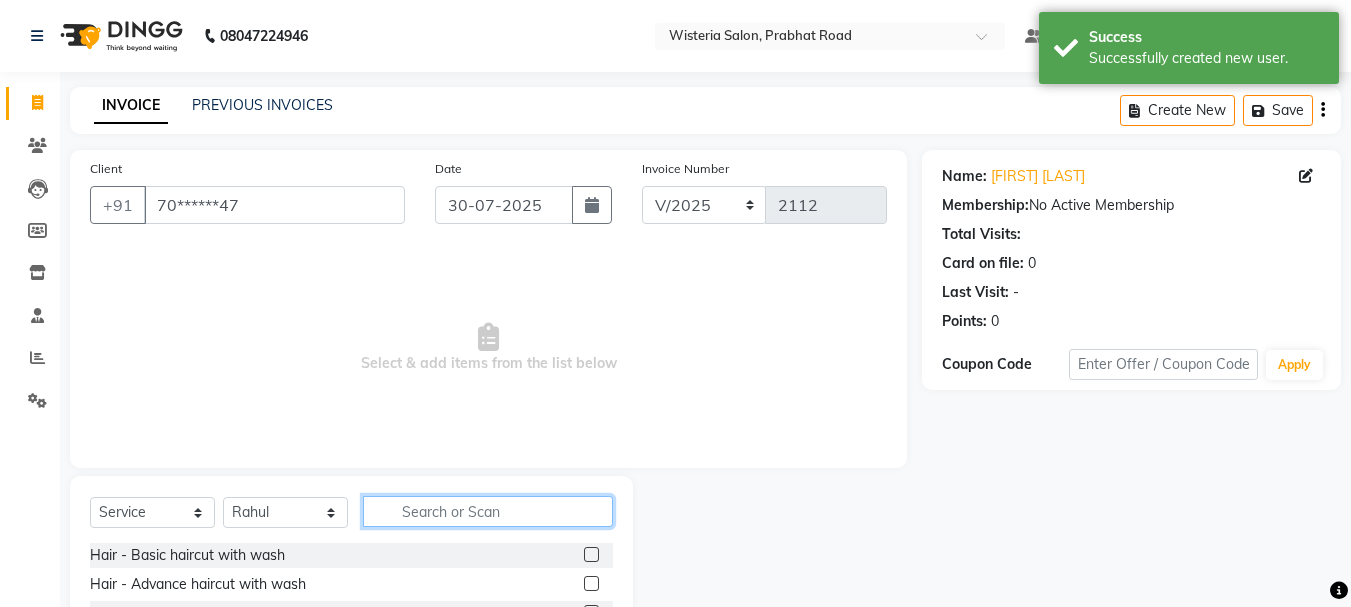 click 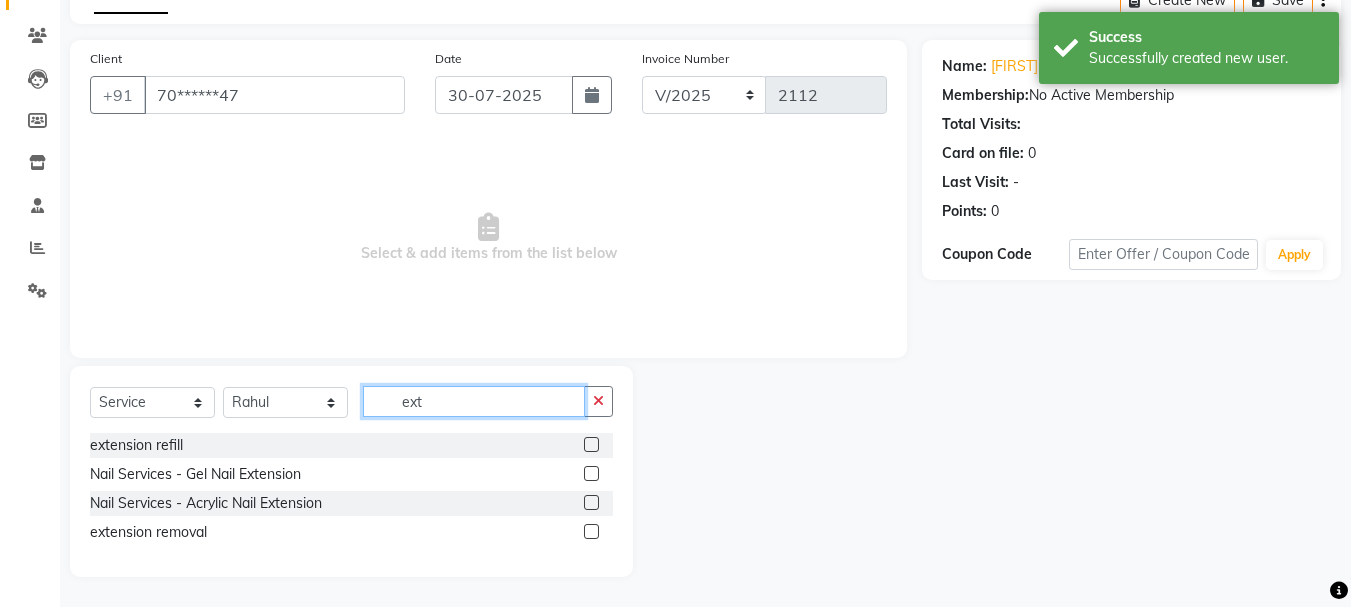 scroll, scrollTop: 110, scrollLeft: 0, axis: vertical 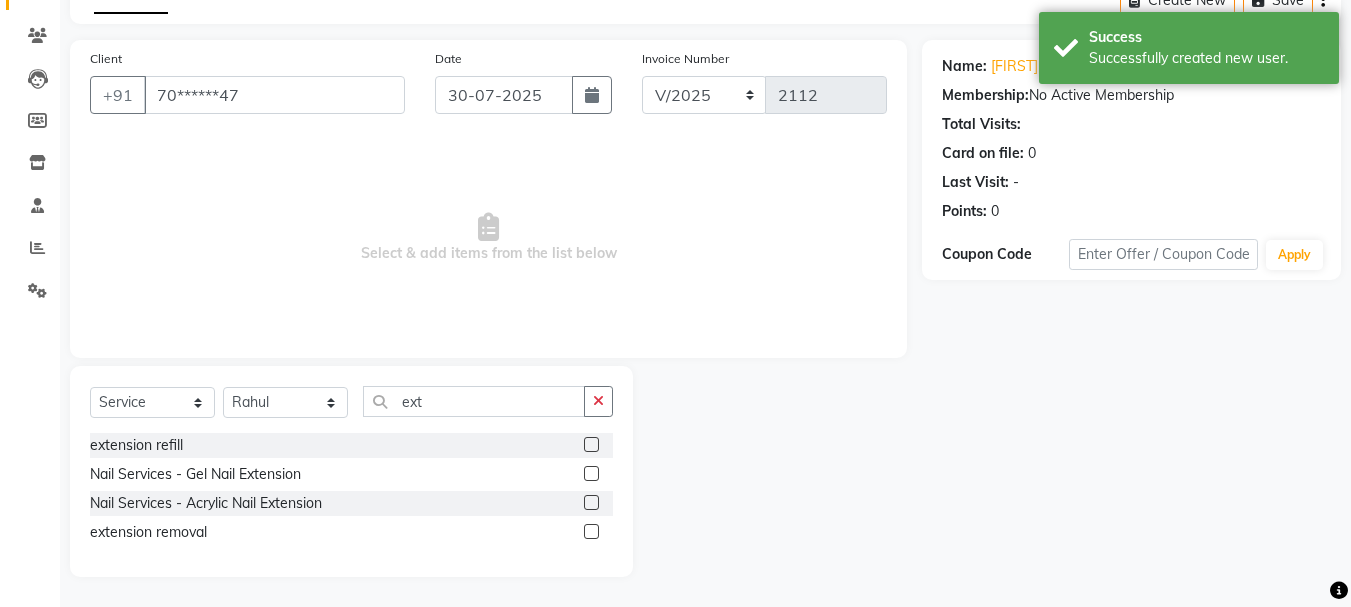 click 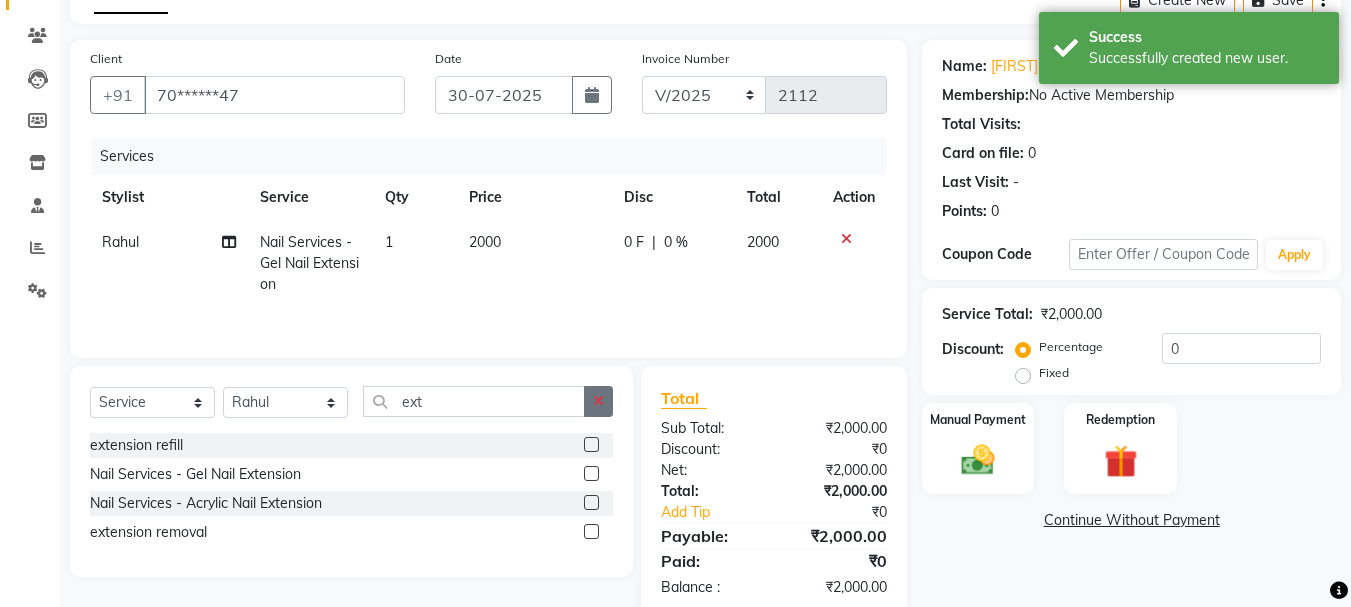 click 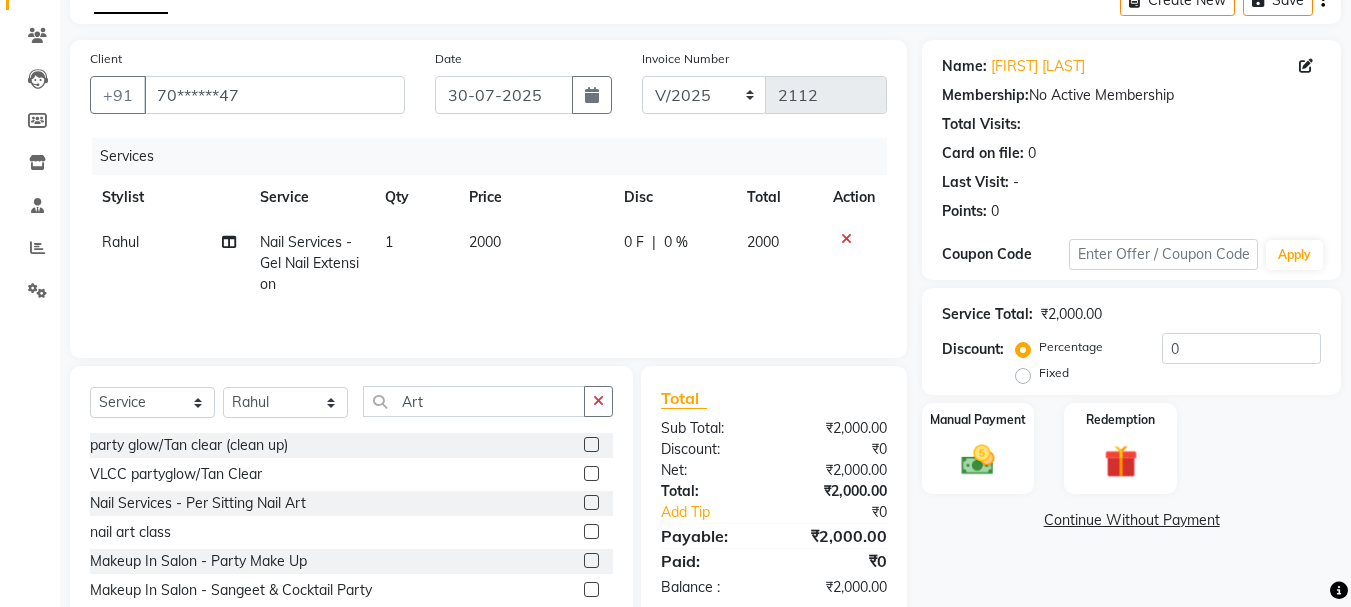 click 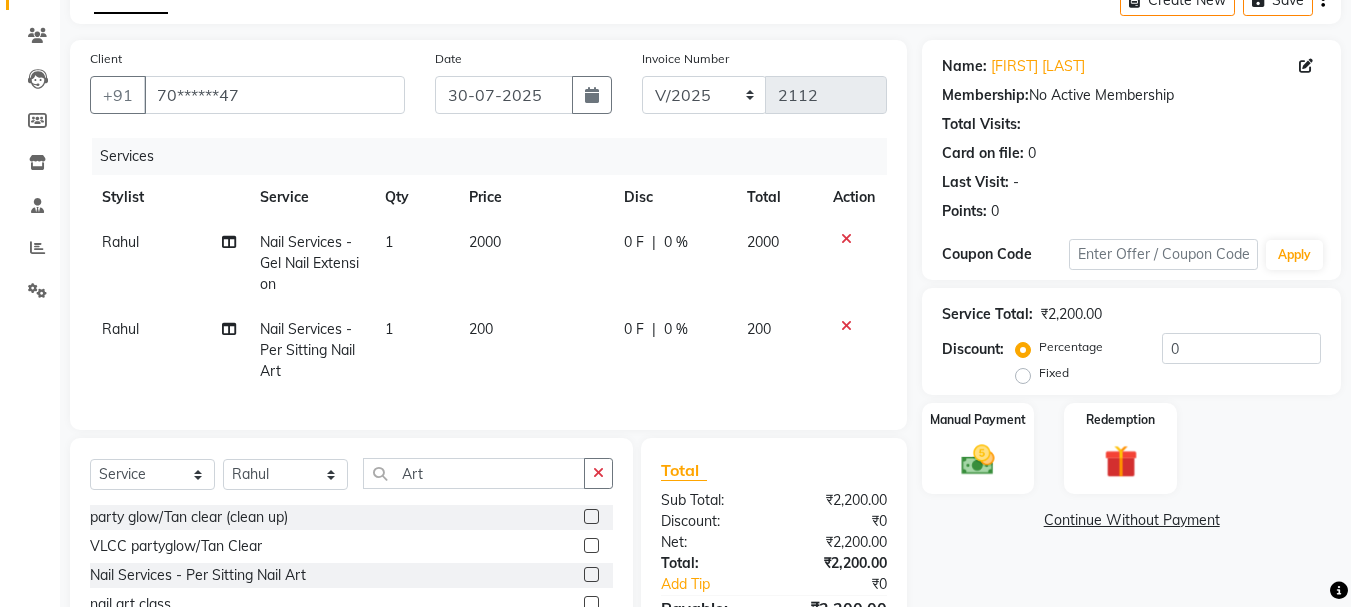 click on "200" 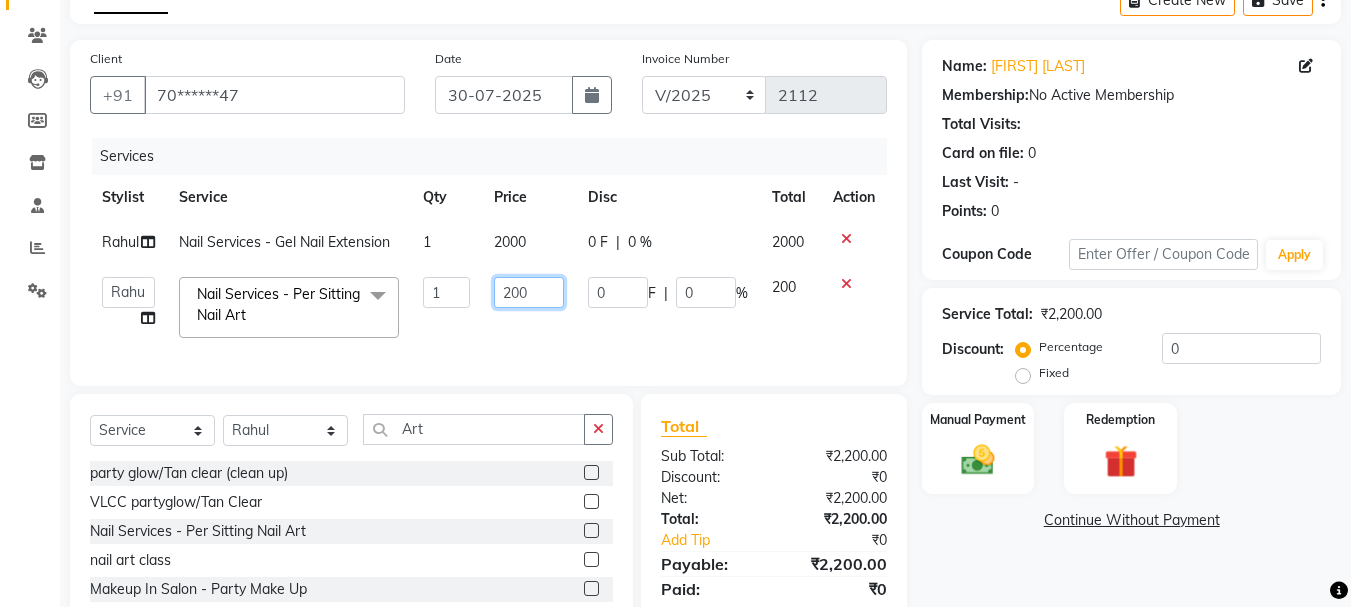click on "200" 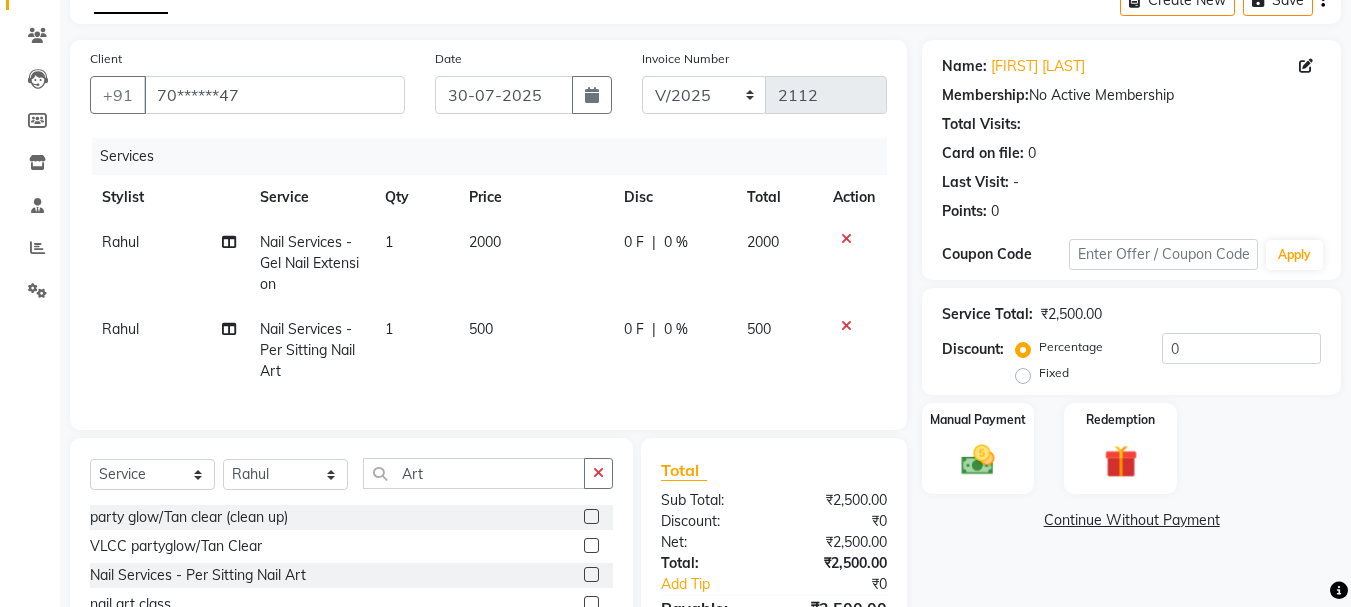 click on "500" 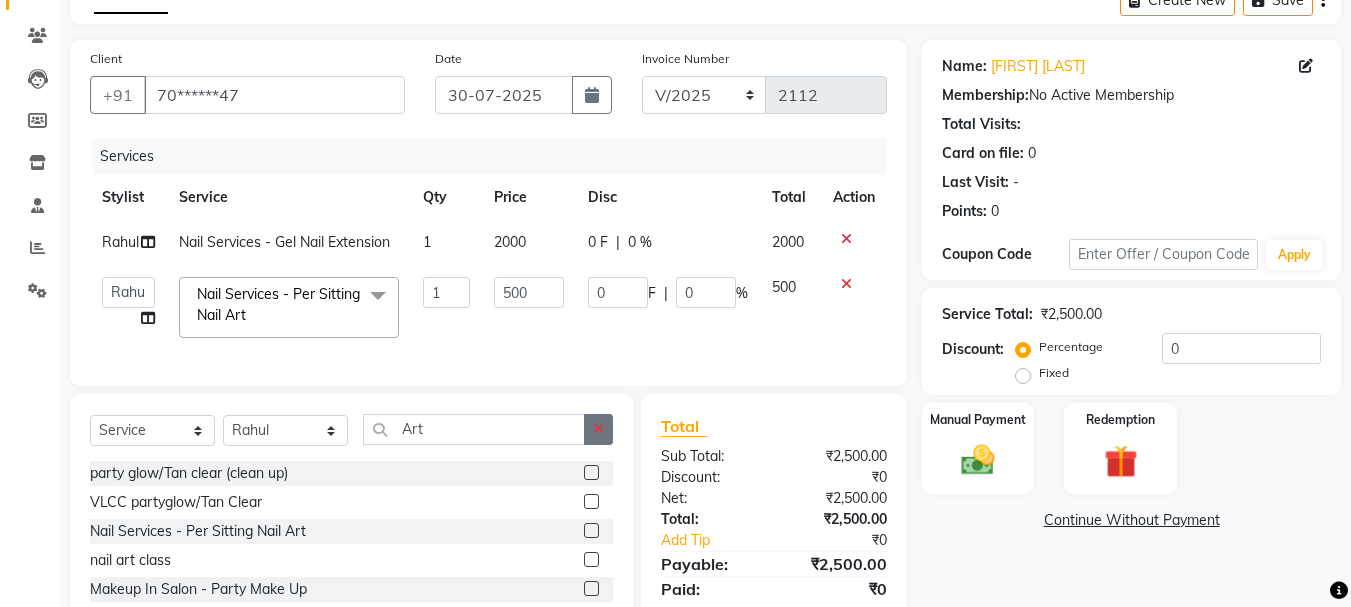 click 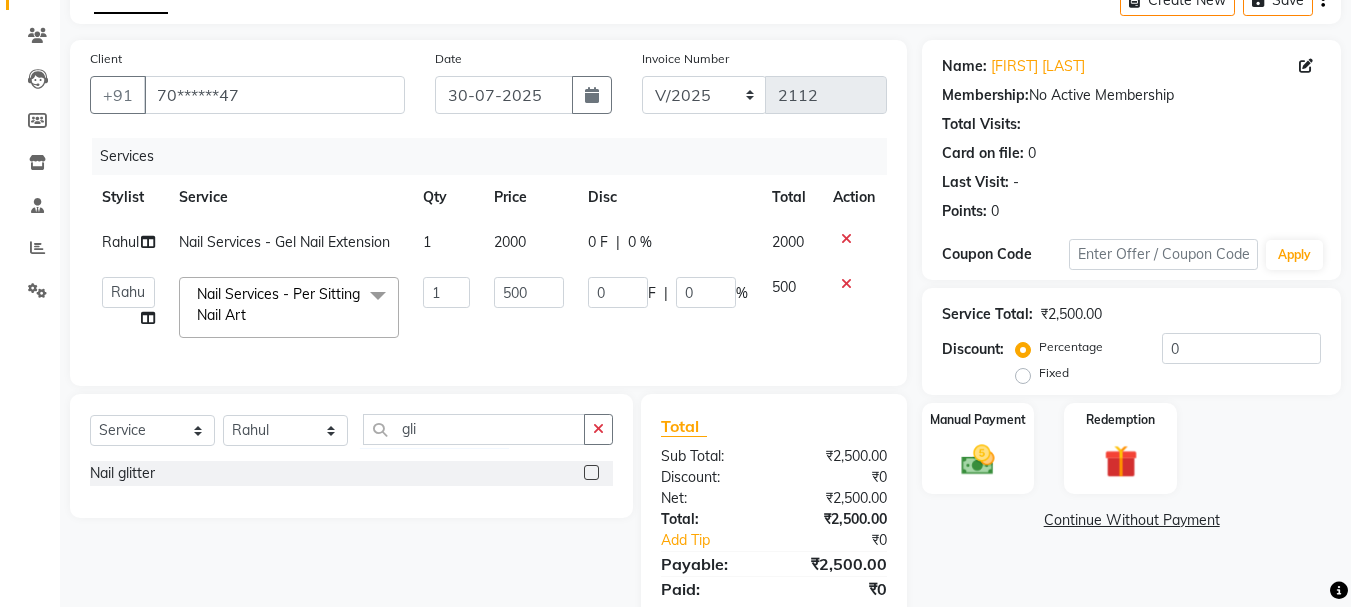 click 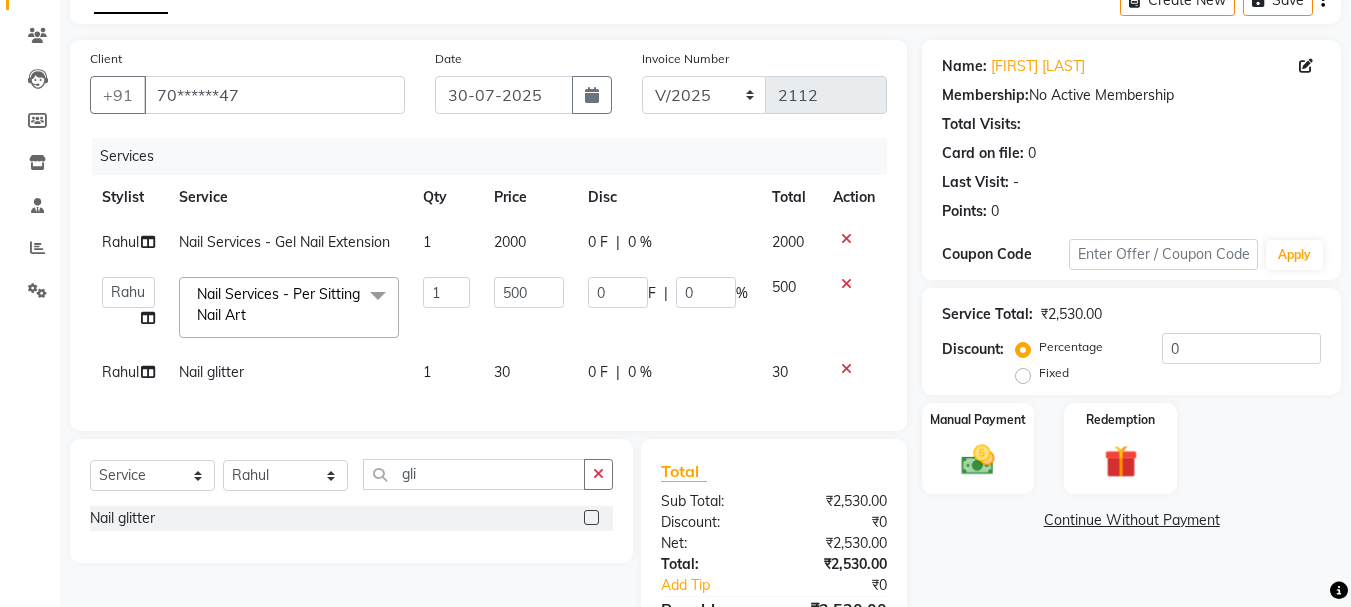 click on "30" 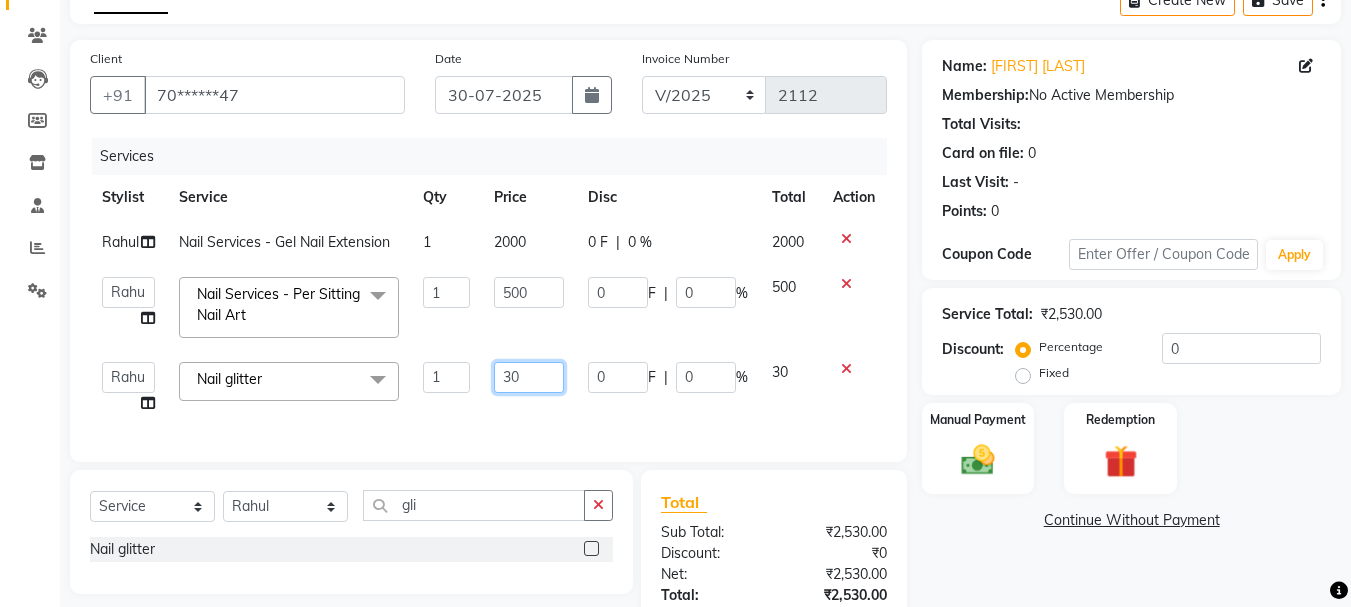 click on "30" 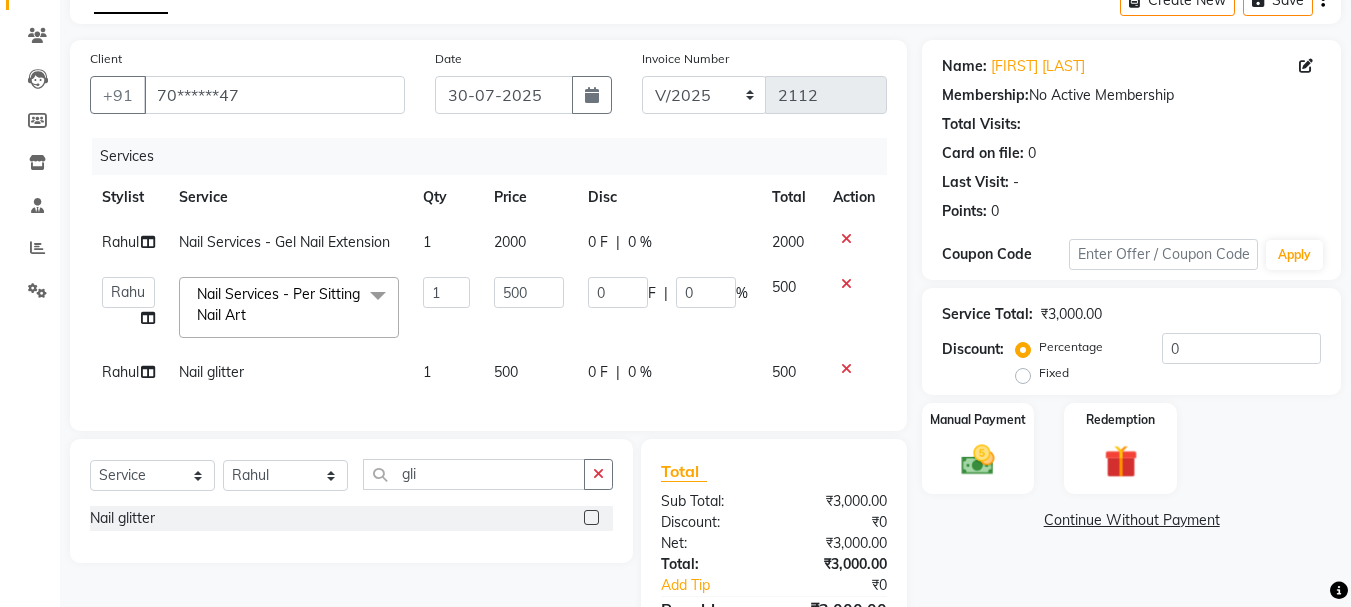 click on "Services Stylist Service Qty Price Disc Total Action [FIRST] Nail Services - Gel Nail Extension 1 2000 0 F | 0 % 2000 Bharti dipali Firdos Patel gaurav Kedar Sain lakpa Mansi more Mayuri Partner id Pratiksha satpute Radhika Jadhav Rahul Raju sushma Vaidehi Kale Vijaya Katurde Vinay Nail Services - Per Sitting Nail Art x Hair - Basic haircut with wash Hair - Advance haircut with wash Hair - Shampoo, Conditioner & Blow Dry (F) Hair - Split End Removals (F) Hair - Ironing (F) Hair - Tongs (F) Hair - Crimping (F) Hair - 3 Curls (F) Hair - Head Massage With Steam Coconut oil (F) Hair - Head Massage With Steam (F) Ayurvedic oil Hair - Head Massage With Steam (F) Argon oil Hair - Blow Dry With-Out Curls (F) Hair - Shampoo (F) Hair - Wash With DeepConditioning (F) Hair - Girl hair cut without wash Hair - Hair Cut (M) Hair - Hair Cut (With Shampoo & Conditioning ) (M) Hair - Boy Hair Cut (M) Hair - Hair Cut (With Shampoo & Conditioning ) (Boy) Hair - Shampoo & Conditioning (M) 1 0" 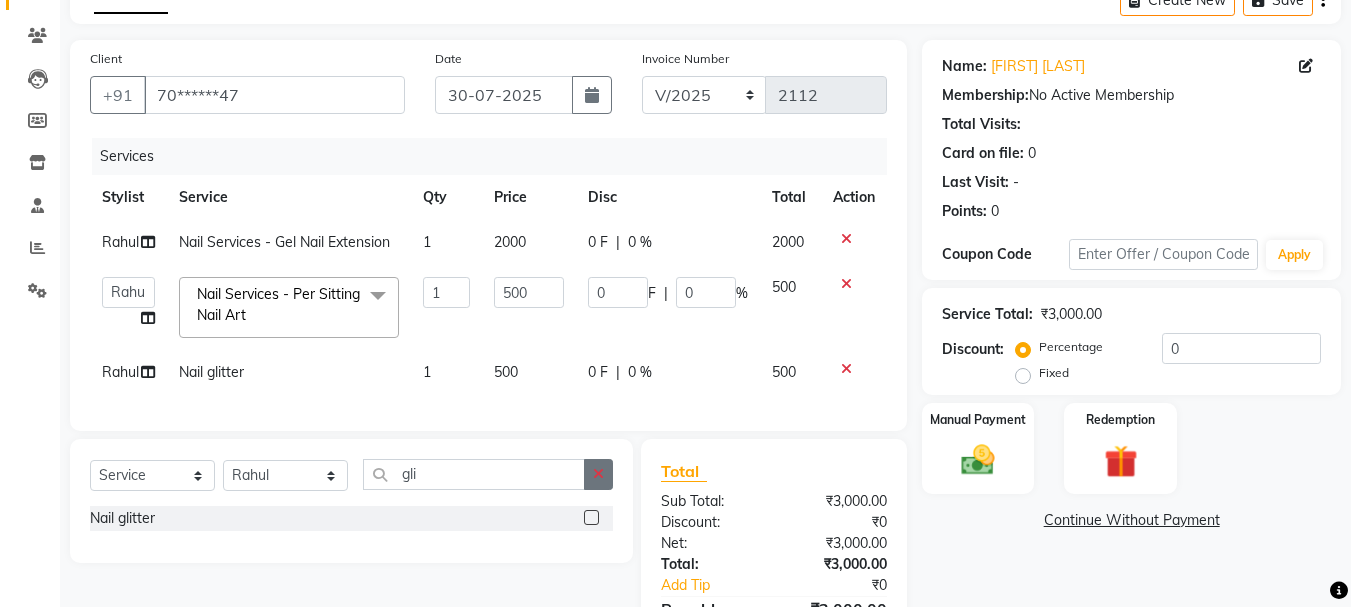 click 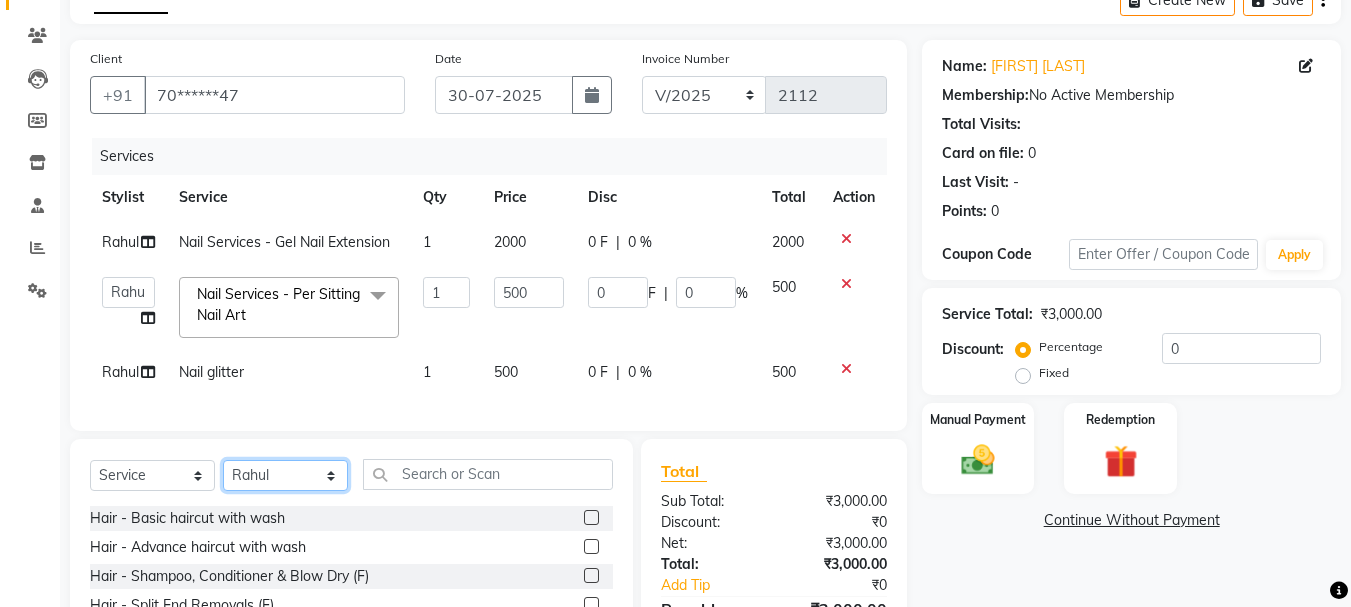 click on "Select Stylist [FIRST] [LAST] [FIRST] [LAST] [FIRST] [LAST] [FIRST] [LAST] [FIRST] [LAST] [FIRST] [LAST] [FIRST] [LAST] Partner id [FIRST] [LAST] [FIRST] [LAST] [FIRST] [LAST] [FIRST] [LAST] [FIRST] [LAST] [FIRST] [LAST]" 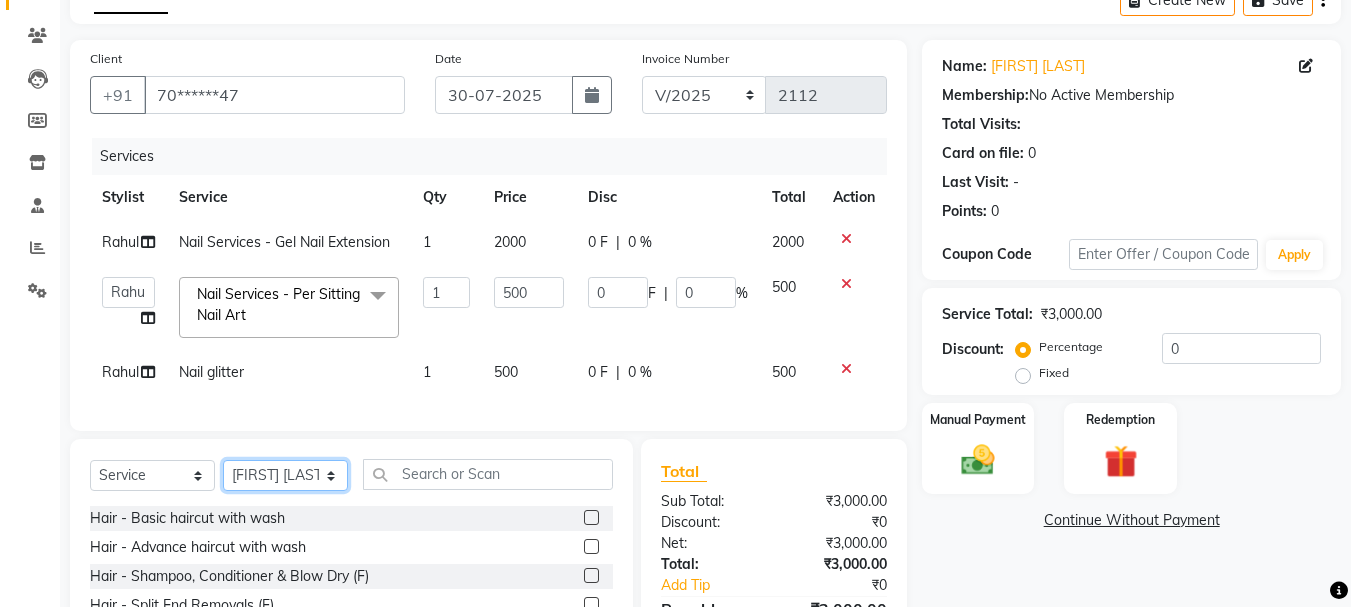 click on "Select Stylist [FIRST] [LAST] [FIRST] [LAST] [FIRST] [LAST] [FIRST] [LAST] [FIRST] [LAST] [FIRST] [LAST] [FIRST] [LAST] Partner id [FIRST] [LAST] [FIRST] [LAST] [FIRST] [LAST] [FIRST] [LAST] [FIRST] [LAST] [FIRST] [LAST]" 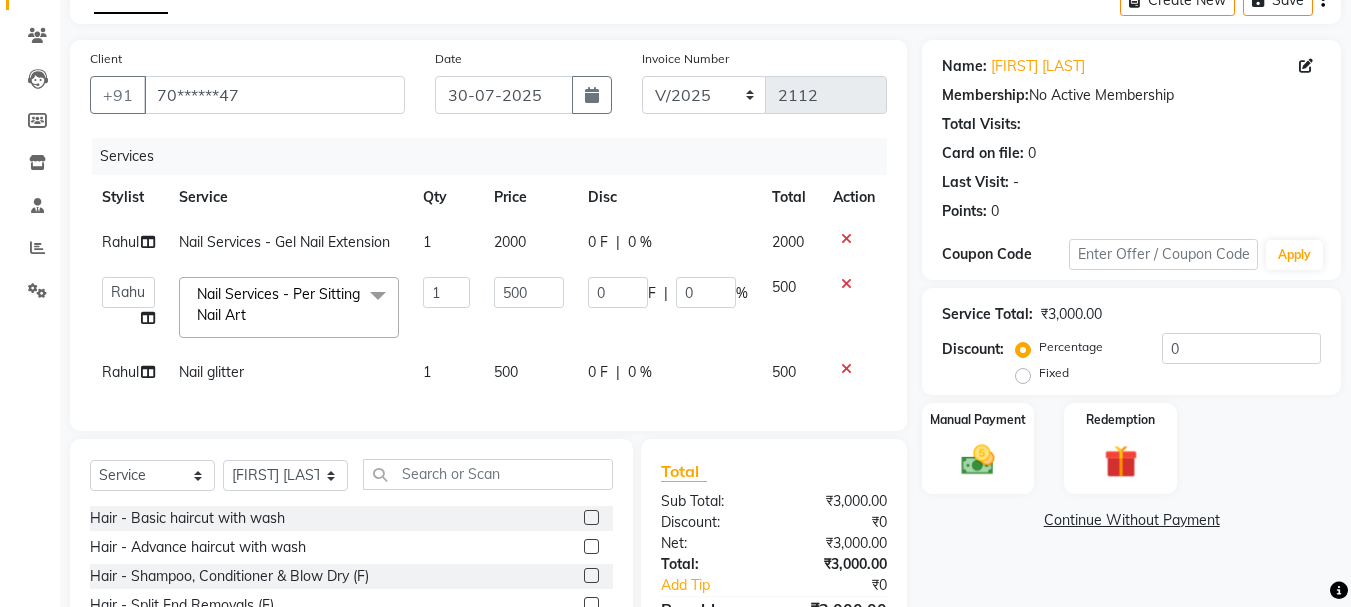 click 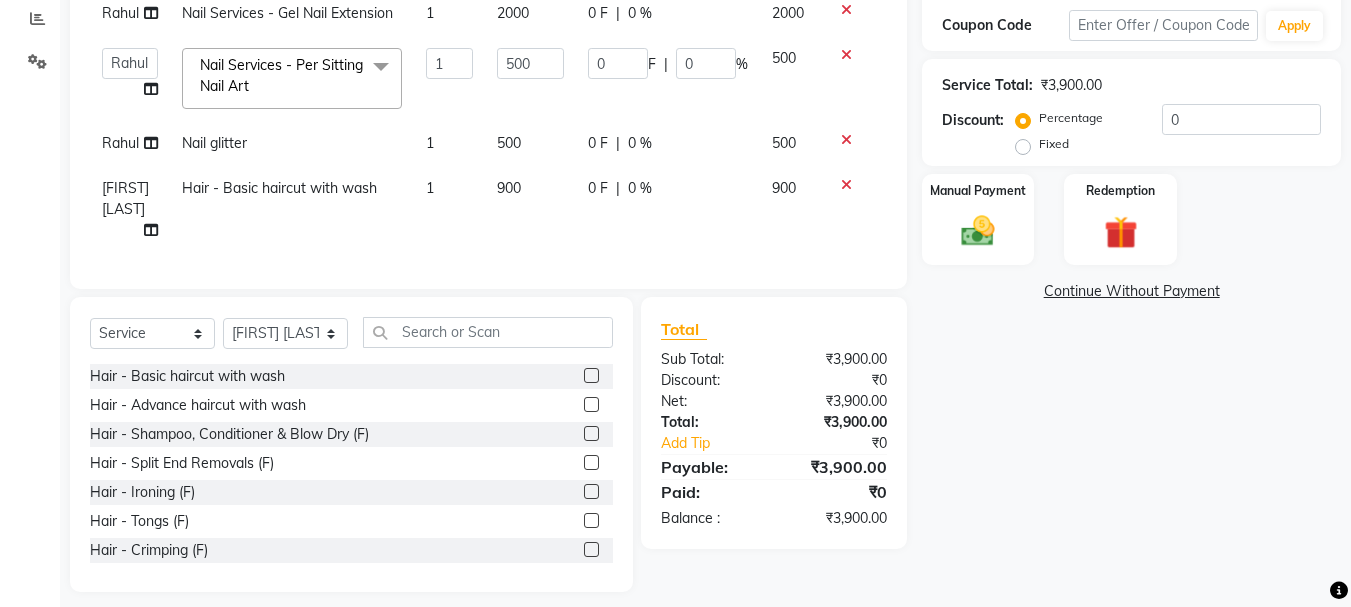 scroll, scrollTop: 348, scrollLeft: 0, axis: vertical 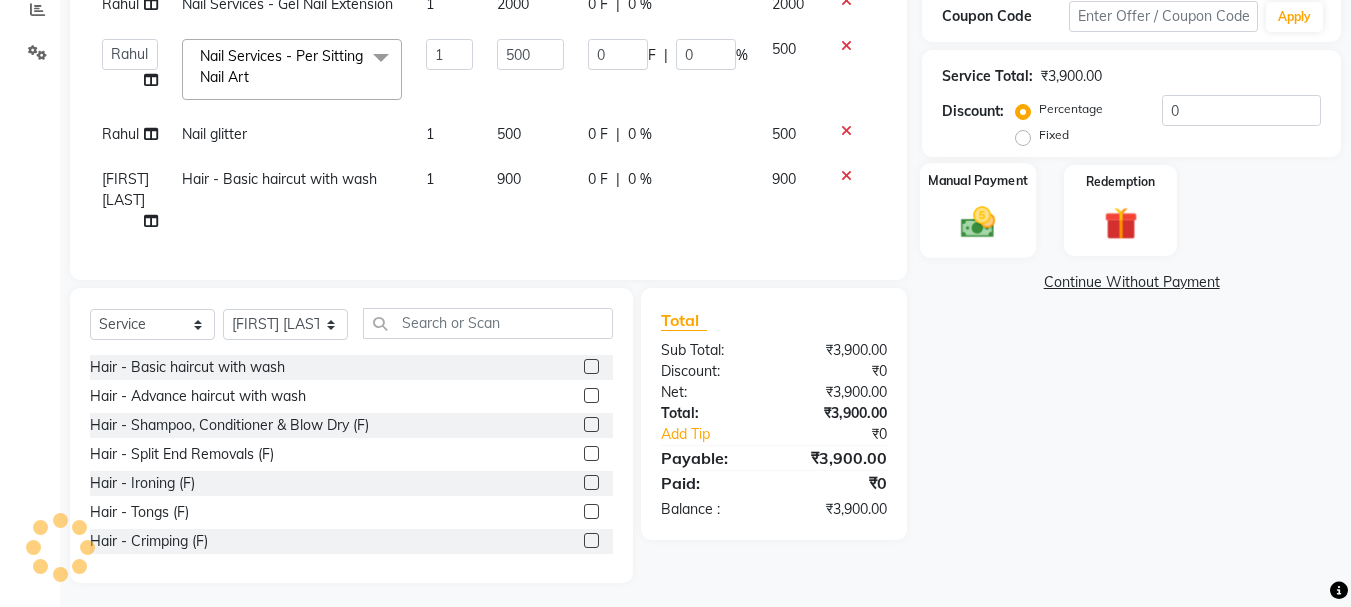 click on "Manual Payment" 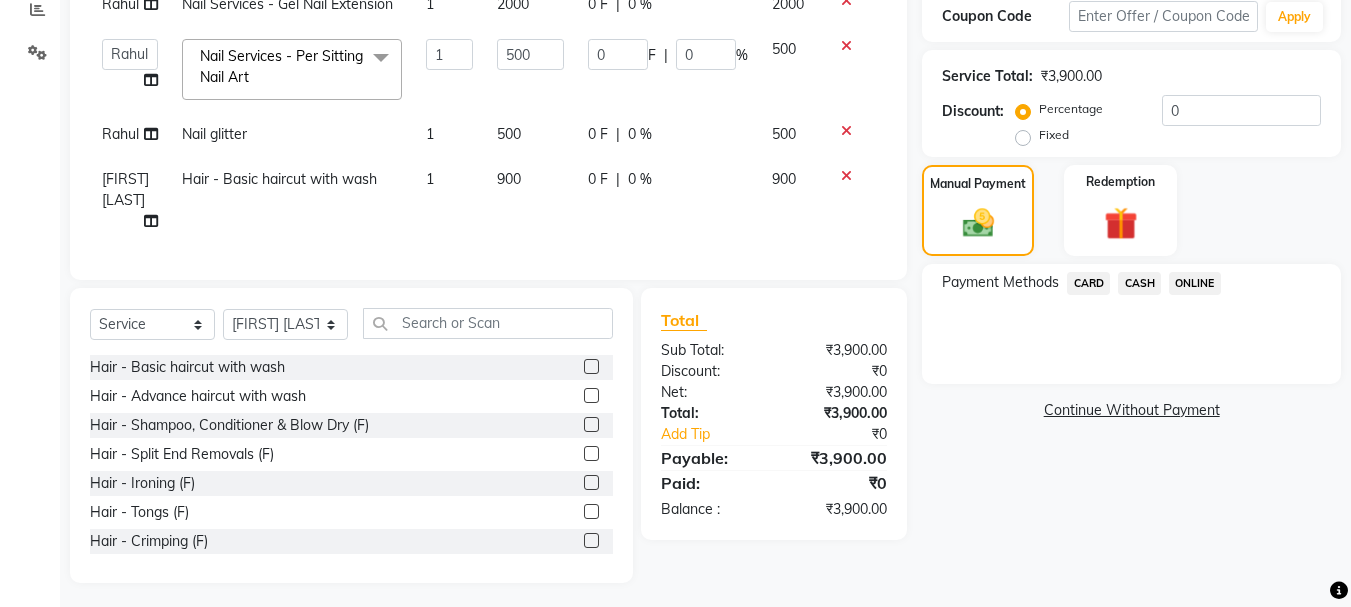 click on "ONLINE" 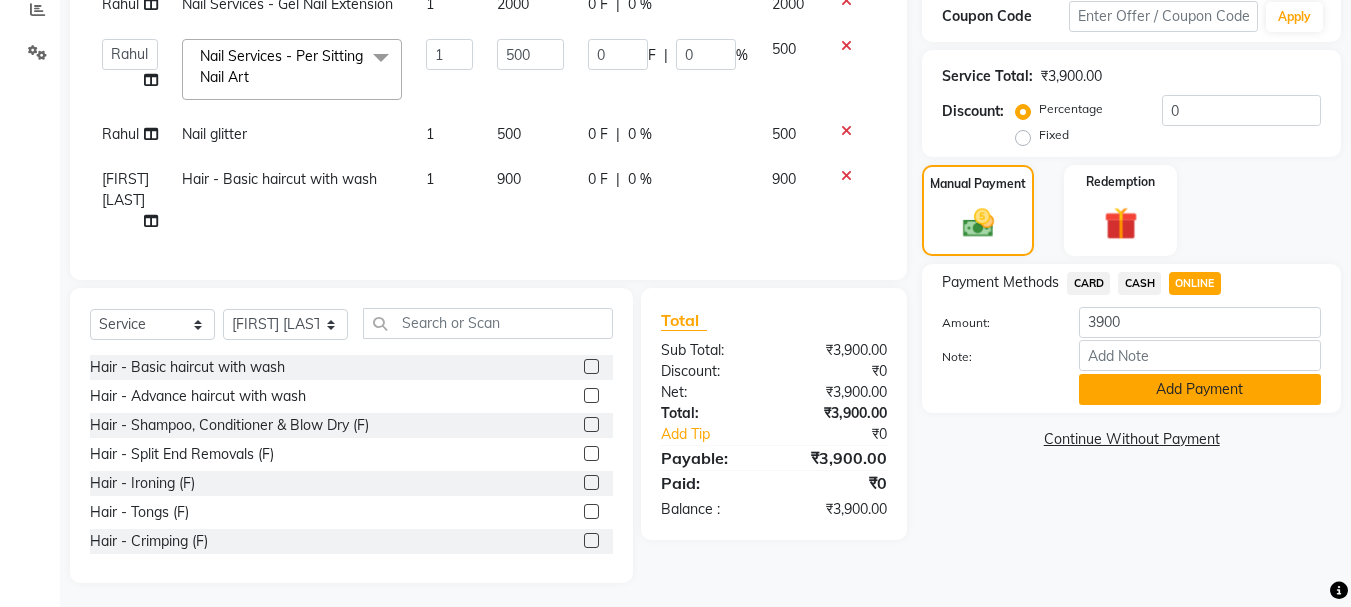 click on "Add Payment" 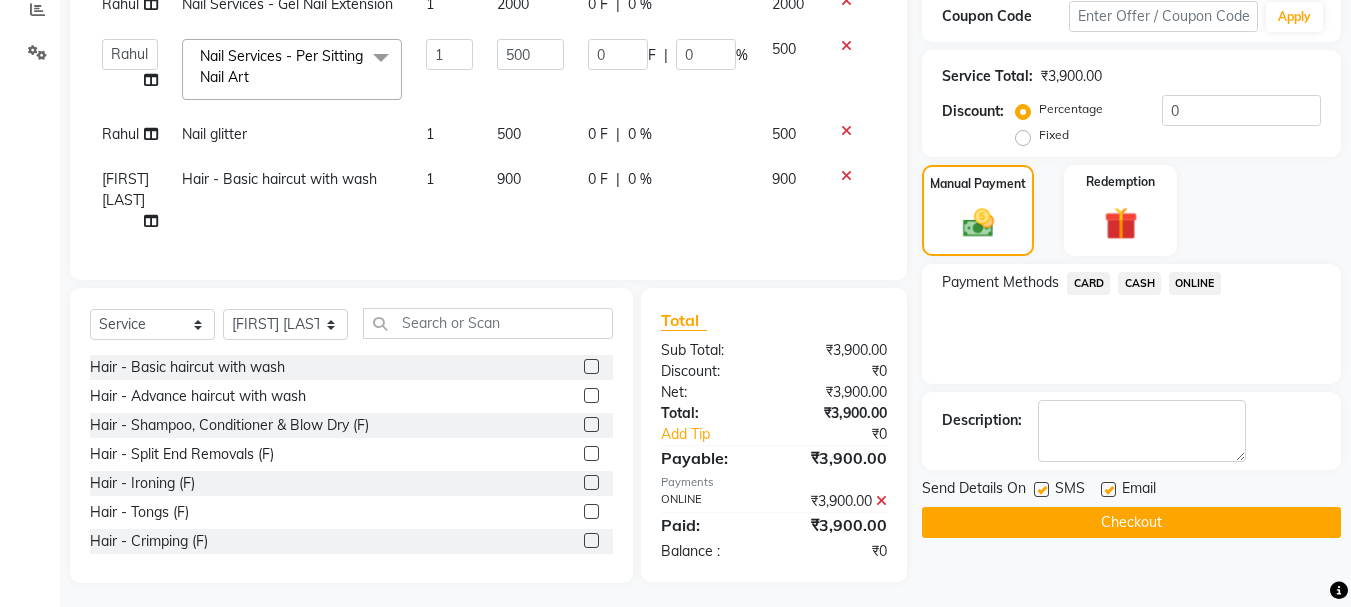 click on "Checkout" 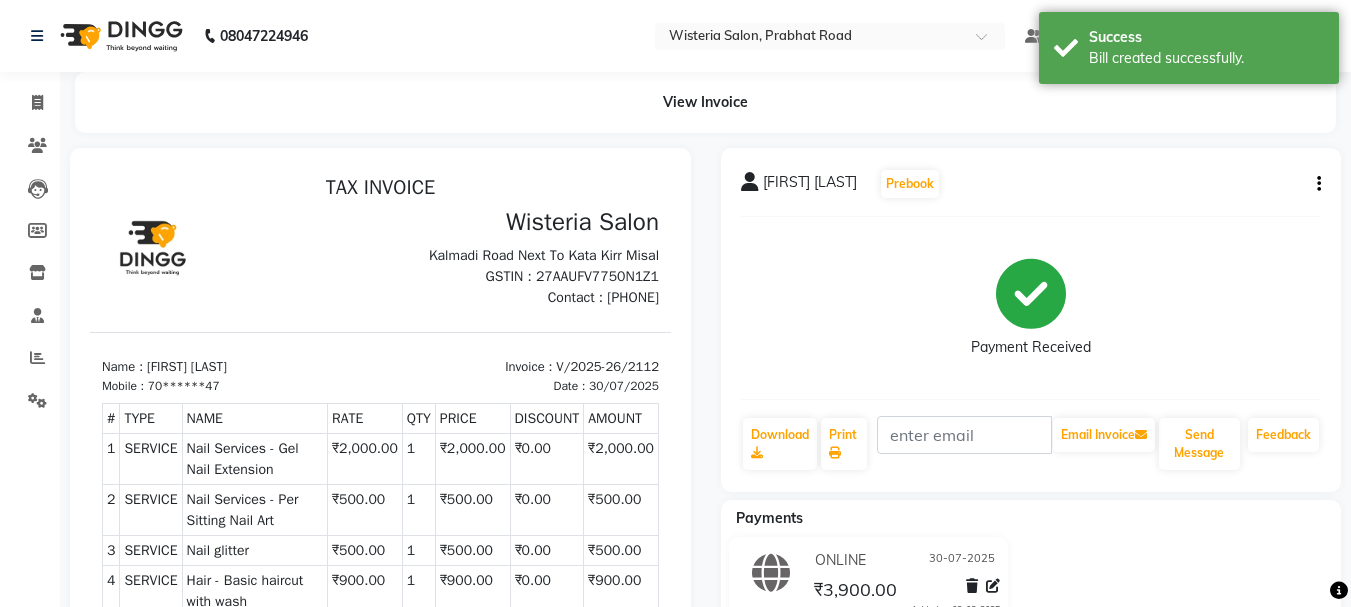 scroll, scrollTop: 0, scrollLeft: 0, axis: both 